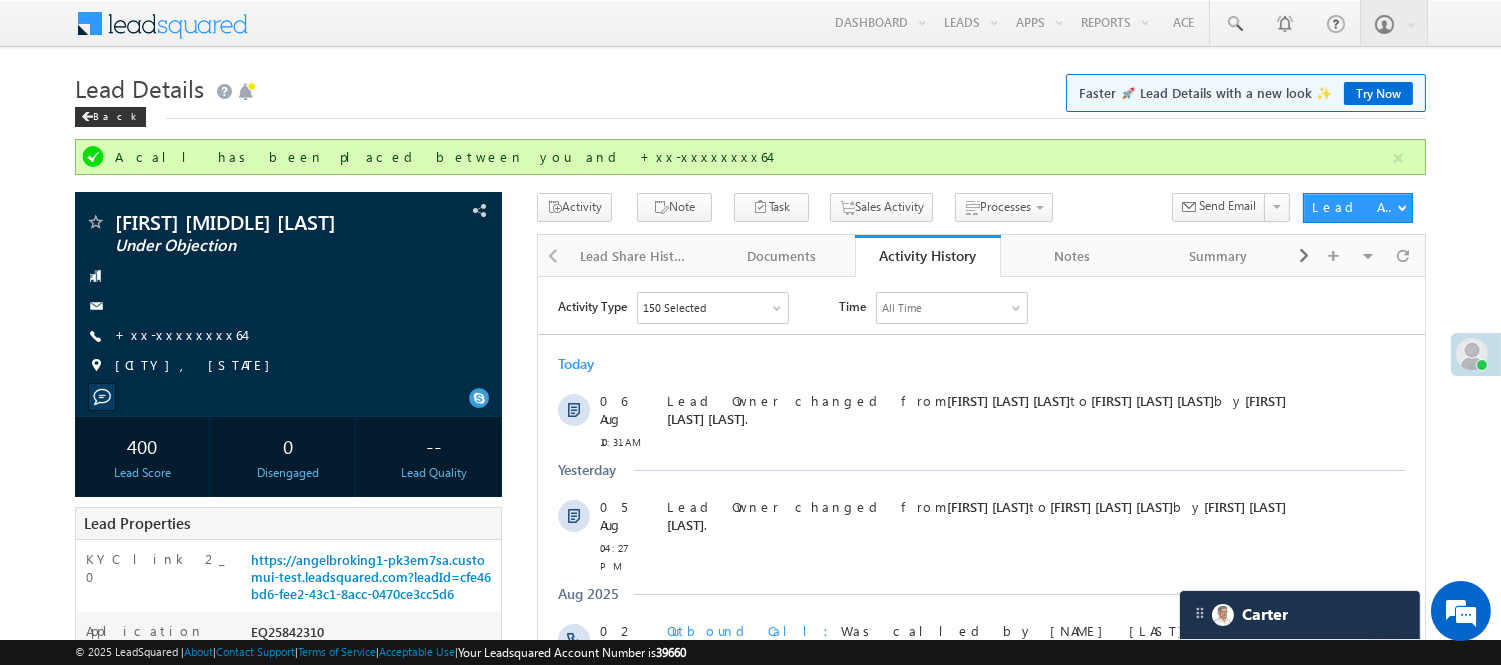 scroll, scrollTop: 0, scrollLeft: 0, axis: both 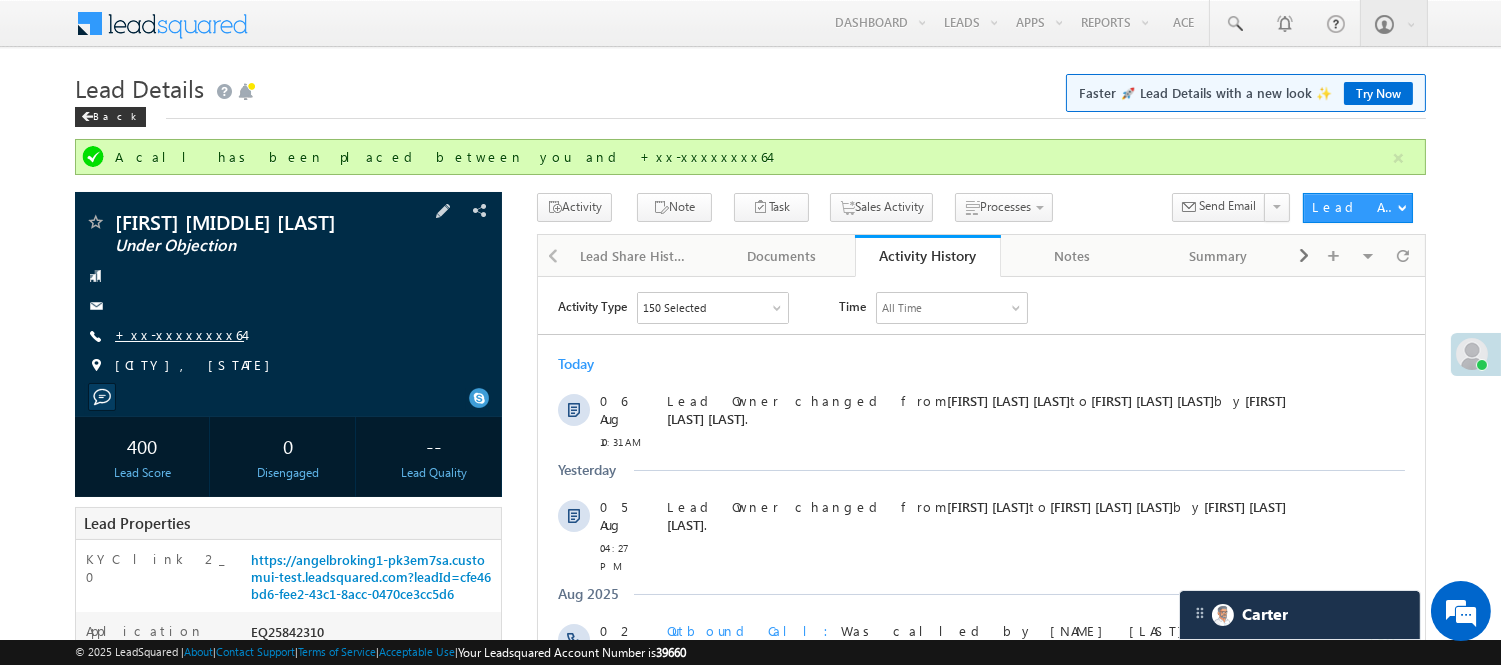 click on "+xx-xxxxxxxx64" at bounding box center [179, 334] 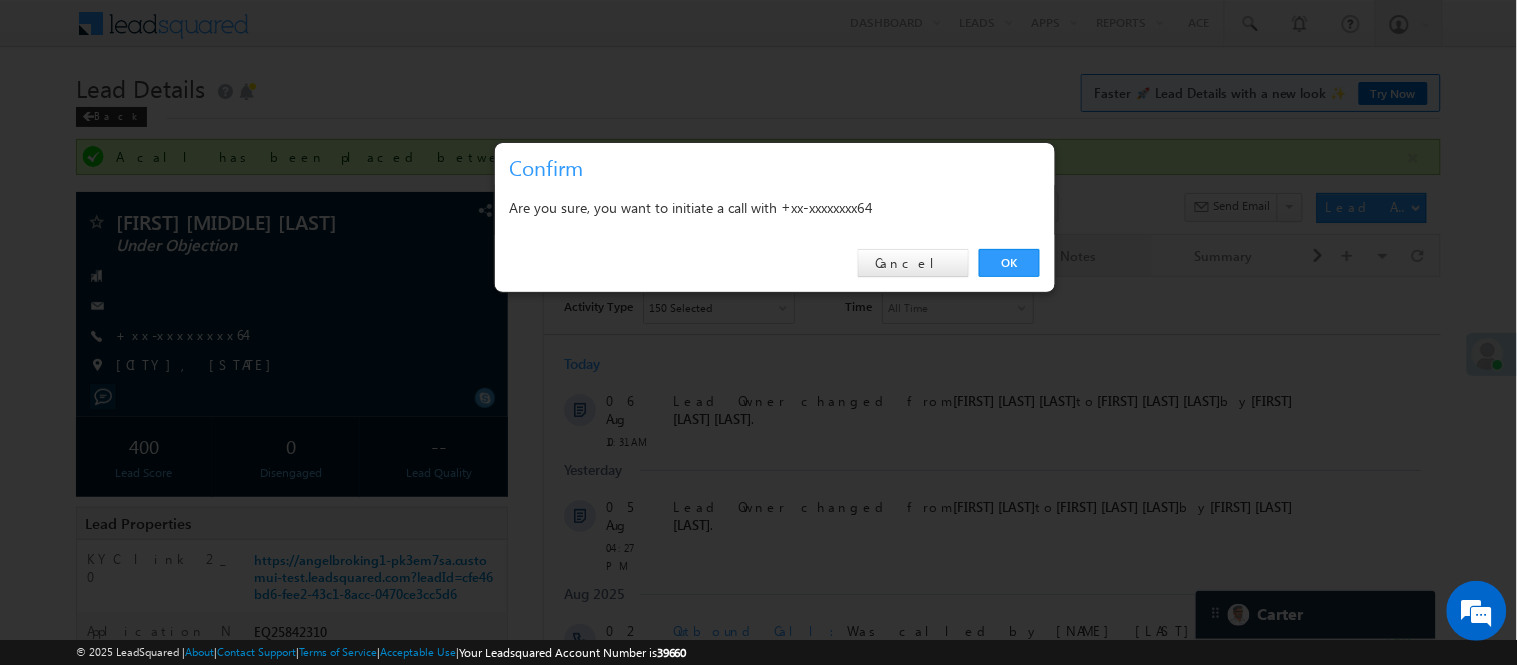 click on "OK" at bounding box center (1009, 263) 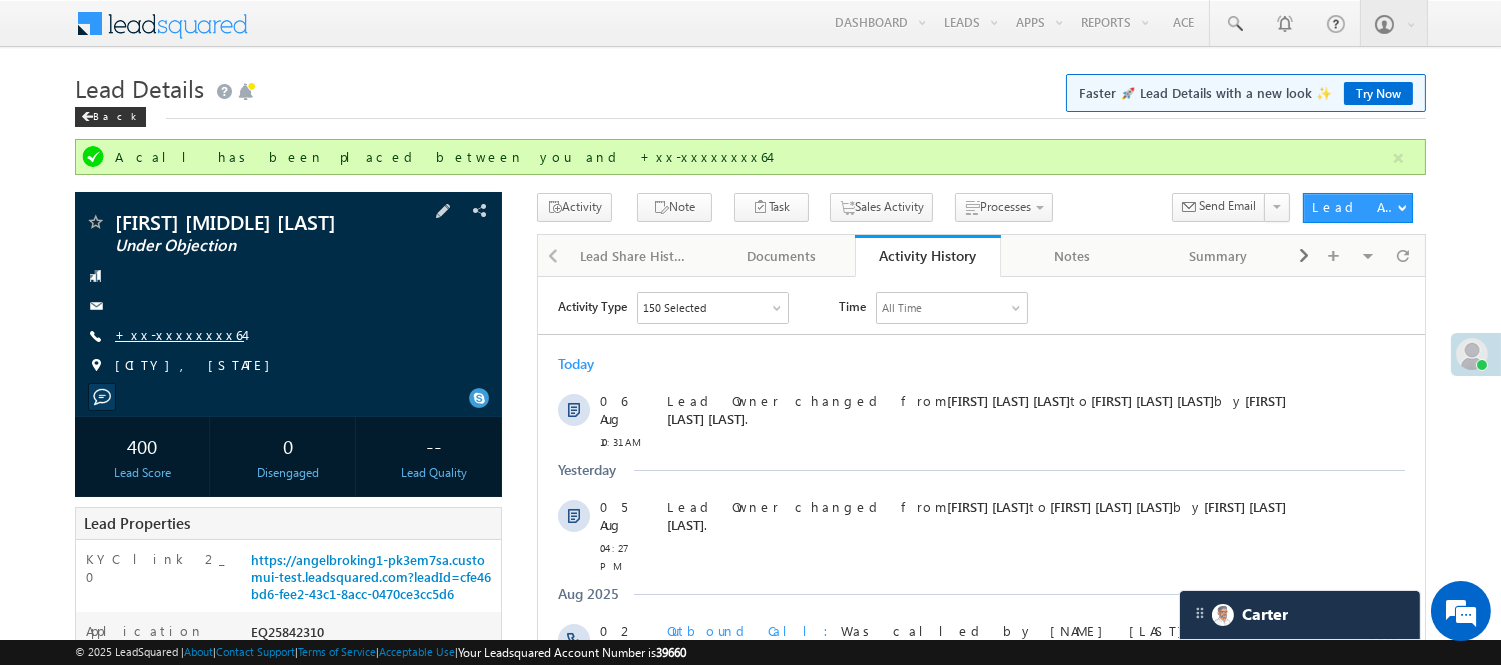 click on "+xx-xxxxxxxx64" at bounding box center [179, 334] 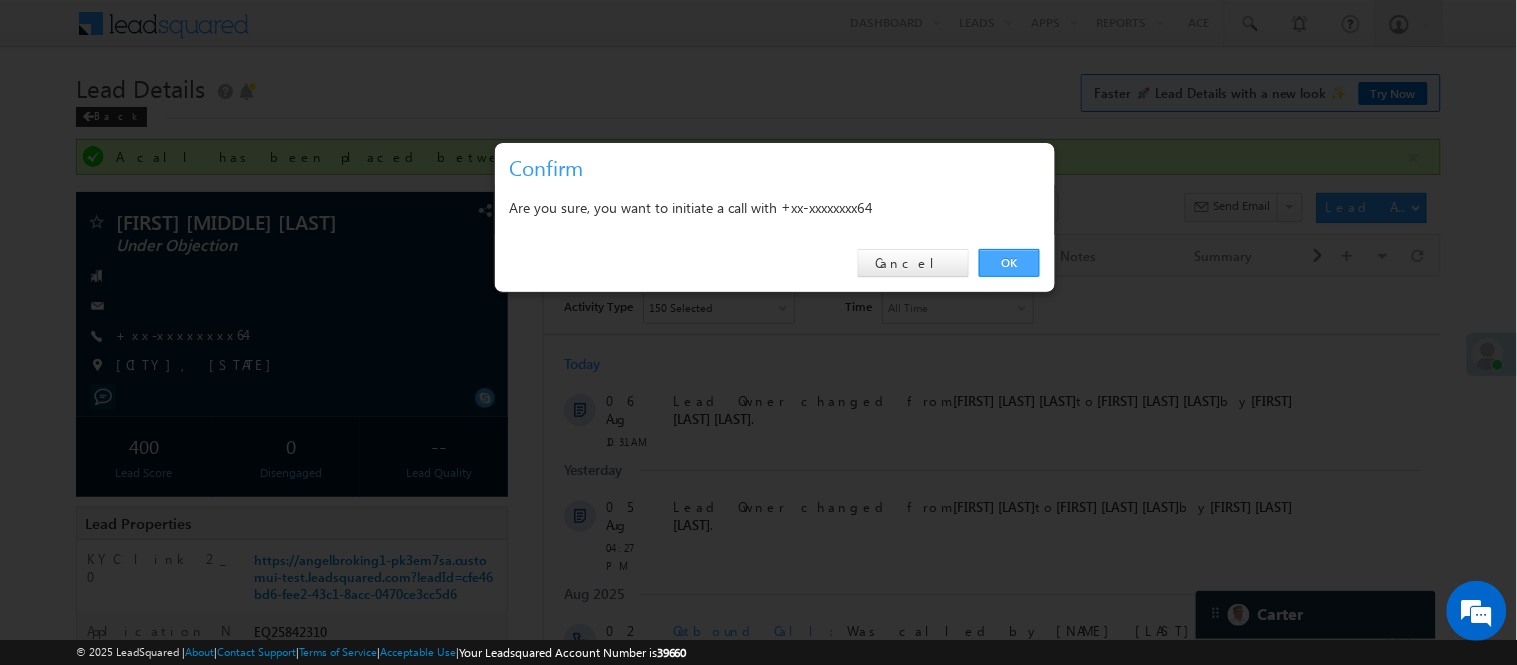 click on "OK" at bounding box center [1009, 263] 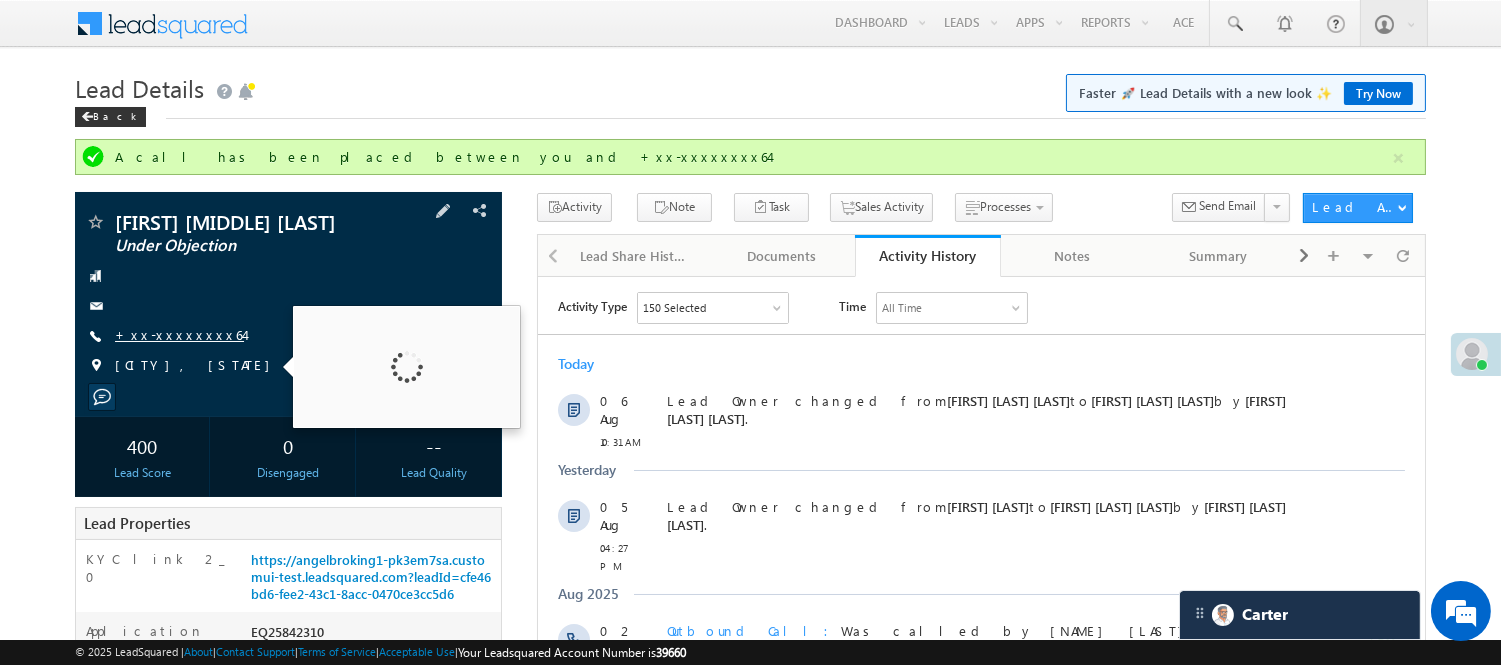 click on "+xx-xxxxxxxx64" at bounding box center (179, 334) 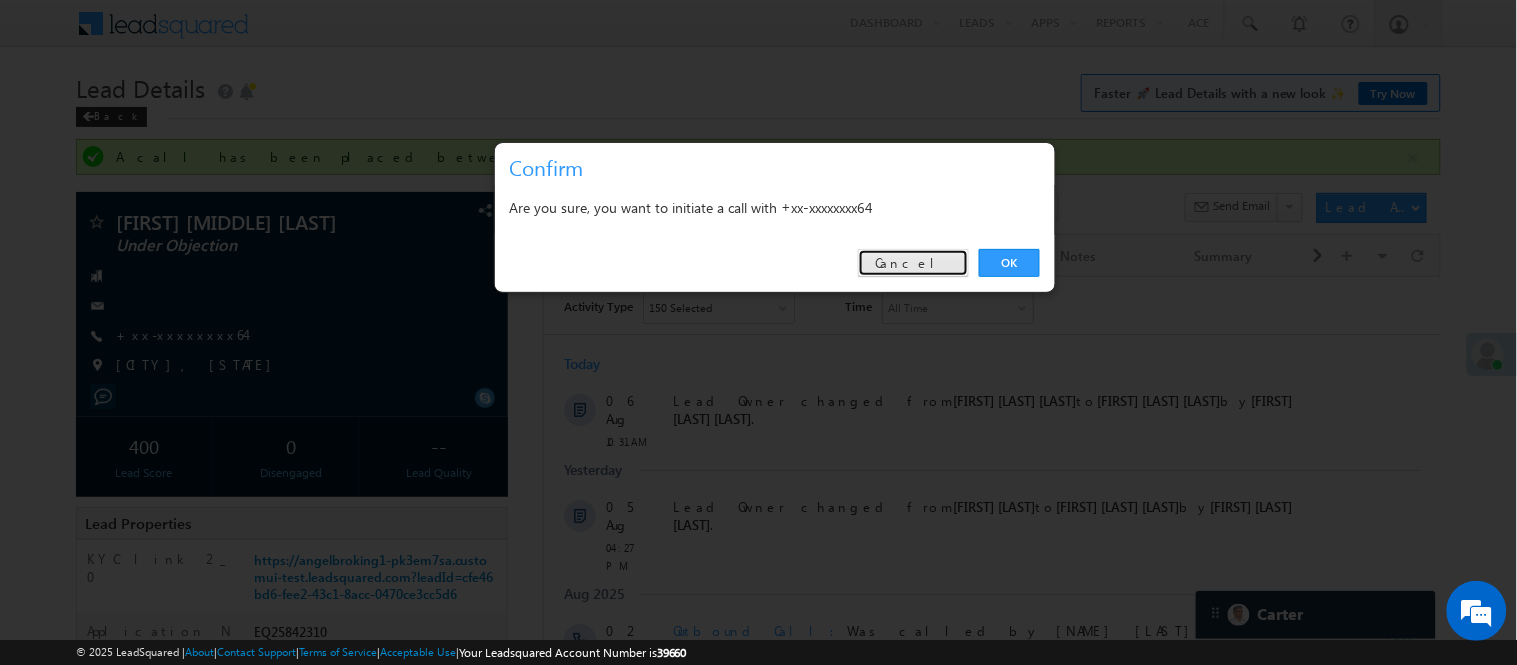 click on "Cancel" at bounding box center [913, 263] 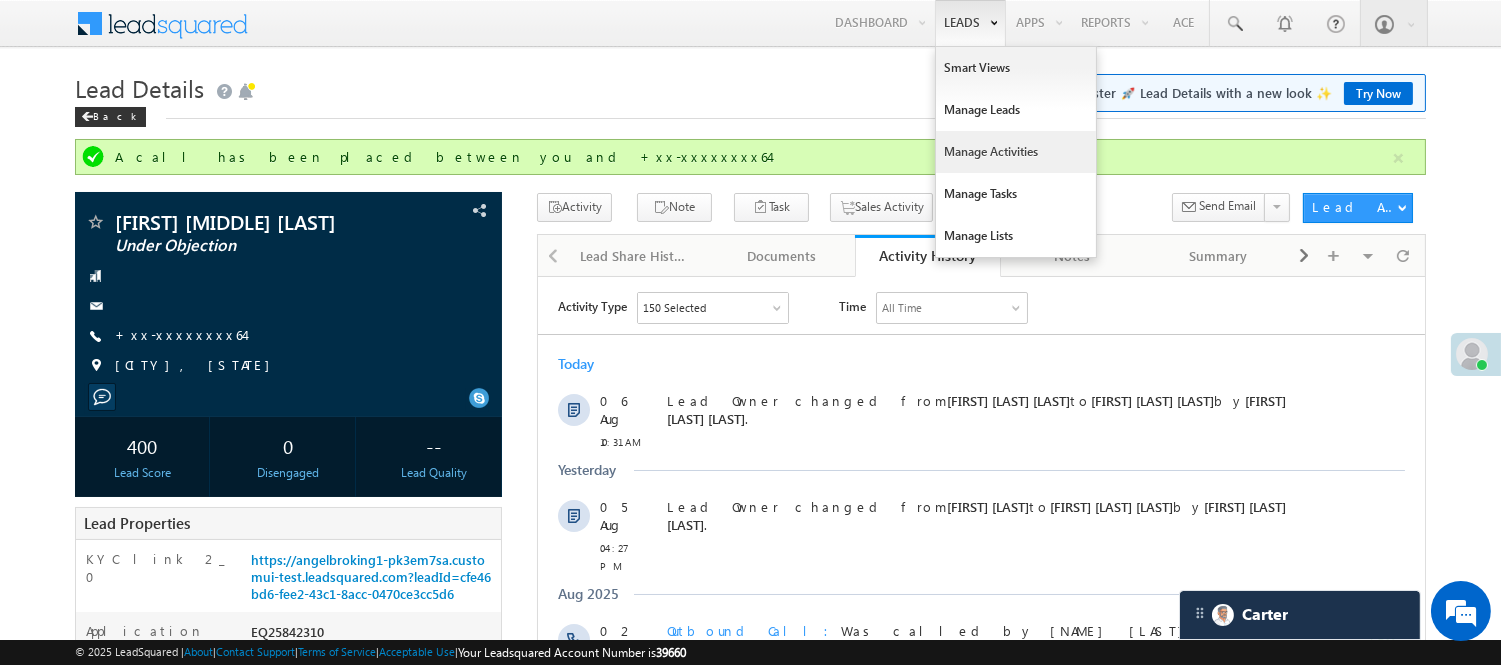 click on "Manage Activities" at bounding box center [1016, 152] 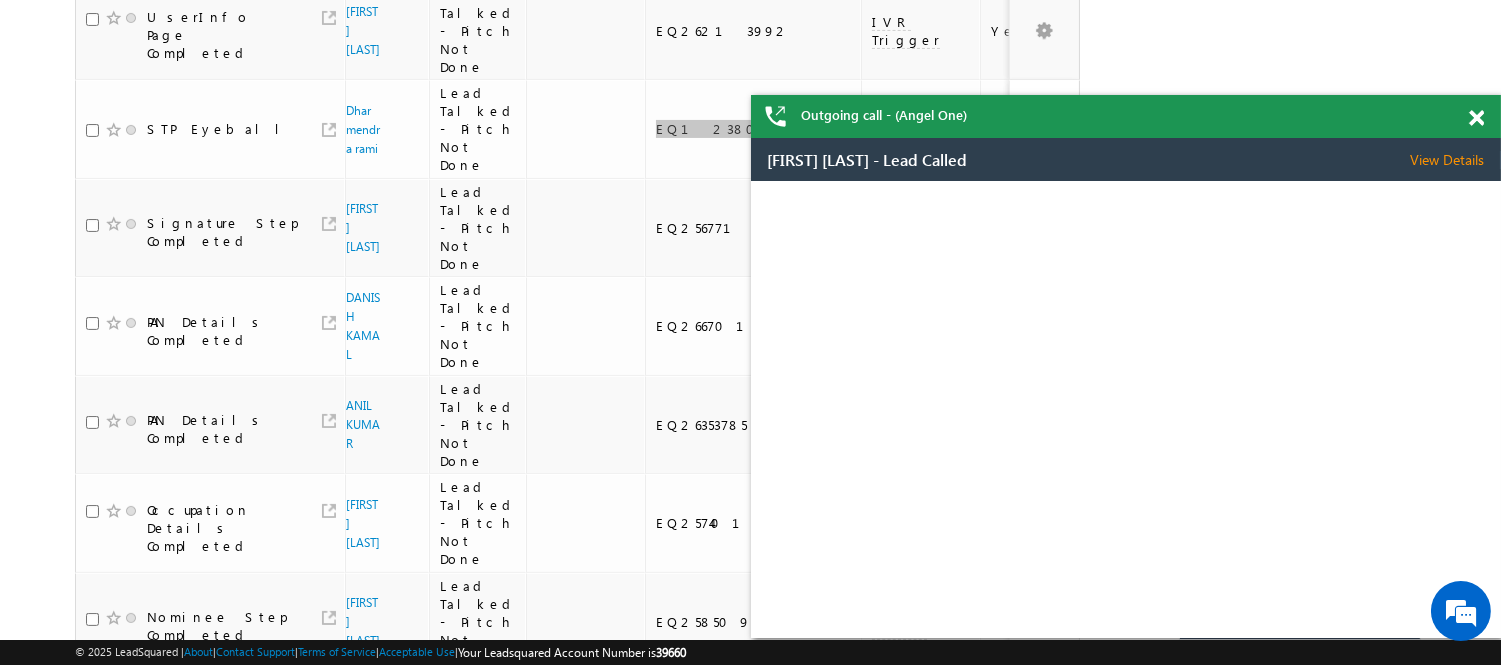 scroll, scrollTop: 0, scrollLeft: 0, axis: both 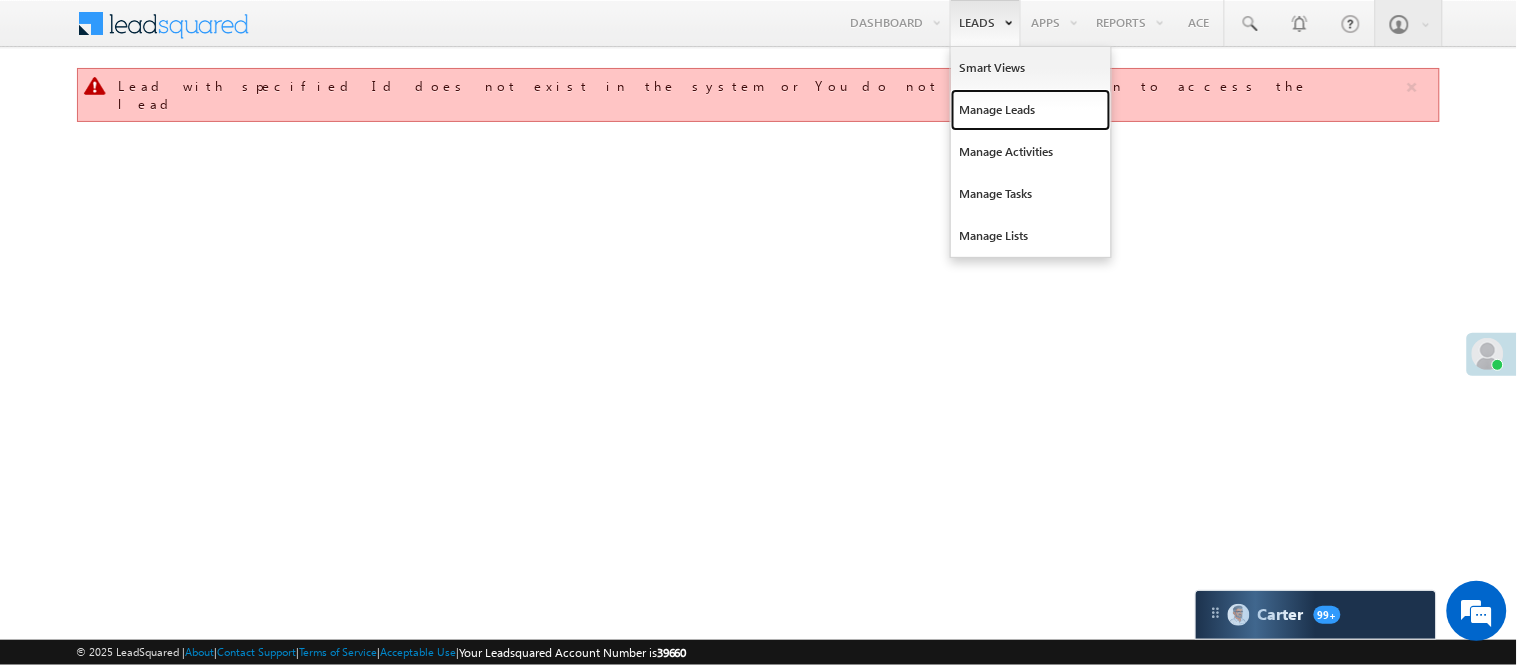 drag, startPoint x: 1013, startPoint y: 117, endPoint x: 998, endPoint y: 2, distance: 115.97414 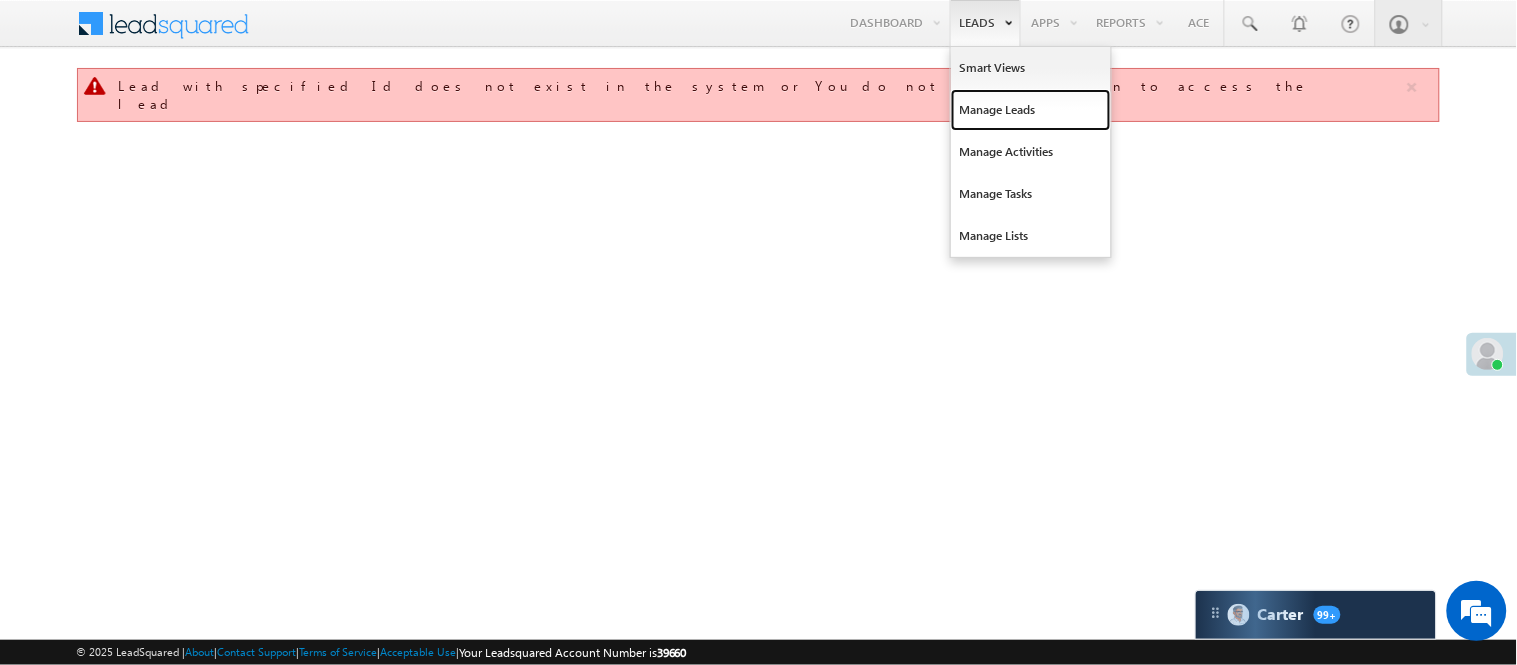 click on "Manage Leads" at bounding box center [1031, 110] 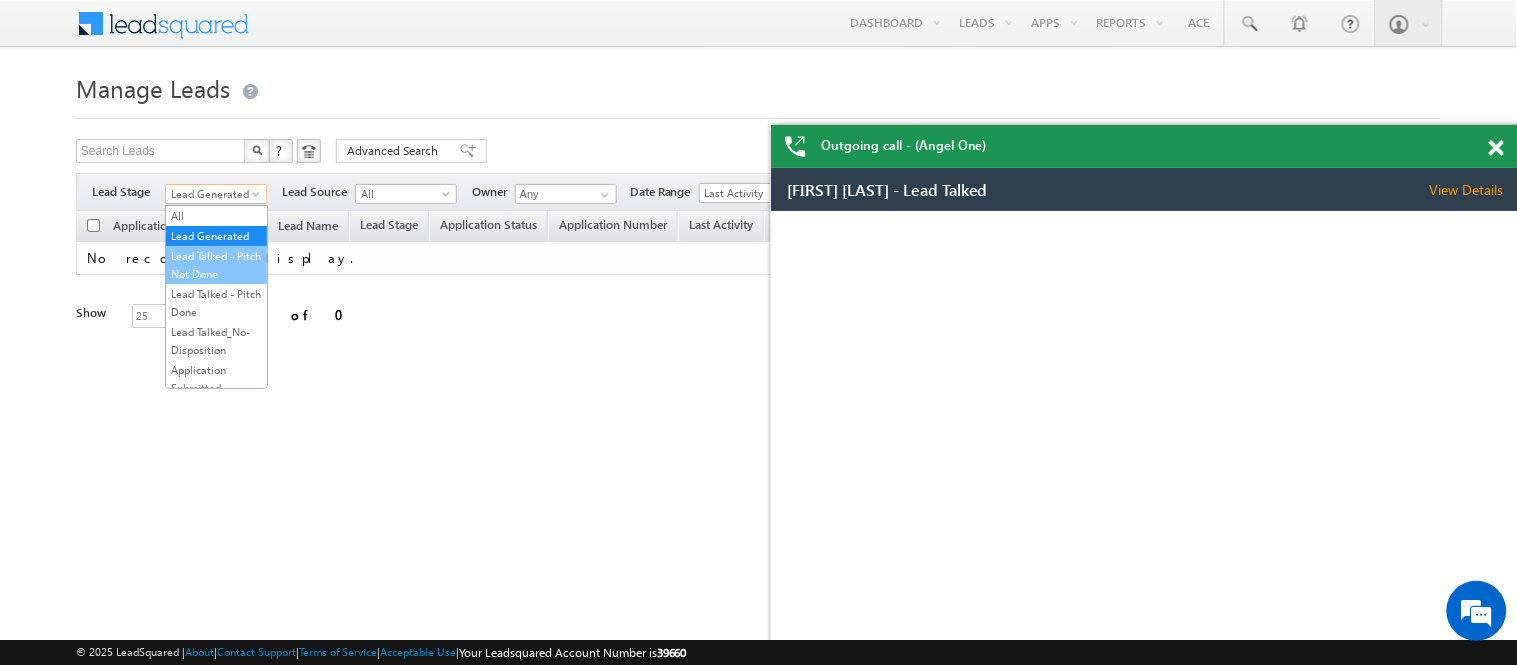 scroll, scrollTop: 0, scrollLeft: 0, axis: both 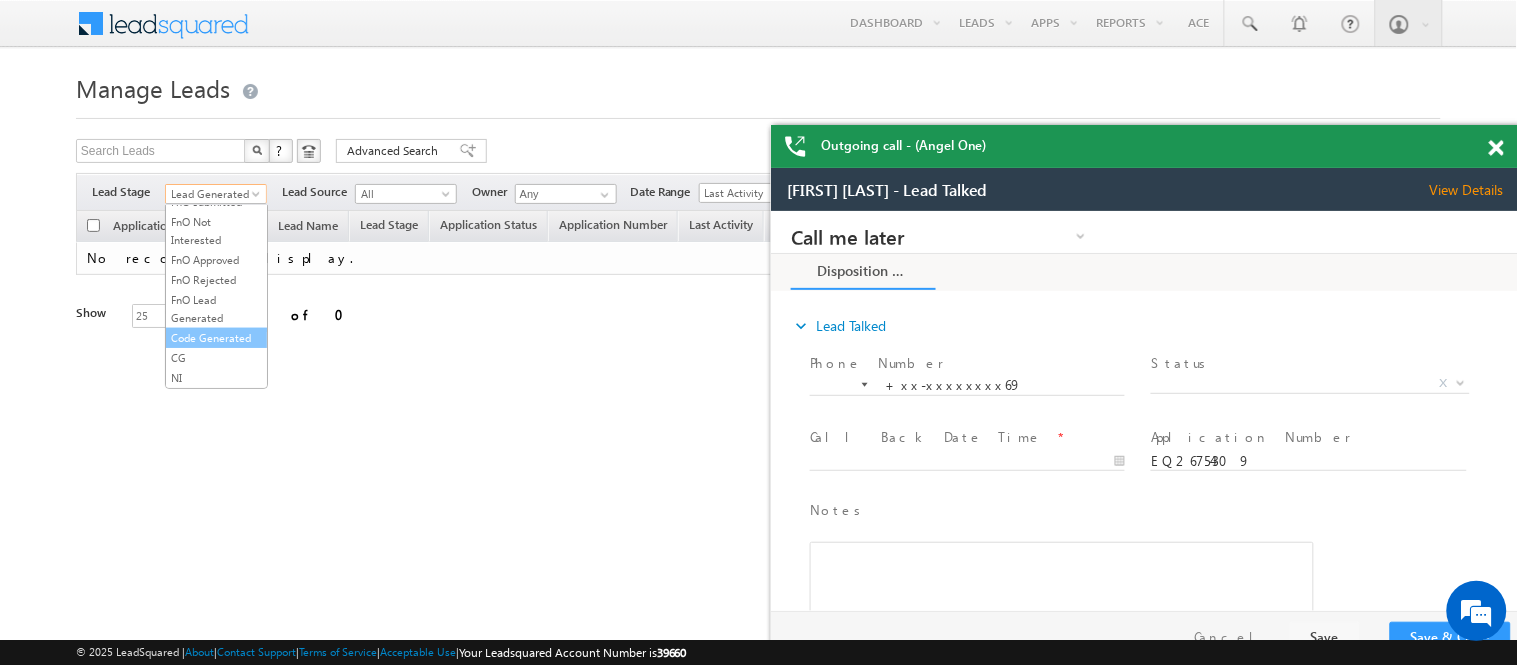 click on "Code Generated" at bounding box center [216, 338] 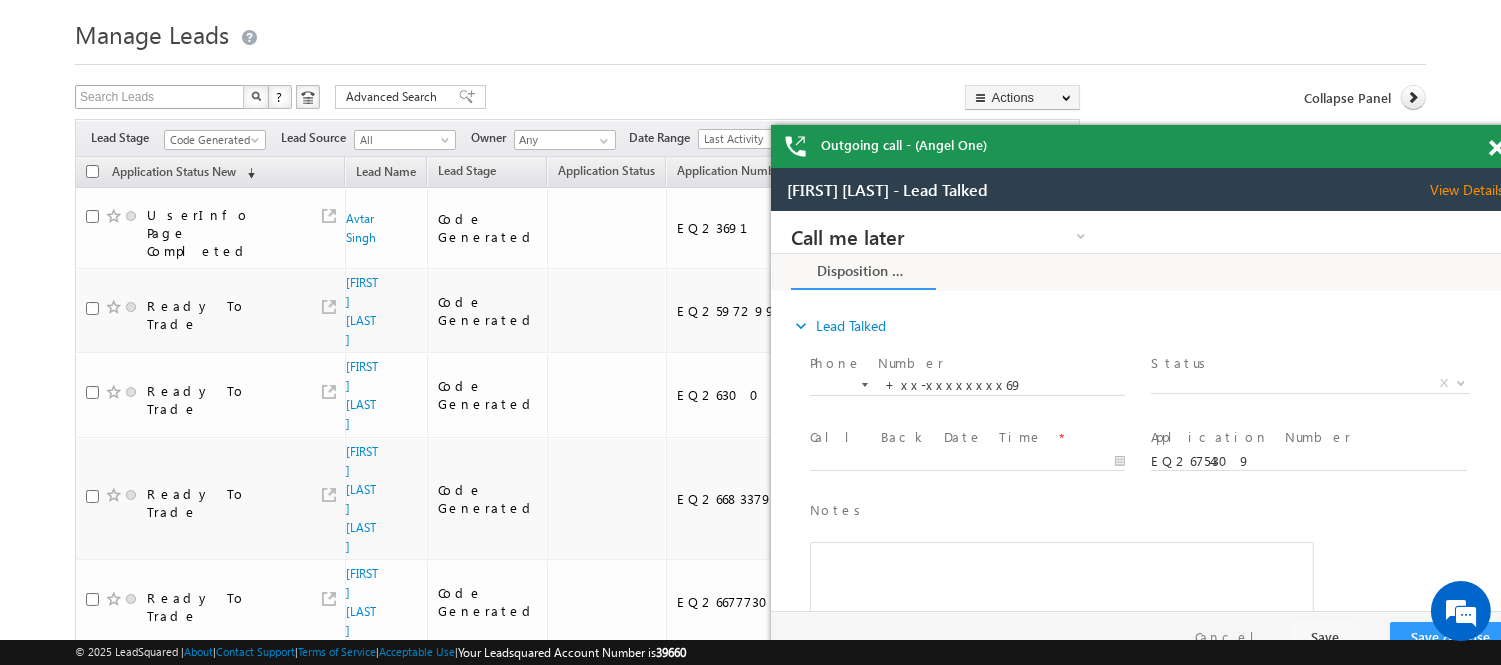 scroll, scrollTop: 8, scrollLeft: 0, axis: vertical 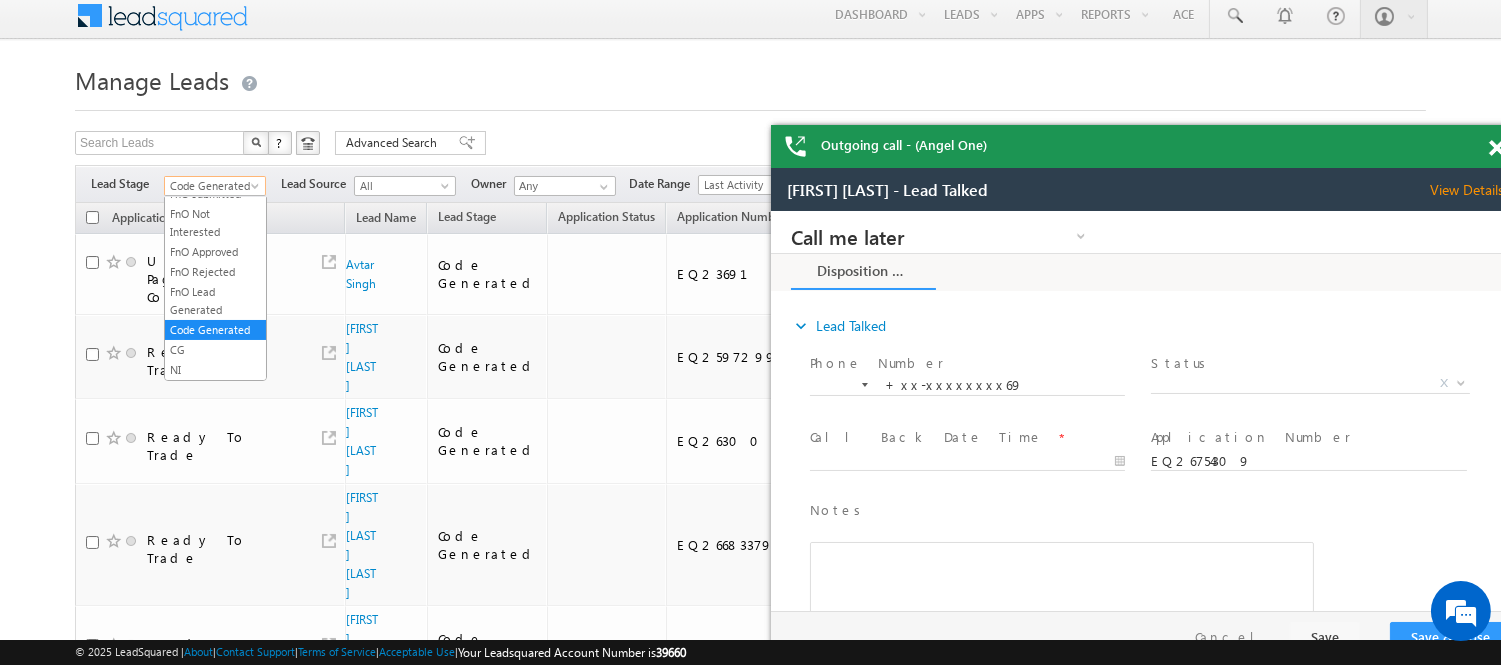 click on "Code Generated" at bounding box center [212, 186] 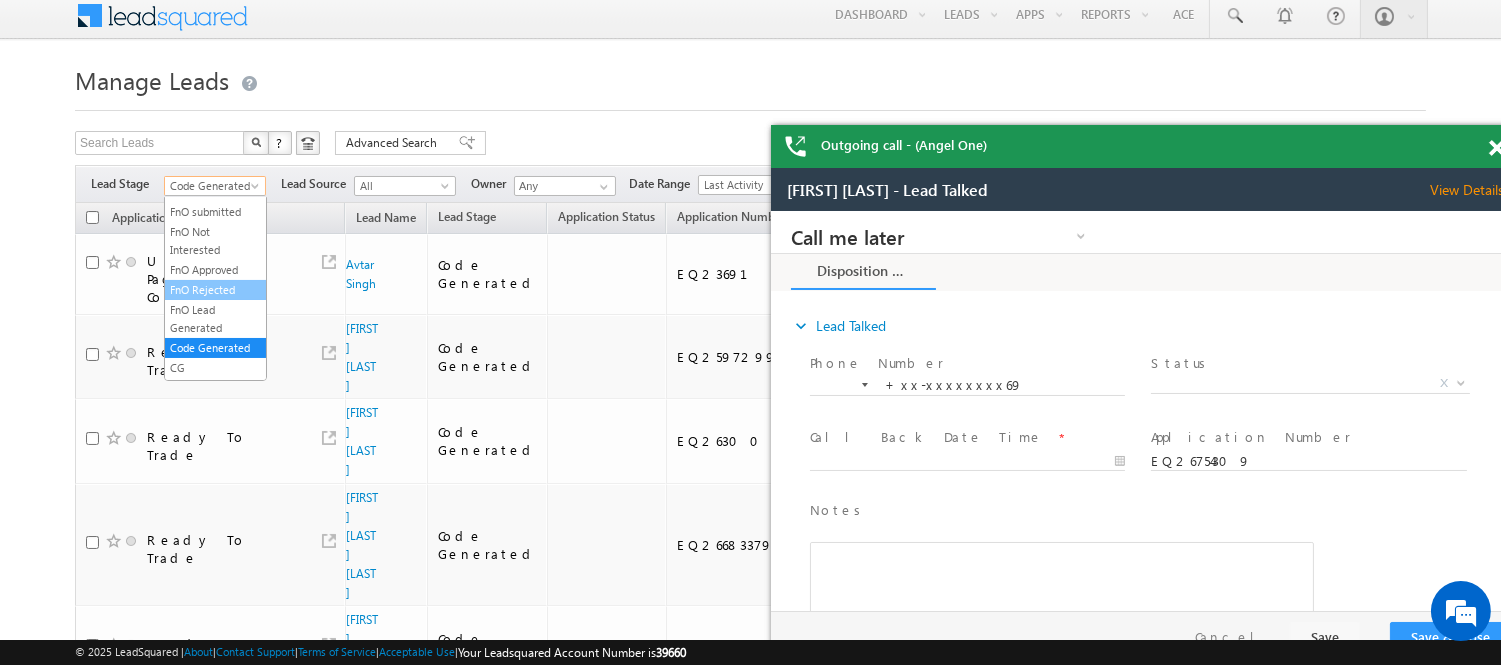 scroll, scrollTop: 0, scrollLeft: 0, axis: both 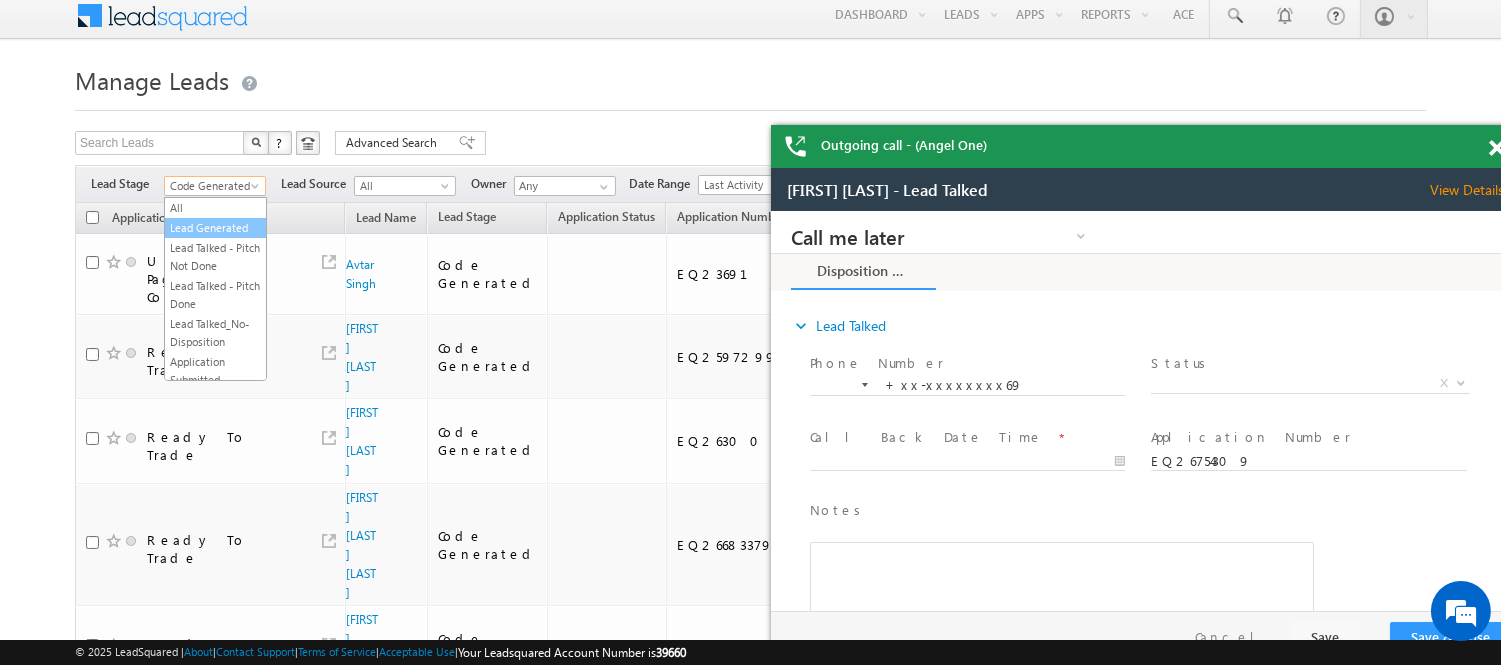 click on "Lead Generated" at bounding box center [215, 228] 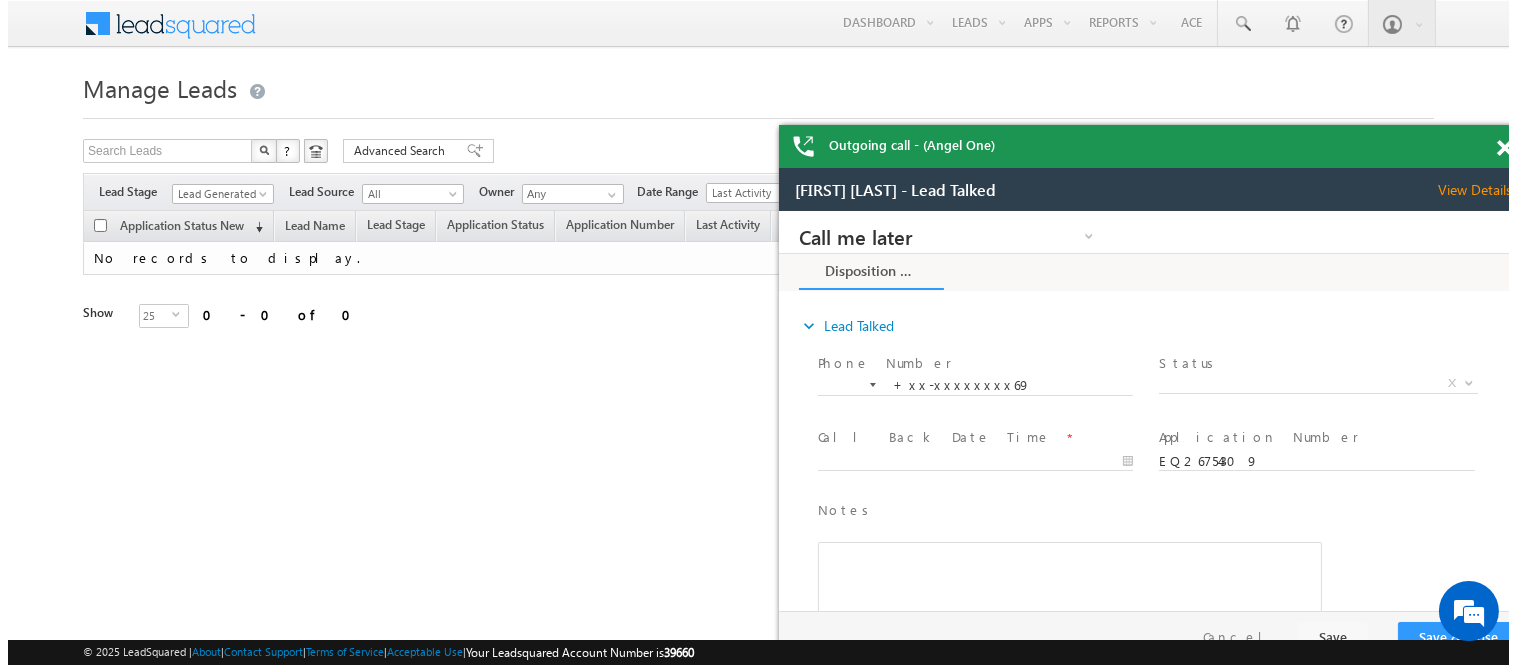 scroll, scrollTop: 0, scrollLeft: 0, axis: both 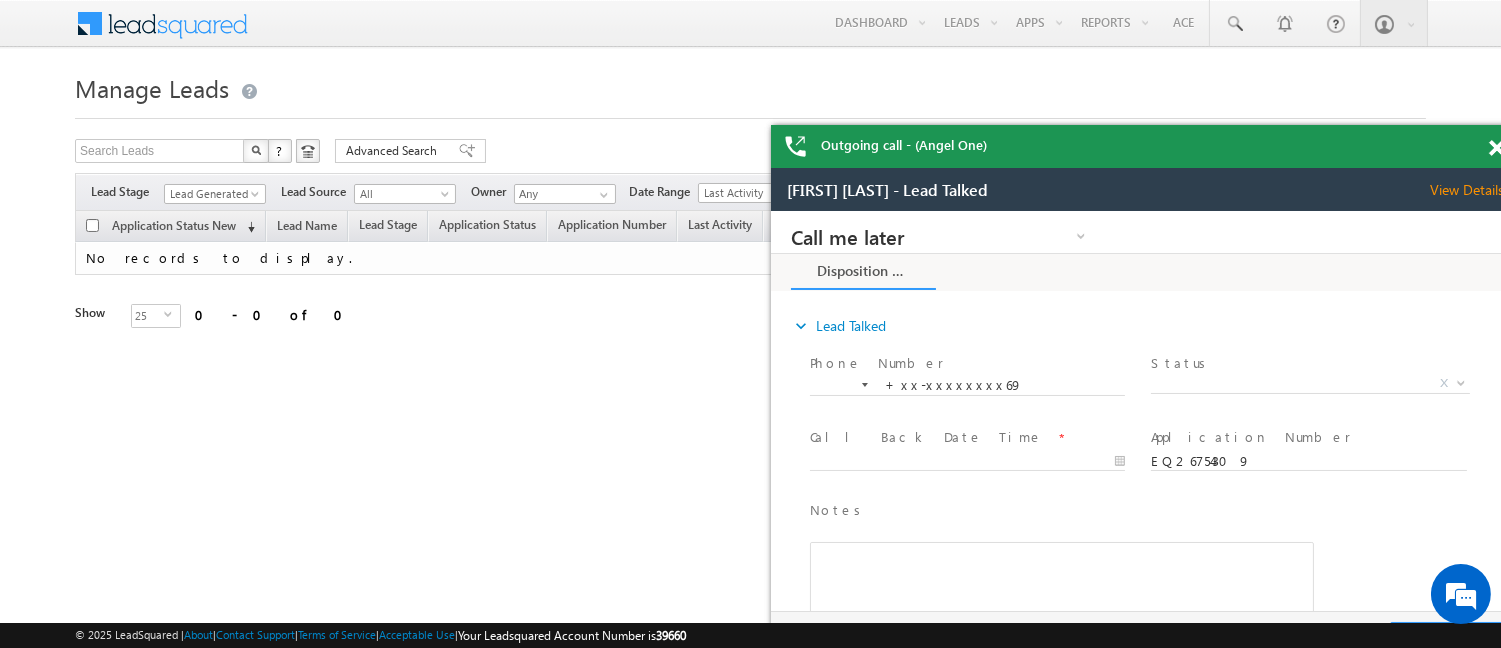 click on "Outgoing call -  (Angel One) Outgoing call -  (Angel One)
Menu
Nisha Anand Yadav
Nisha .Yada v@ang elbro" at bounding box center [750, 308] 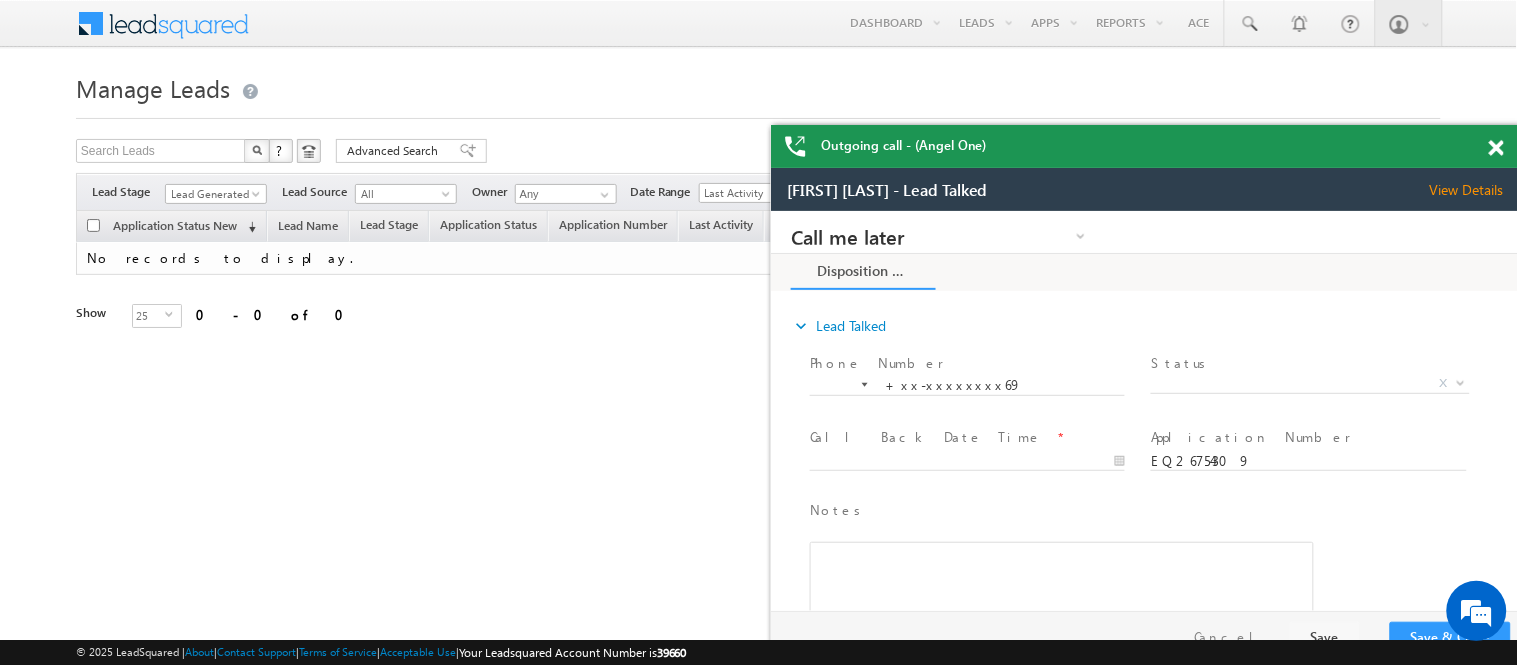 click on "Filters
Lead Stage
All Lead Generated Lead Talked - Pitch Not Done Lead Talked - Pitch Done Lead Talked_No-Disposition Application Submitted Payment Done Application Resubmitted Under Objection Lead Called Lead Talked Not Interested FnO Lead Called FnO Lead Talked FnO submitted FnO Not Interested FnO Approved FnO Rejected FnO Lead Generated Code Generated CG NI Lead Generated
Lead Source
All All
Owner Any Any" at bounding box center [583, 192] 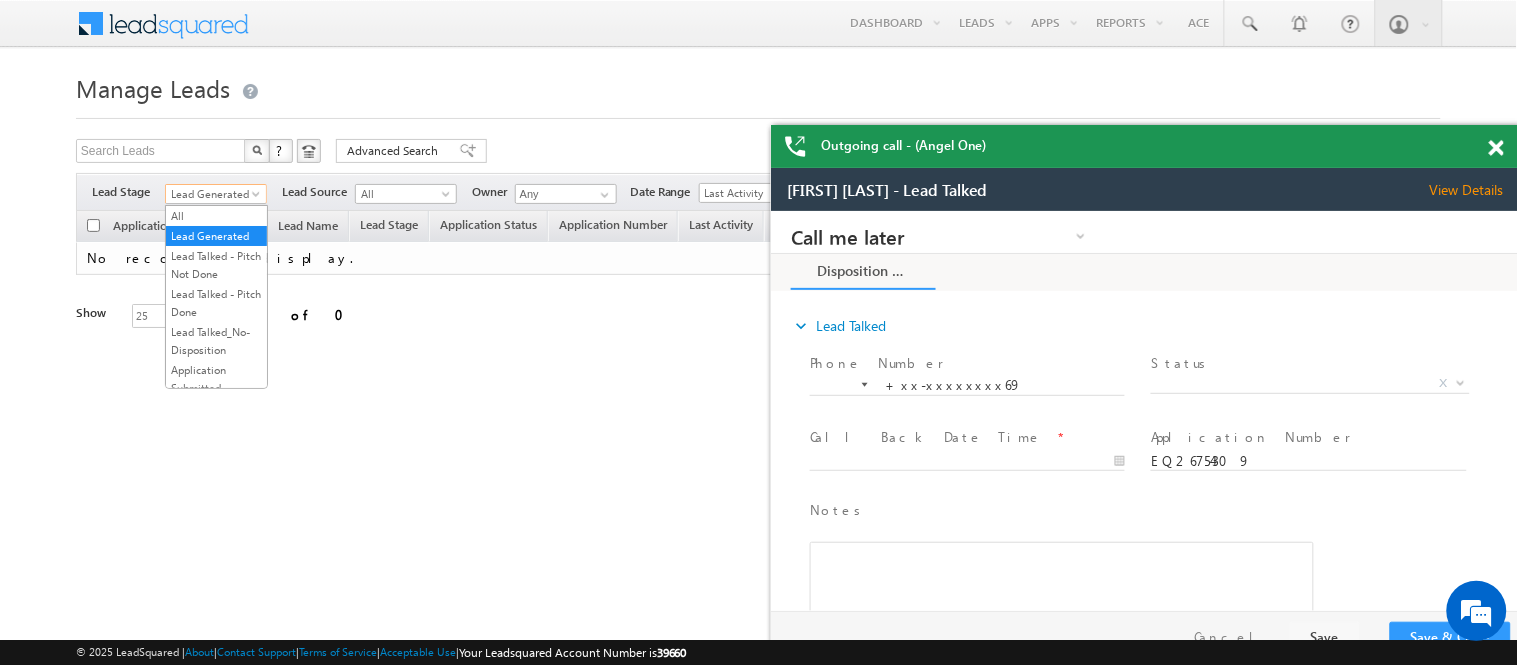 click on "Lead Generated" at bounding box center [213, 194] 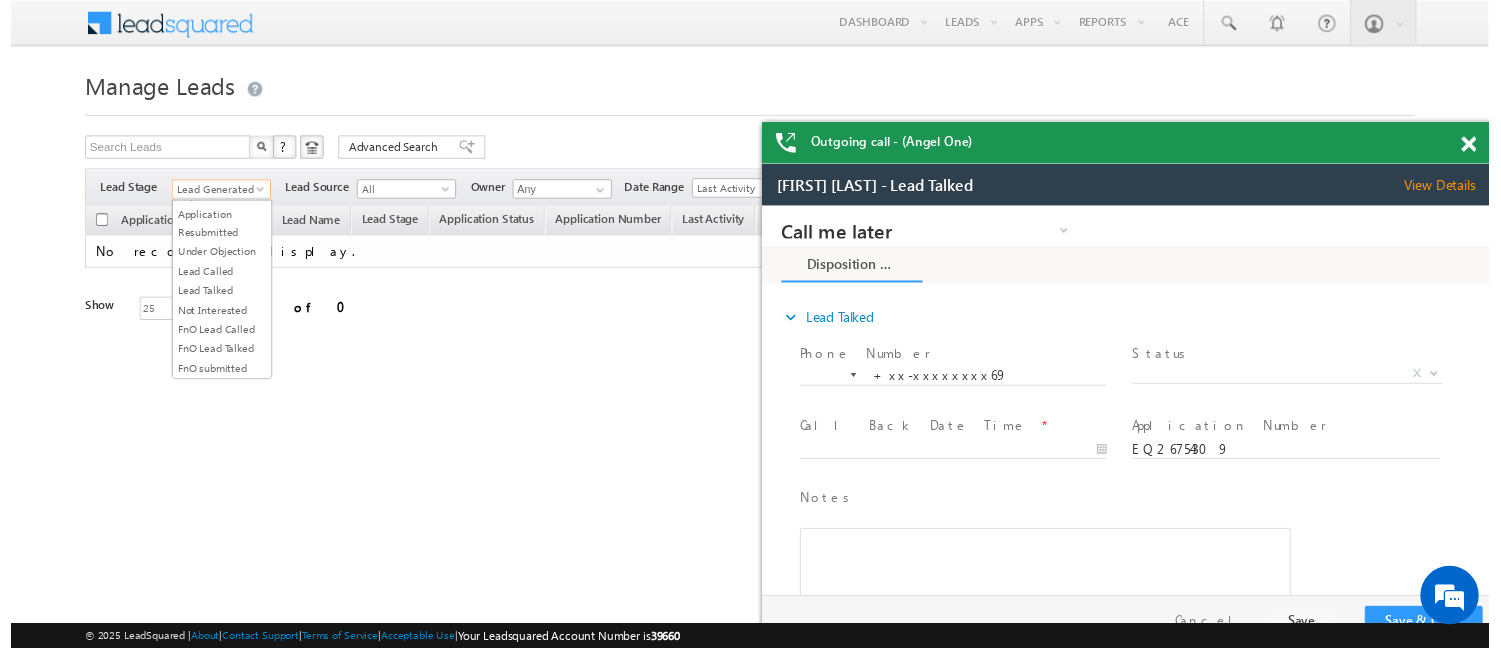 scroll, scrollTop: 444, scrollLeft: 0, axis: vertical 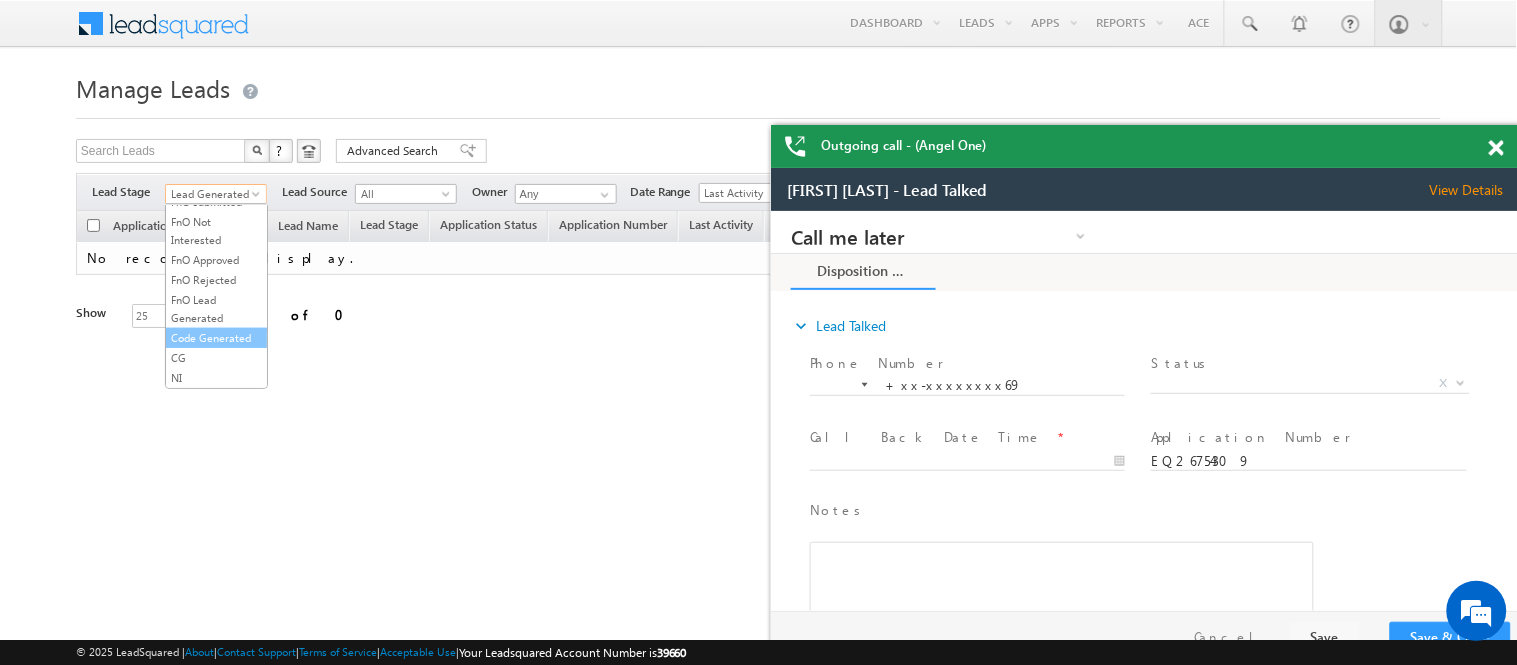 click on "All Lead Generated Lead Talked - Pitch Not Done Lead Talked - Pitch Done Lead Talked_No-Disposition Application Submitted Payment Done Application Resubmitted Under Objection Lead Called Lead Talked Not Interested FnO Lead Called FnO Lead Talked FnO submitted FnO Not Interested FnO Approved FnO Rejected FnO Lead Generated Code Generated CG NI" at bounding box center (216, 297) 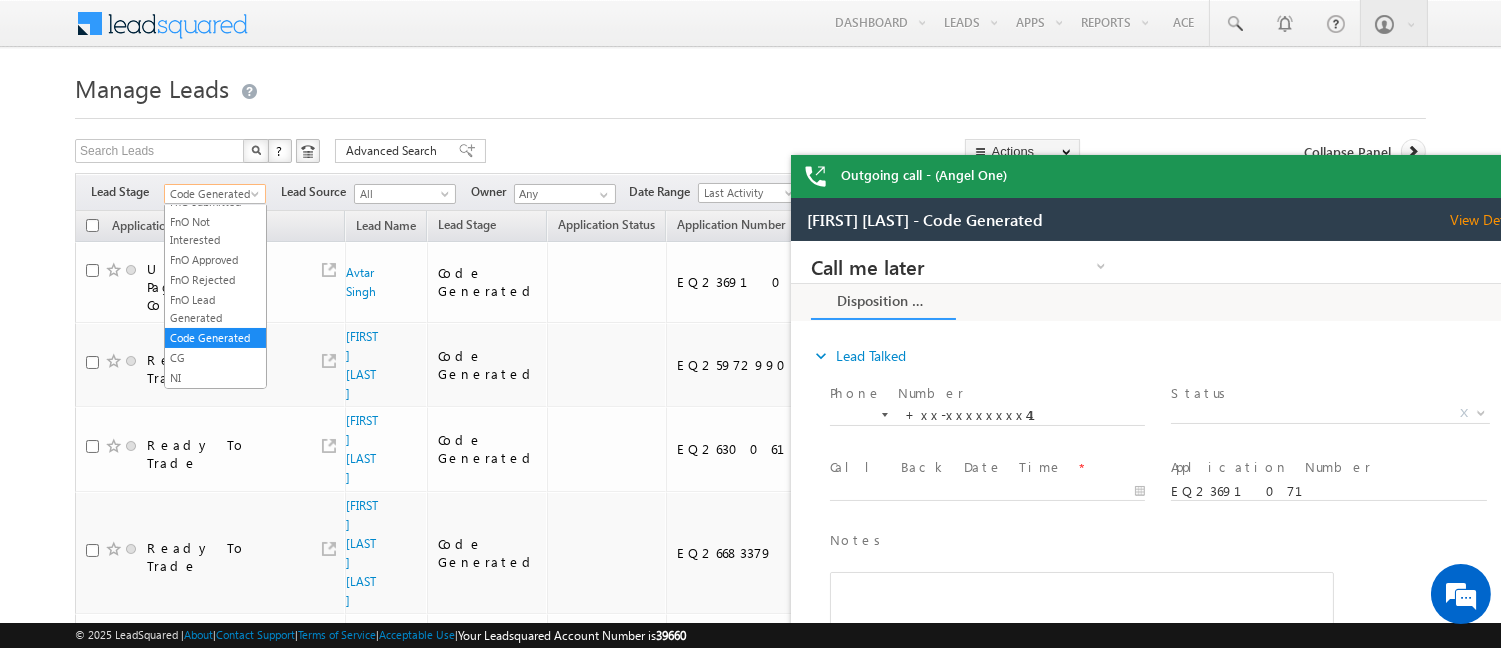 click on "Code Generated" at bounding box center [212, 194] 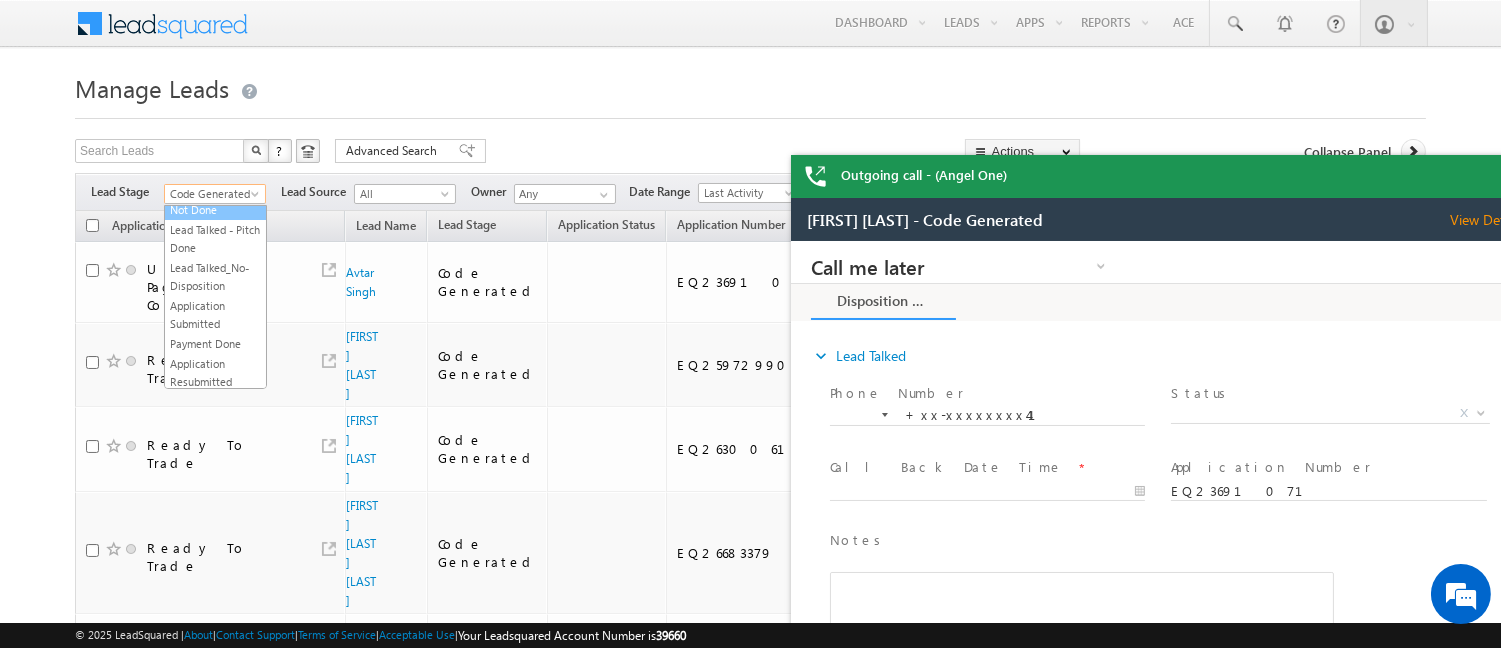 scroll, scrollTop: 11, scrollLeft: 0, axis: vertical 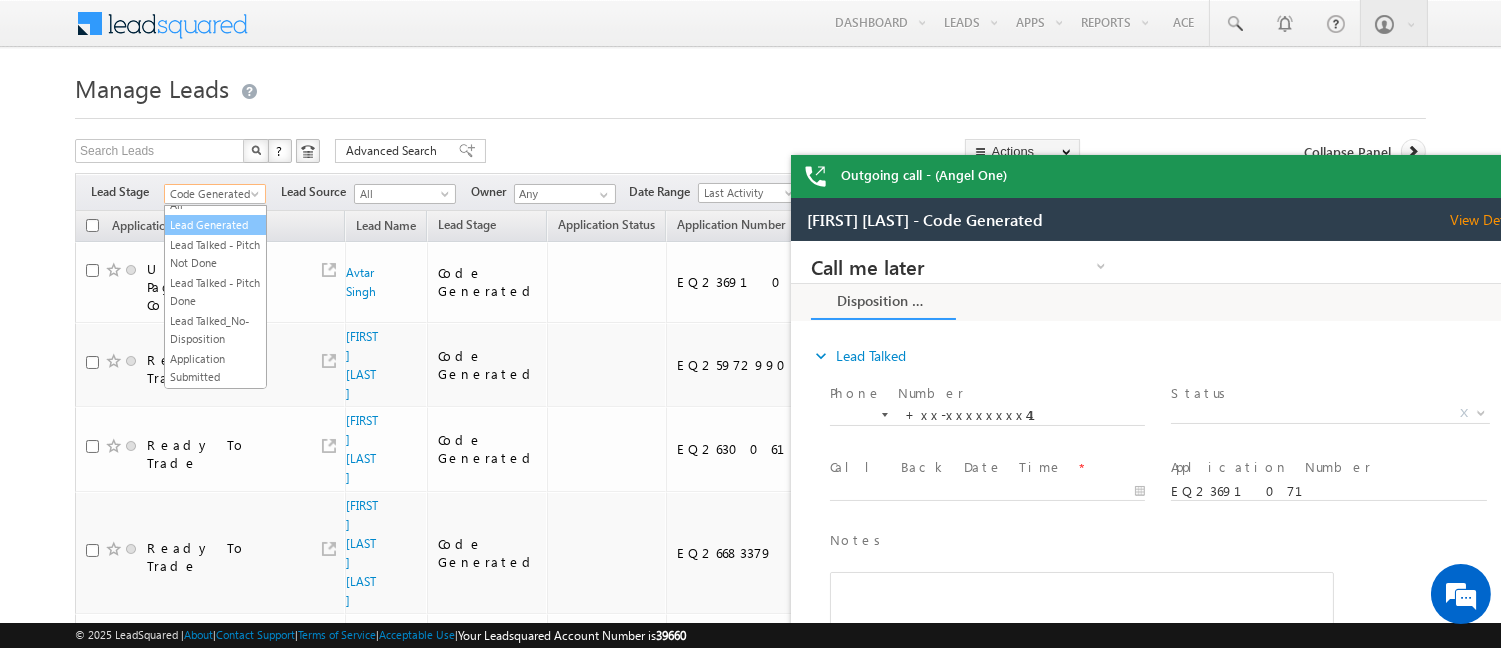 click on "Lead Generated" at bounding box center (215, 225) 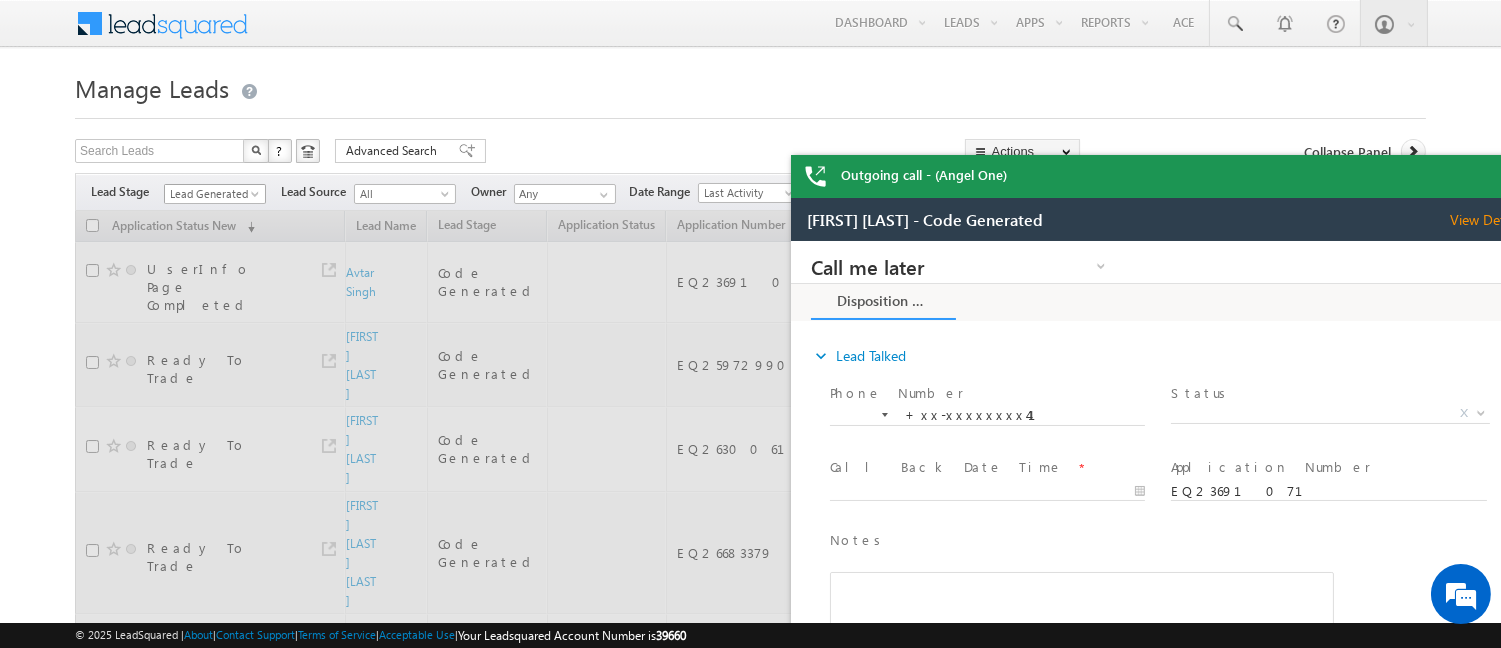 click on "Lead Generated" at bounding box center [212, 194] 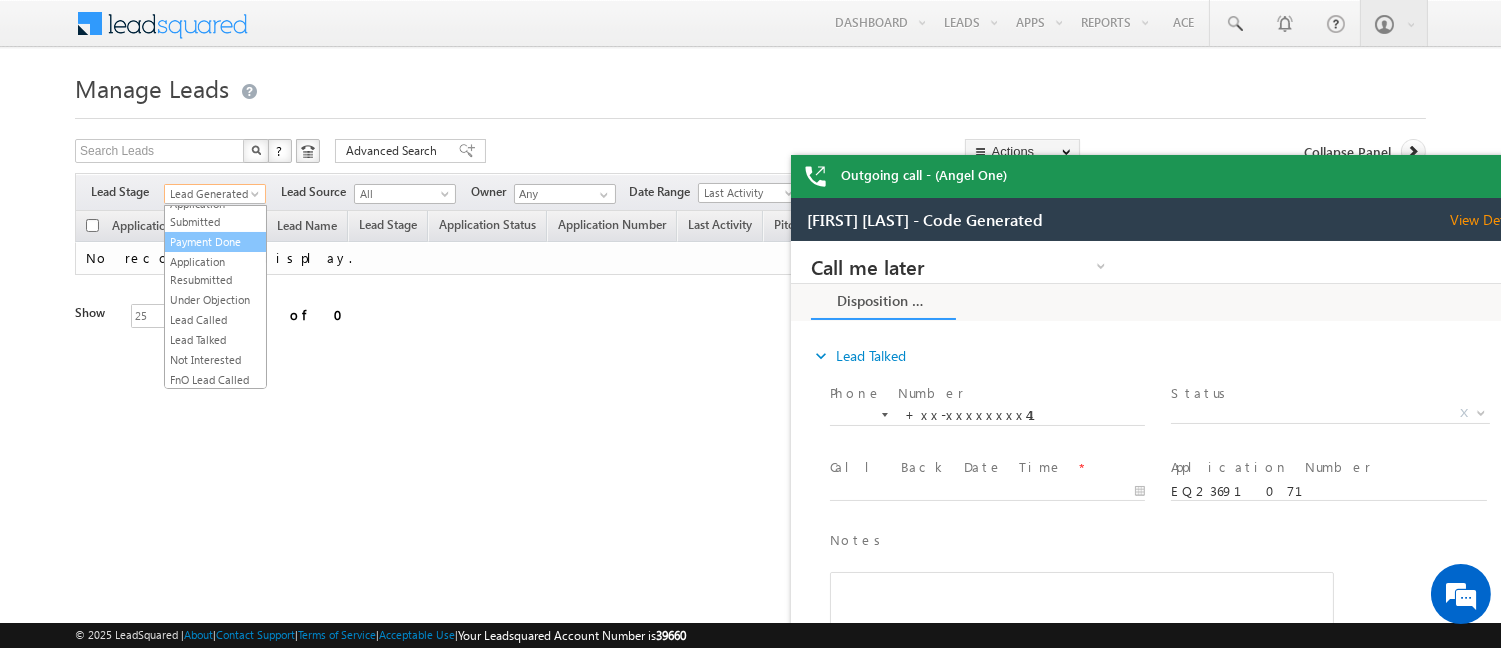 scroll, scrollTop: 163, scrollLeft: 0, axis: vertical 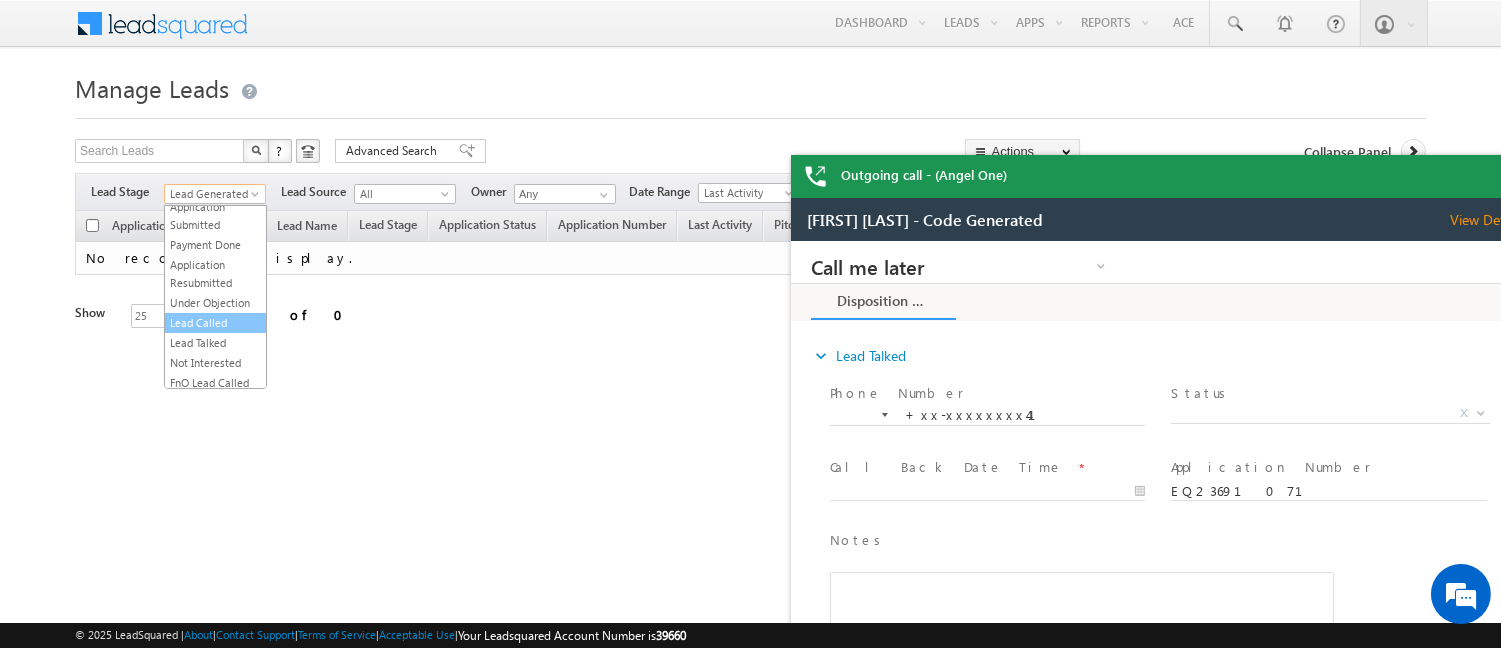 click on "Lead Called" at bounding box center [215, 323] 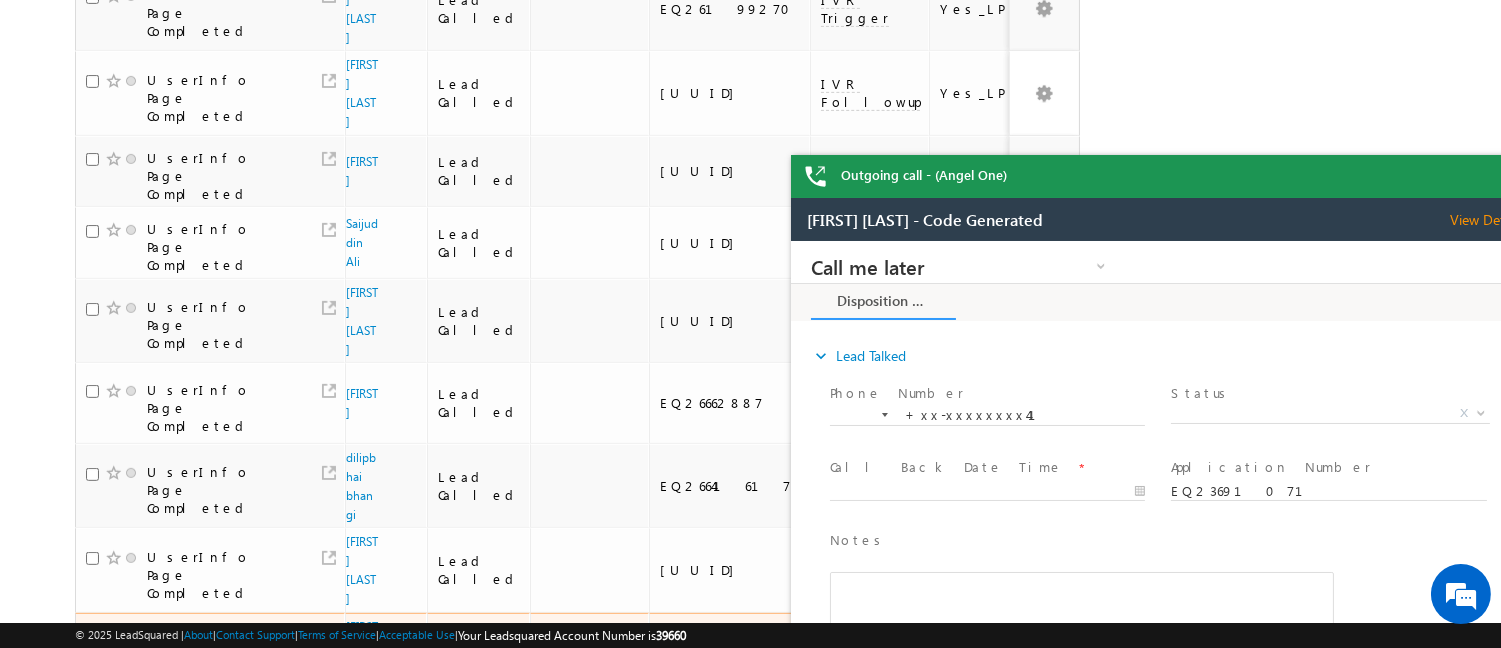 scroll, scrollTop: 1470, scrollLeft: 0, axis: vertical 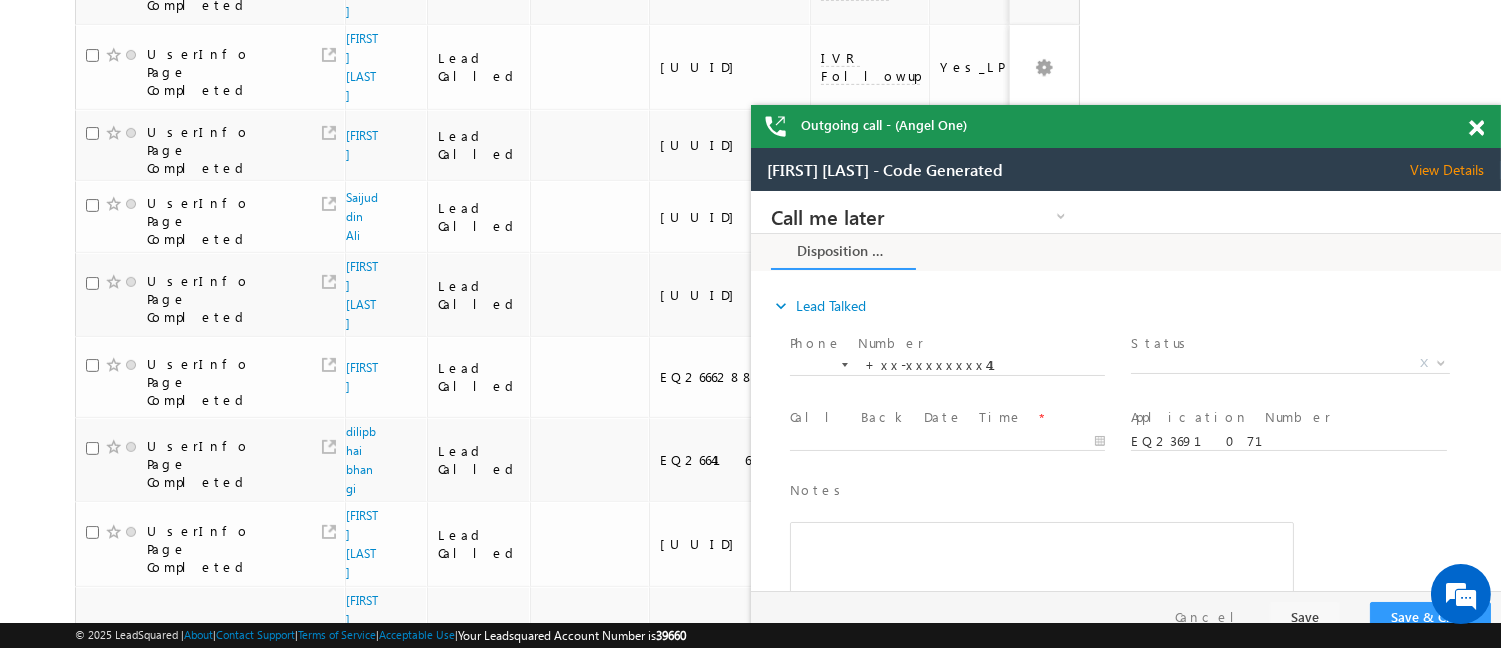 drag, startPoint x: 2185, startPoint y: 328, endPoint x: 2232, endPoint y: 274, distance: 71.5891 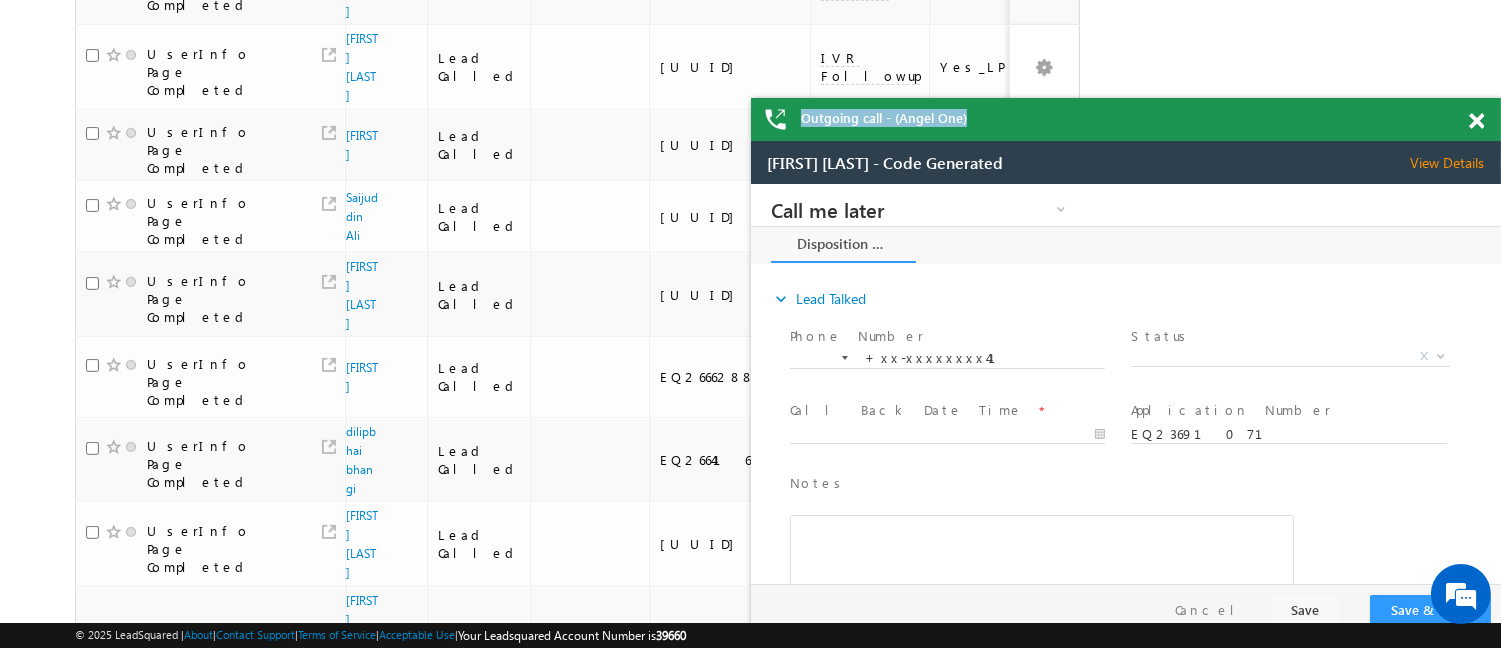 click on "Outgoing call -  (Angel One)" at bounding box center (1126, 119) 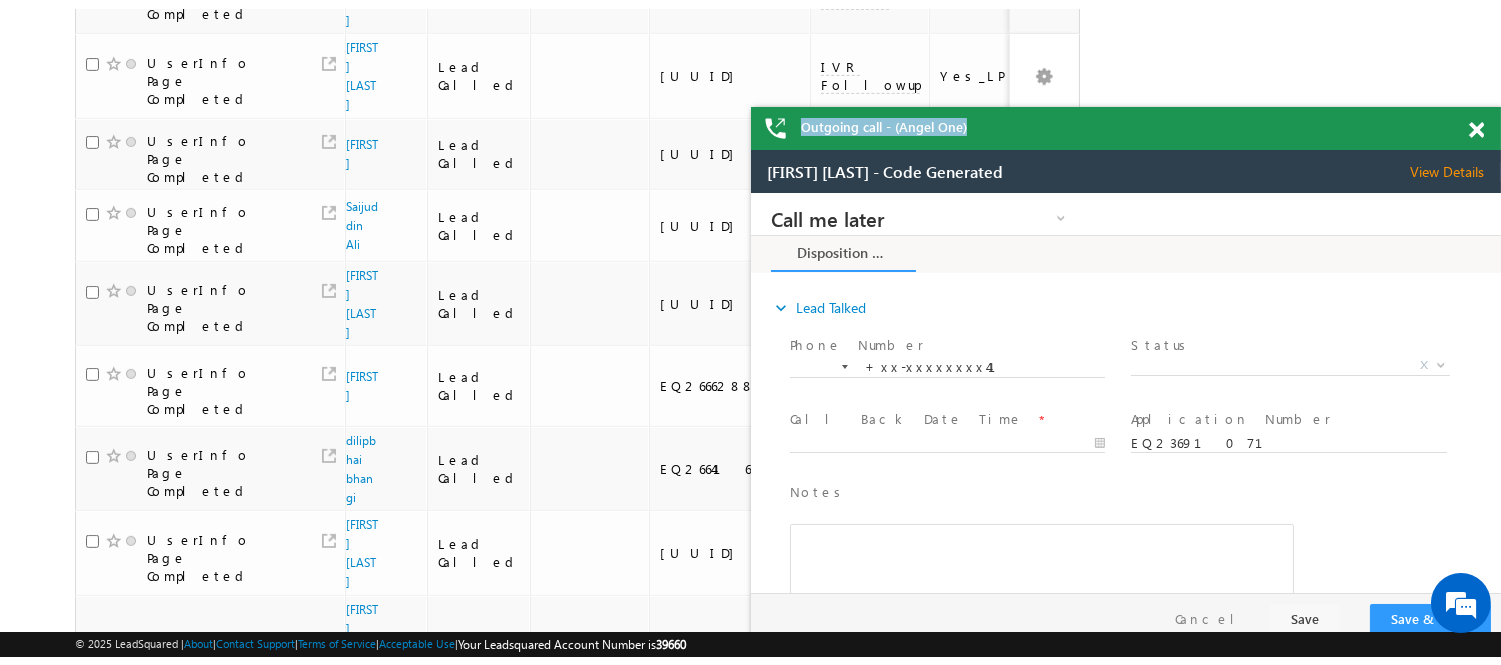 scroll, scrollTop: 1453, scrollLeft: 0, axis: vertical 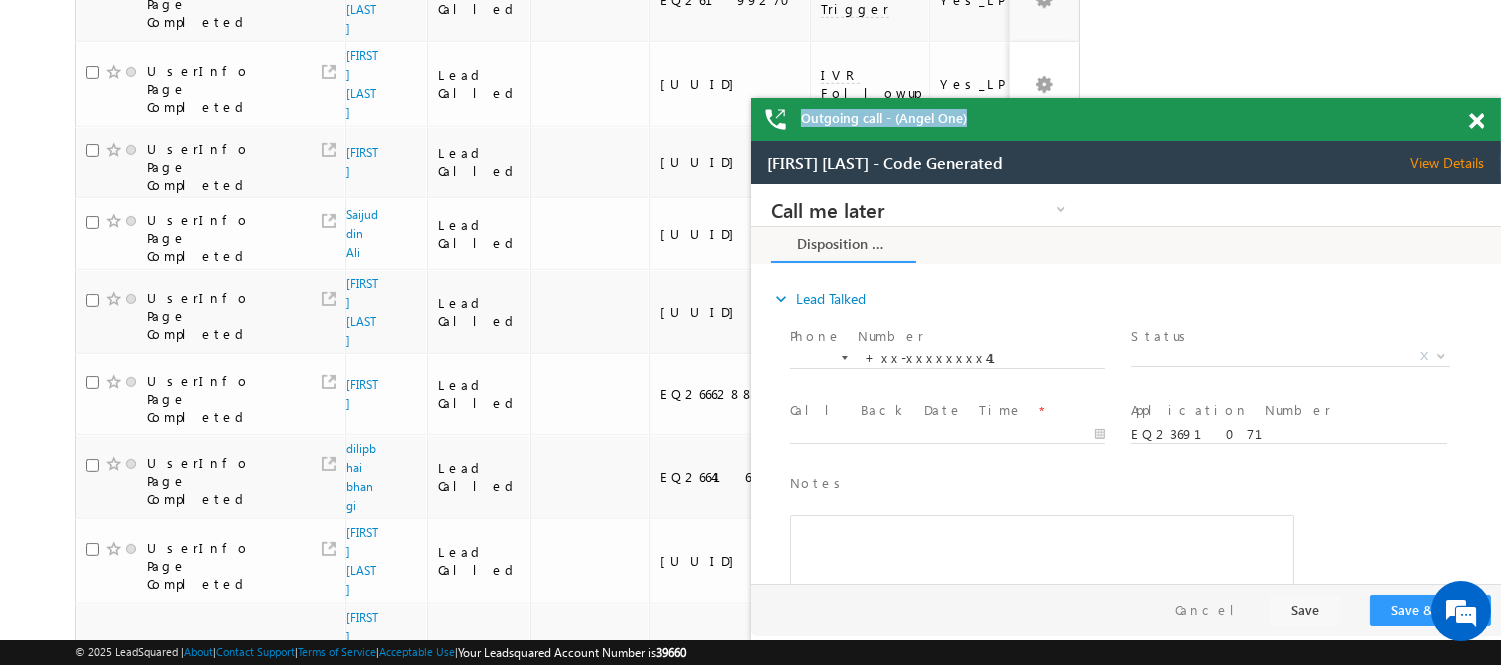 click at bounding box center [1476, 121] 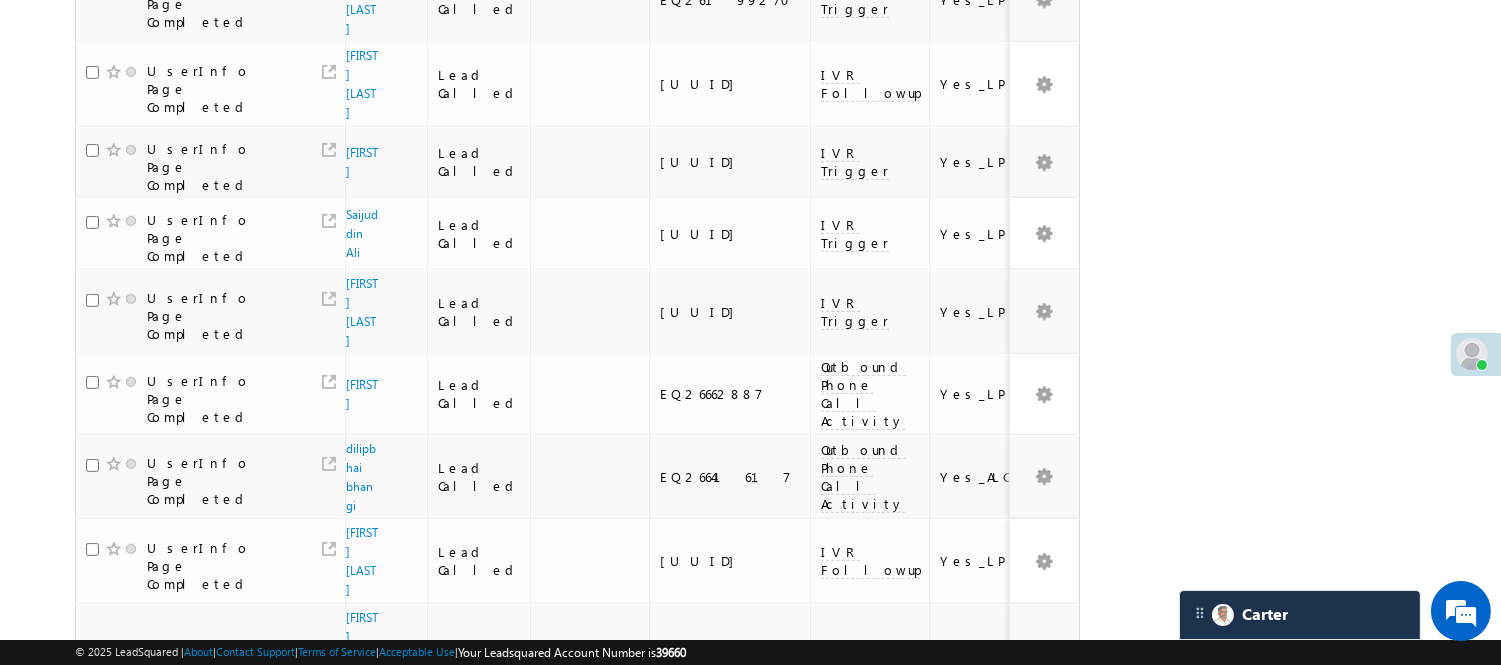 click on "2" at bounding box center (898, 849) 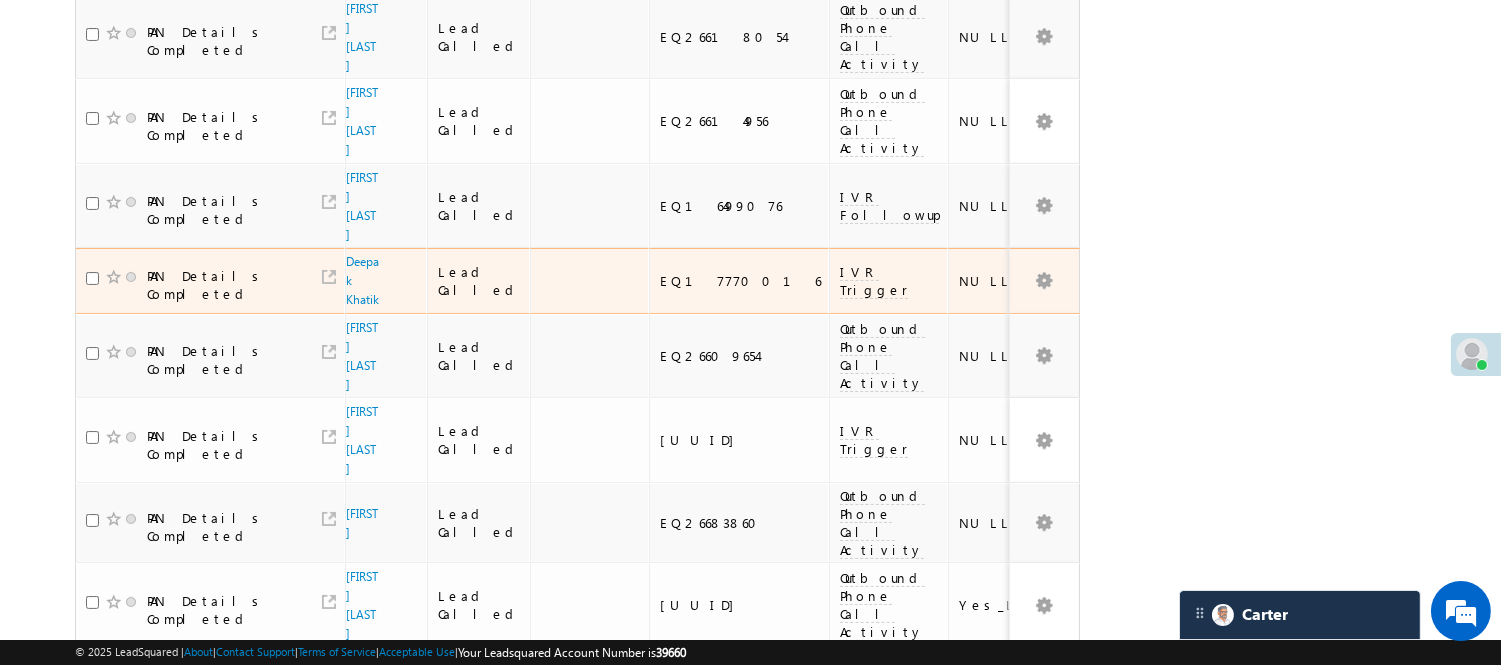 scroll, scrollTop: 0, scrollLeft: 0, axis: both 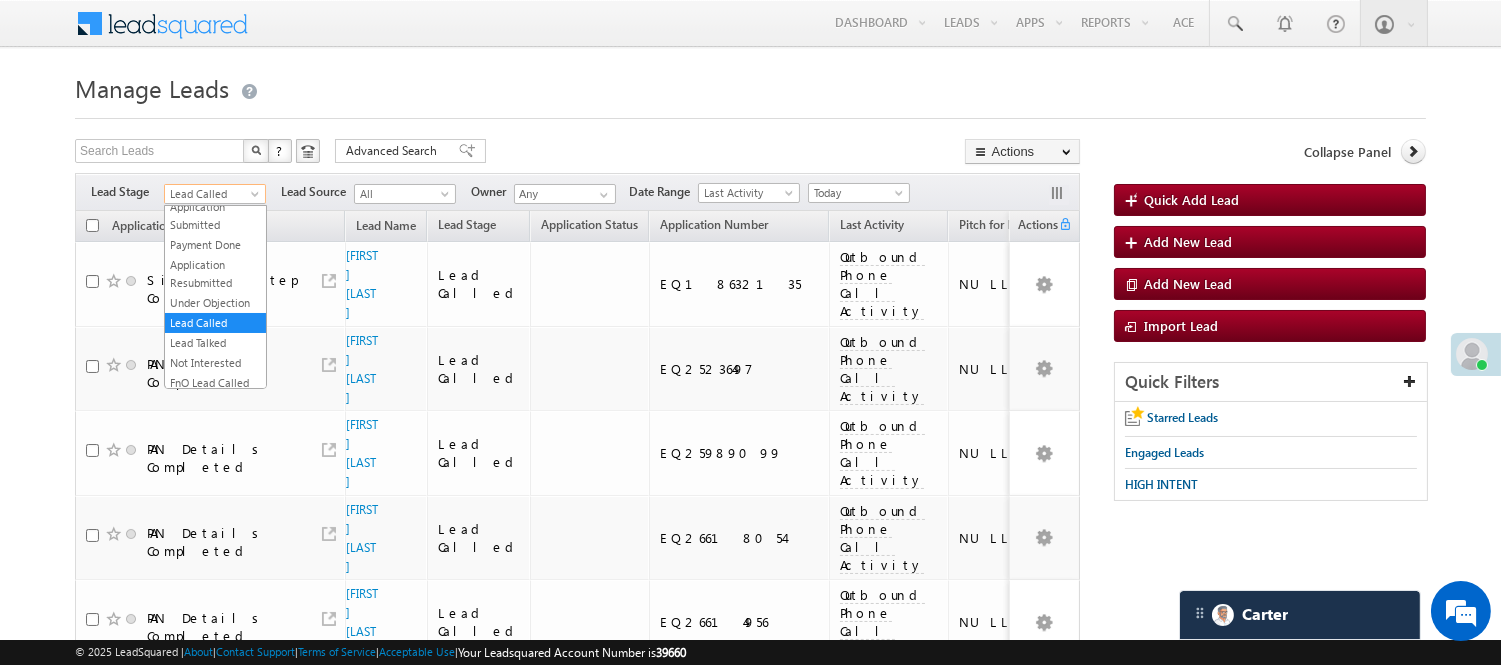 click on "Lead Called" at bounding box center (212, 194) 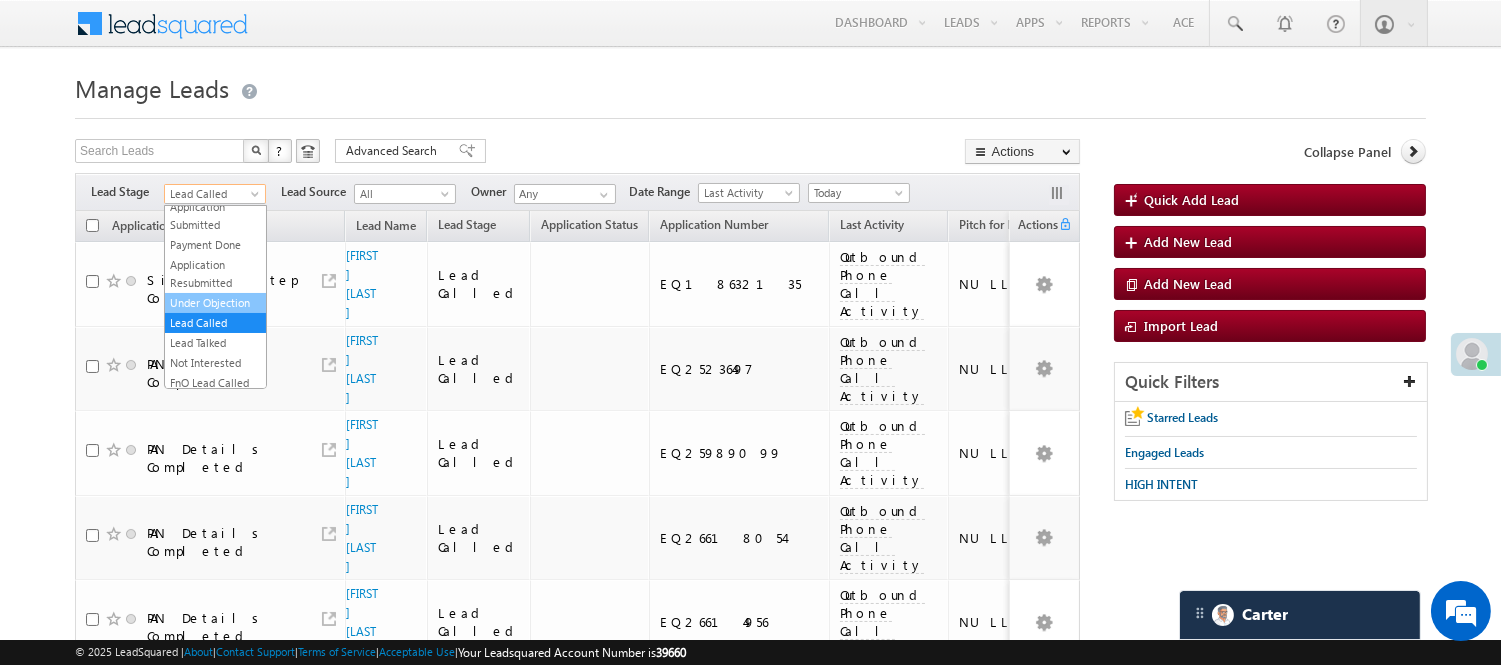 click on "Under Objection" at bounding box center (215, 303) 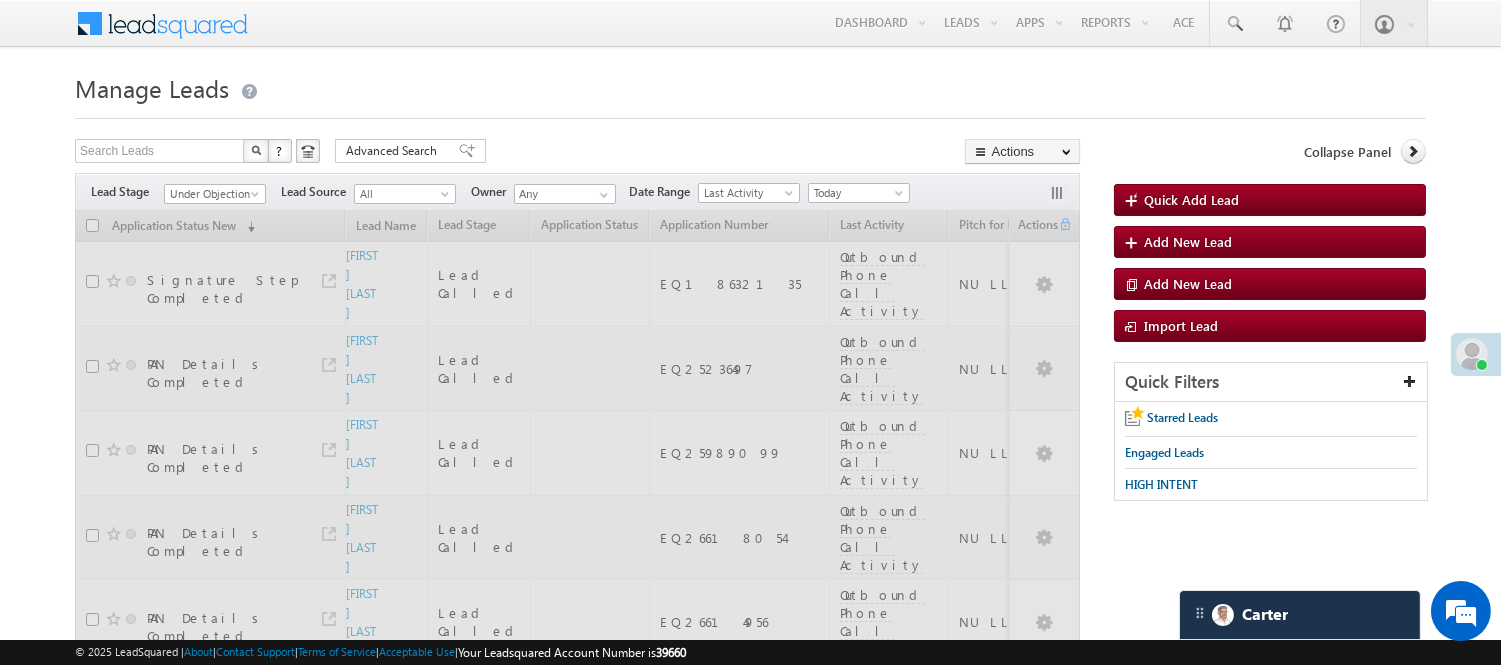 click at bounding box center (750, 112) 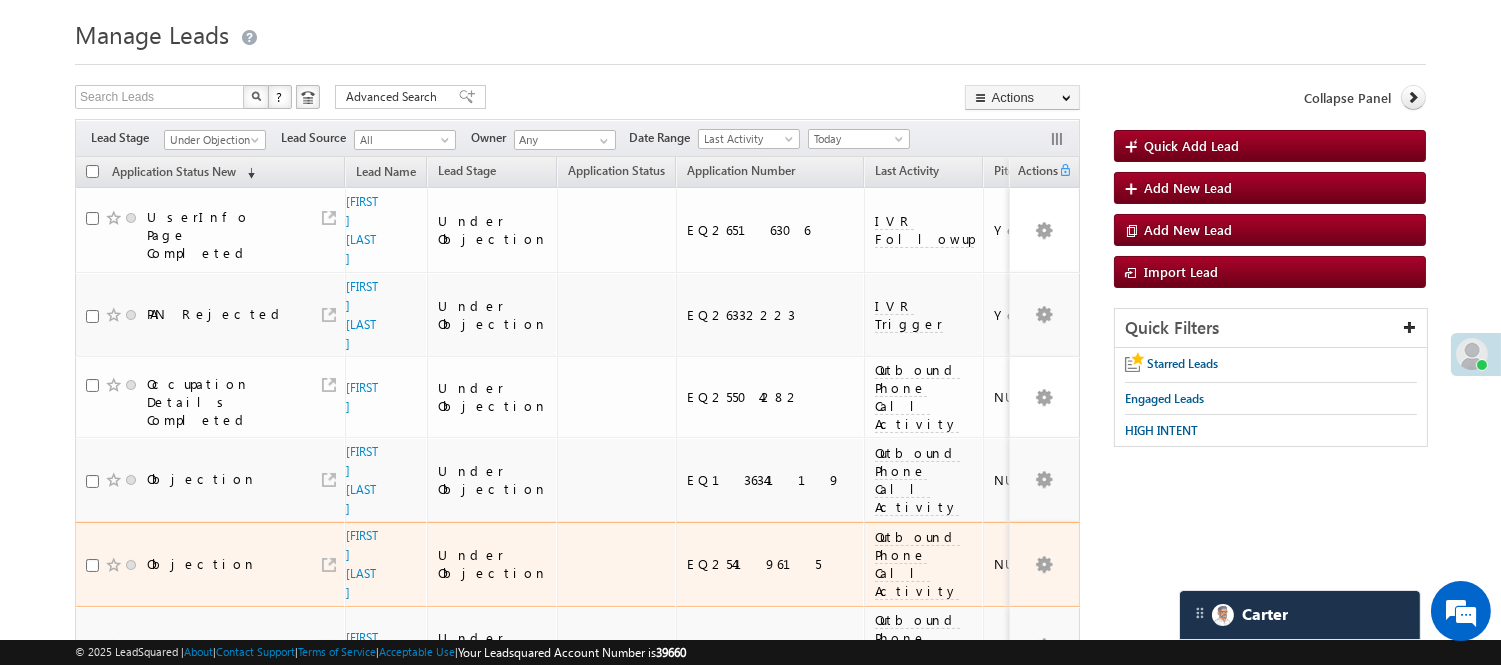 scroll, scrollTop: 0, scrollLeft: 0, axis: both 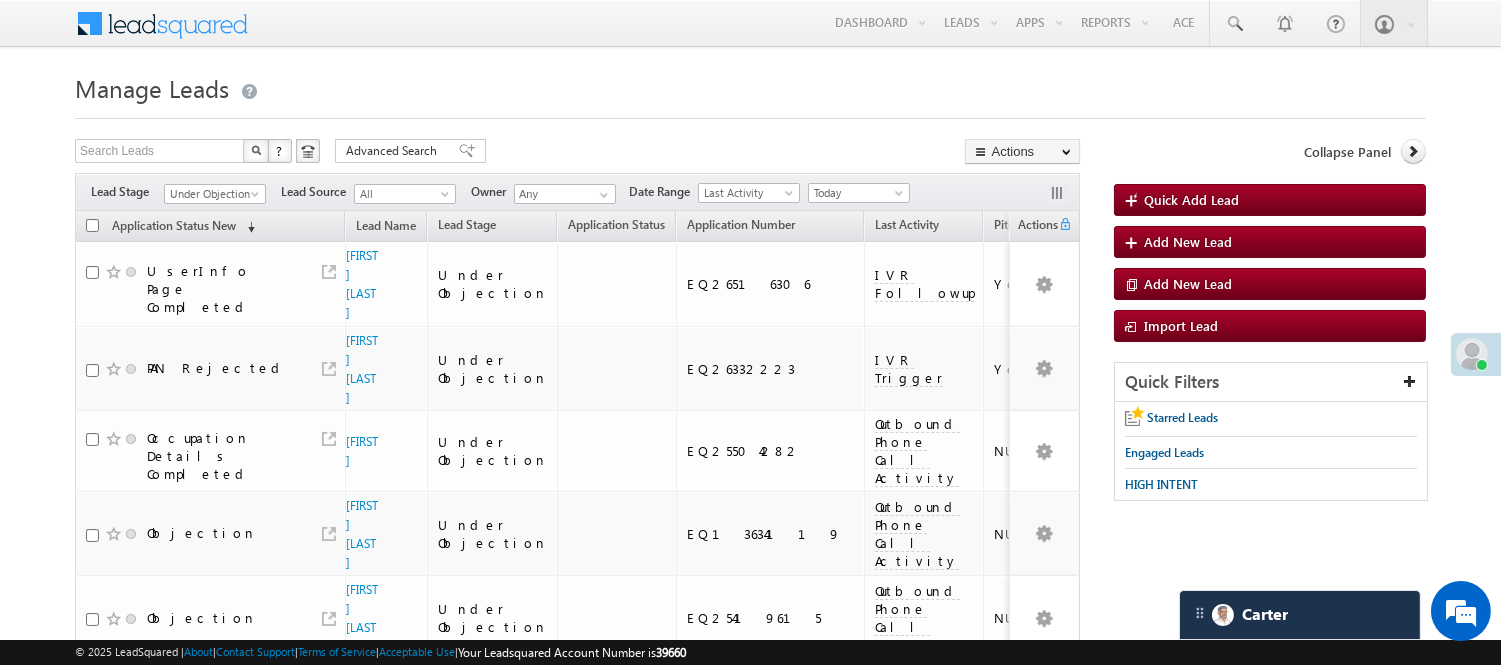 click on "Under Objection" at bounding box center [212, 194] 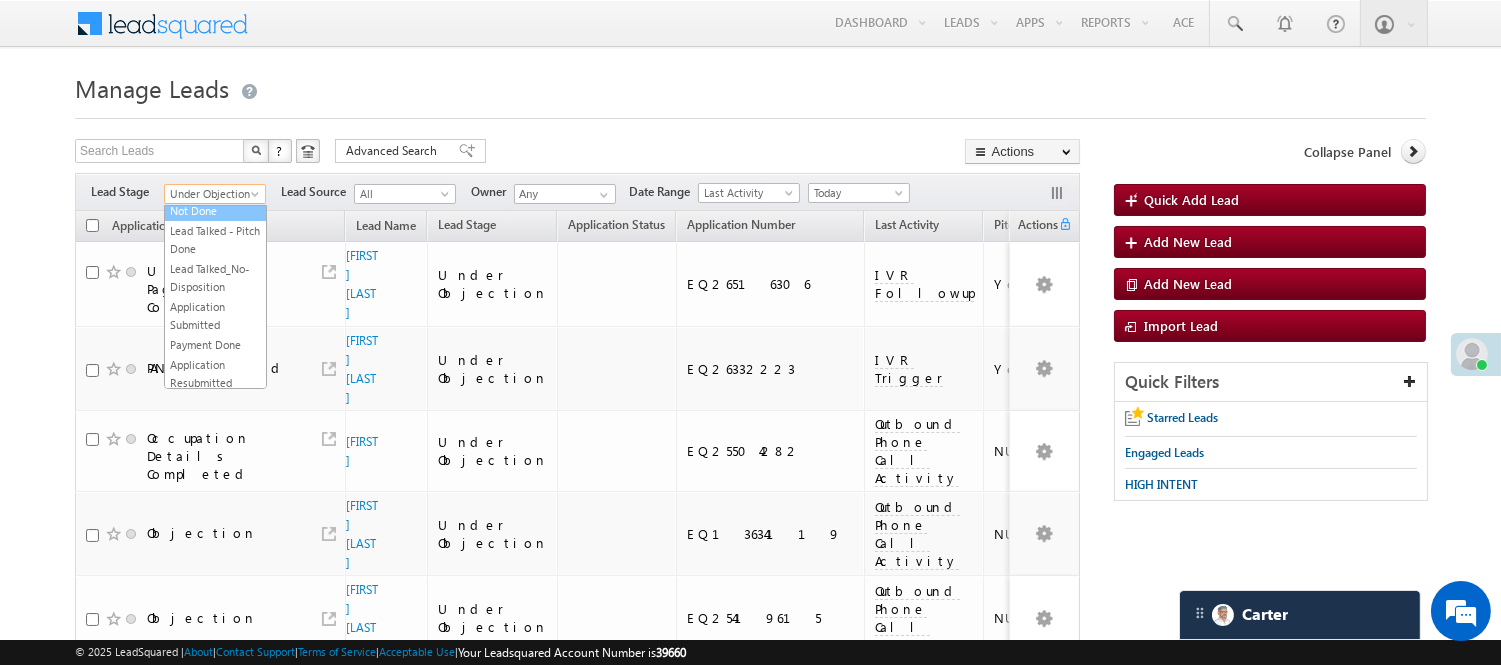 scroll, scrollTop: 111, scrollLeft: 0, axis: vertical 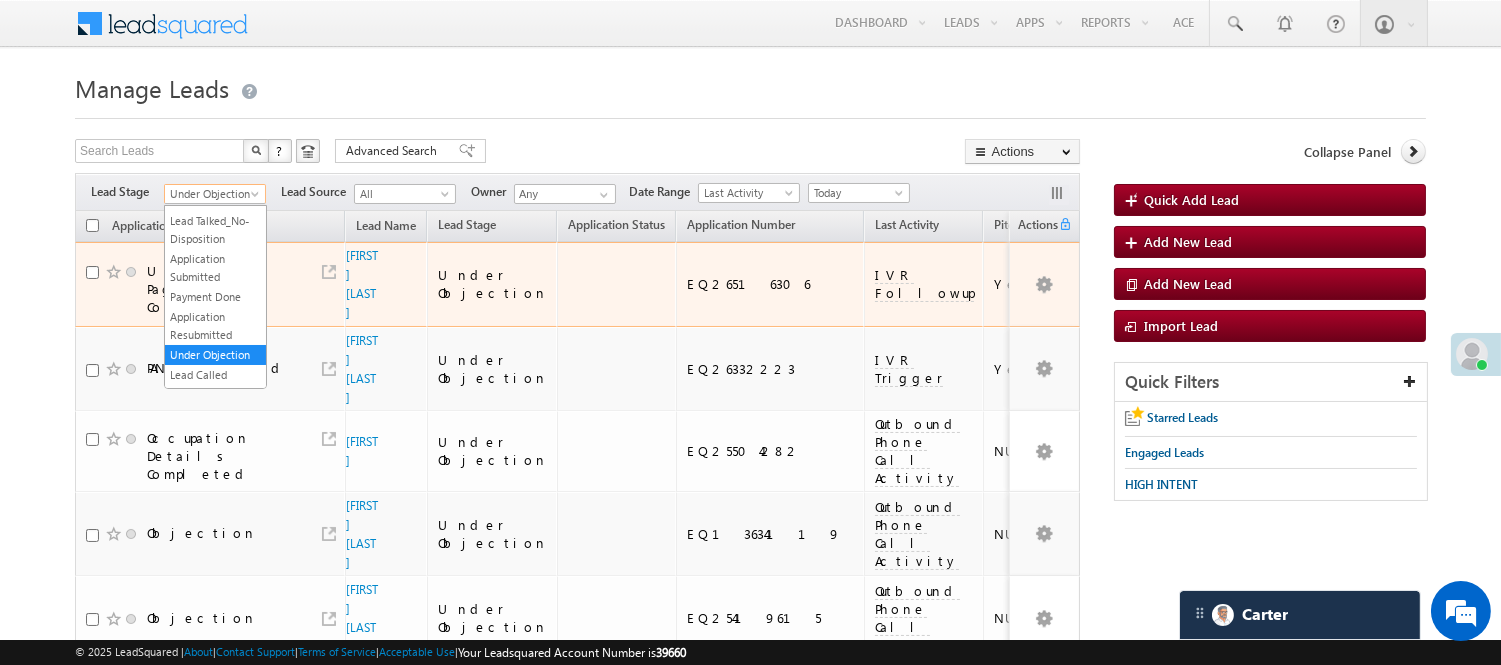 drag, startPoint x: 205, startPoint y: 250, endPoint x: 325, endPoint y: 302, distance: 130.78226 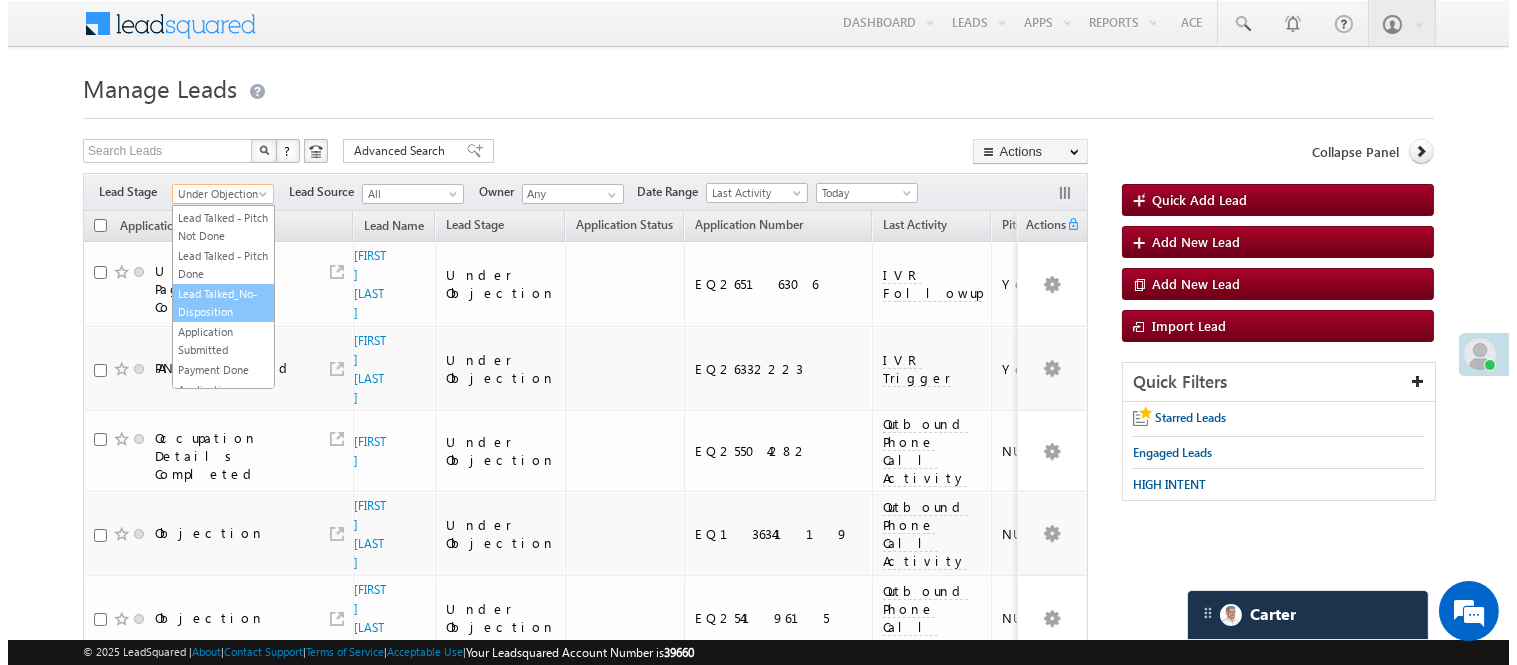 scroll, scrollTop: 0, scrollLeft: 0, axis: both 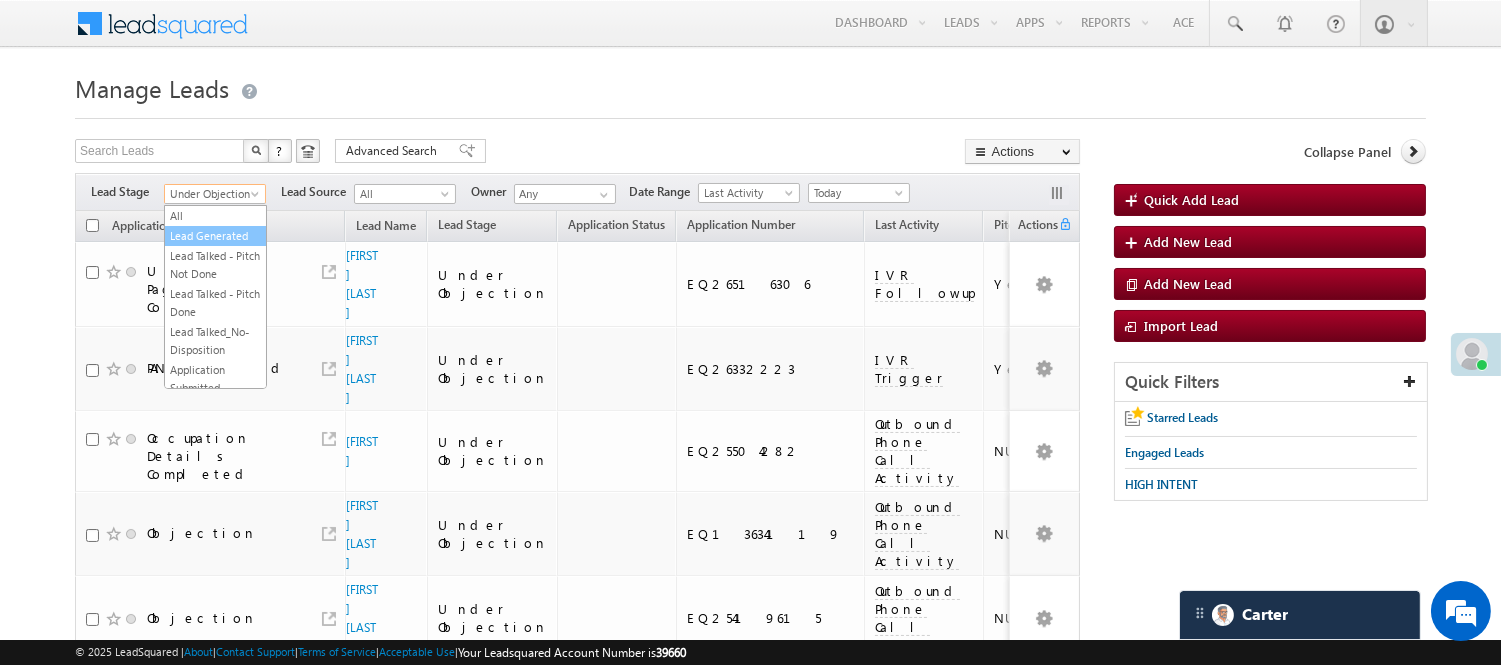 click on "Lead Generated" at bounding box center (215, 236) 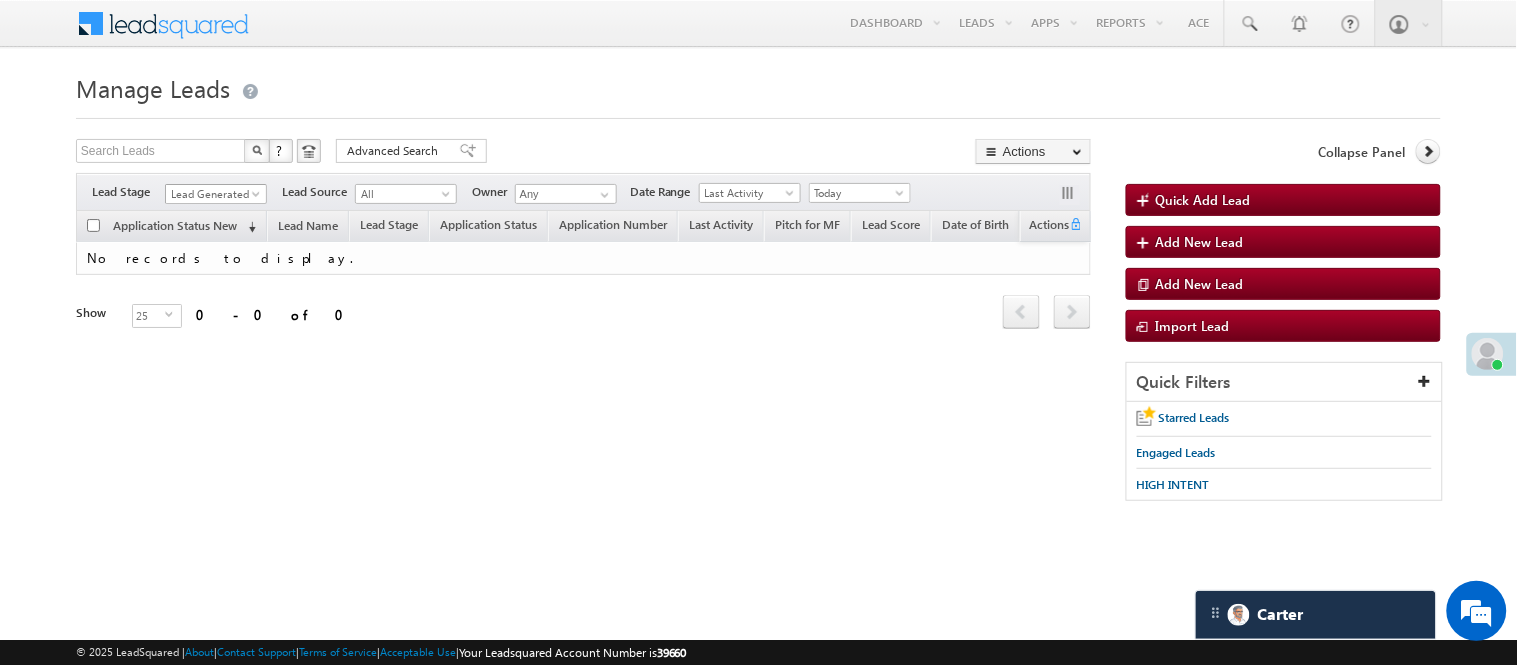 click on "Lead Generated" at bounding box center (213, 194) 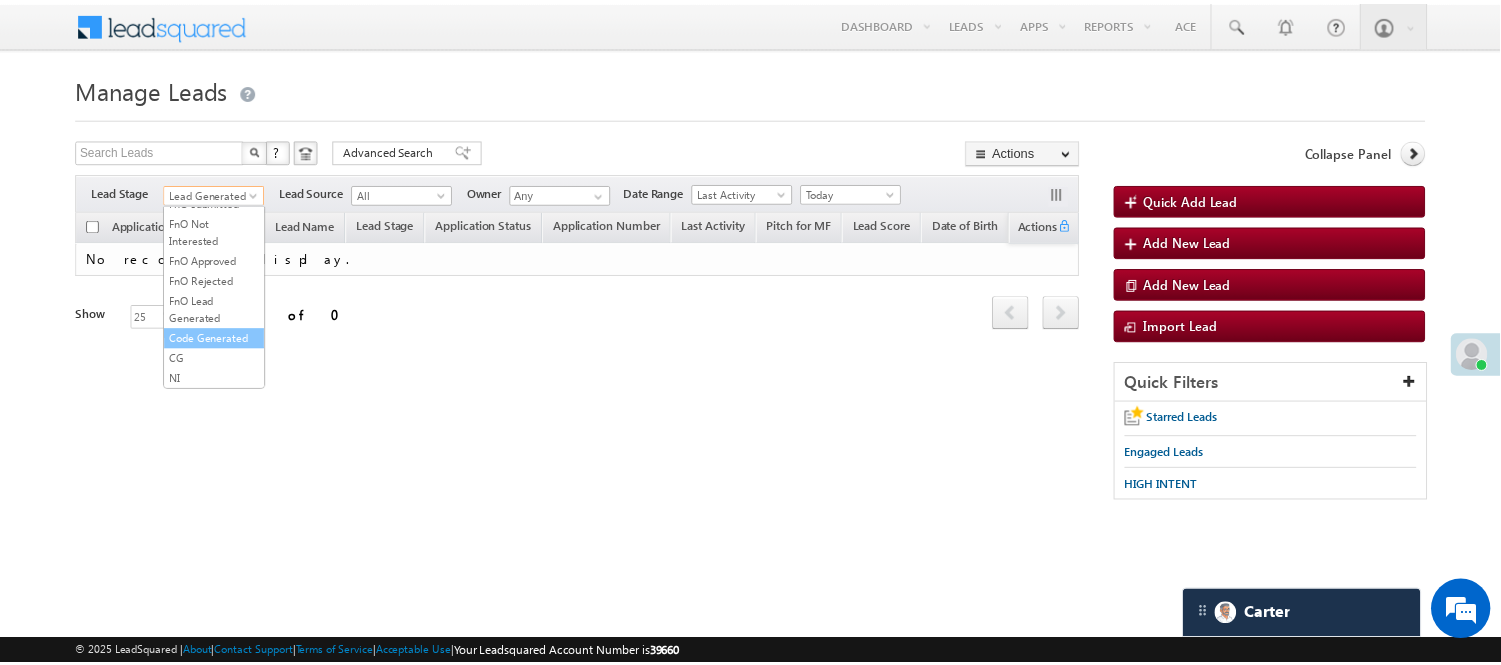 scroll, scrollTop: 496, scrollLeft: 0, axis: vertical 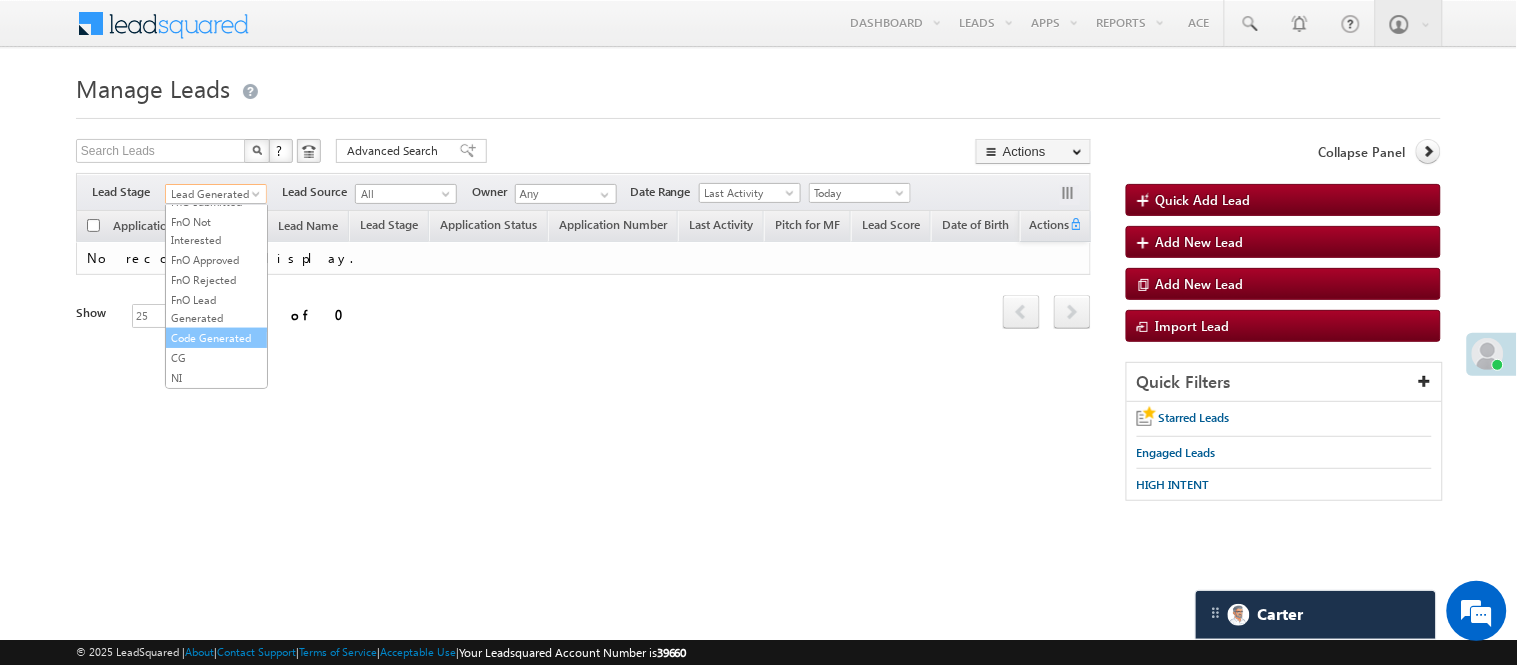 click on "Code Generated" at bounding box center (216, 338) 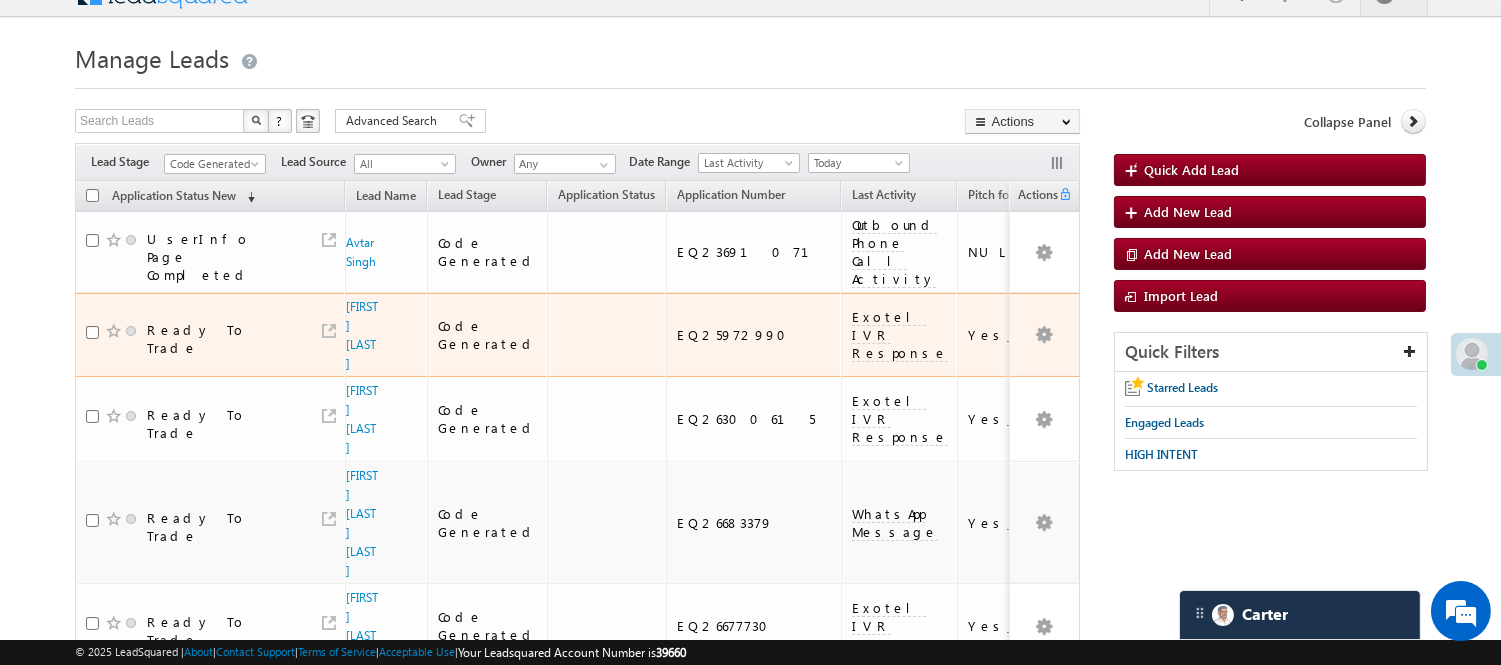 scroll, scrollTop: 111, scrollLeft: 0, axis: vertical 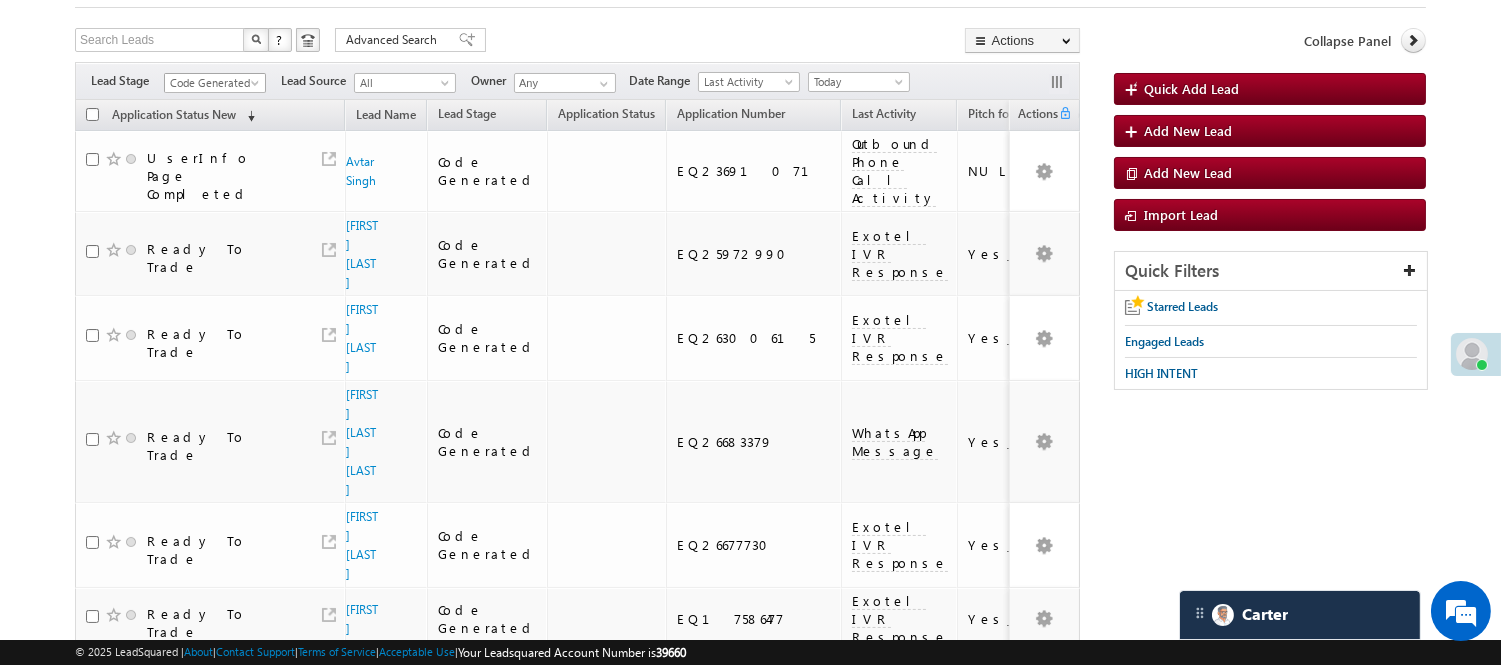 click on "Code Generated" at bounding box center (212, 83) 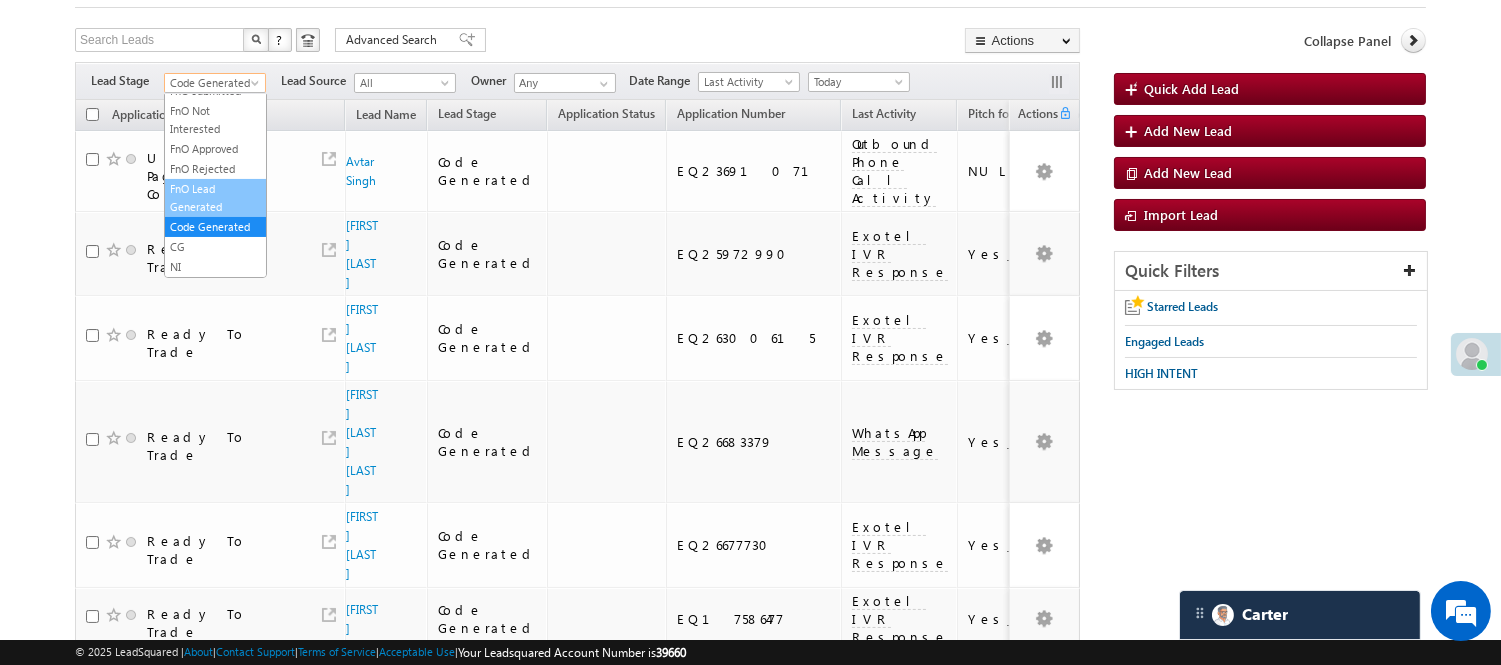 scroll, scrollTop: 0, scrollLeft: 0, axis: both 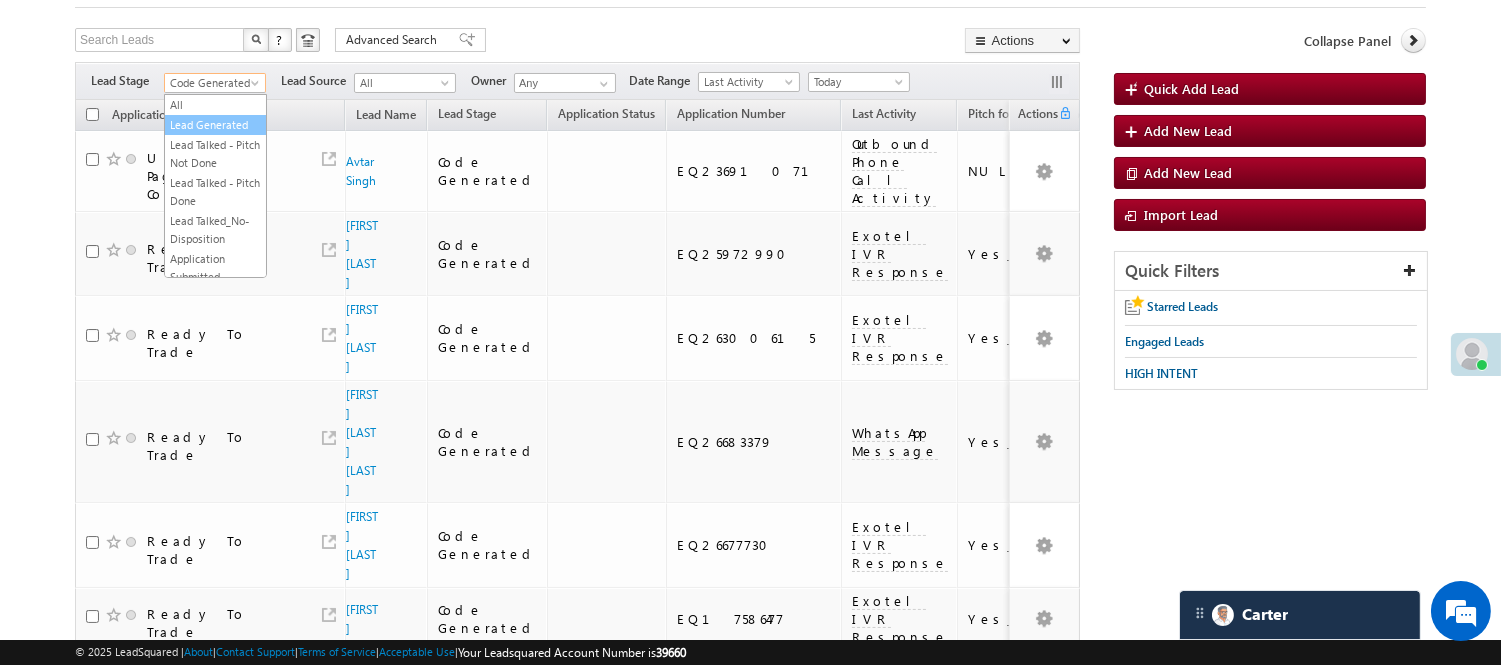 click on "Lead Generated" at bounding box center [215, 125] 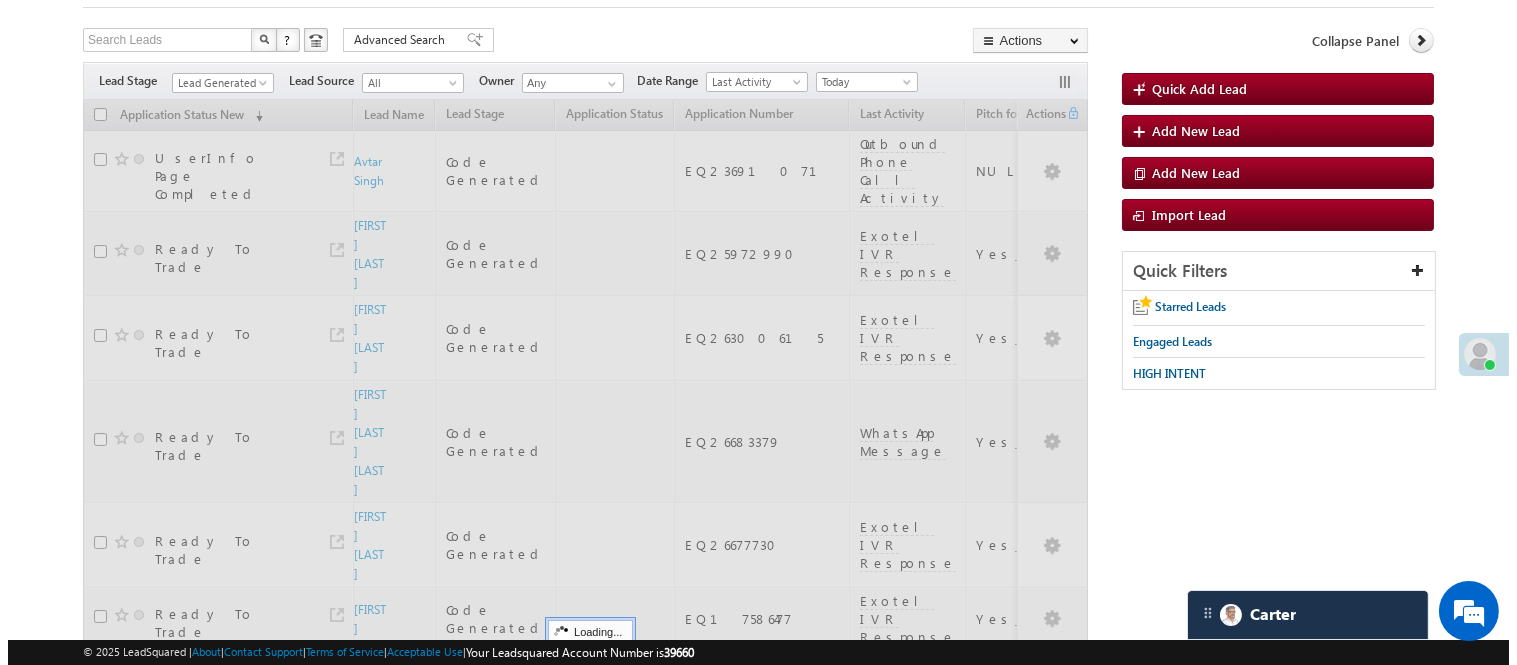 scroll, scrollTop: 0, scrollLeft: 0, axis: both 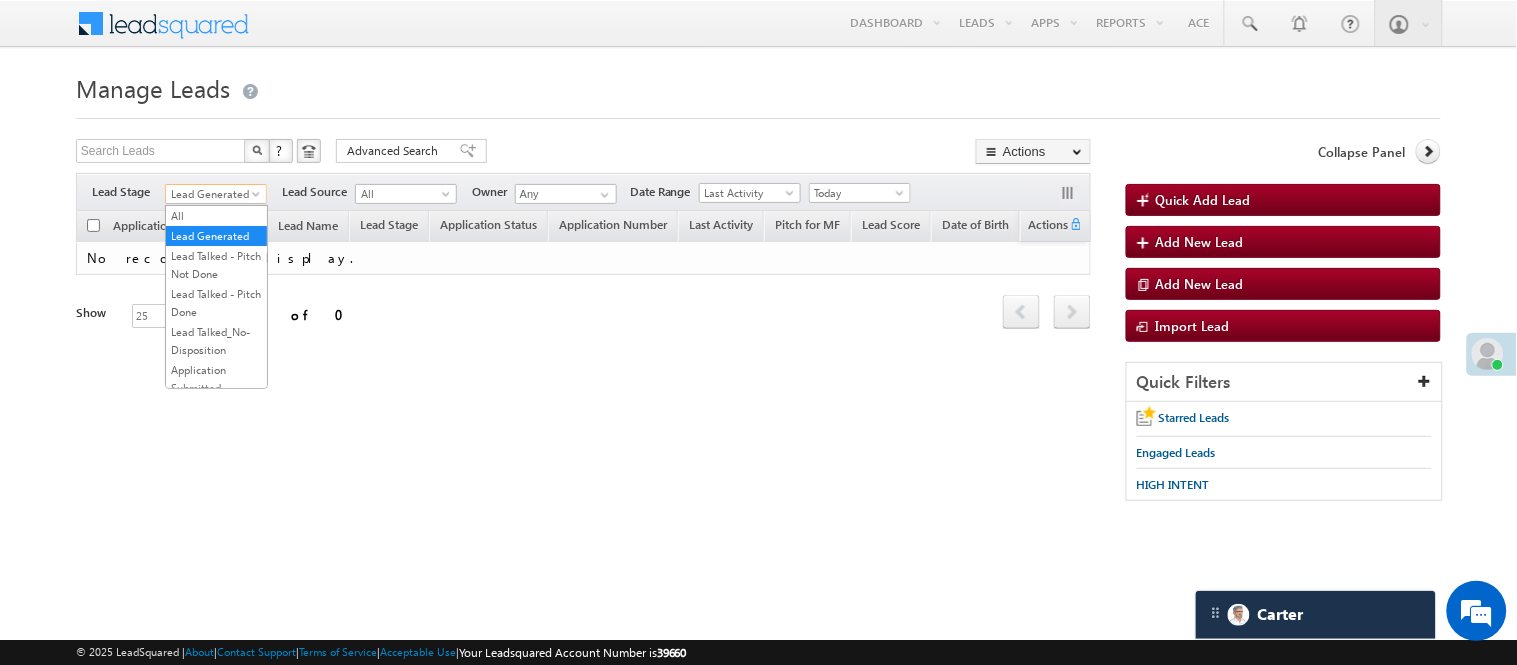 click on "Lead Generated" at bounding box center [213, 194] 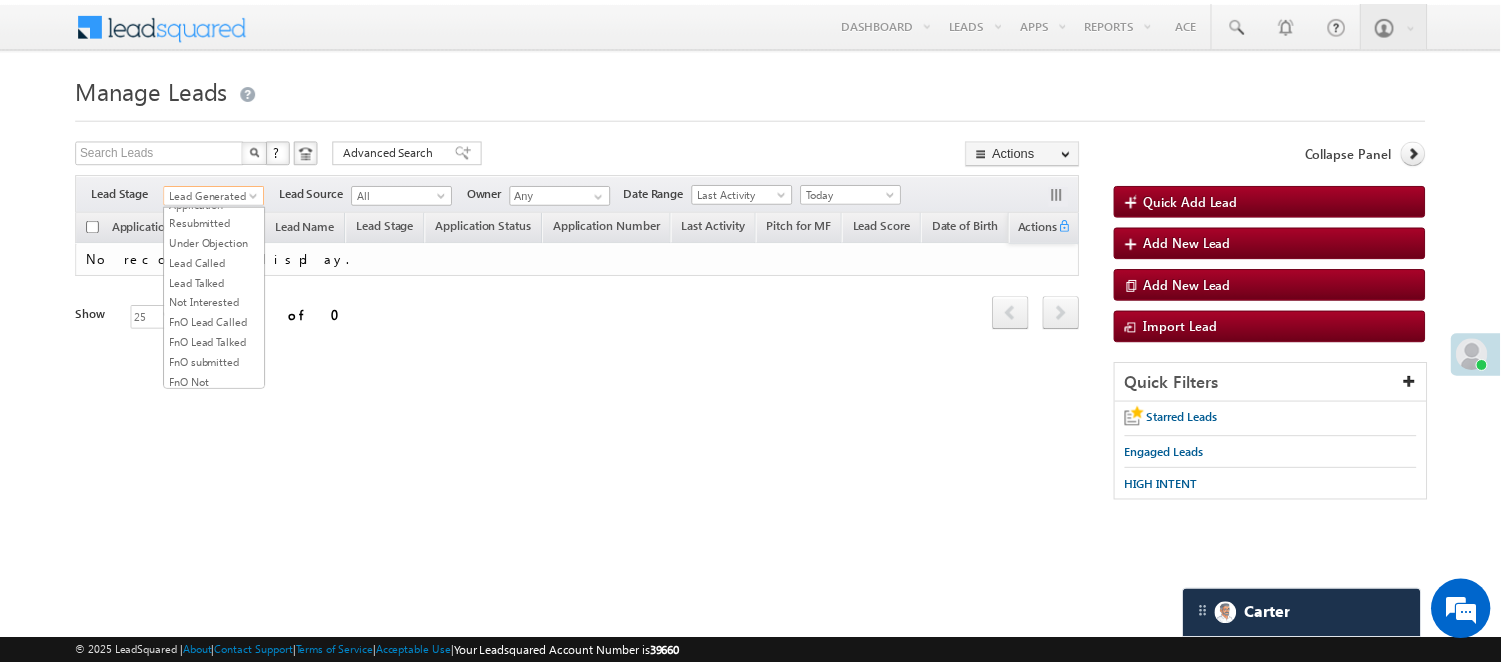 scroll, scrollTop: 222, scrollLeft: 0, axis: vertical 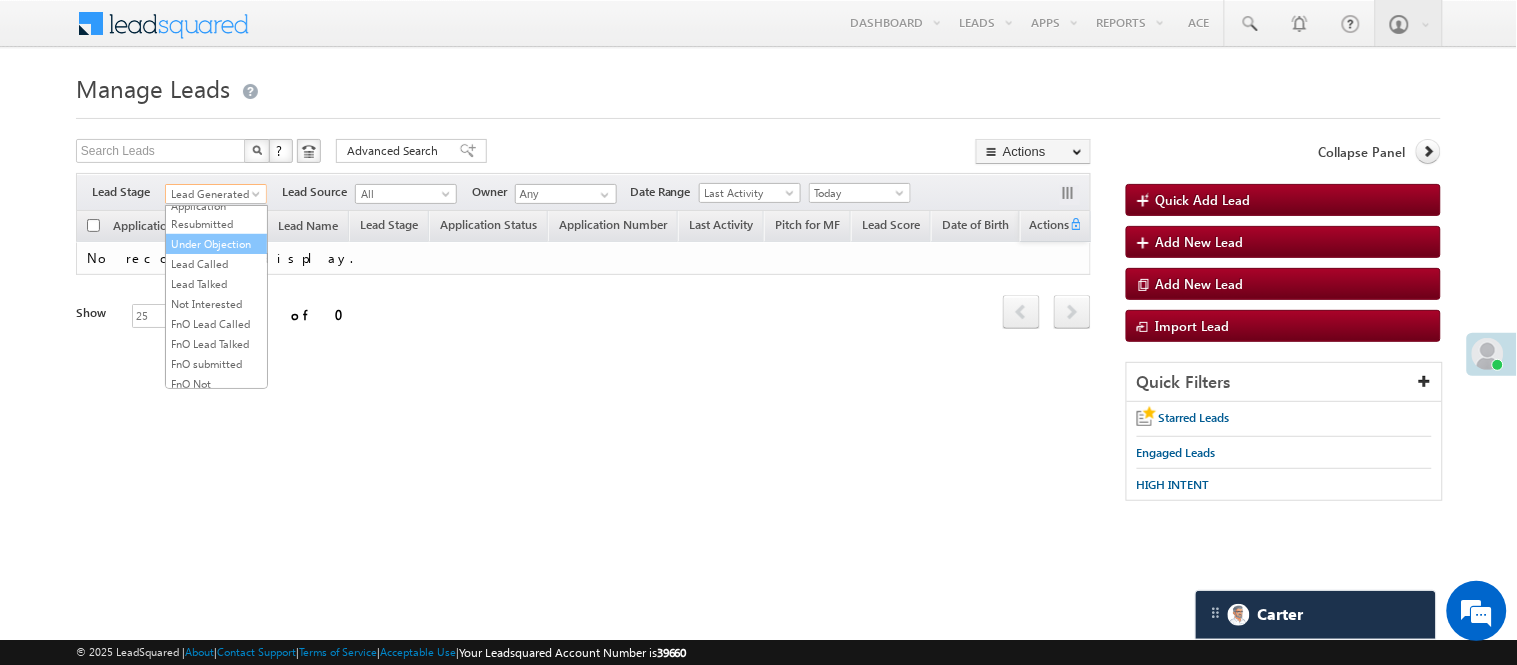click on "Under Objection" at bounding box center [216, 244] 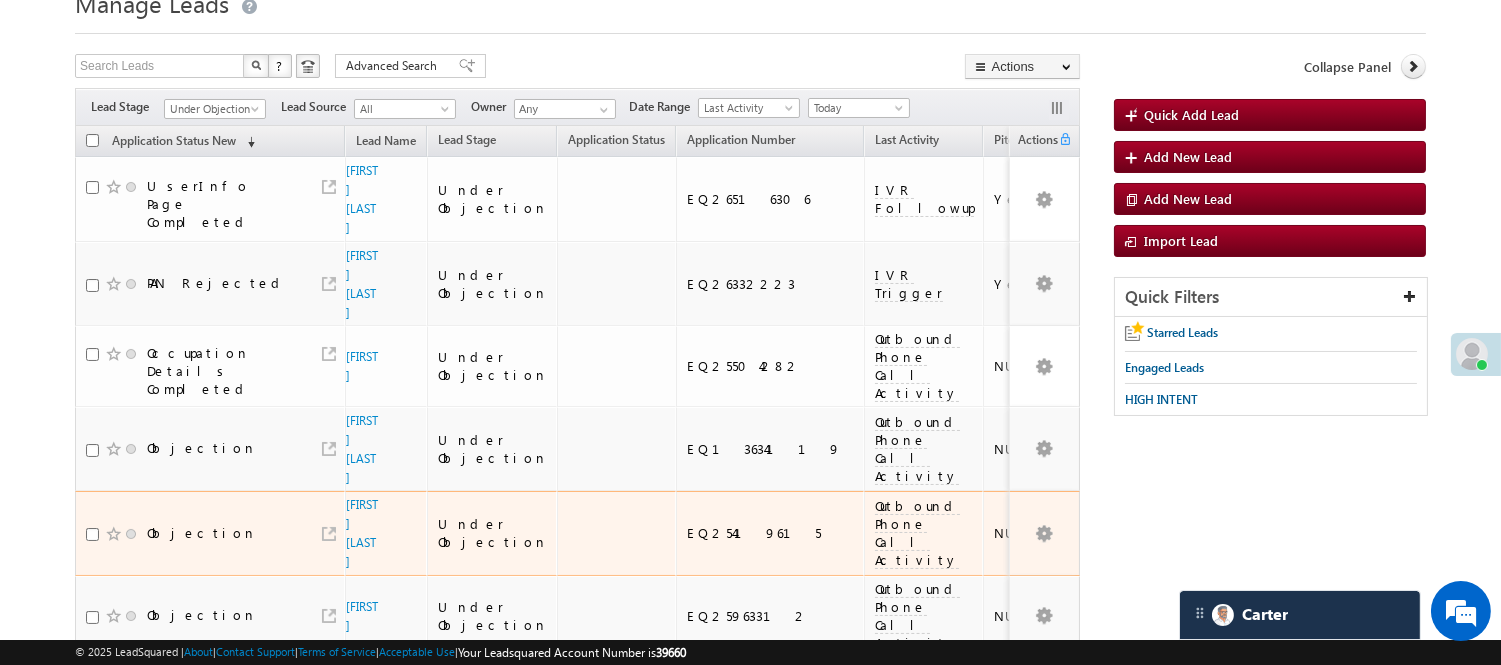 scroll, scrollTop: 222, scrollLeft: 0, axis: vertical 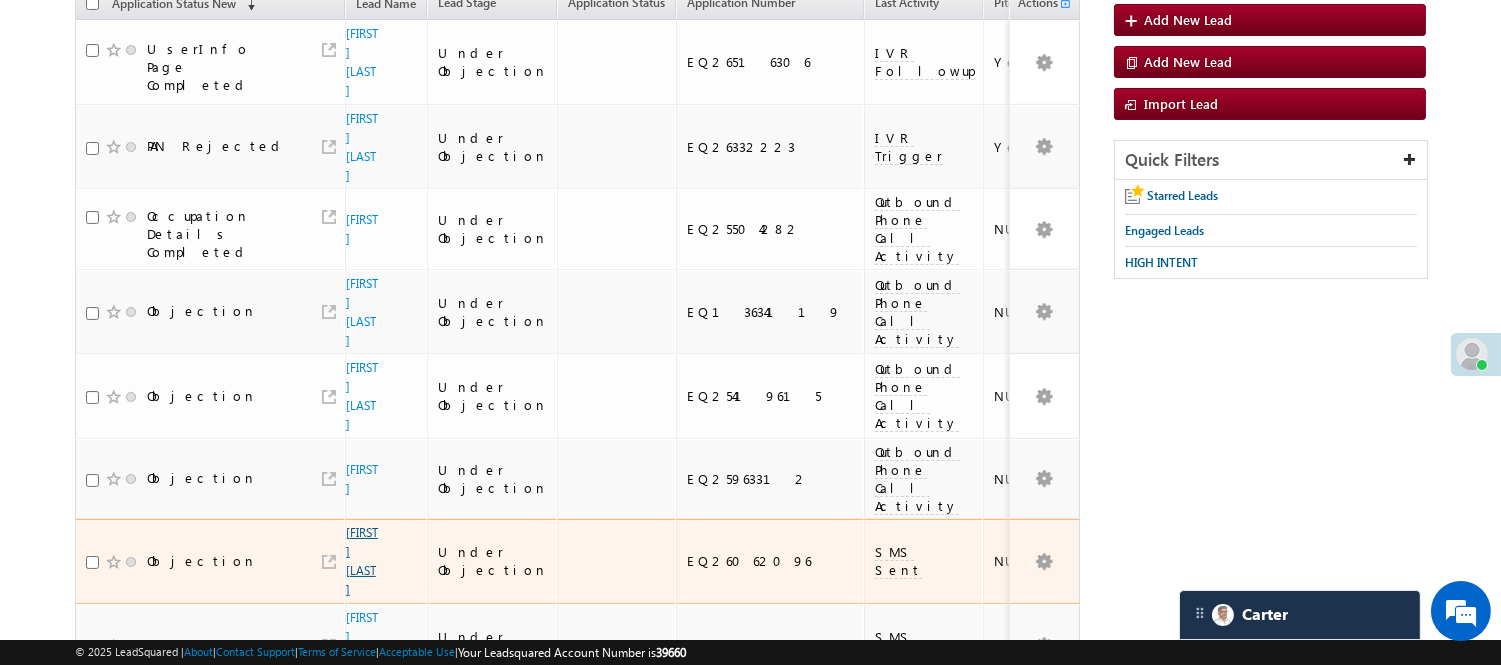click on "Swapnil bhimrao pawar" at bounding box center [362, 561] 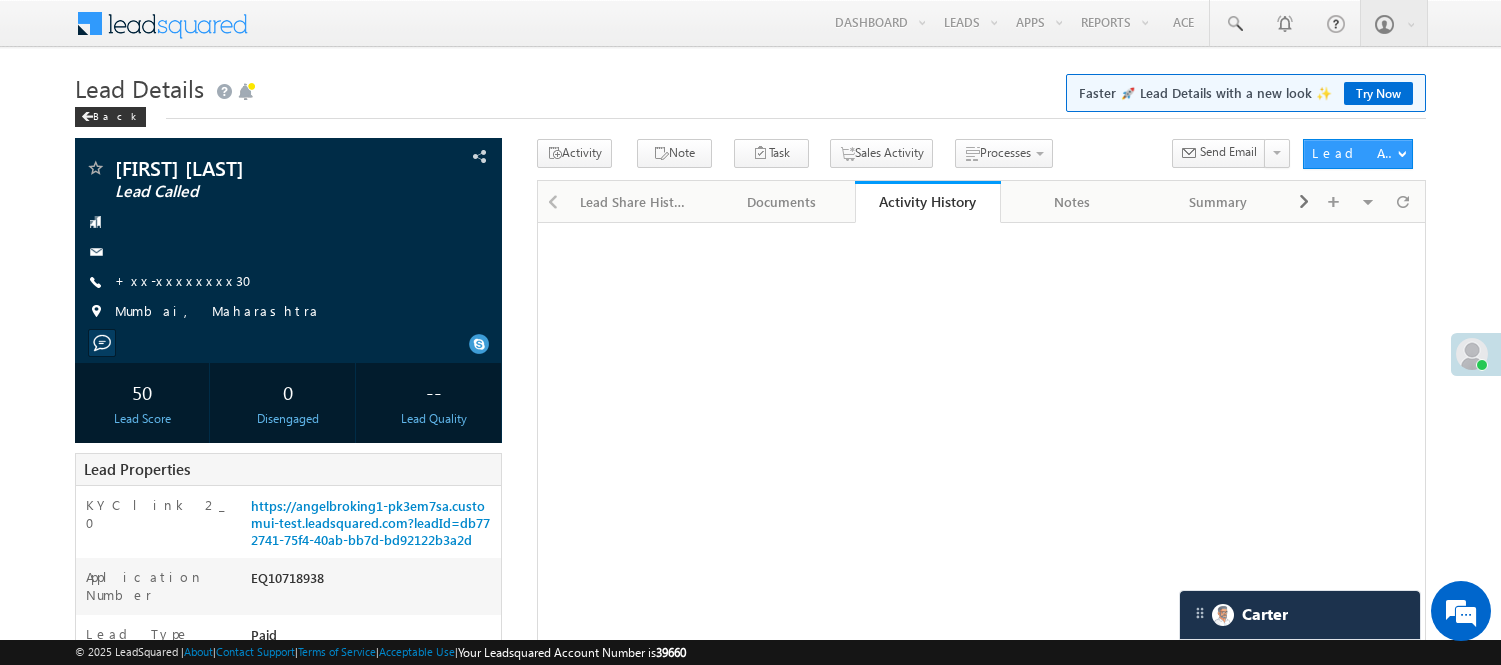 scroll, scrollTop: 0, scrollLeft: 0, axis: both 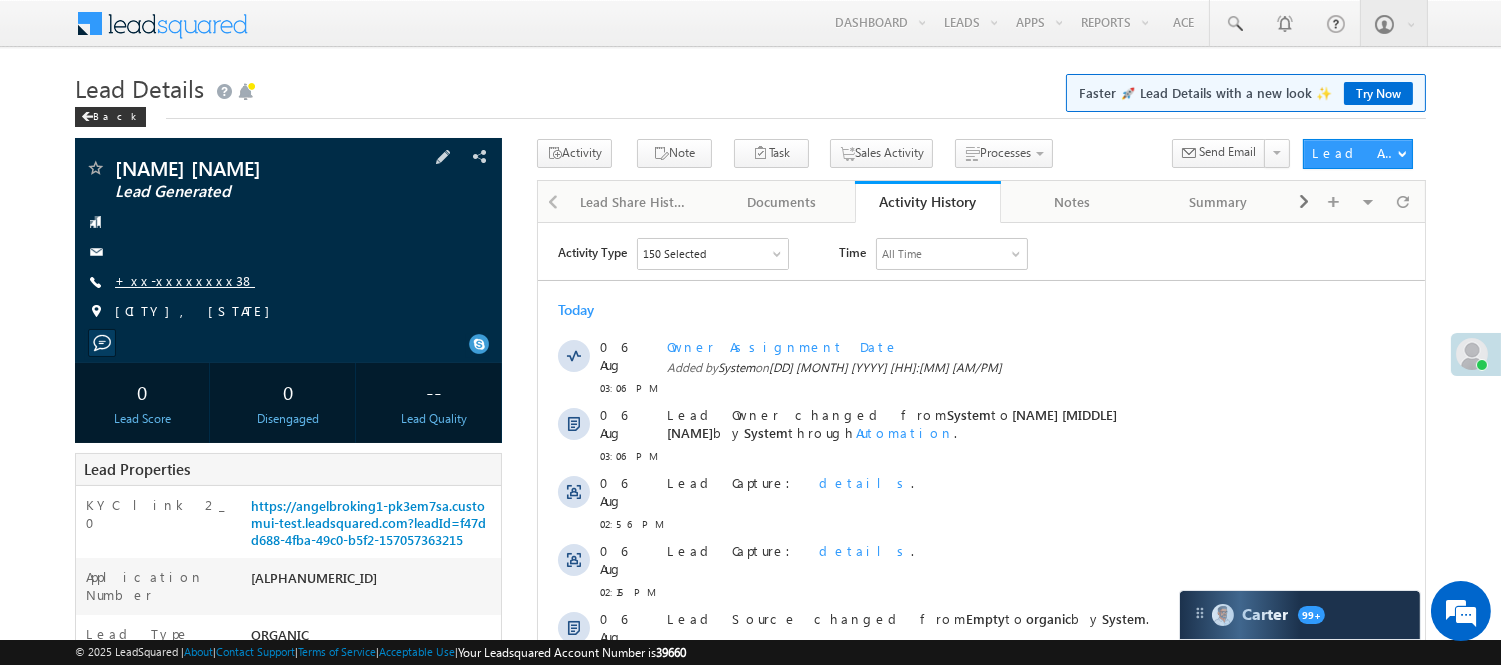 click on "+xx-xxxxxxxx38" at bounding box center [185, 280] 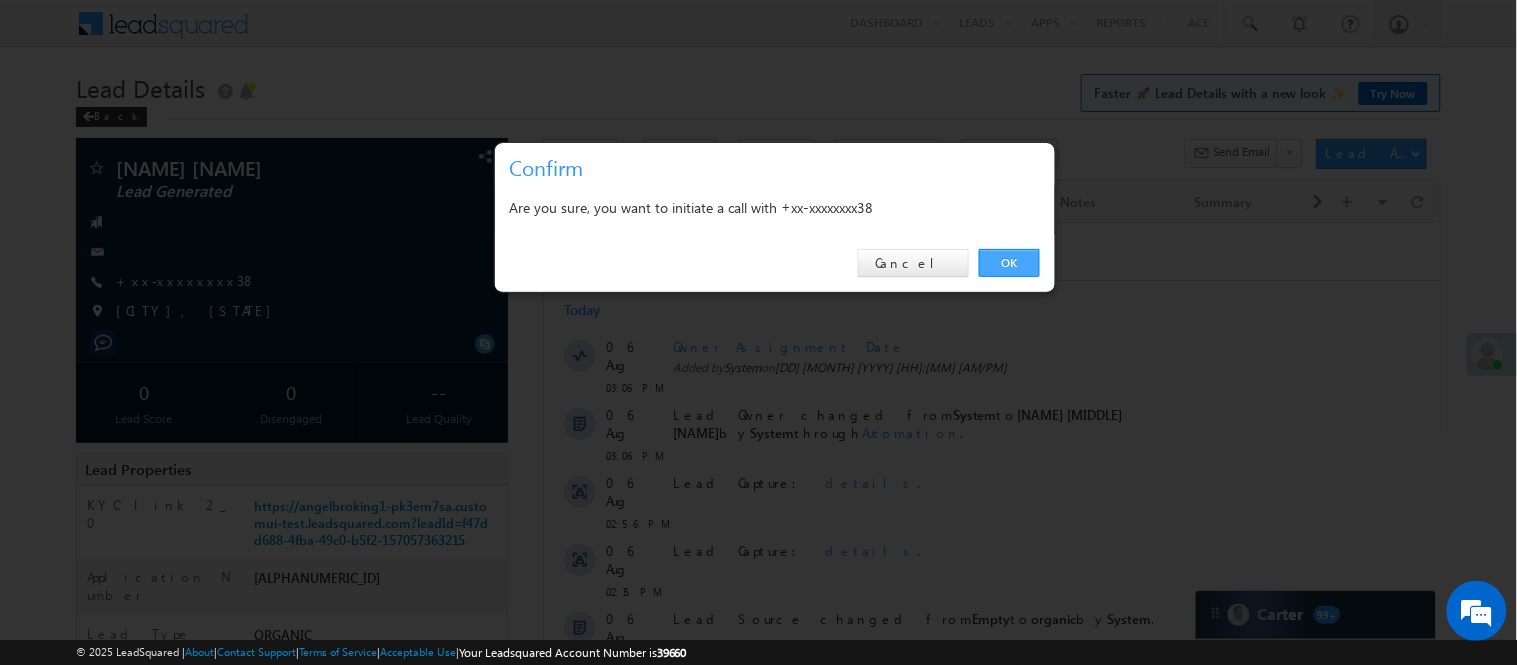 click on "OK" at bounding box center (1009, 263) 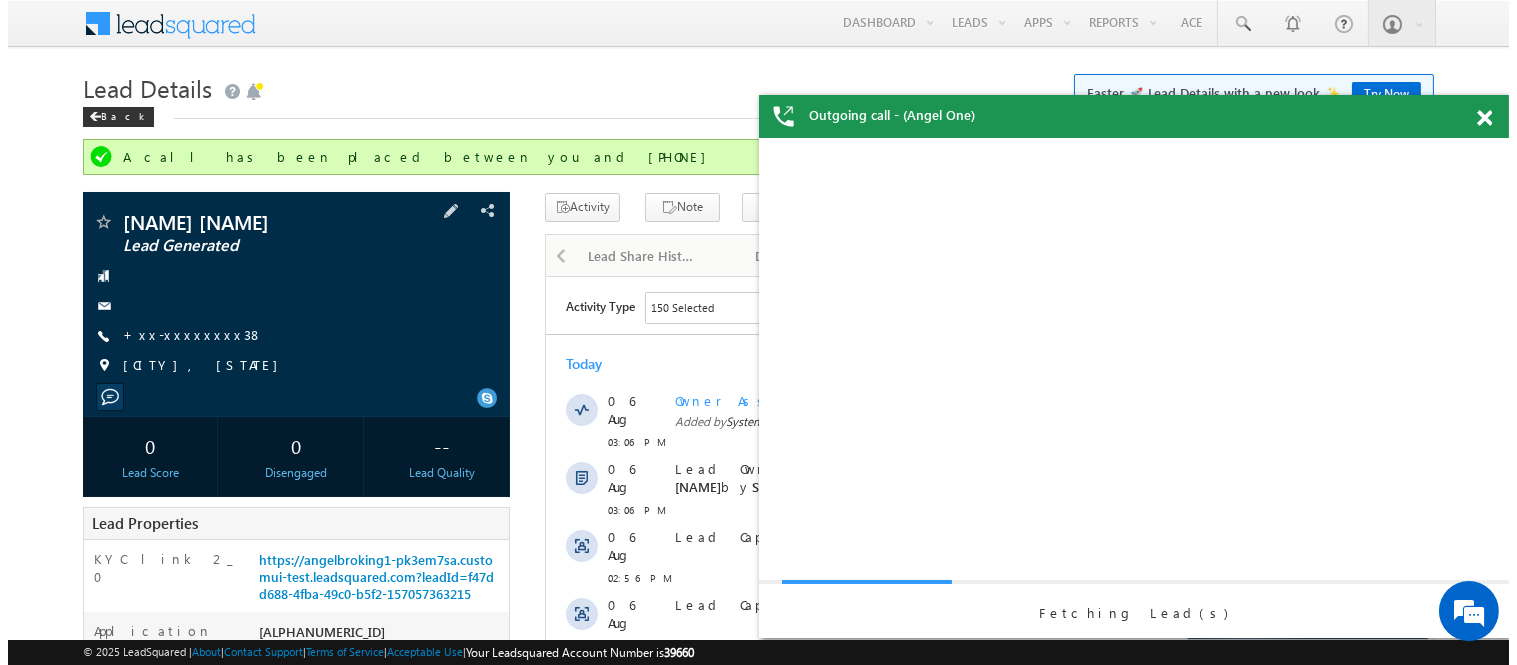 scroll, scrollTop: 0, scrollLeft: 0, axis: both 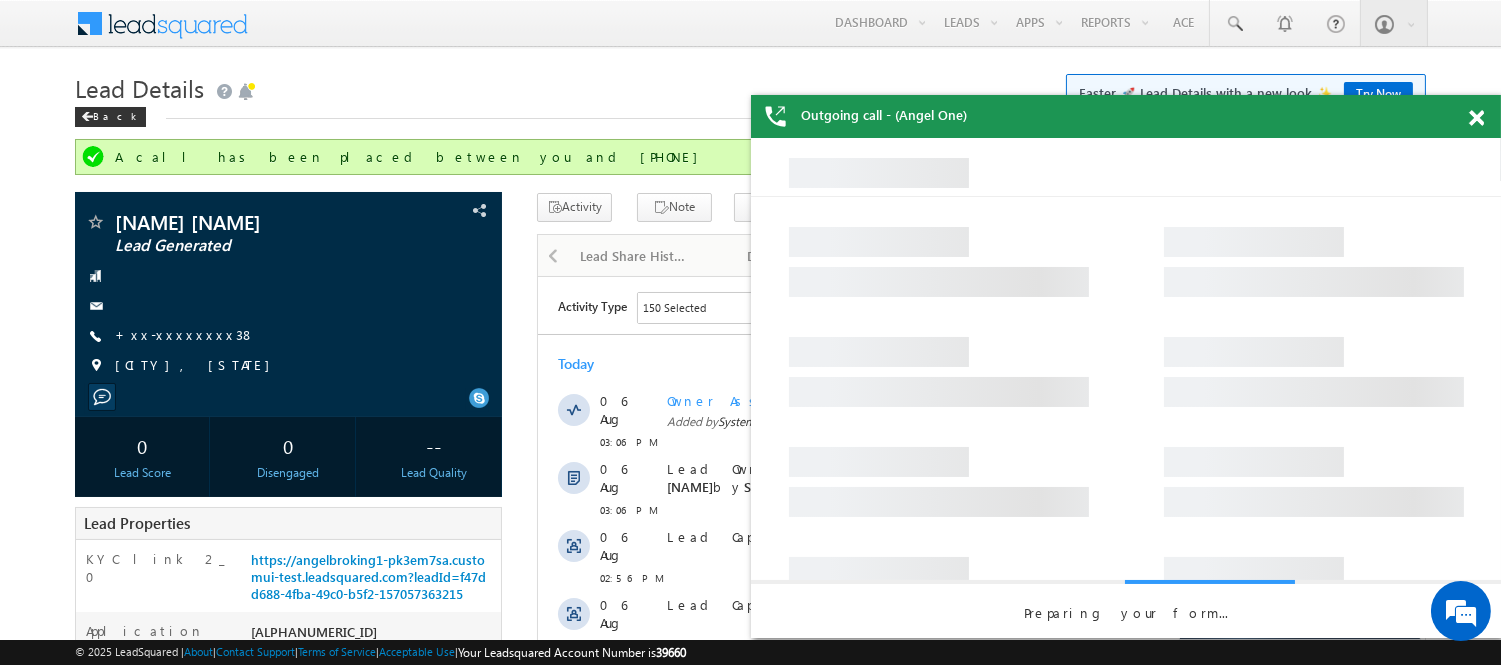 click at bounding box center [1476, 118] 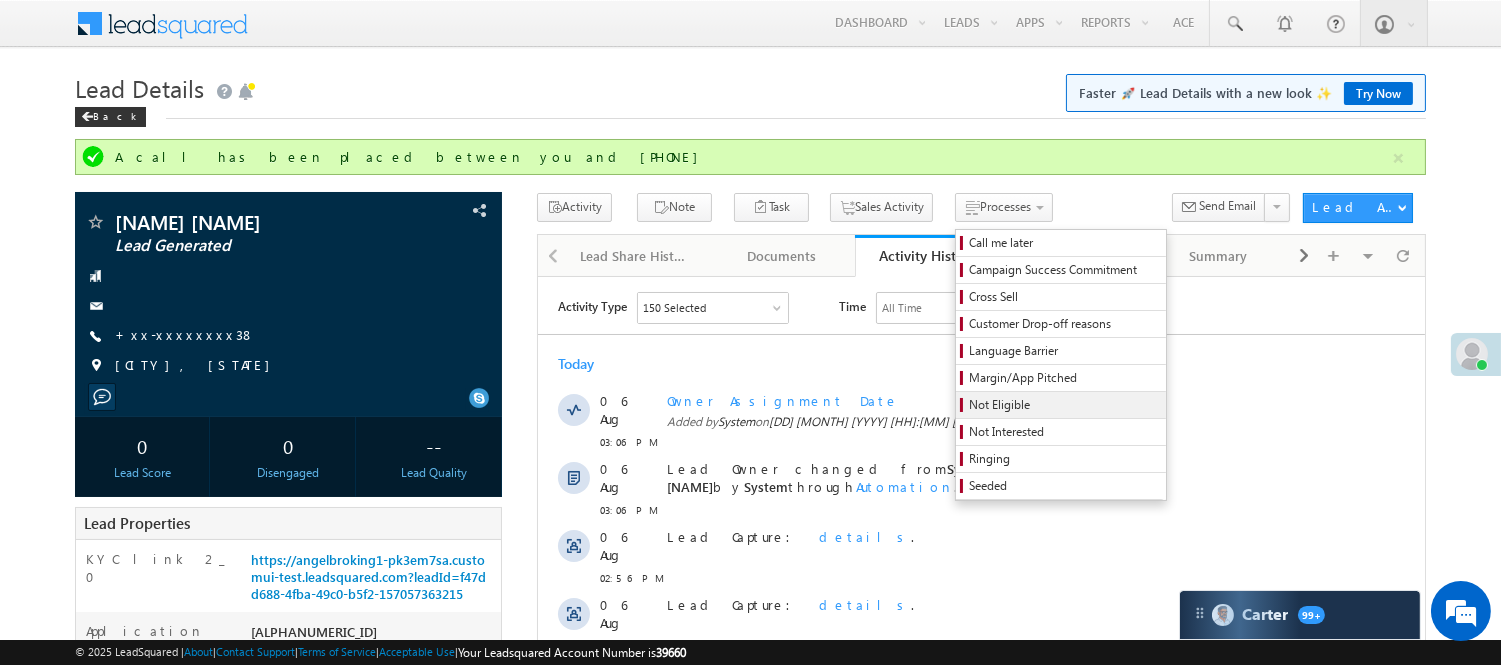 click on "Not Eligible" at bounding box center (1064, 405) 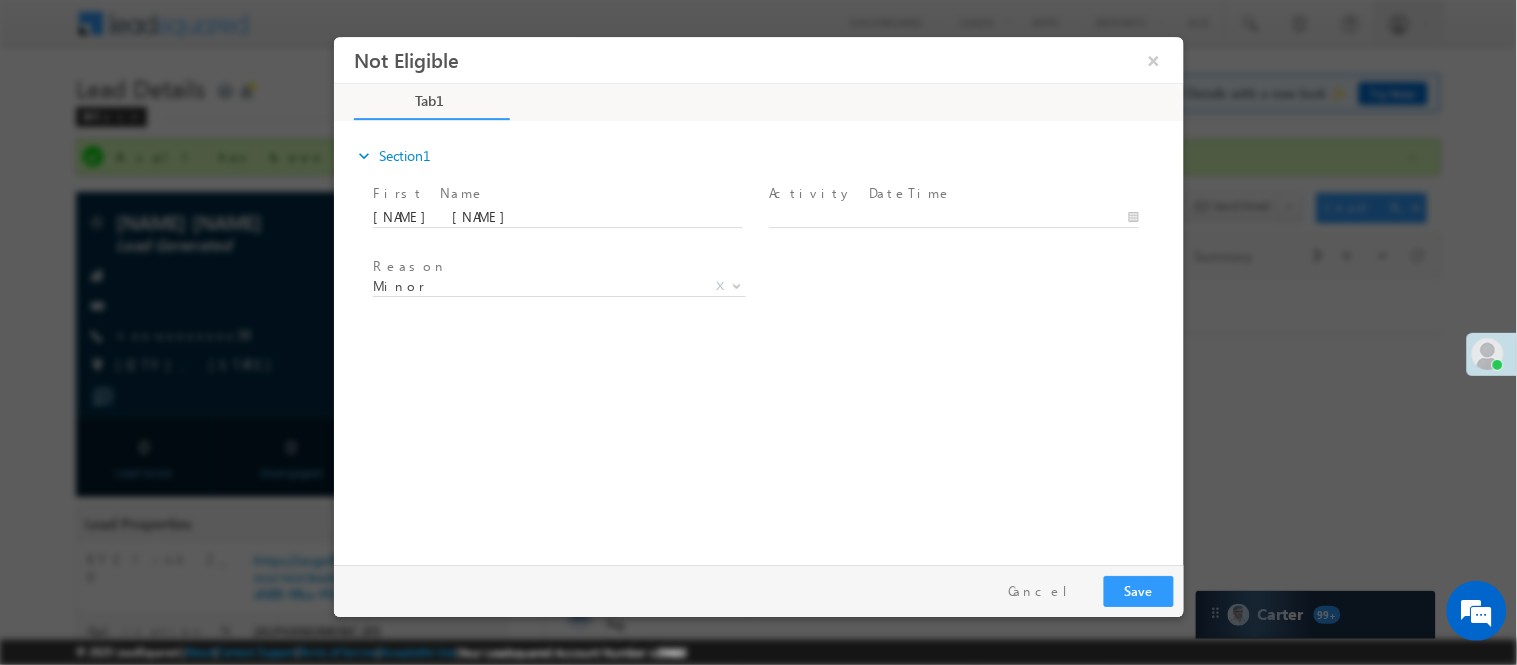 scroll, scrollTop: 0, scrollLeft: 0, axis: both 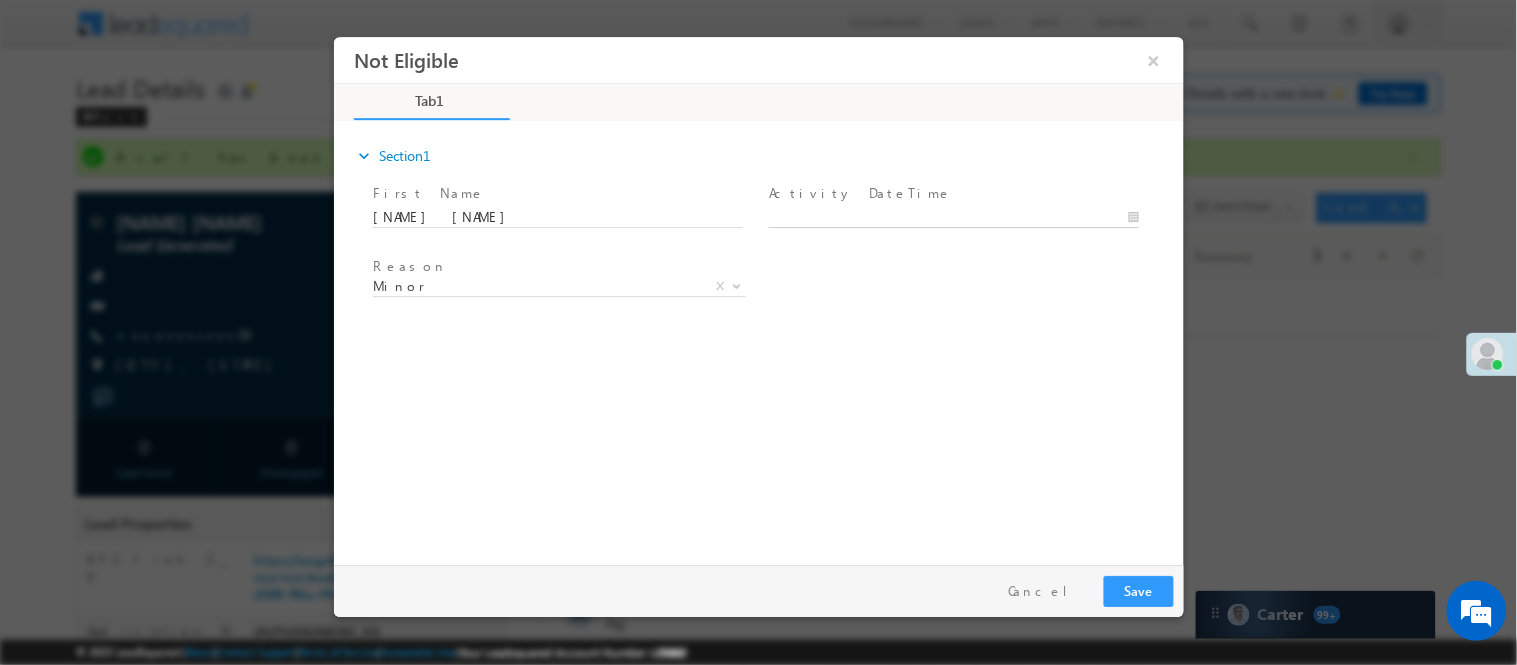 click on "Not Eligible
×" at bounding box center (758, 295) 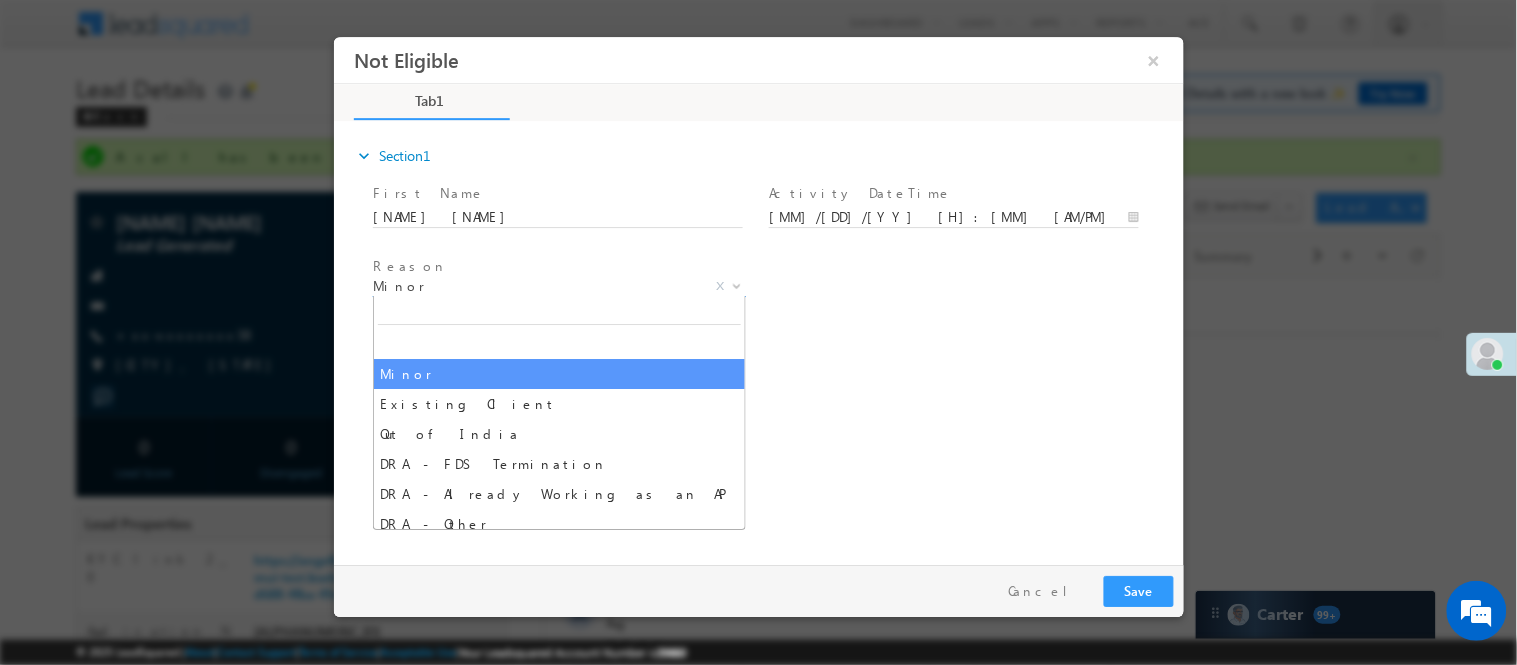 click on "Minor" at bounding box center (534, 285) 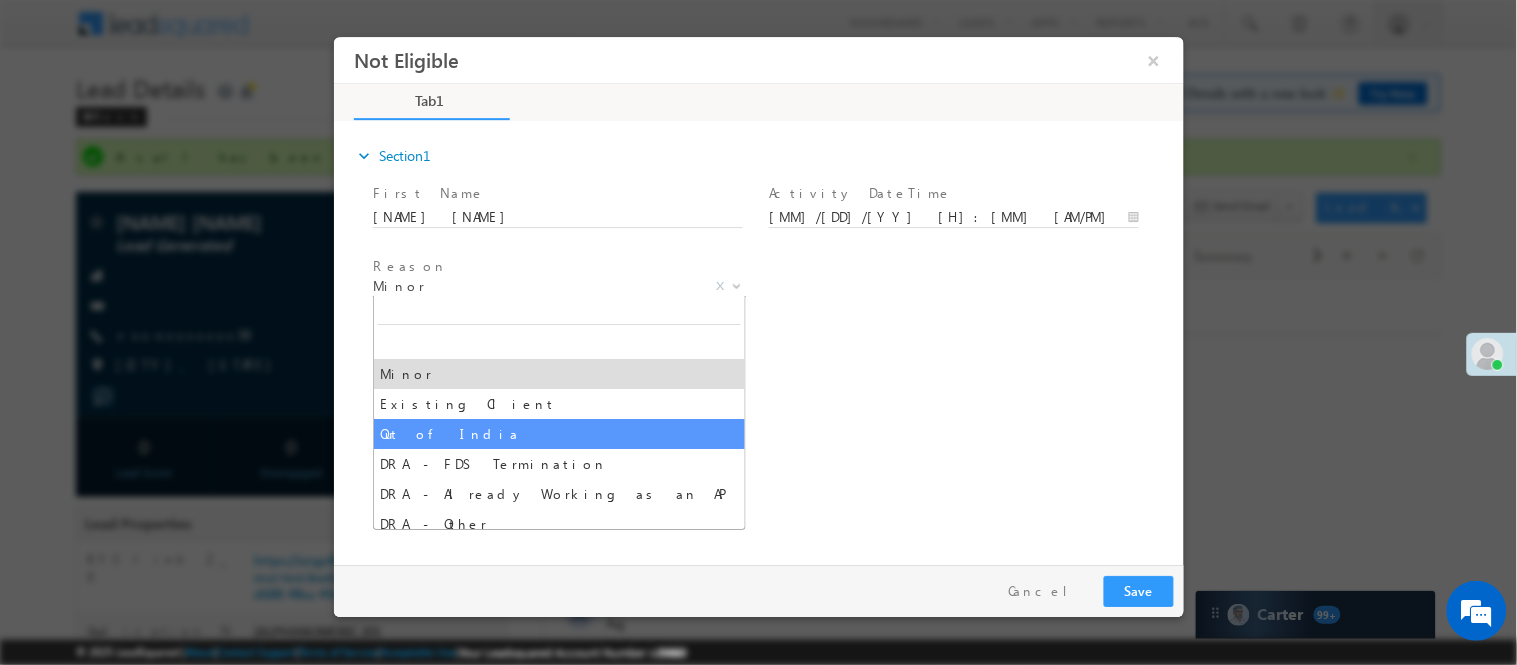 select on "Out of India" 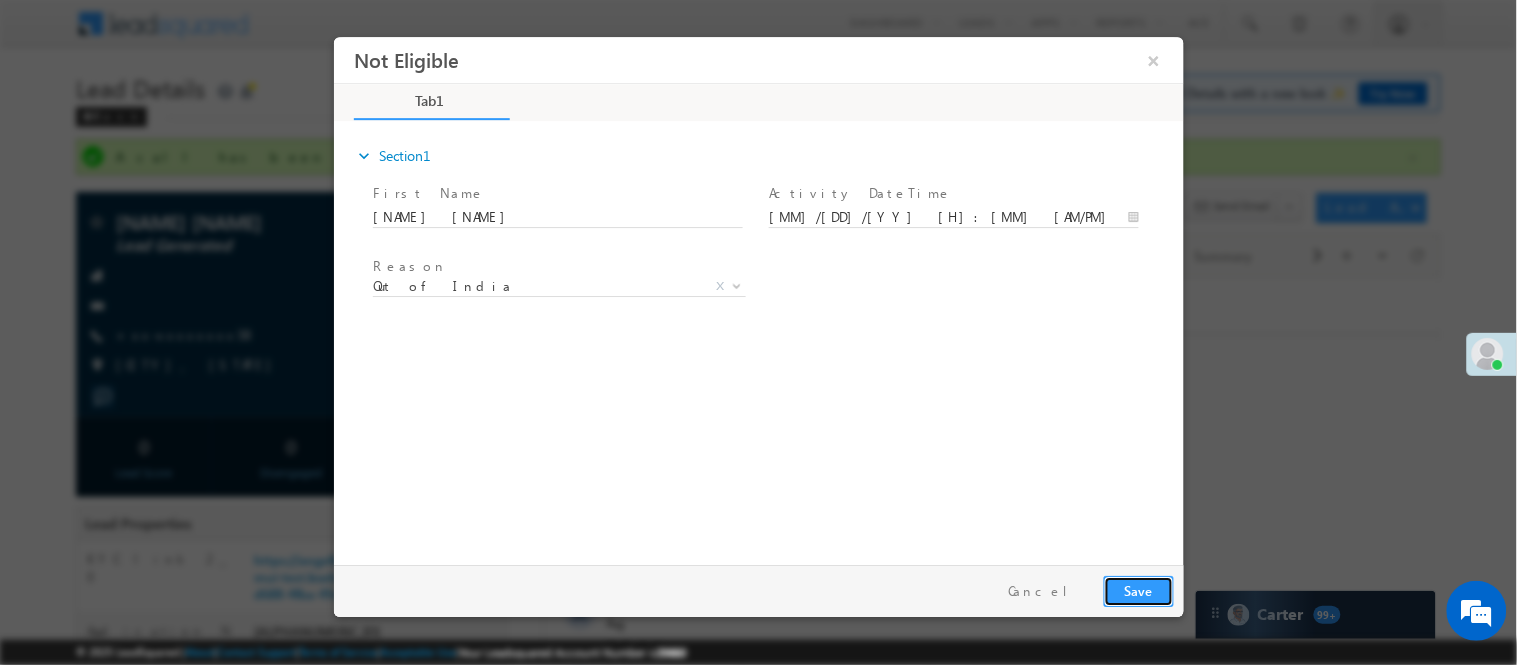 click on "Save" at bounding box center (1138, 590) 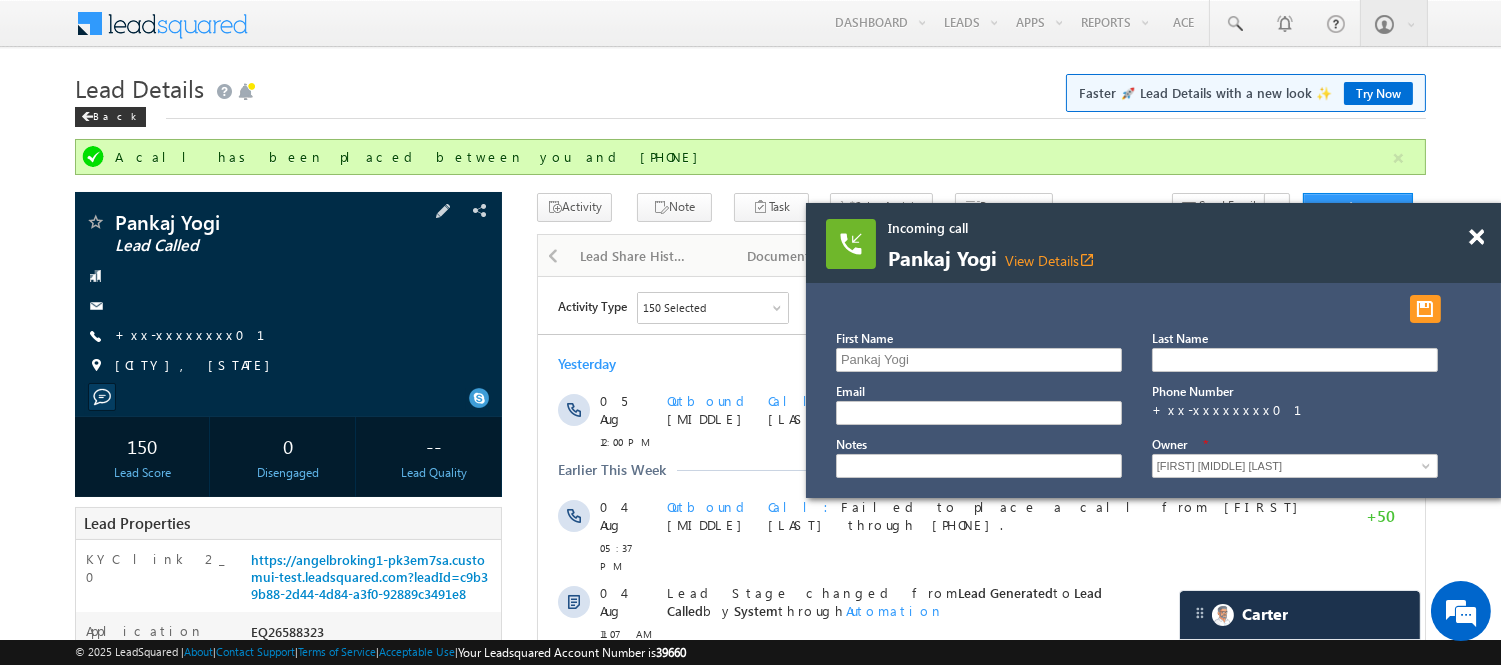 scroll, scrollTop: 0, scrollLeft: 0, axis: both 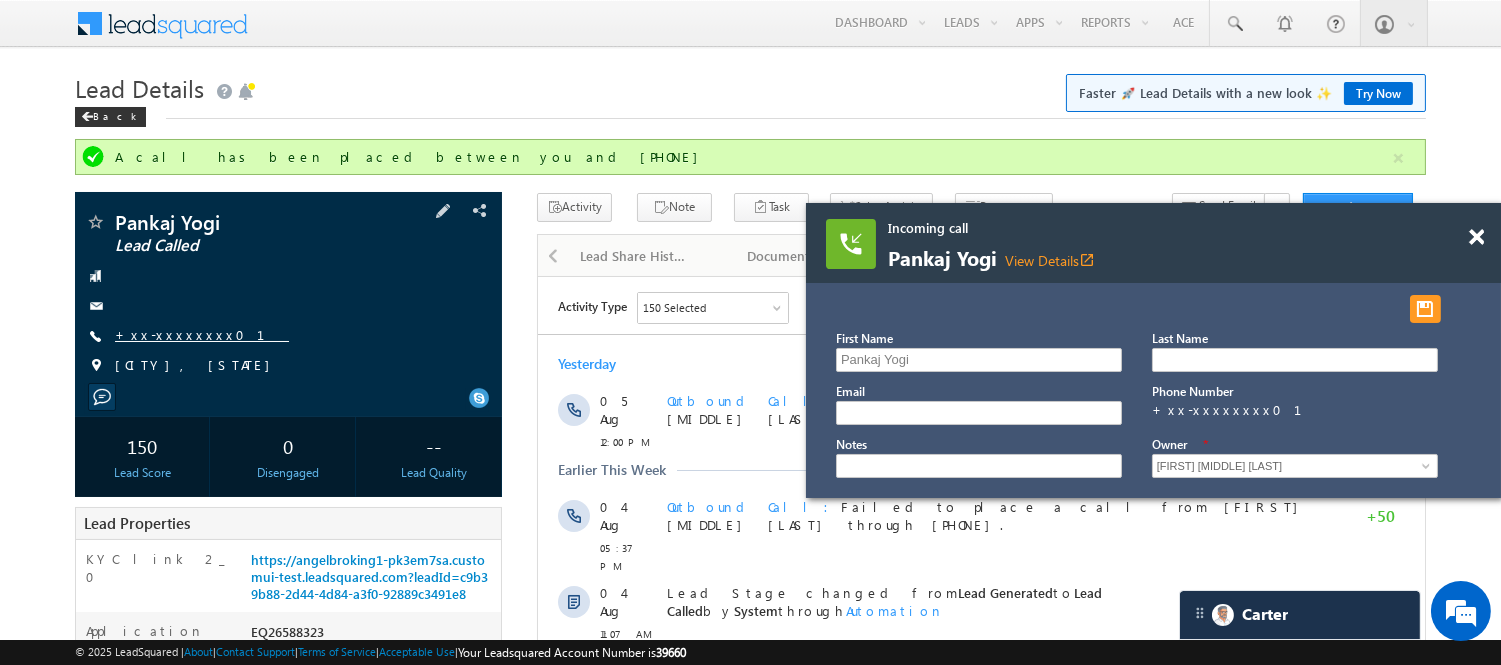 click on "+xx-xxxxxxxx01" at bounding box center (202, 334) 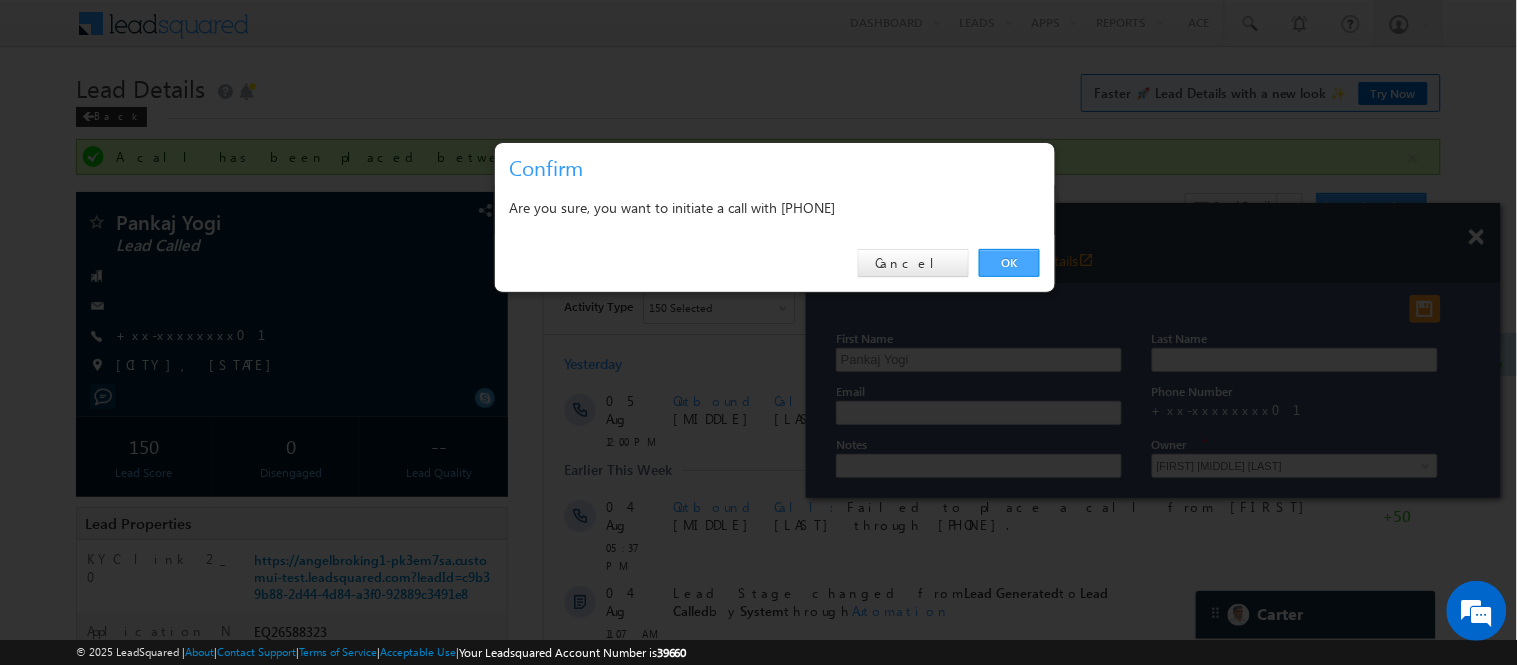 click on "OK" at bounding box center (1009, 263) 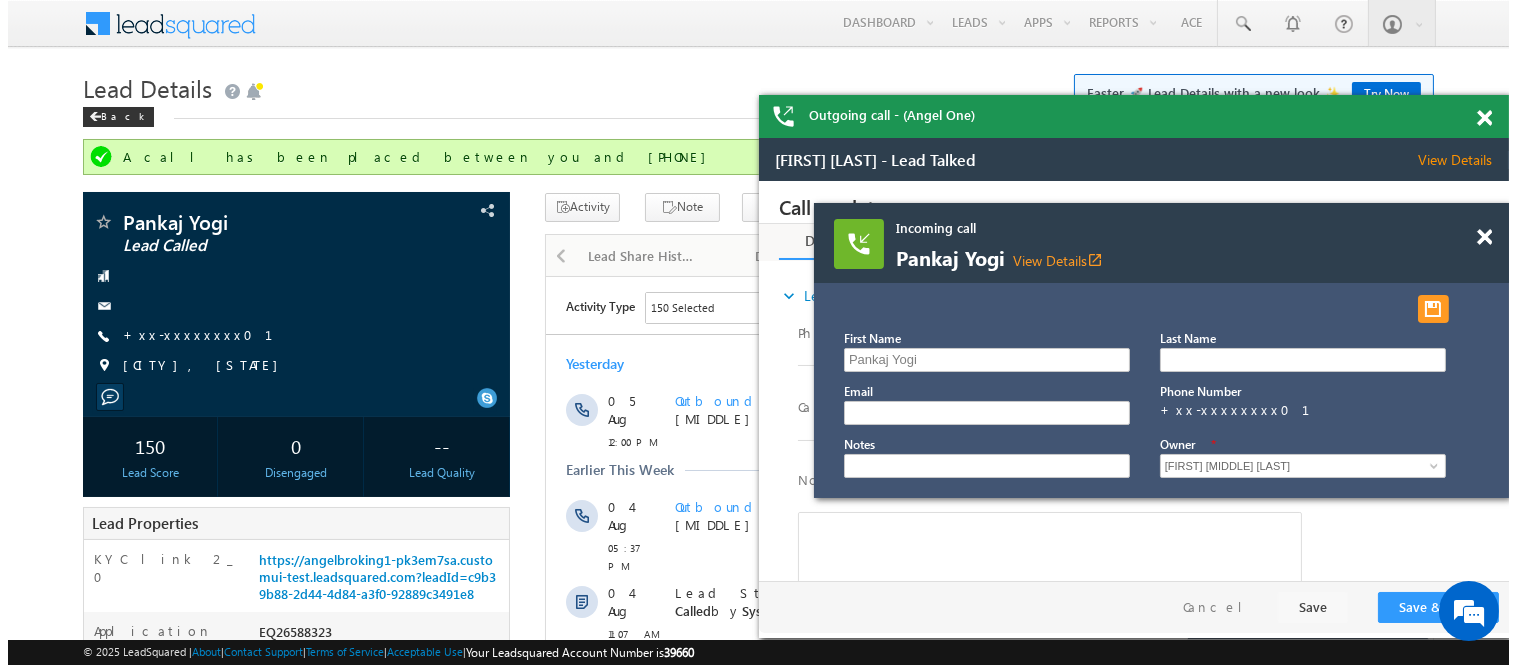 scroll, scrollTop: 0, scrollLeft: 0, axis: both 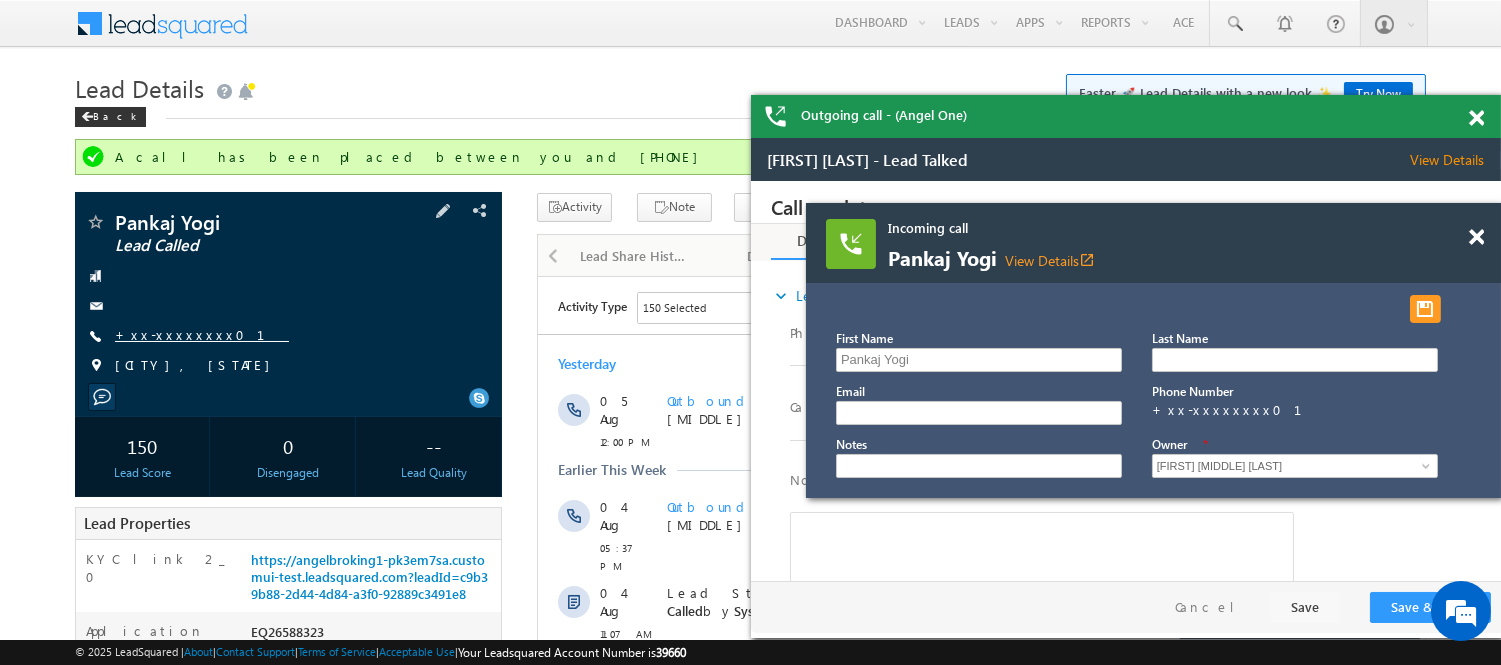 click on "+xx-xxxxxxxx01" at bounding box center (202, 334) 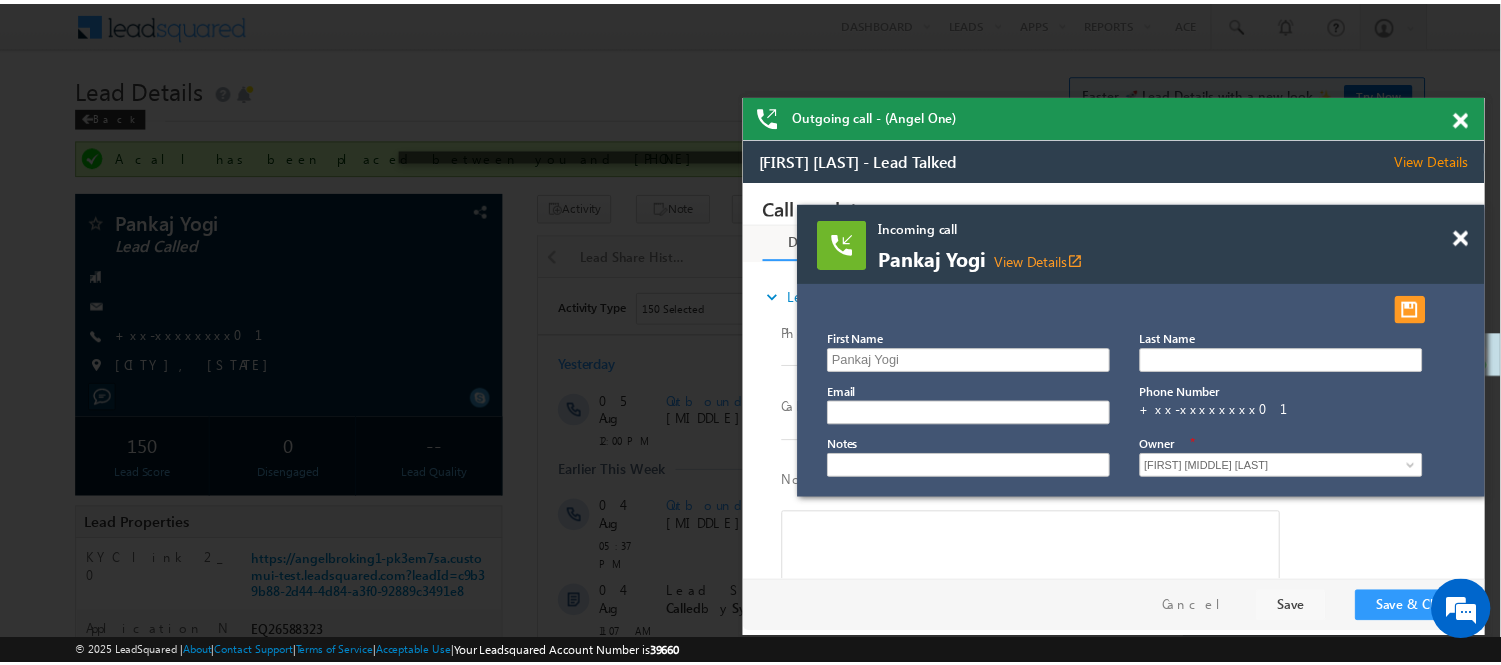 scroll, scrollTop: 0, scrollLeft: 0, axis: both 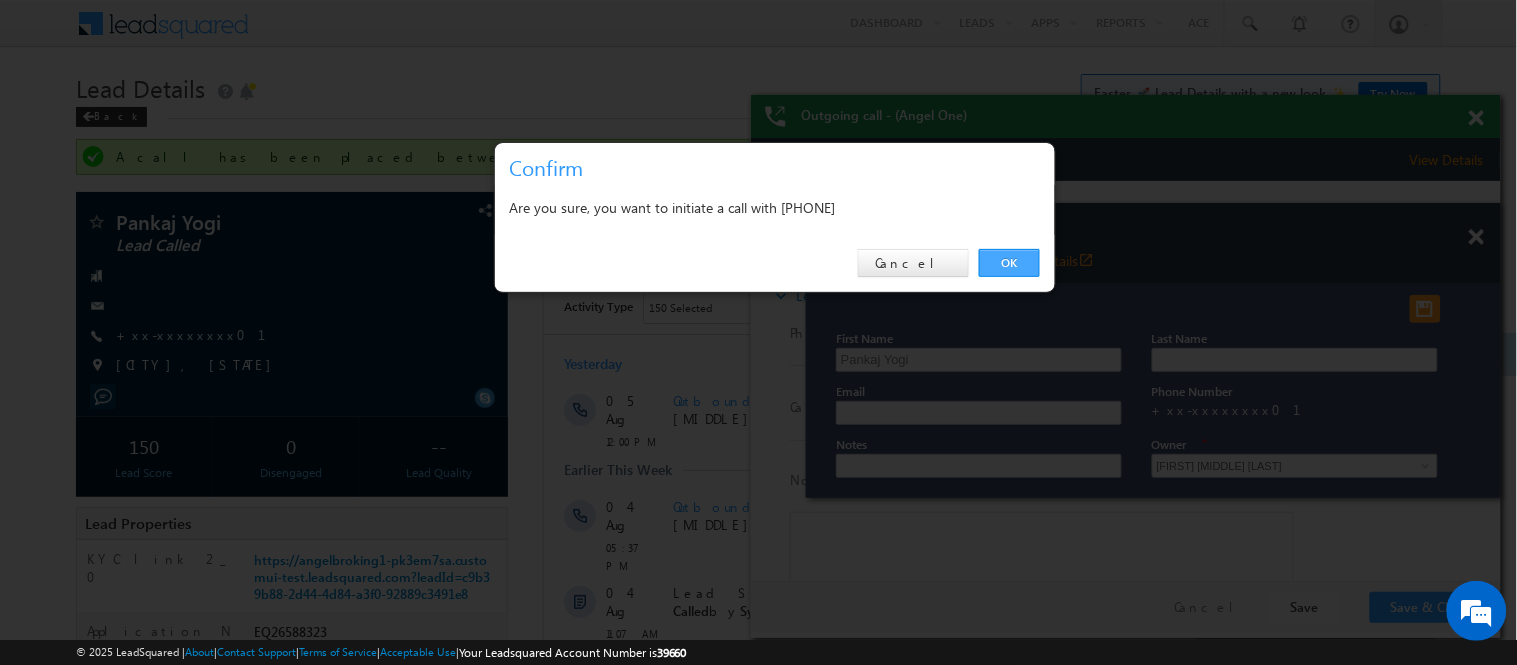 click on "OK" at bounding box center (1009, 263) 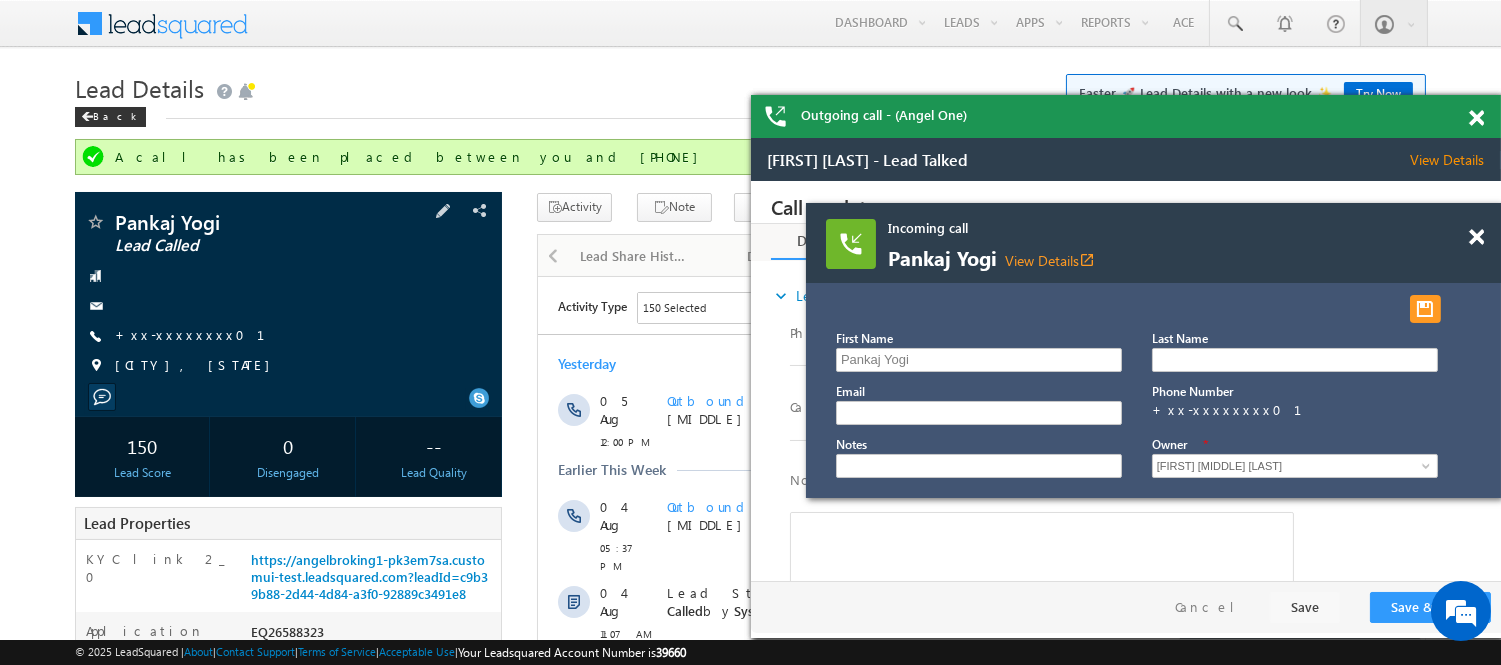 scroll, scrollTop: 0, scrollLeft: 0, axis: both 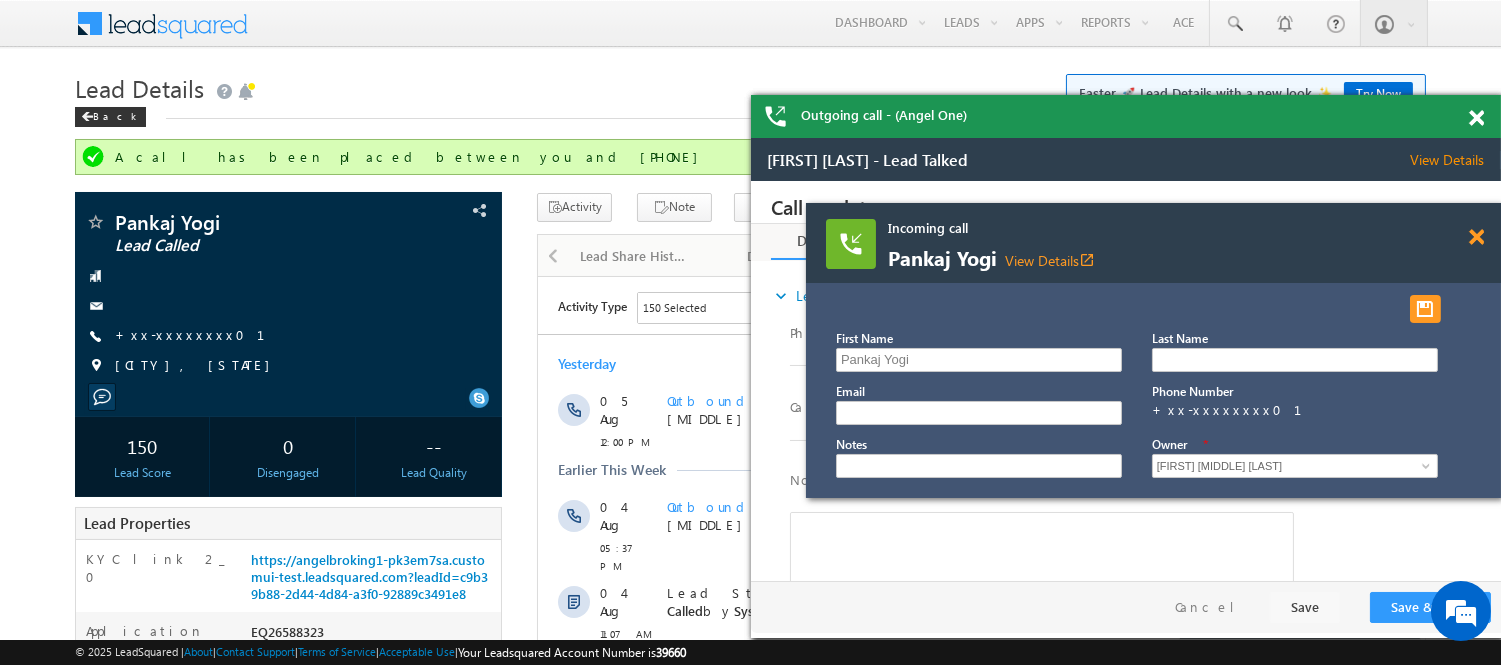 click at bounding box center [1476, 237] 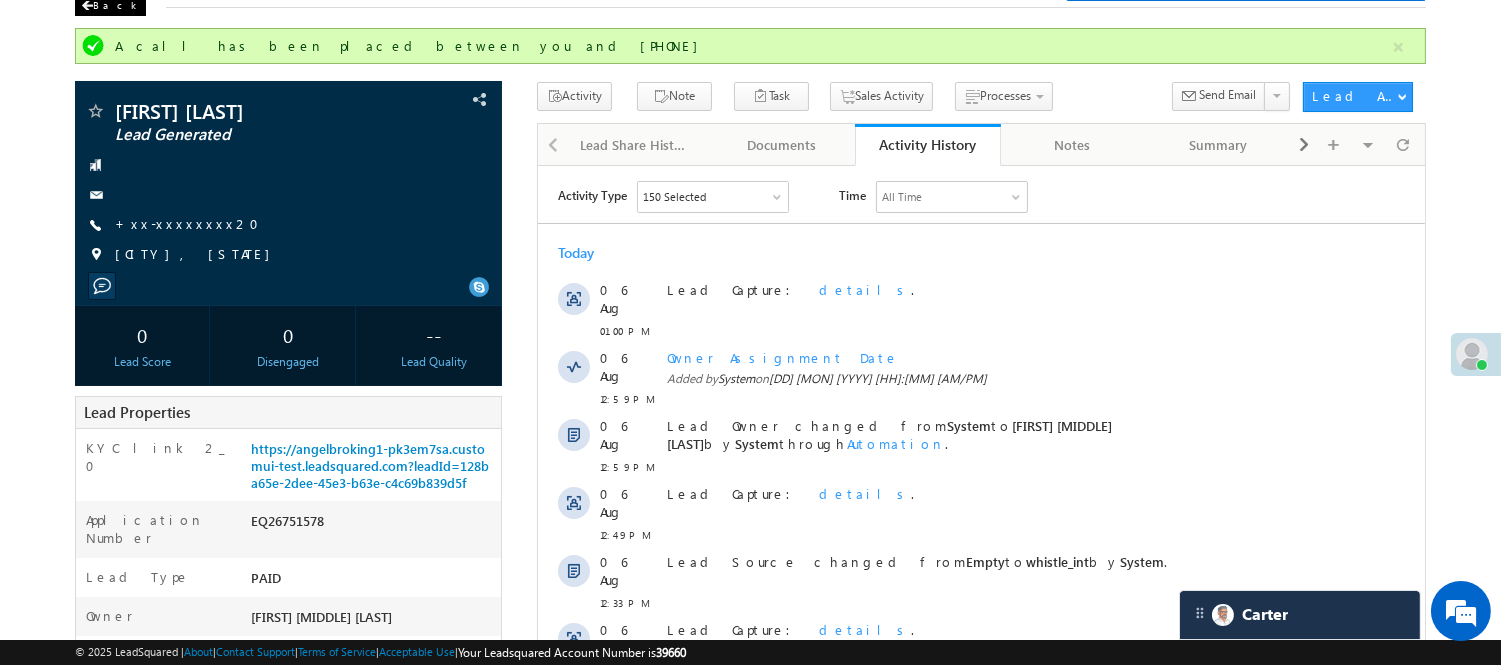 scroll, scrollTop: 111, scrollLeft: 0, axis: vertical 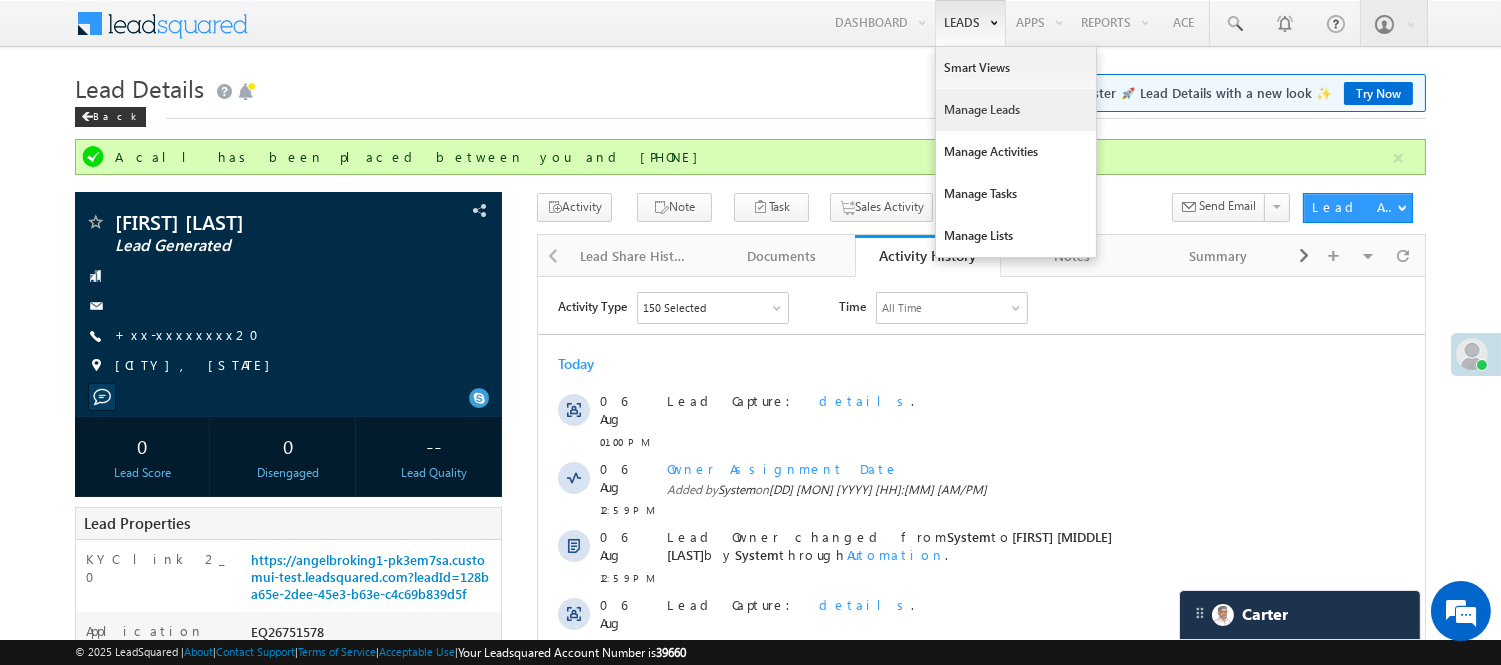 click on "Manage Leads" at bounding box center [1016, 110] 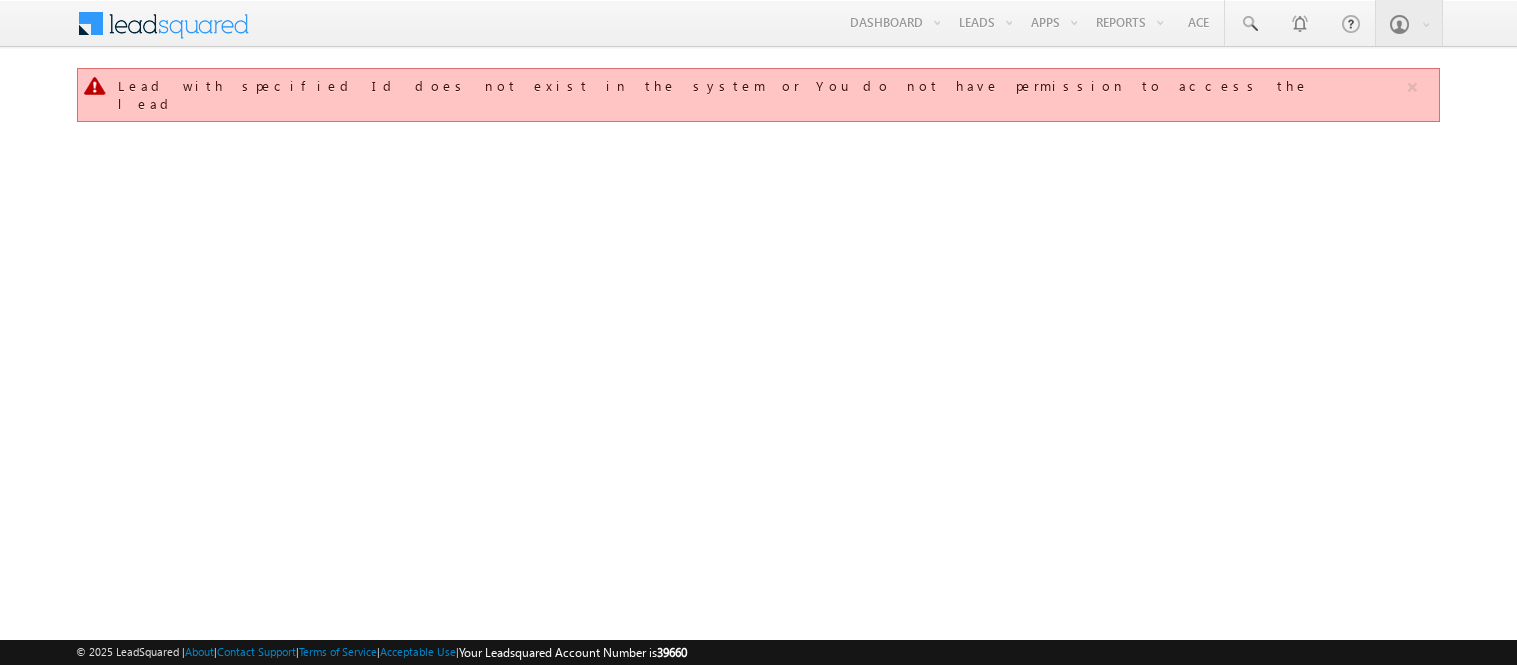 scroll, scrollTop: 0, scrollLeft: 0, axis: both 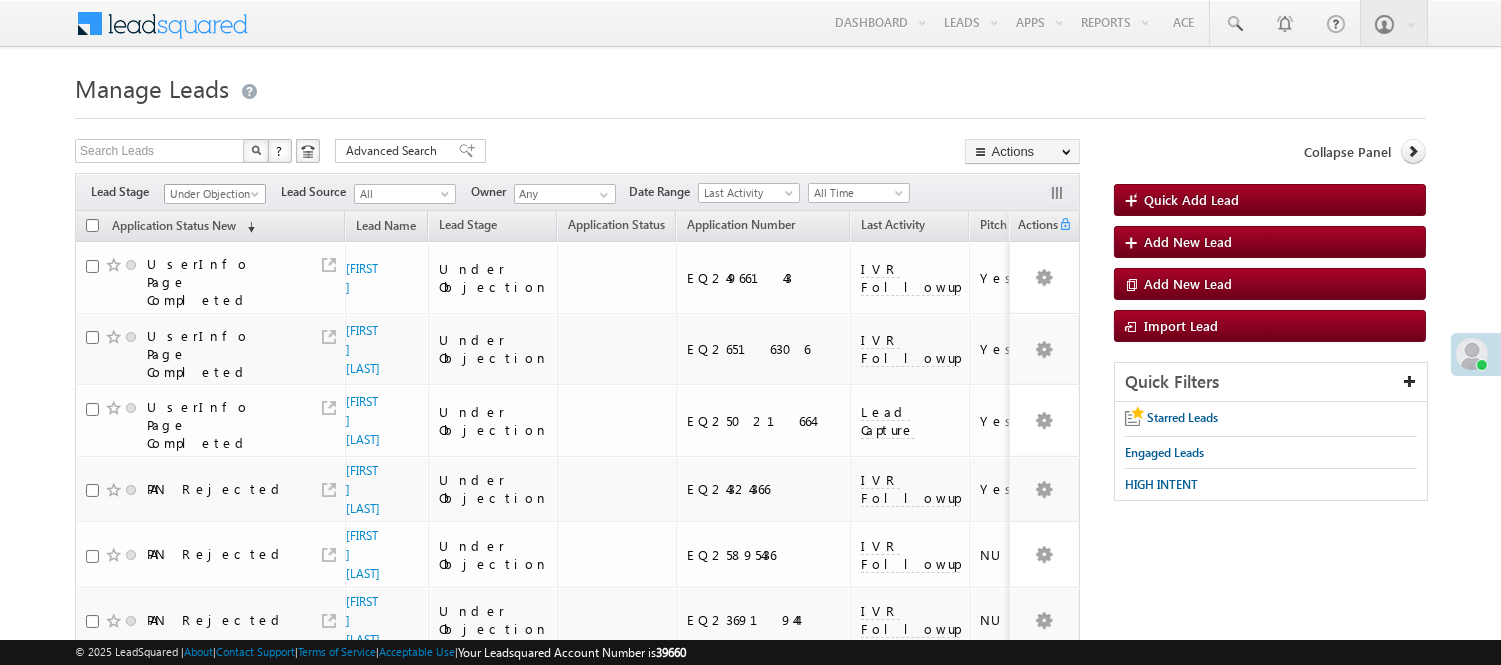 click on "Under Objection" at bounding box center [212, 194] 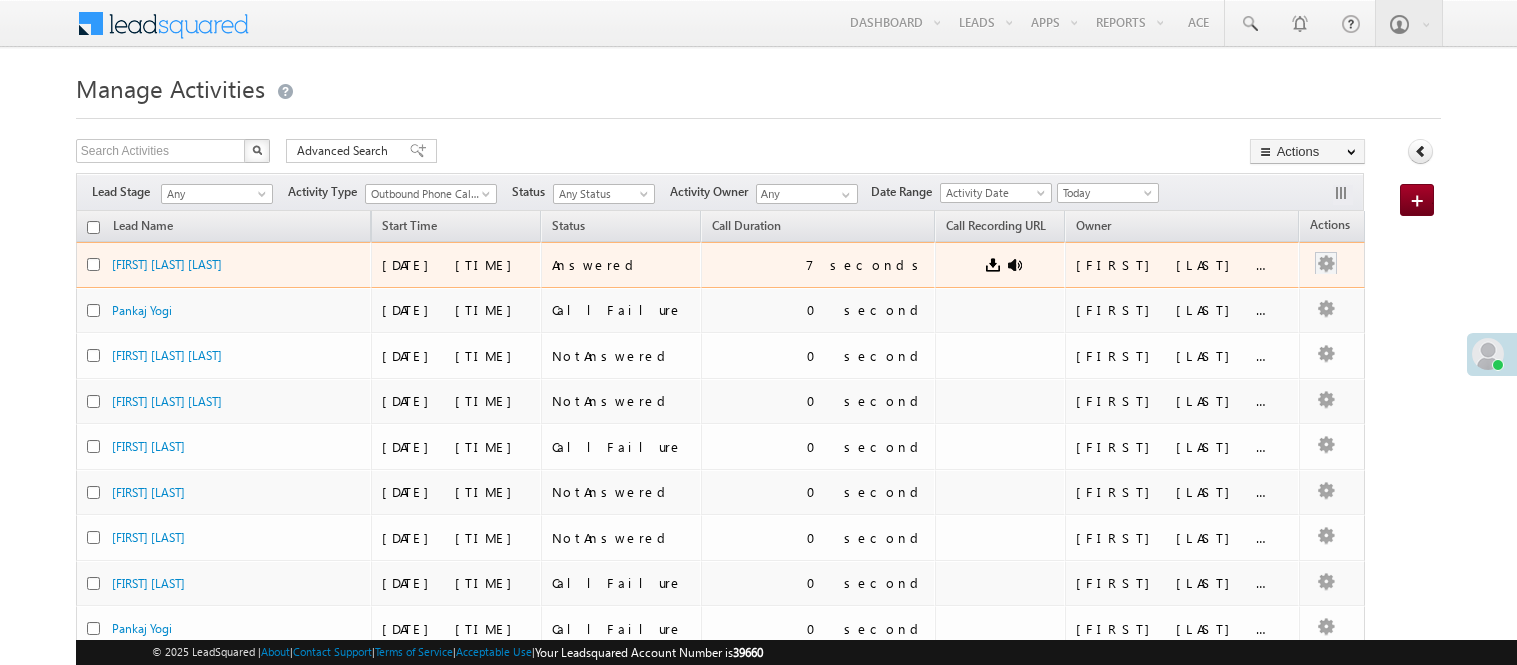 click at bounding box center (1326, 264) 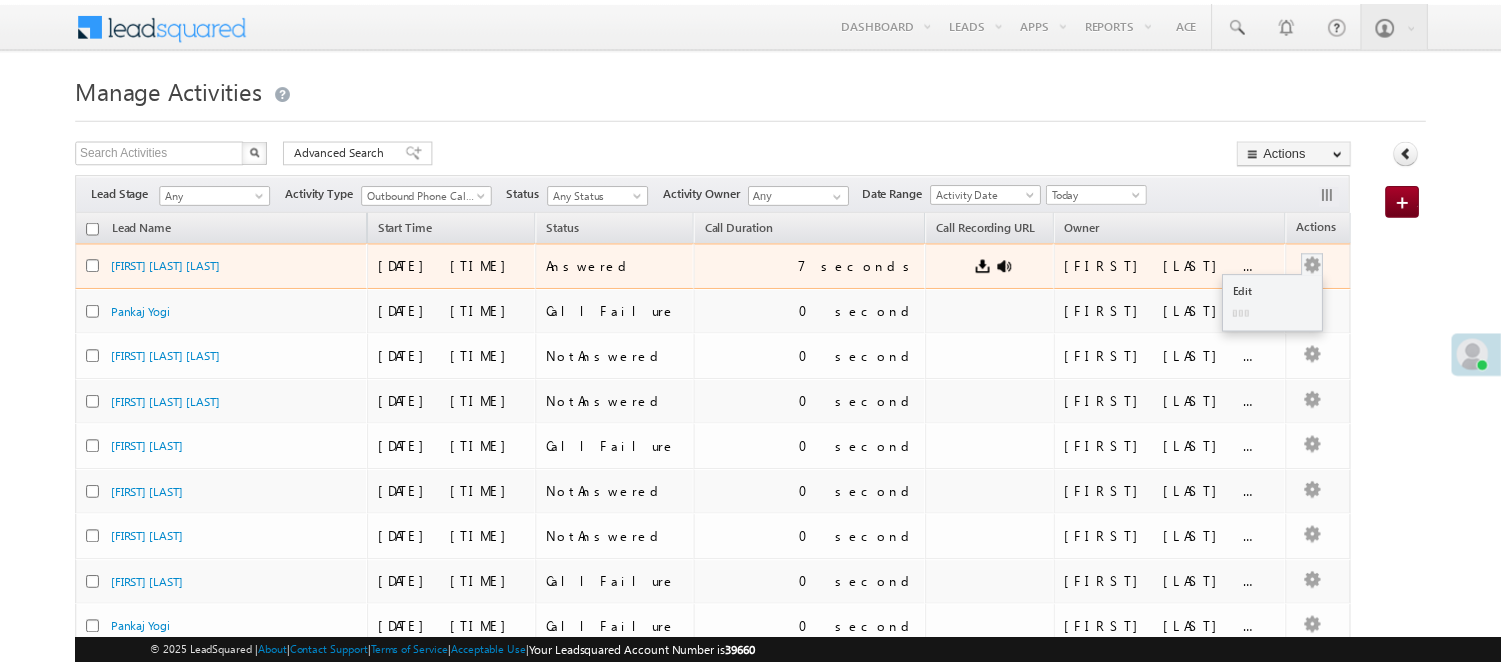 scroll, scrollTop: 0, scrollLeft: 0, axis: both 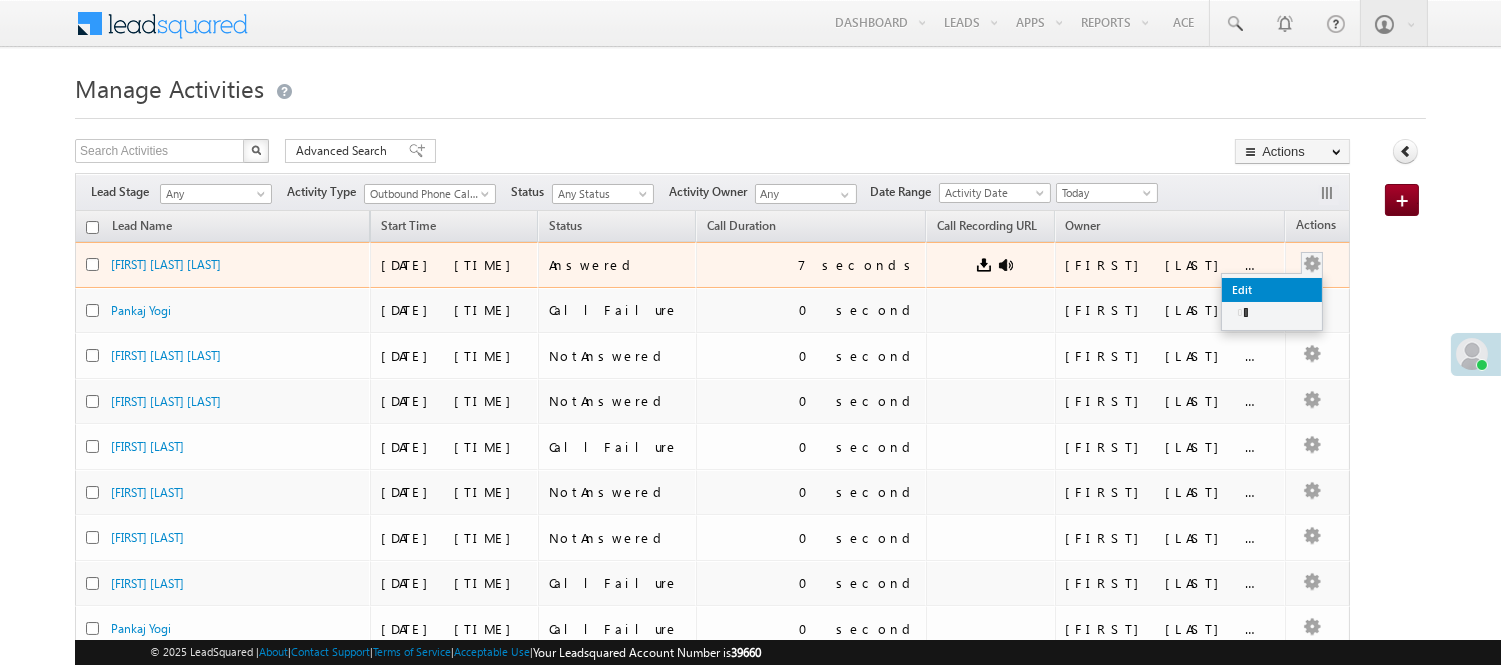 click on "Edit" at bounding box center [1272, 290] 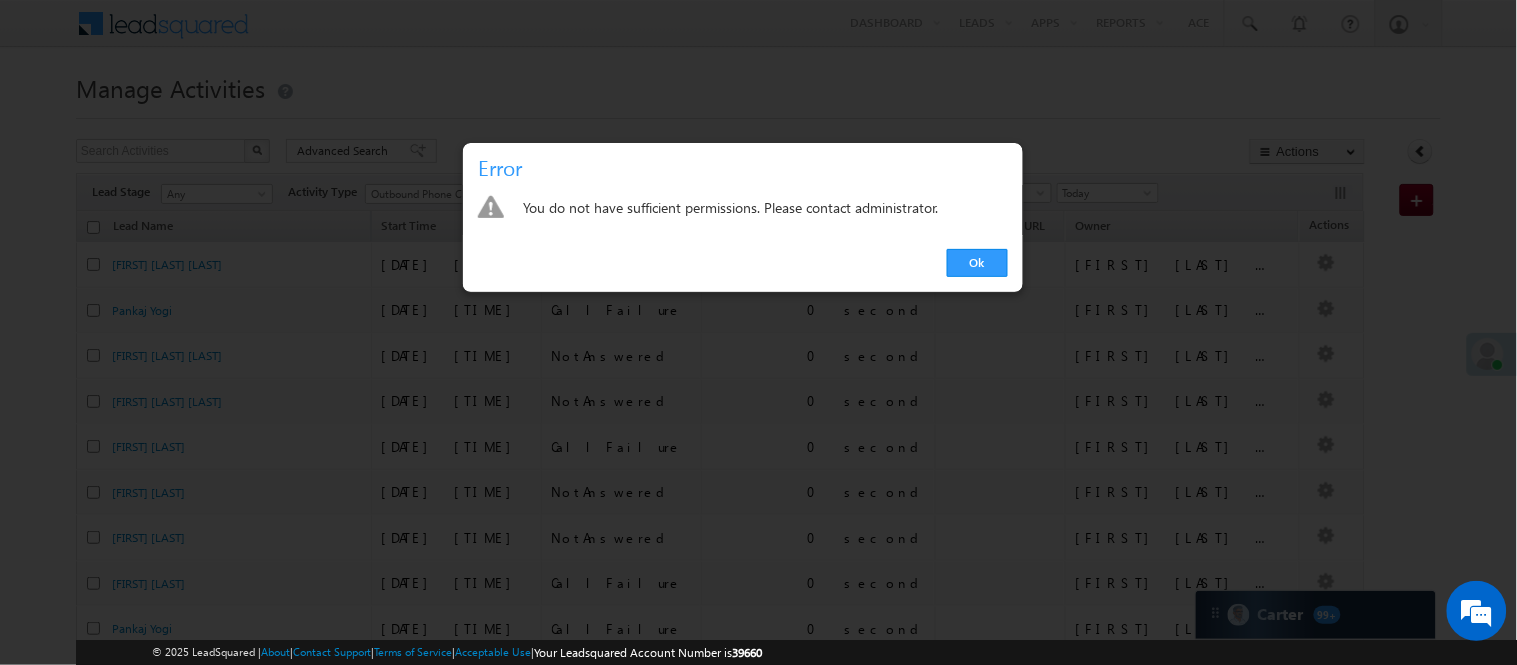 drag, startPoint x: 976, startPoint y: 264, endPoint x: 1250, endPoint y: 273, distance: 274.14777 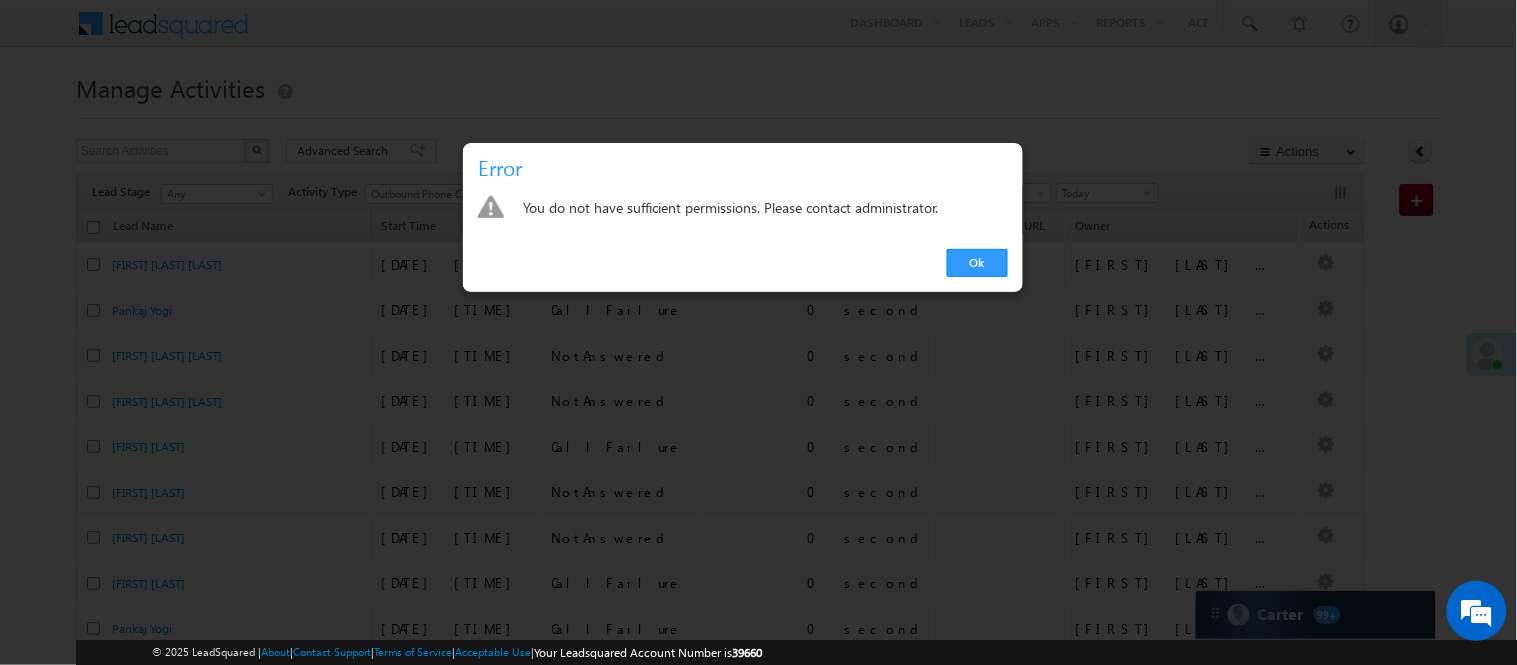 click on "Ok" at bounding box center [977, 263] 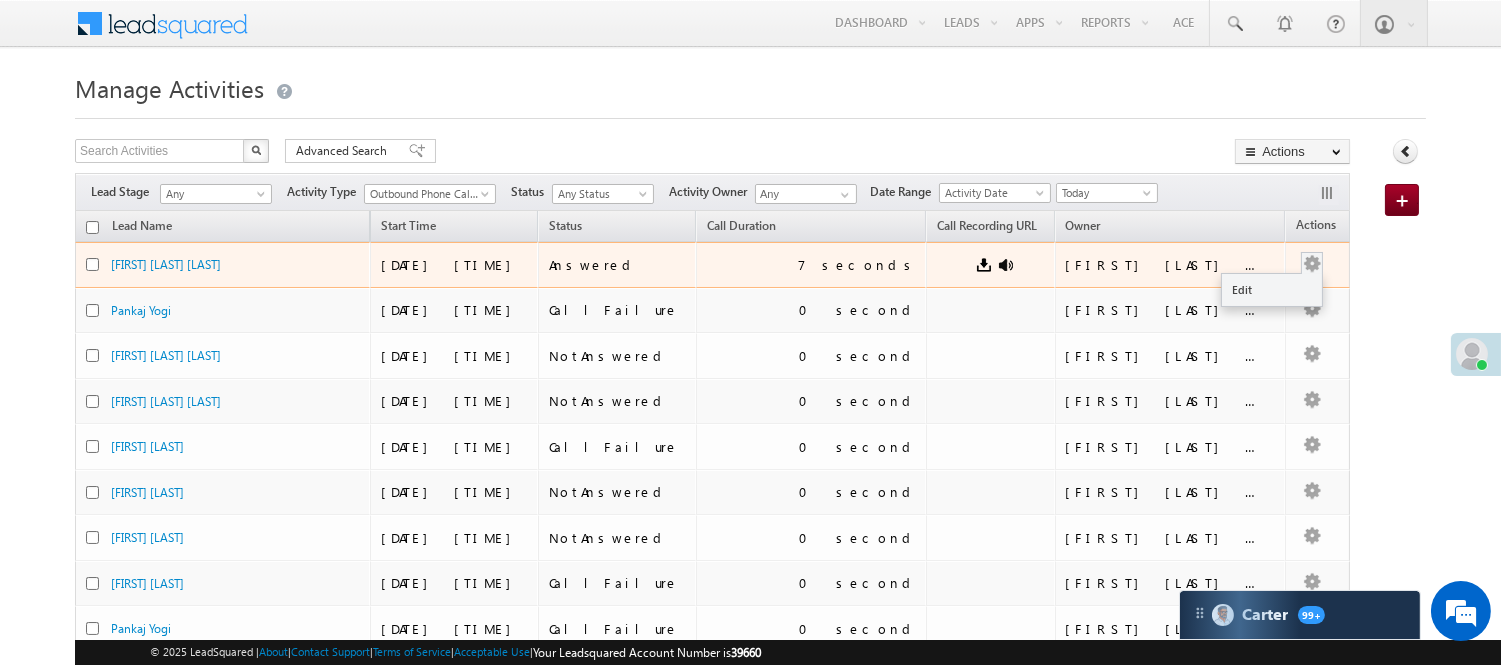 scroll, scrollTop: 0, scrollLeft: 0, axis: both 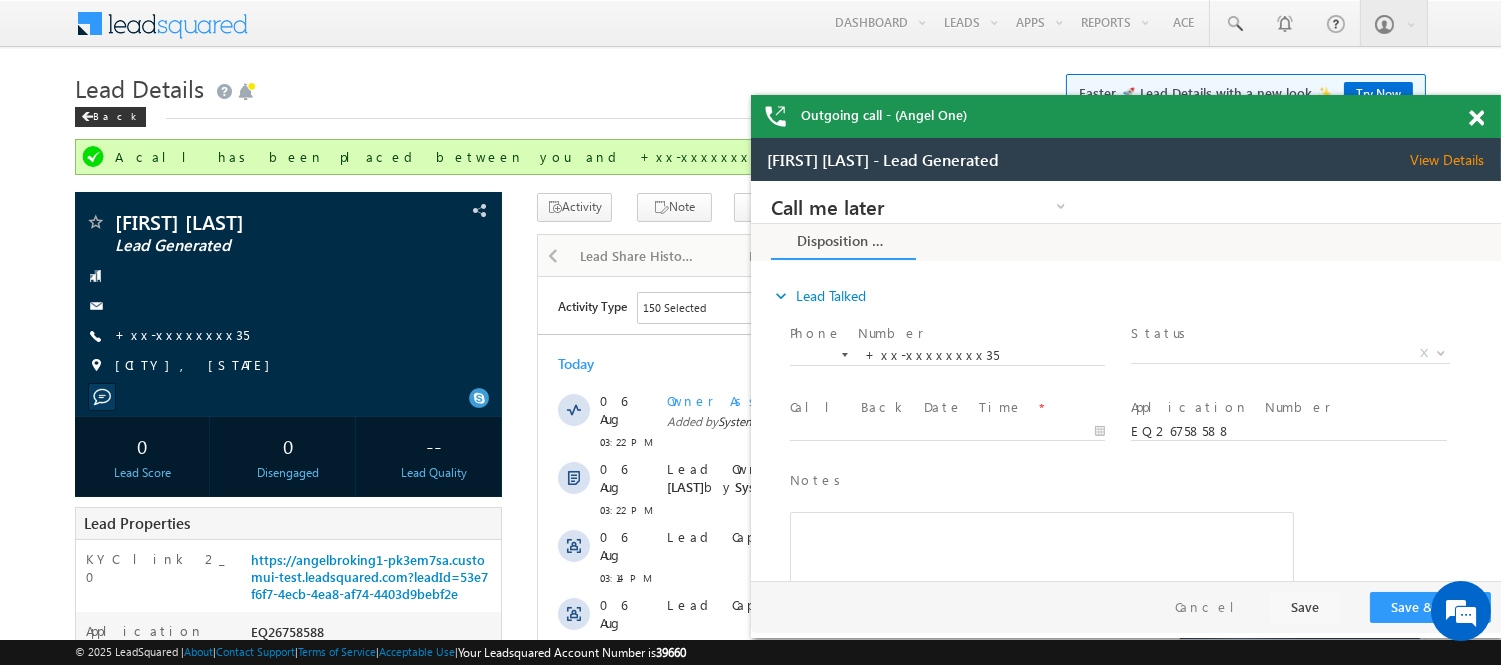 click at bounding box center [1476, 118] 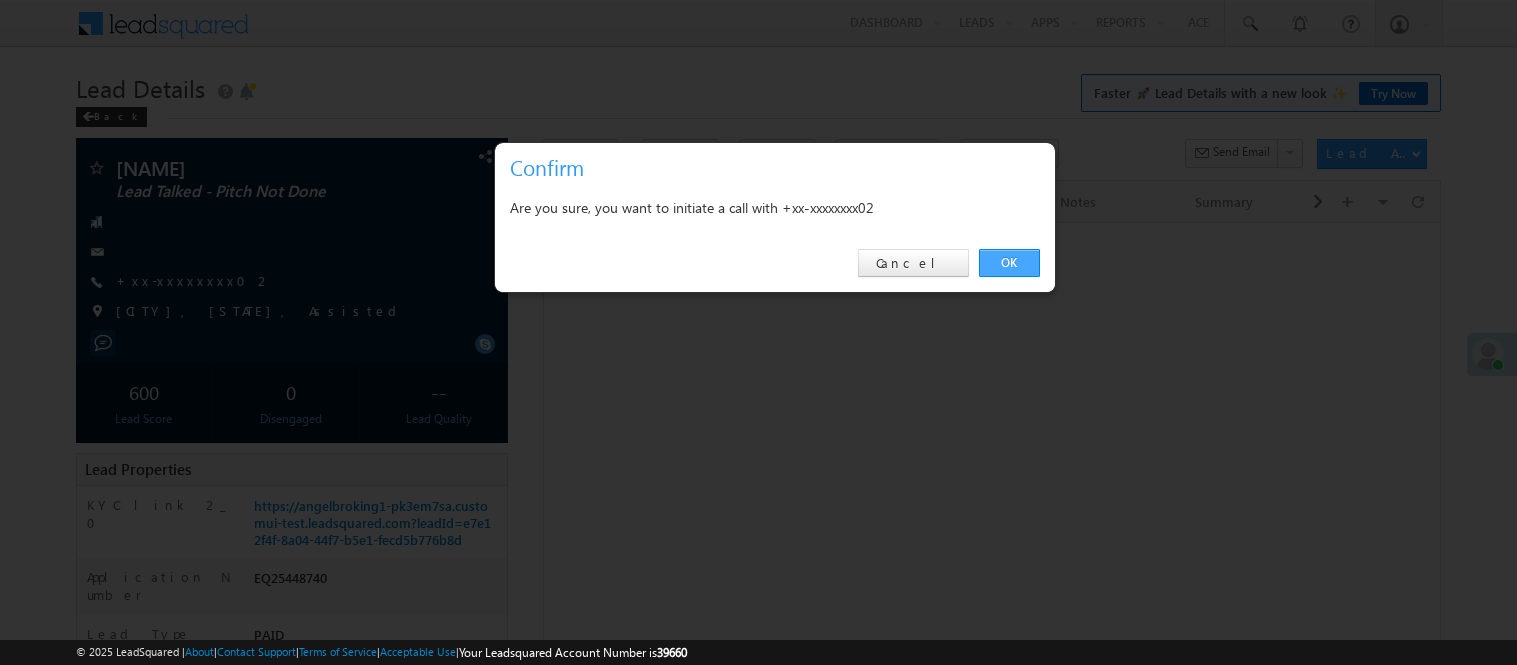 click on "OK" at bounding box center [1009, 263] 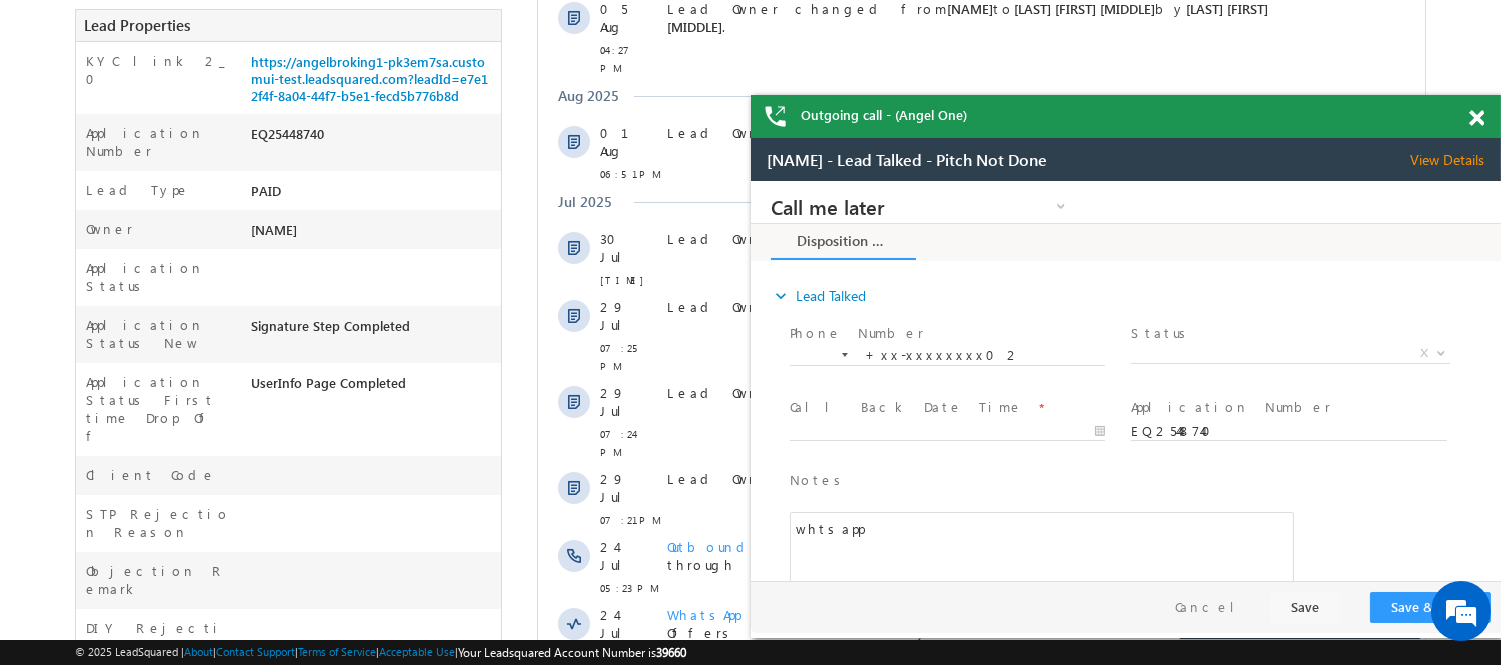 scroll, scrollTop: 0, scrollLeft: 0, axis: both 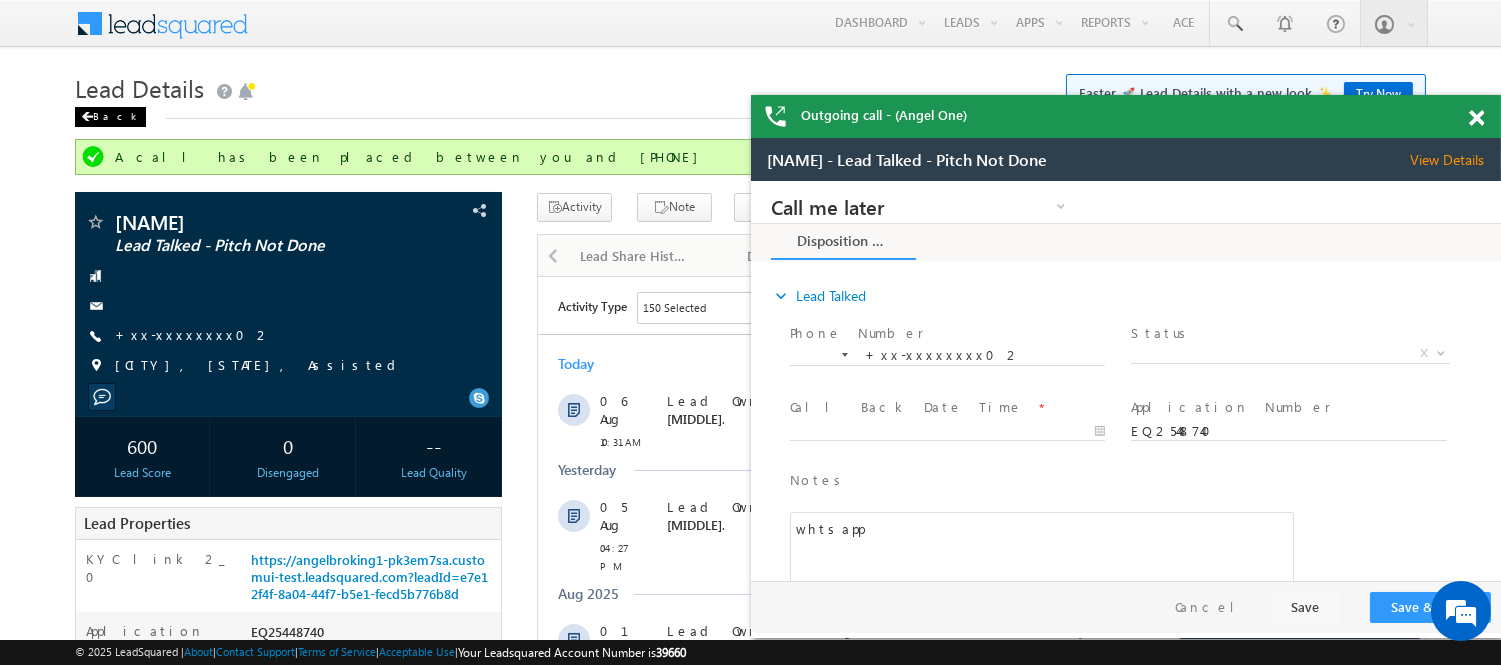click on "Back" at bounding box center (110, 117) 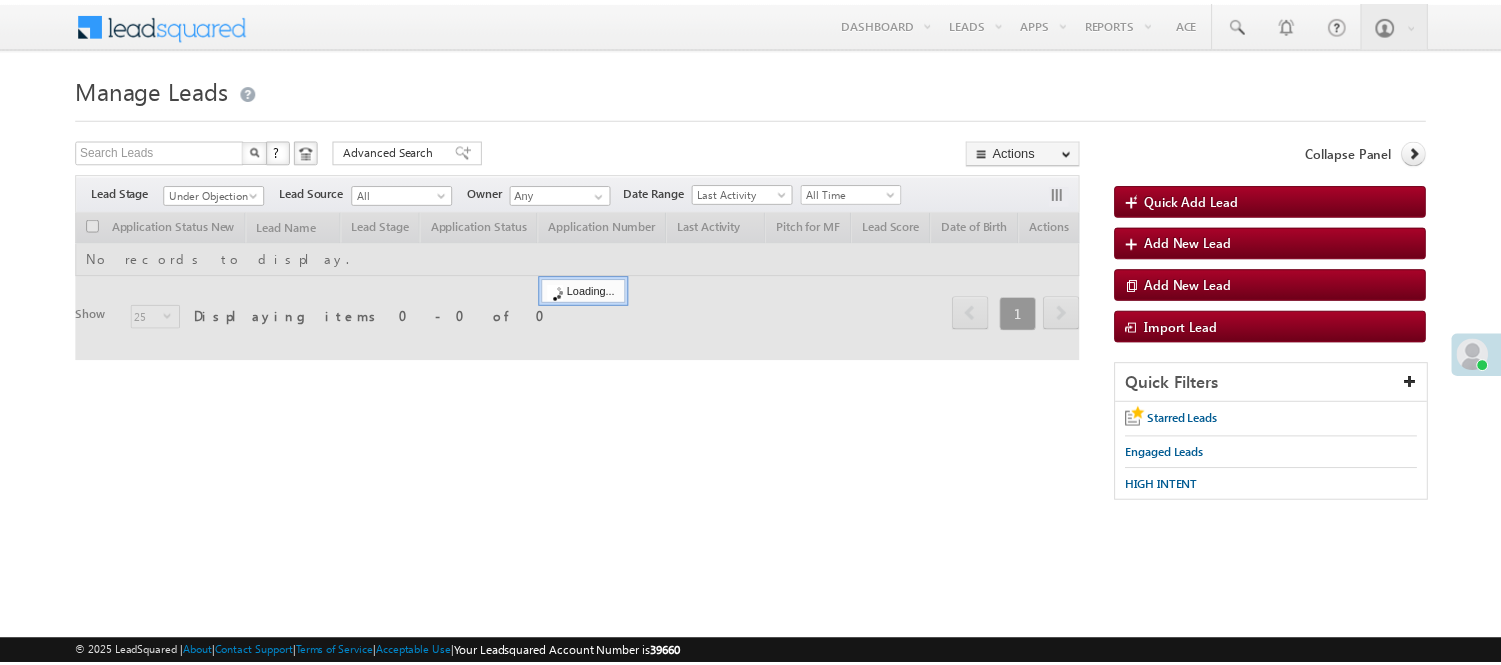 scroll, scrollTop: 0, scrollLeft: 0, axis: both 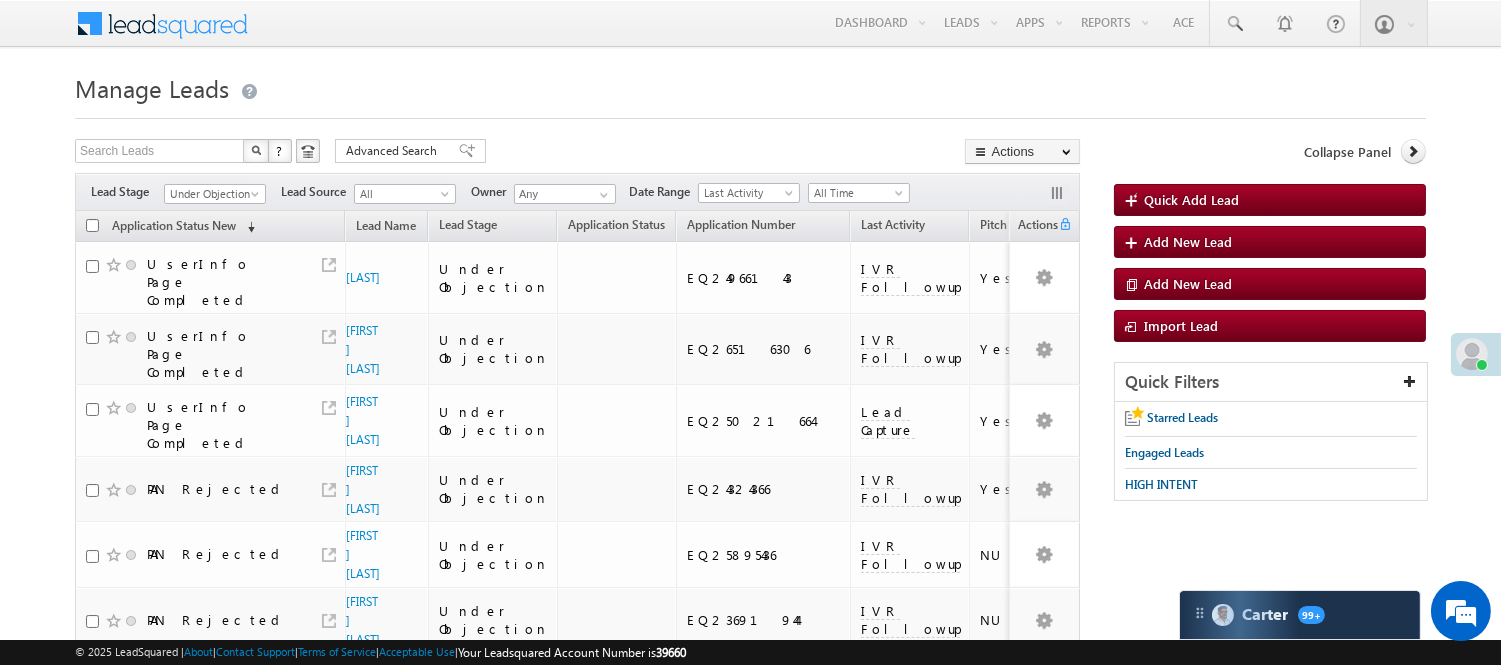 click on "Under Objection" at bounding box center [212, 194] 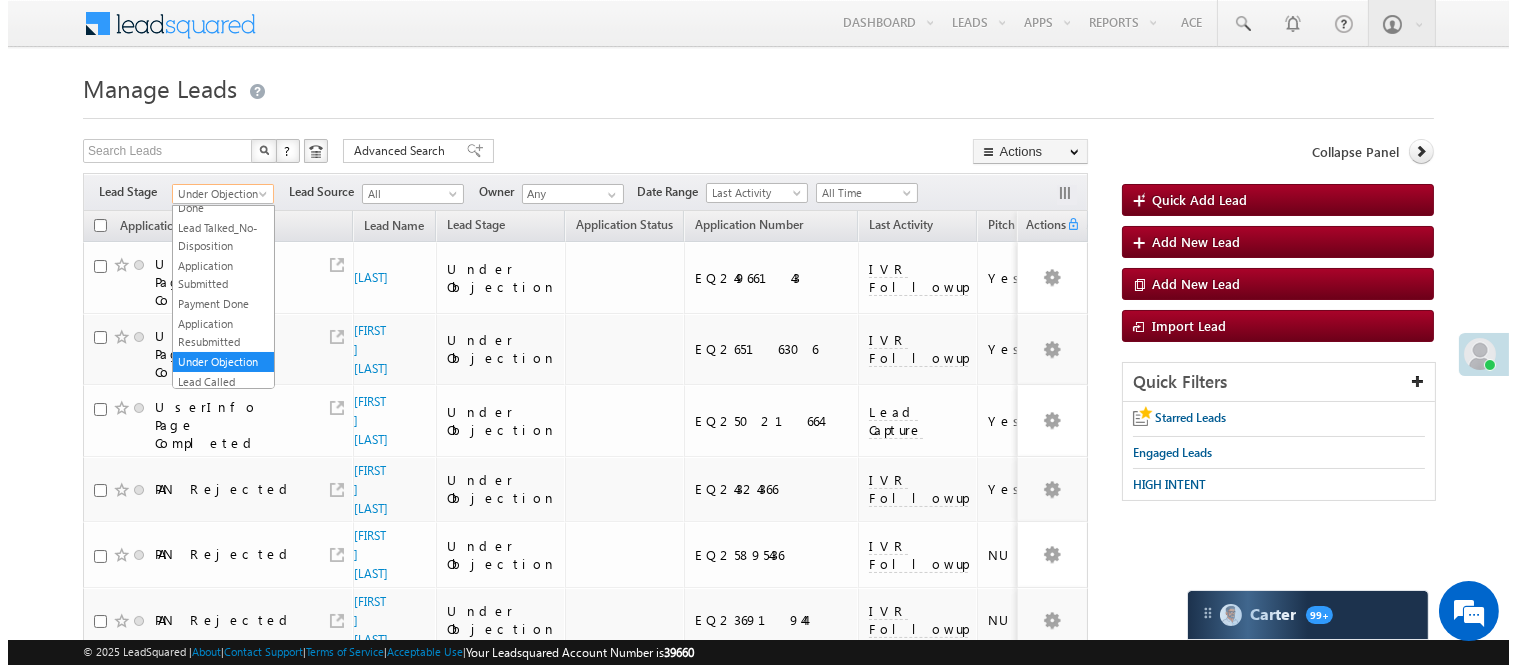 scroll, scrollTop: 0, scrollLeft: 0, axis: both 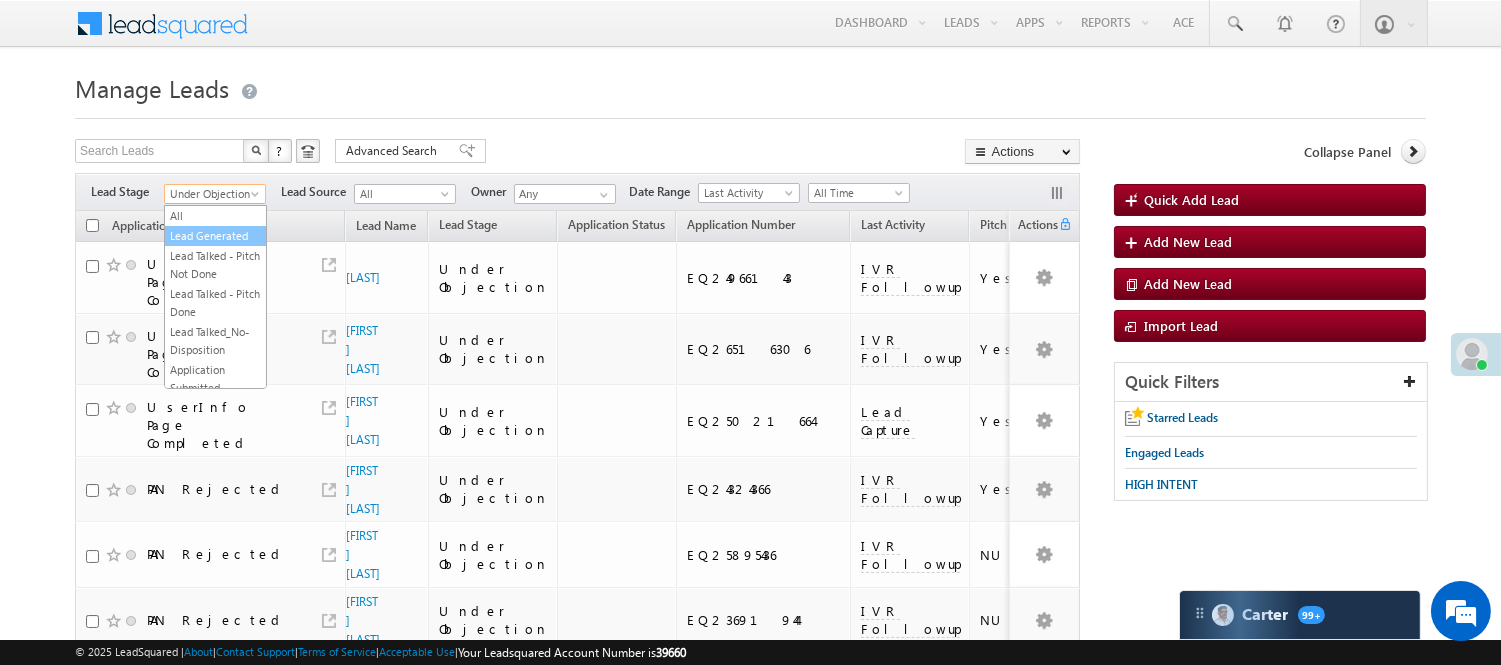 click on "Lead Generated" at bounding box center [215, 236] 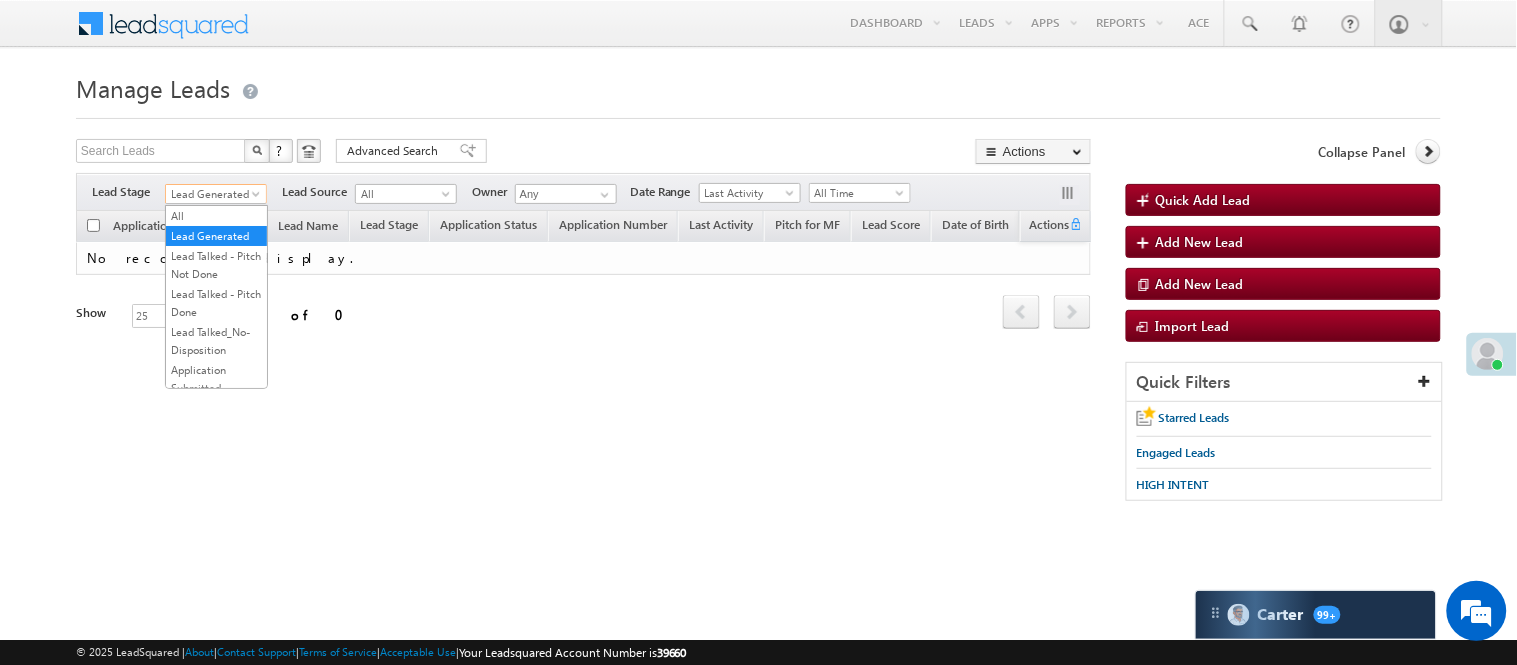 click on "Lead Generated" at bounding box center (213, 194) 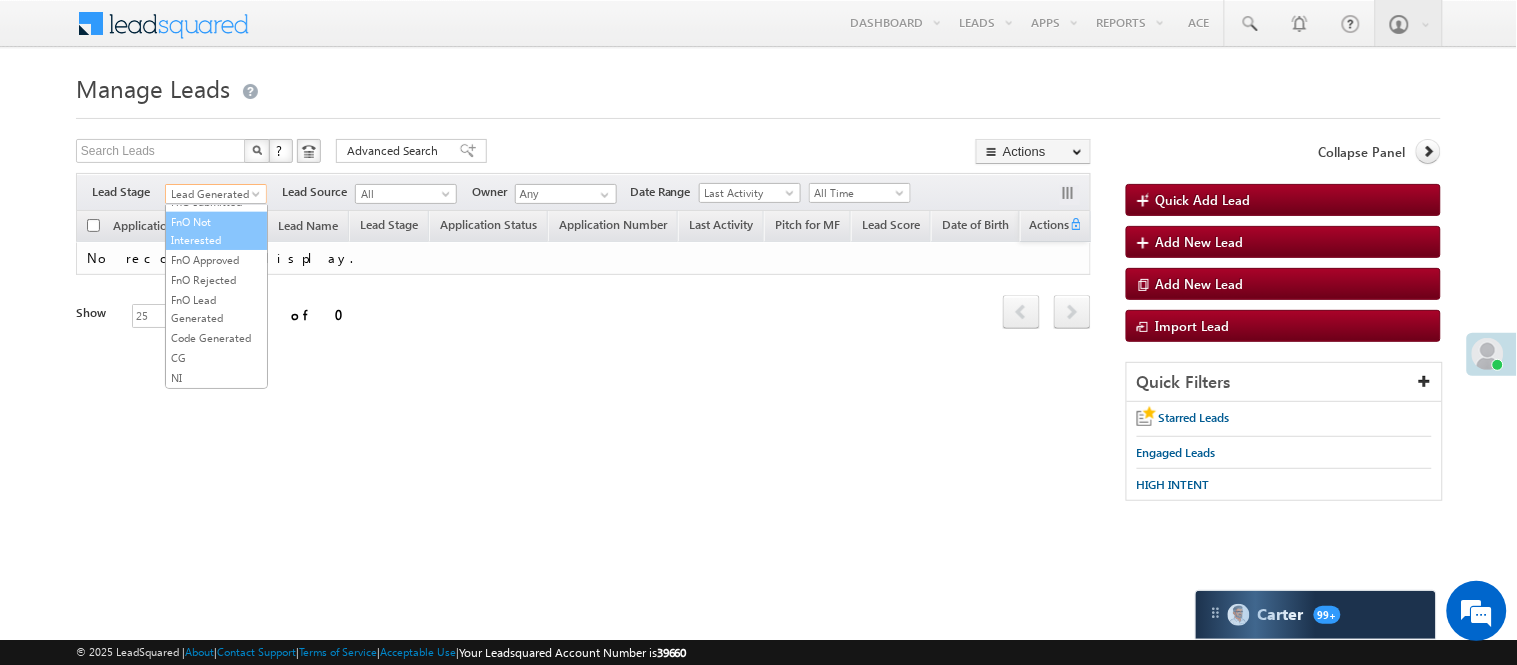 scroll, scrollTop: 163, scrollLeft: 0, axis: vertical 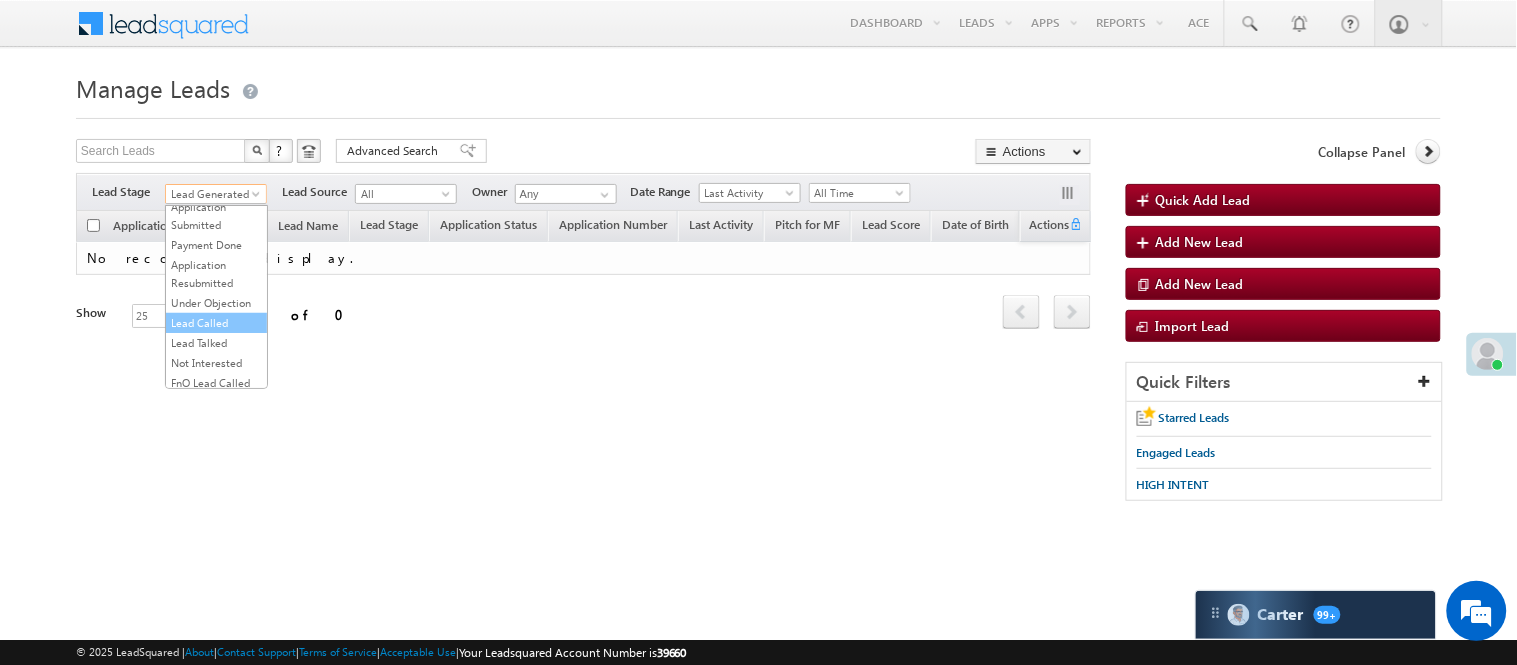 click on "Lead Called" at bounding box center (216, 323) 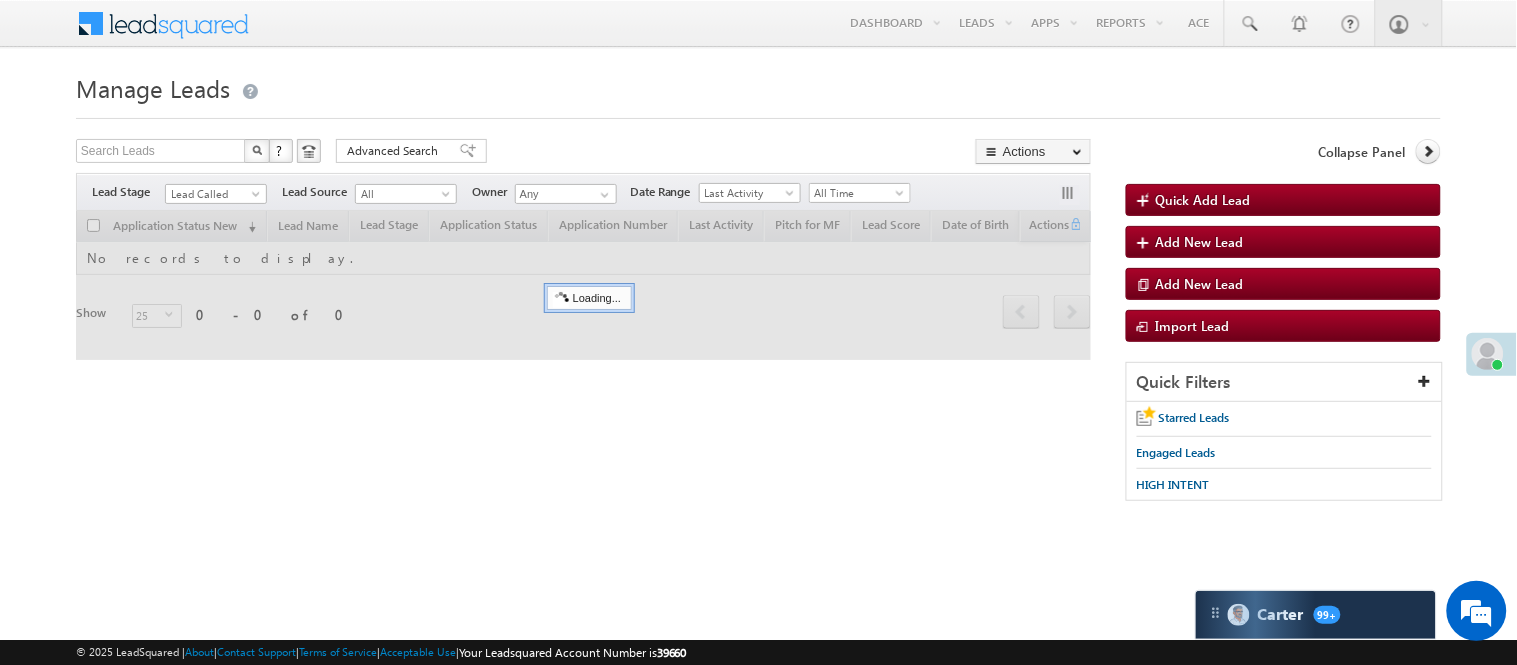 click on "Manage Leads" at bounding box center (758, 86) 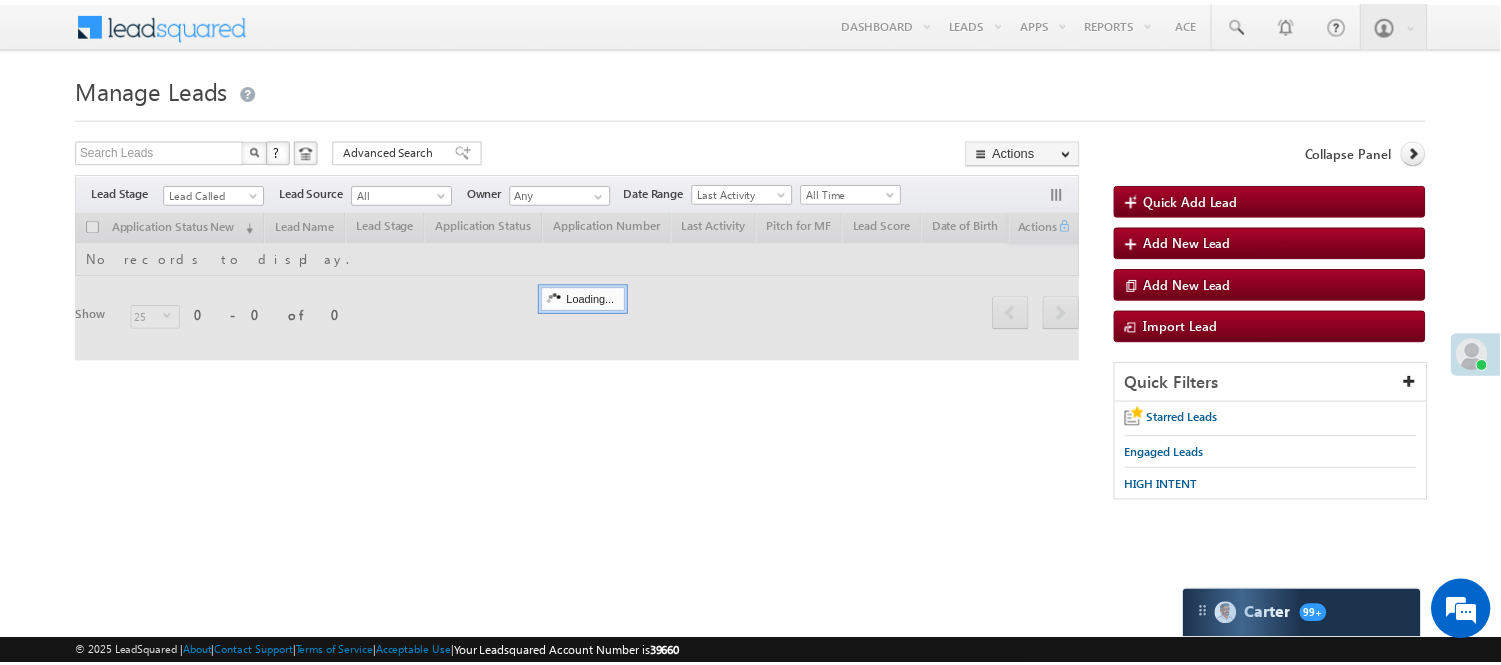 scroll, scrollTop: 0, scrollLeft: 0, axis: both 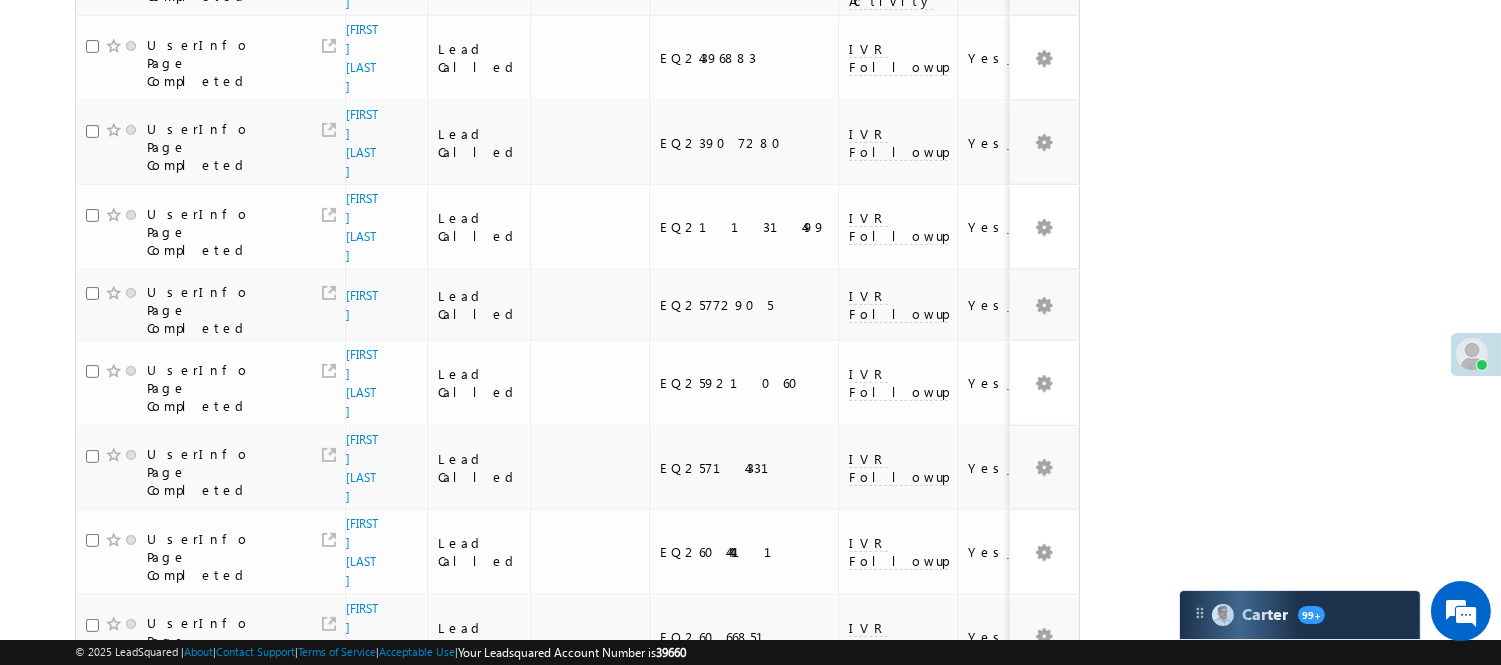 click on "5" at bounding box center (778, 958) 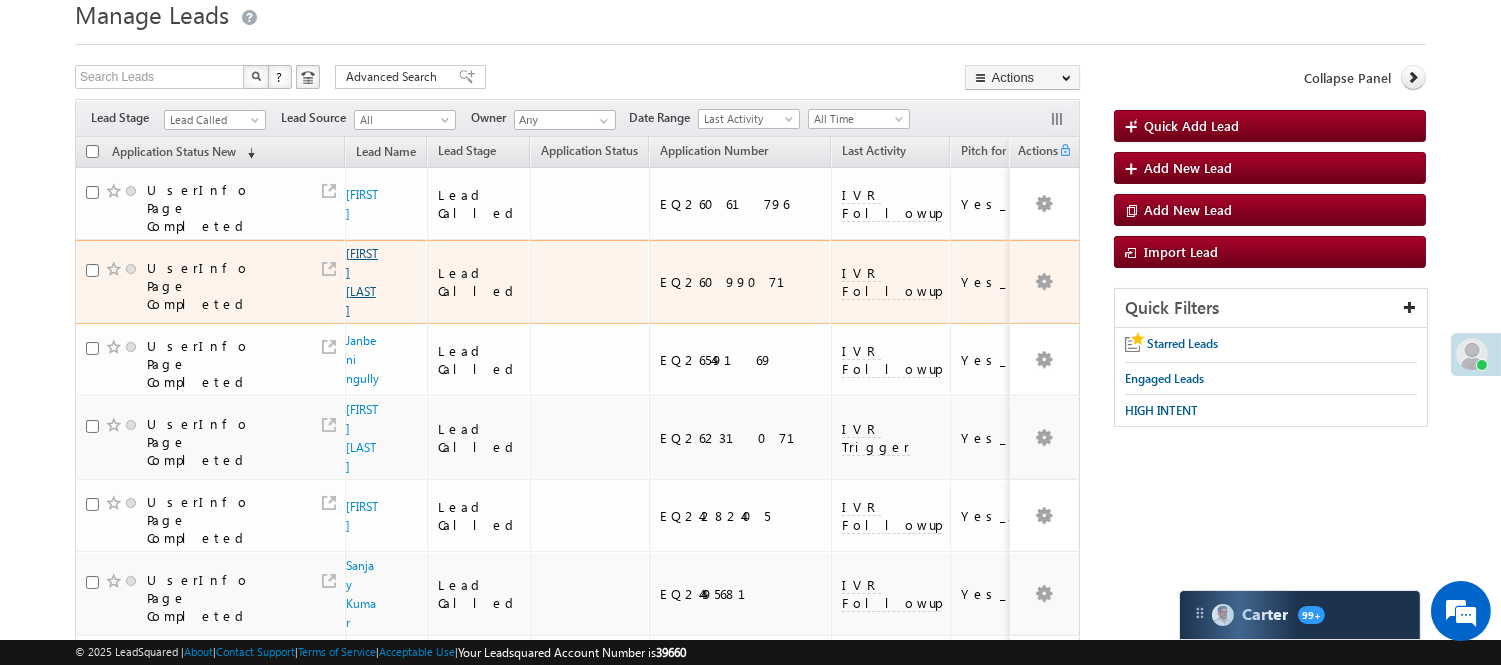 scroll, scrollTop: 0, scrollLeft: 0, axis: both 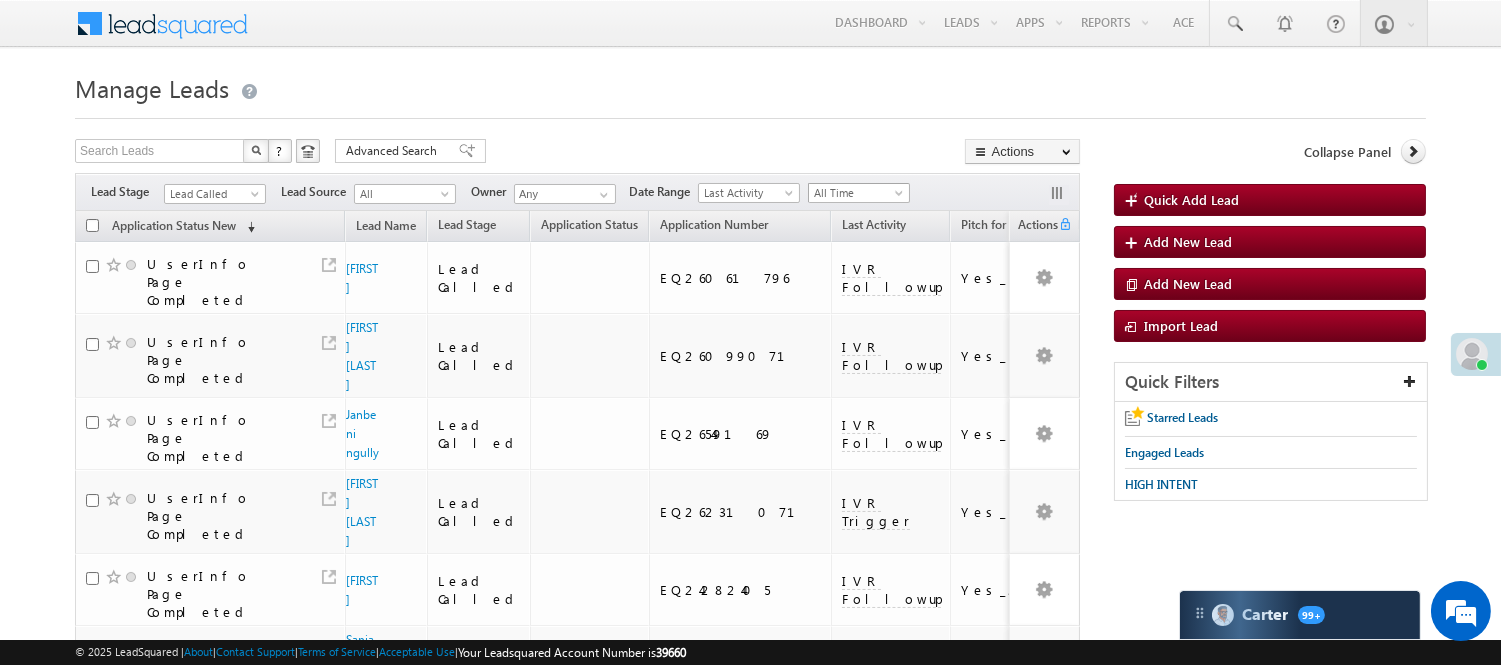 click on "All Time" at bounding box center [856, 193] 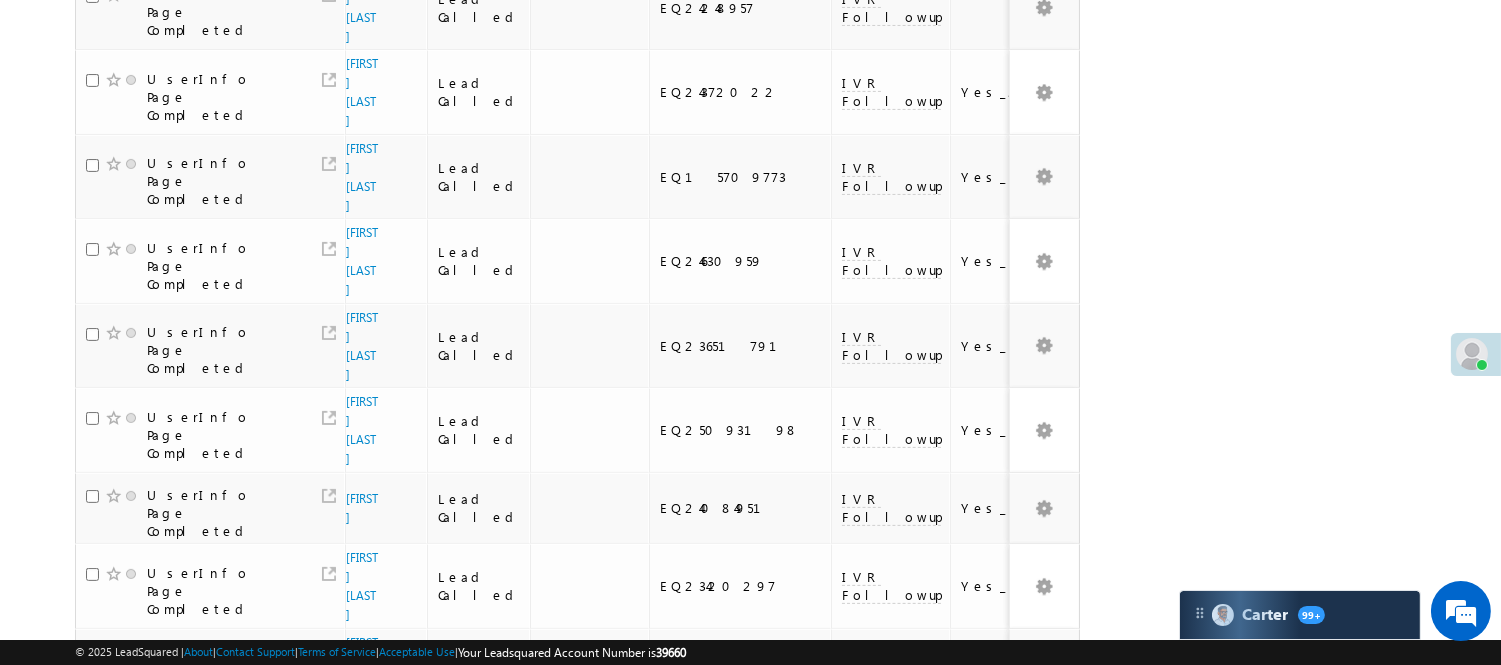 scroll, scrollTop: 1346, scrollLeft: 0, axis: vertical 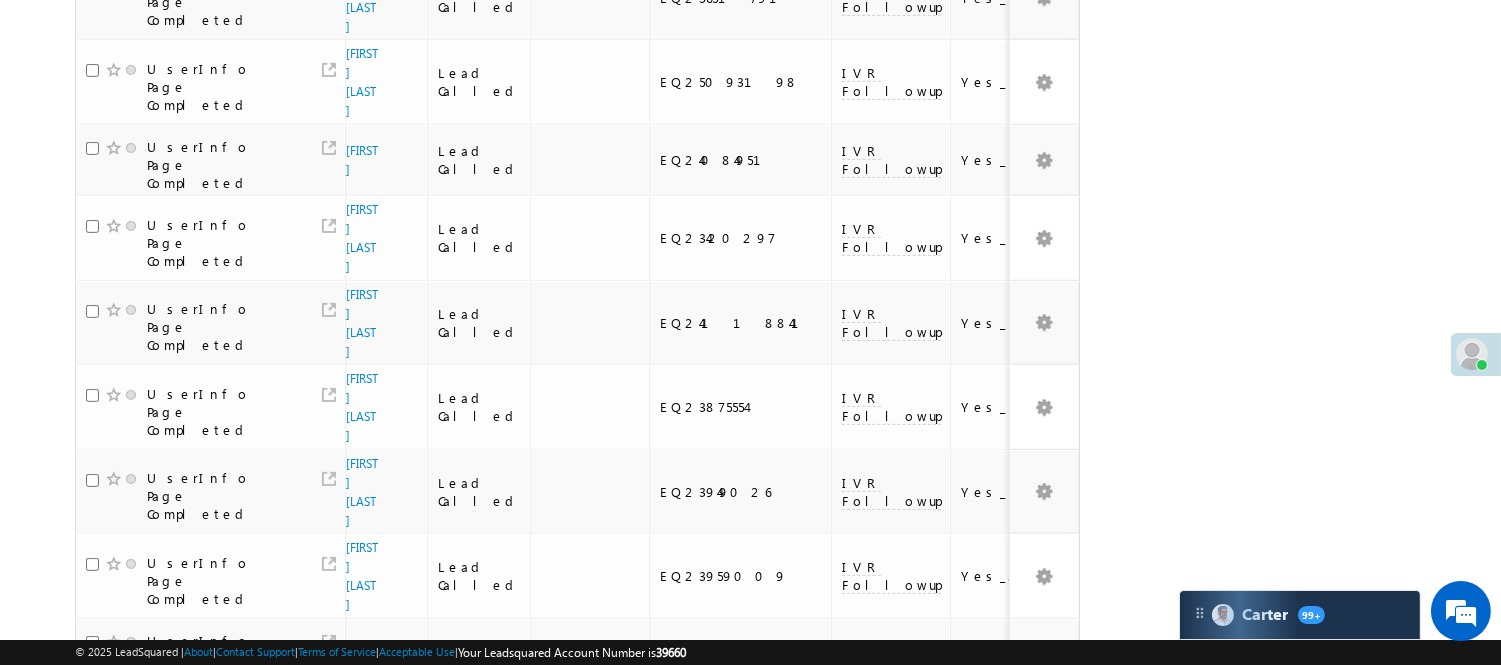 click on "6" at bounding box center (818, 982) 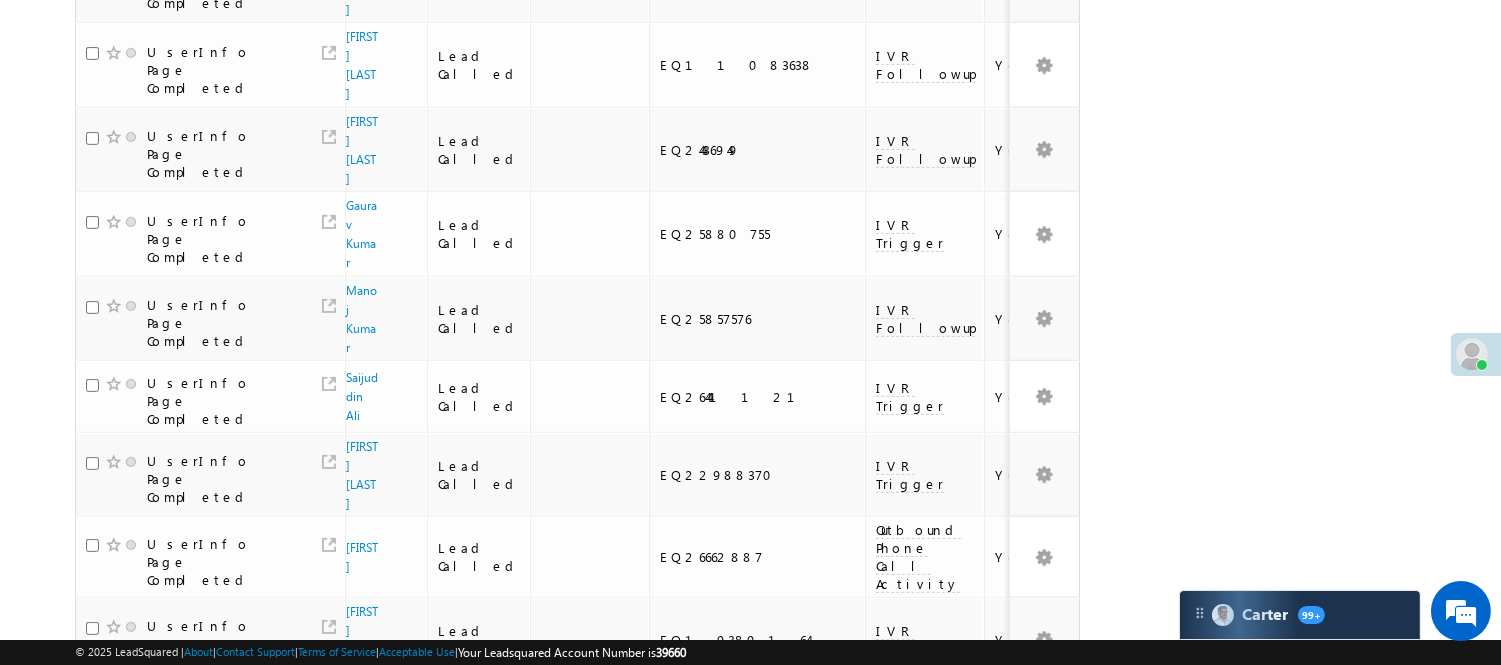 scroll, scrollTop: 1337, scrollLeft: 0, axis: vertical 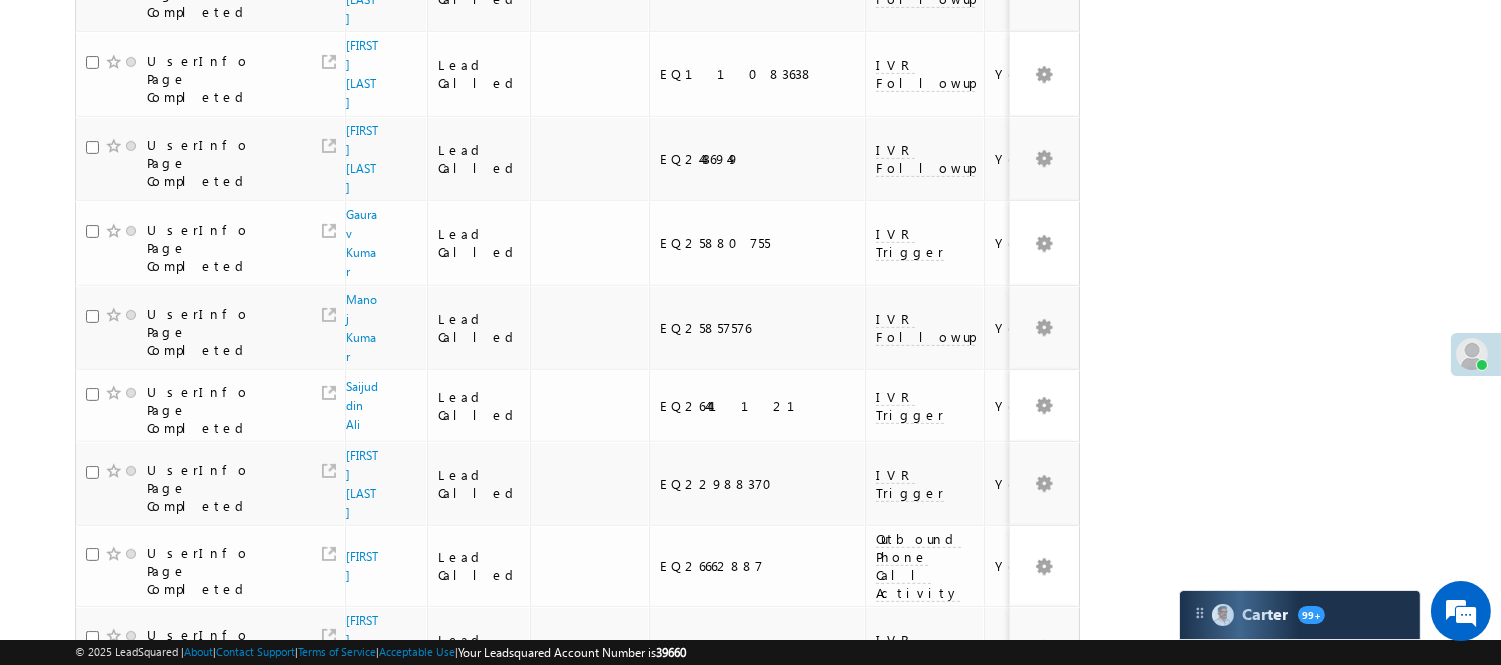 click on "3" at bounding box center [697, 1008] 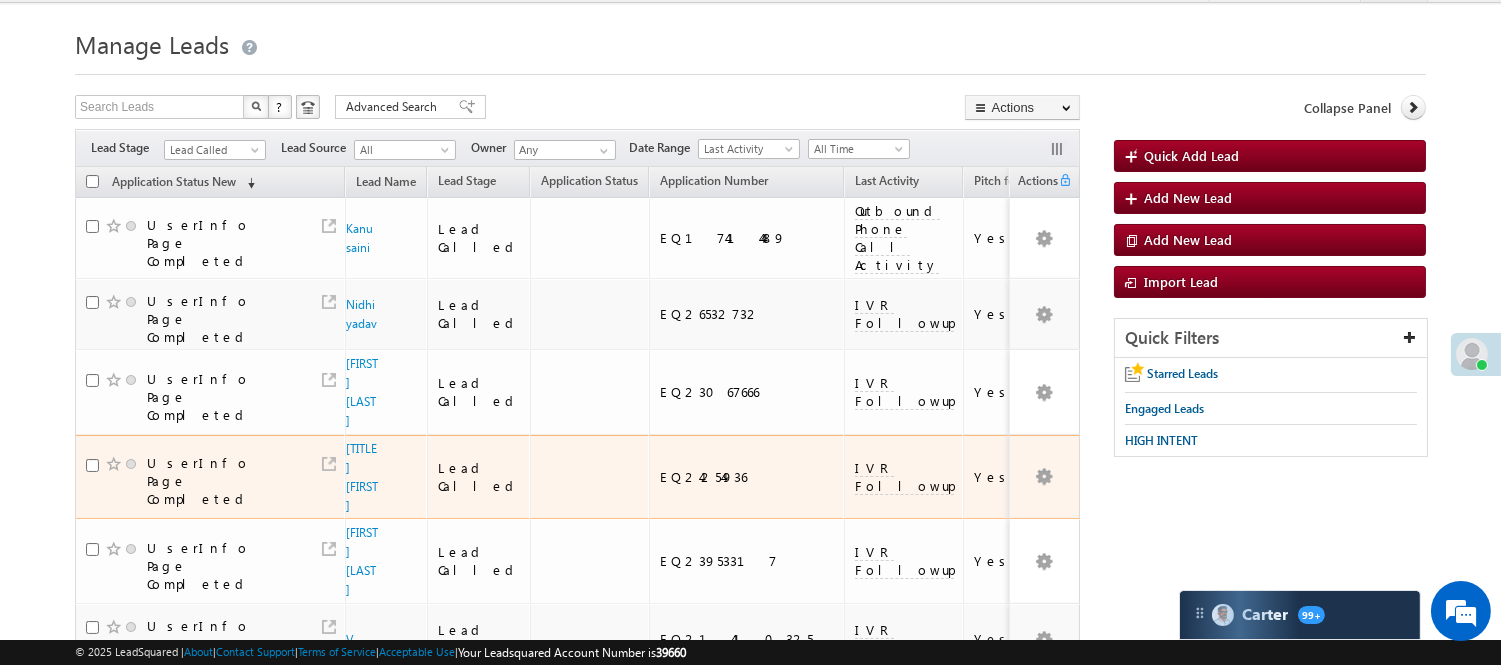 scroll, scrollTop: 0, scrollLeft: 0, axis: both 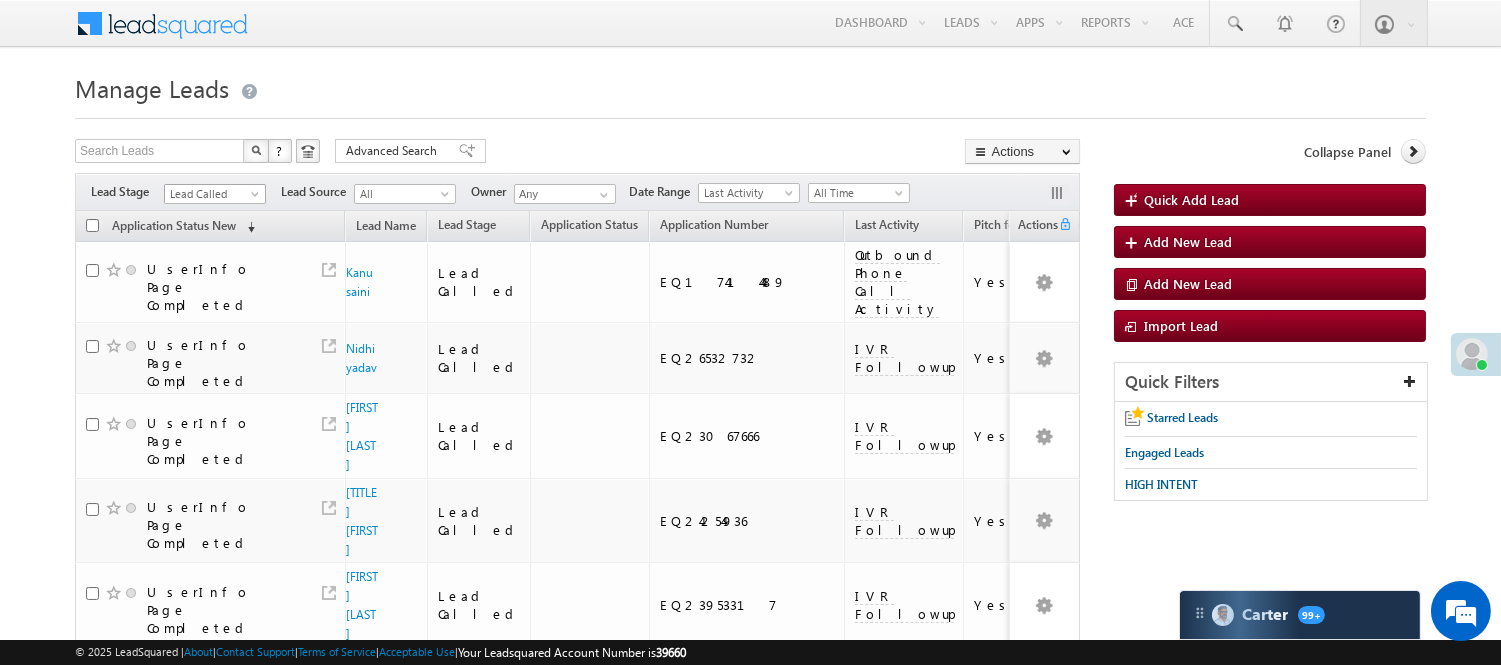 click on "Lead Called" at bounding box center (212, 194) 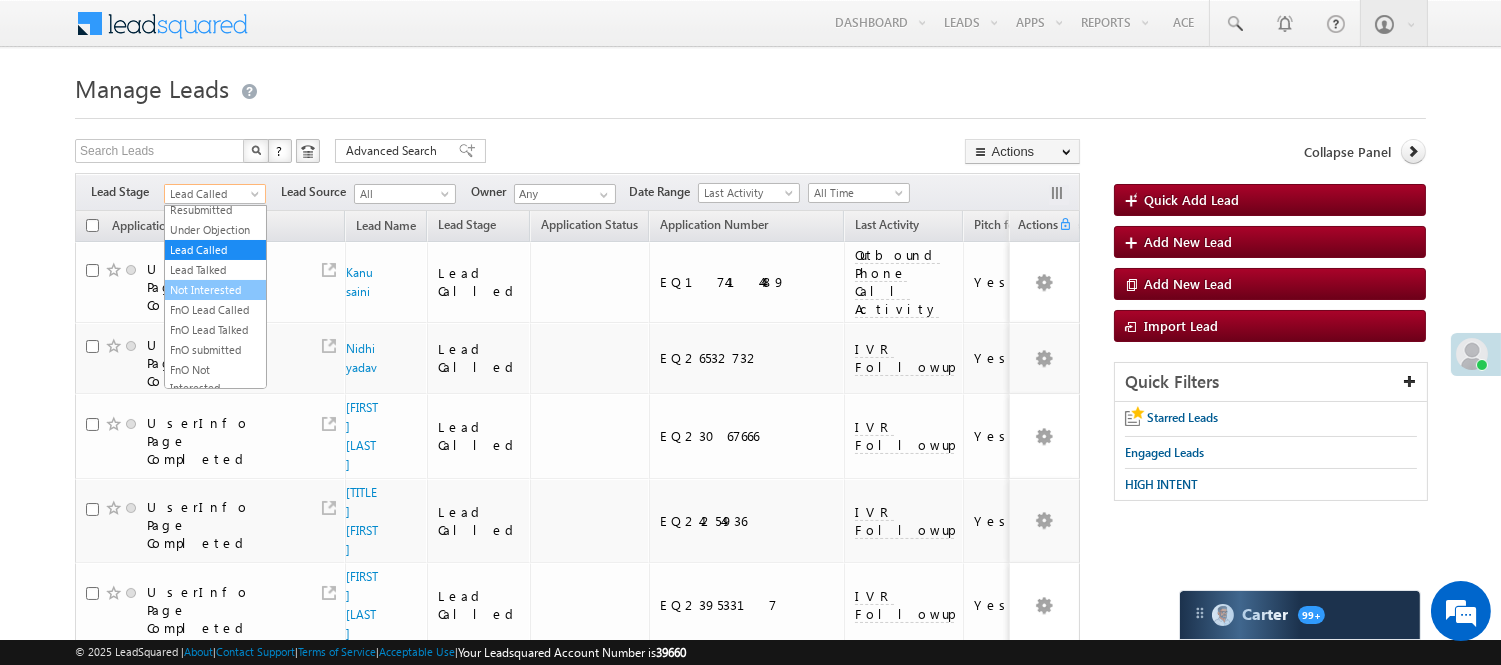 scroll, scrollTop: 274, scrollLeft: 0, axis: vertical 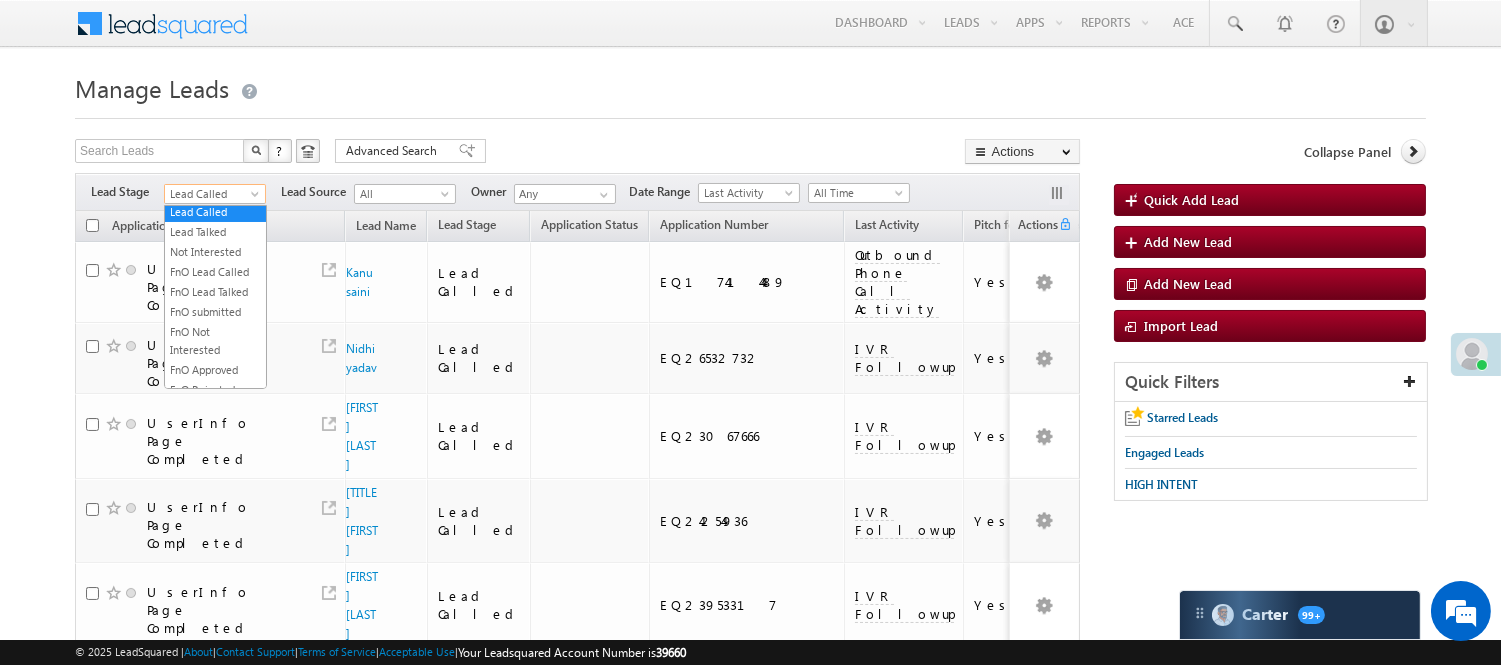 click on "Under Objection" at bounding box center [215, 192] 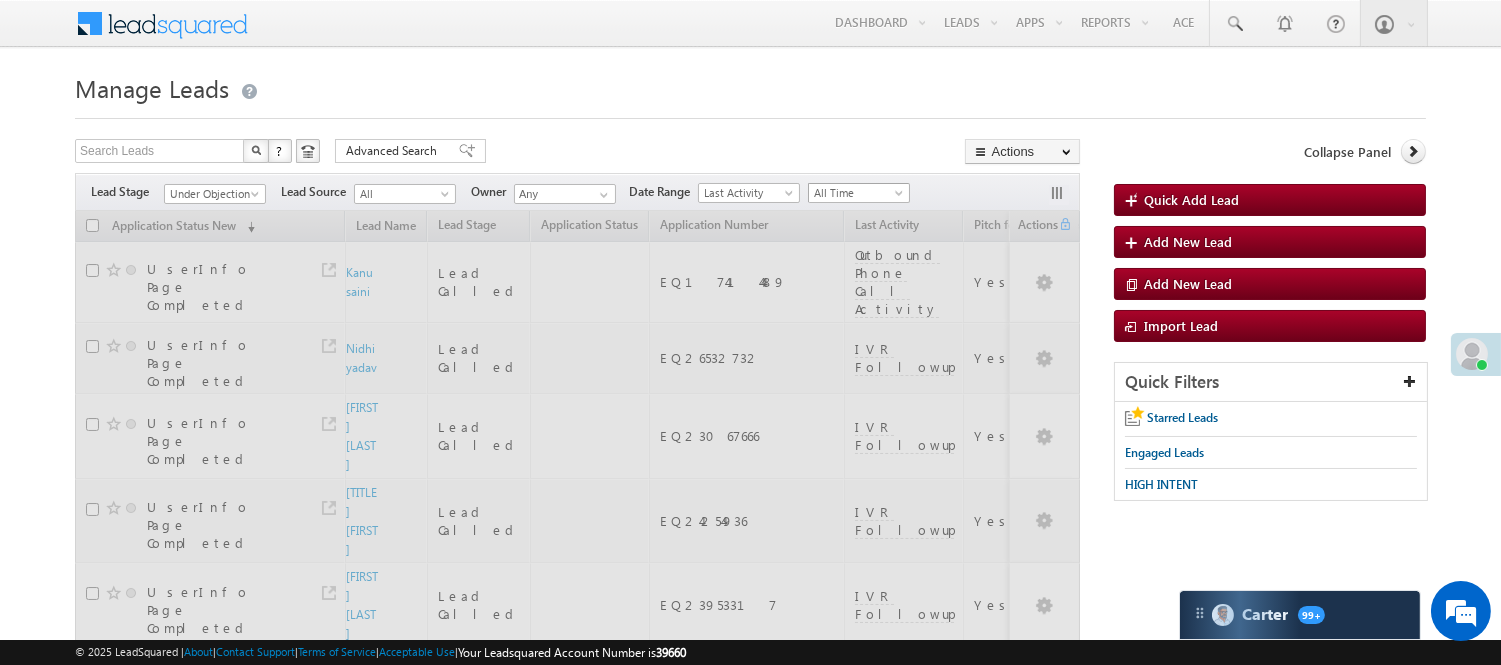 click on "All Time" at bounding box center [856, 193] 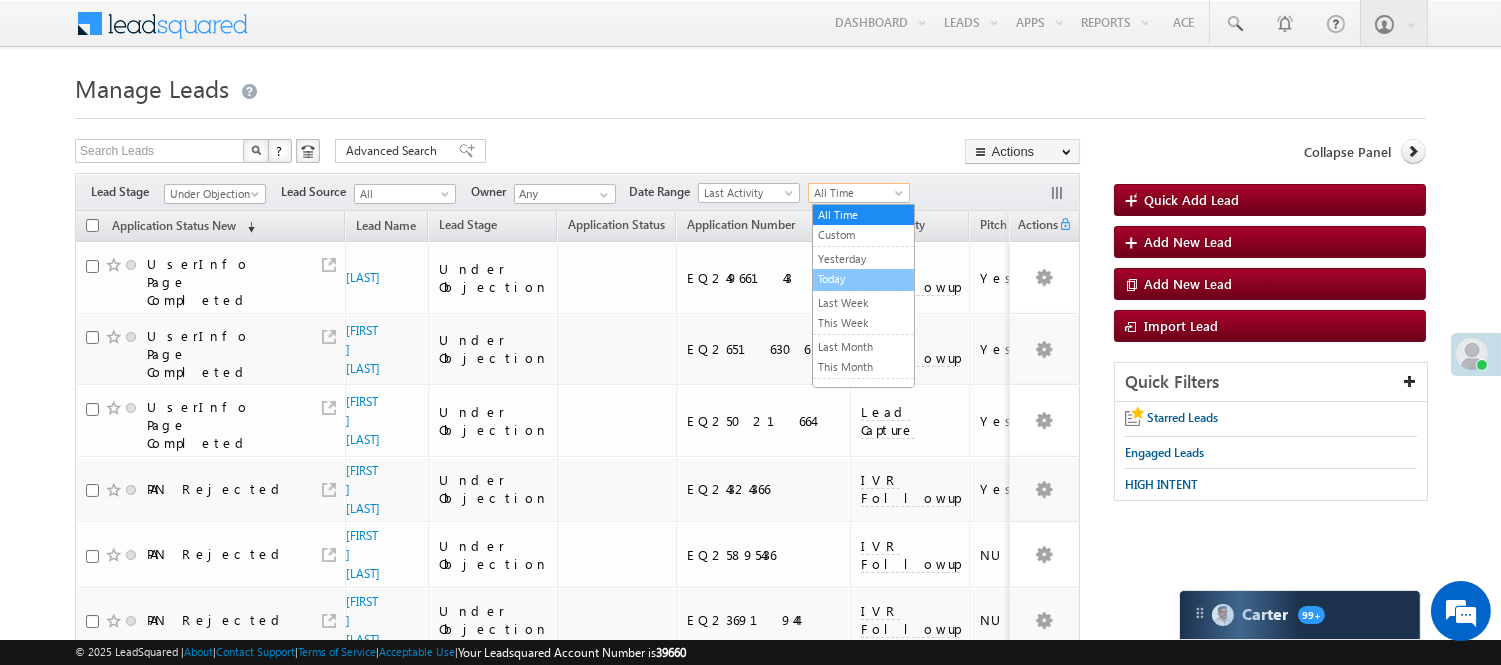 click on "Today" at bounding box center (863, 279) 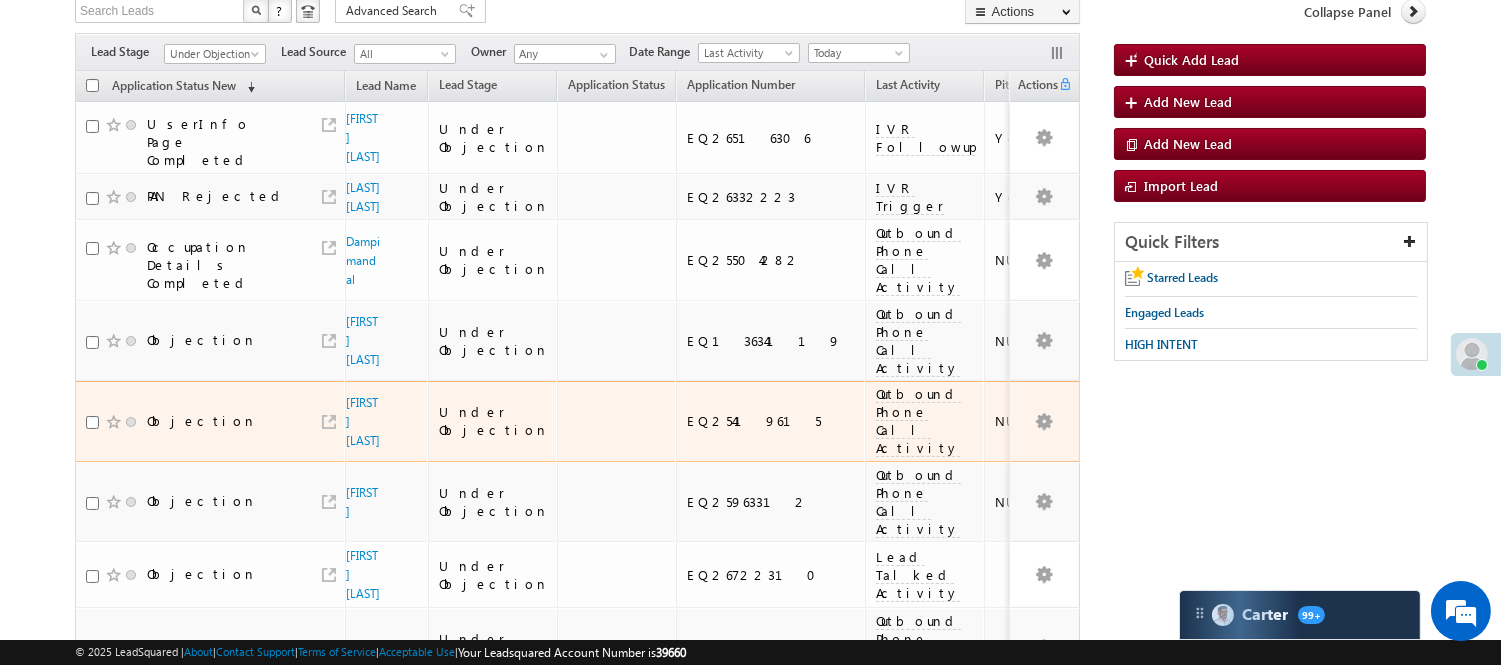 scroll, scrollTop: 333, scrollLeft: 0, axis: vertical 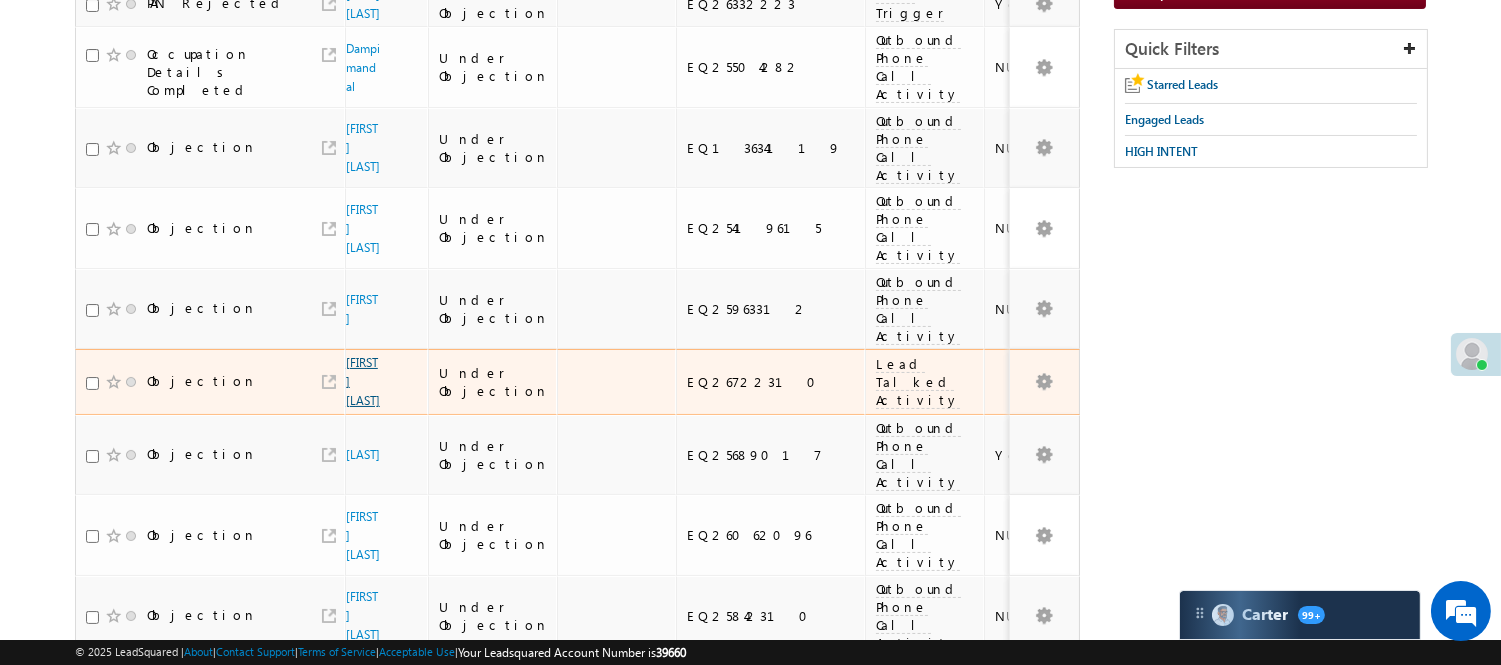 click on "[FIRST] [LAST]" at bounding box center (363, 381) 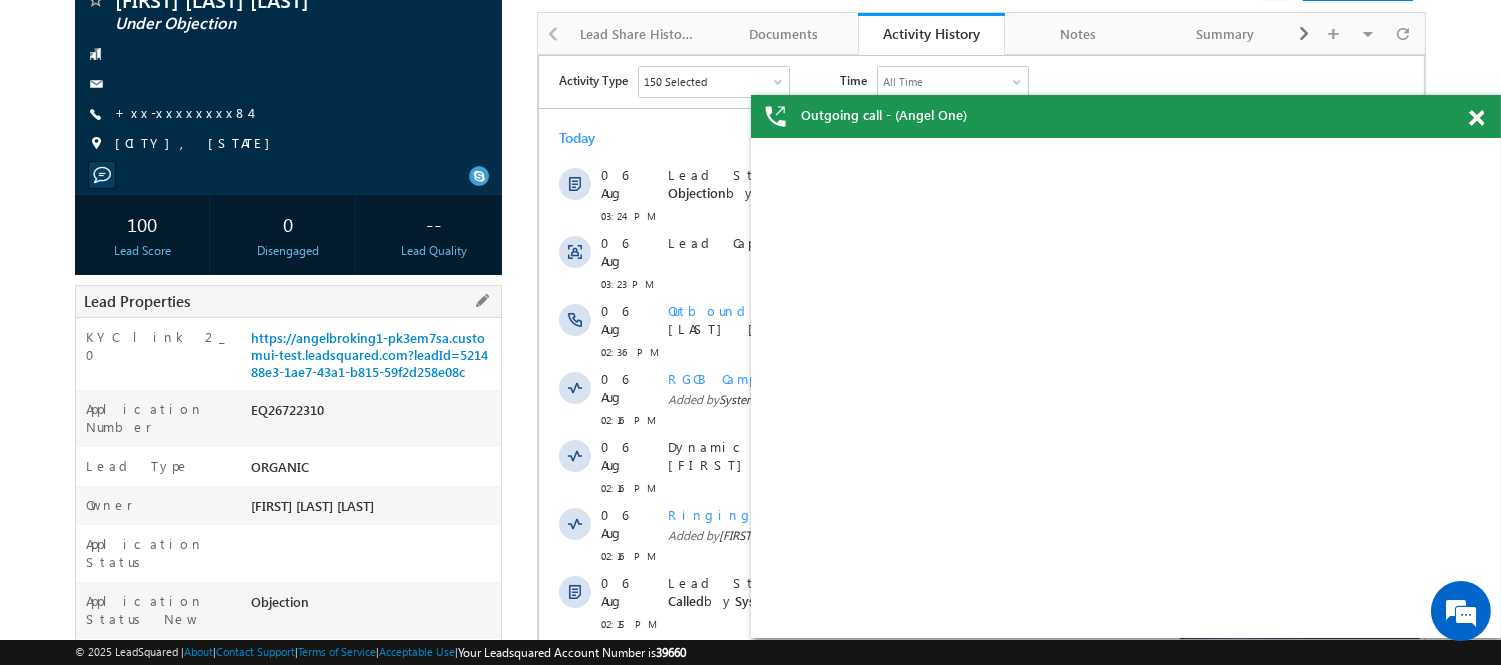 scroll, scrollTop: 0, scrollLeft: 0, axis: both 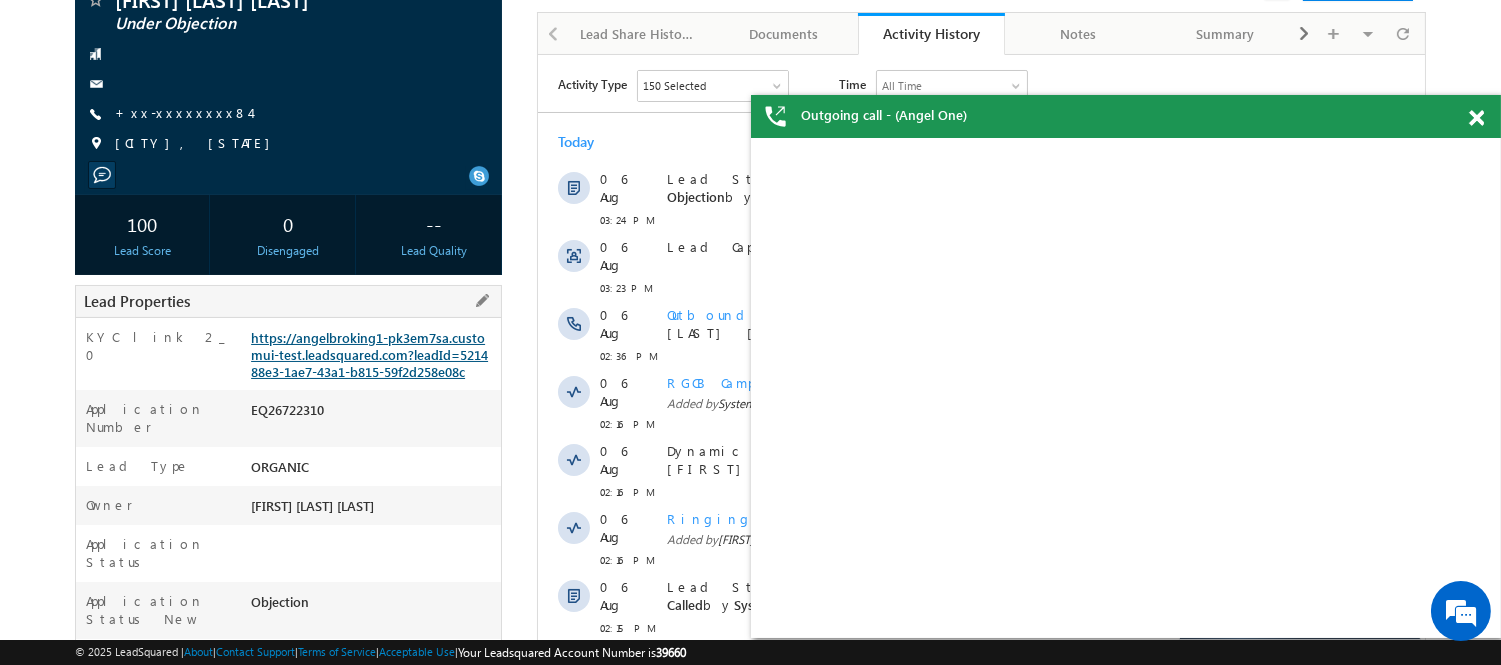click on "https://angelbroking1-pk3em7sa.customui-test.leadsquared.com?leadId=521488e3-1ae7-43a1-b815-59f2d258e08c" at bounding box center [369, 354] 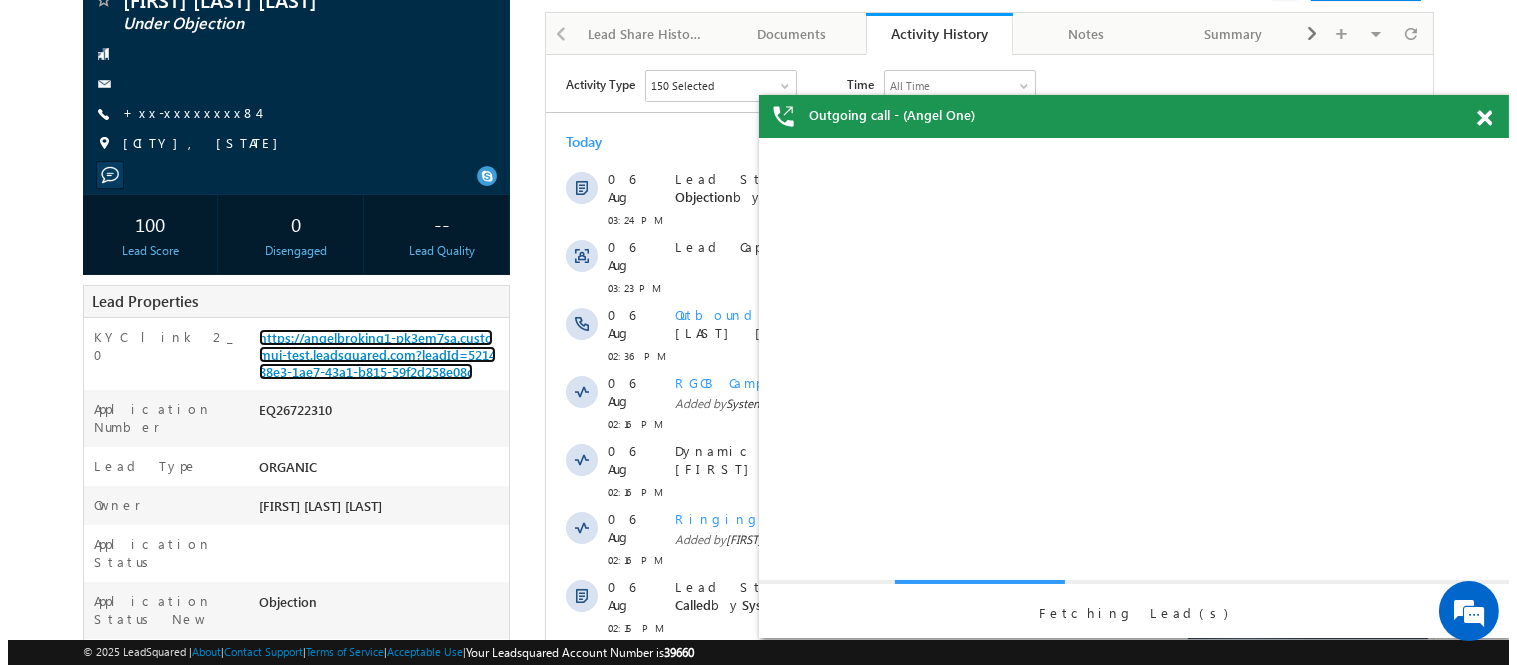 scroll, scrollTop: 0, scrollLeft: 0, axis: both 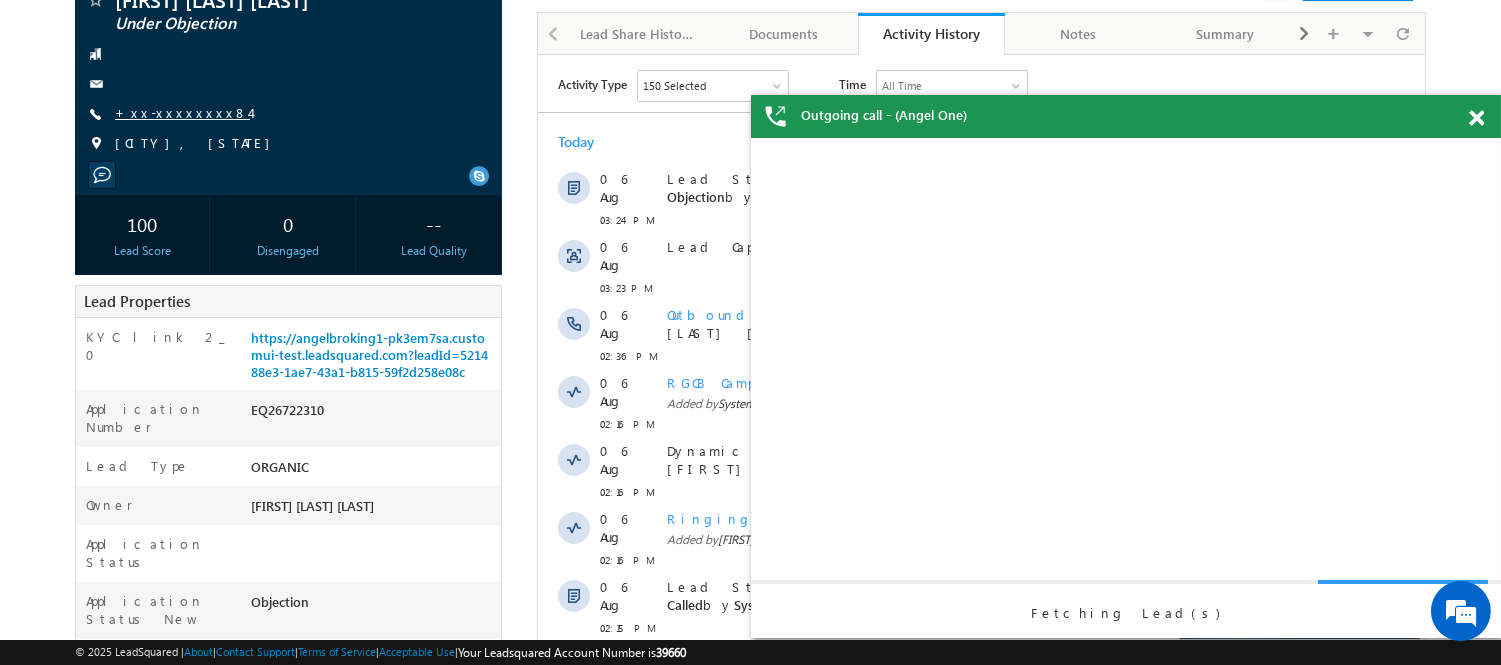 click on "+xx-xxxxxxxx84" at bounding box center (182, 112) 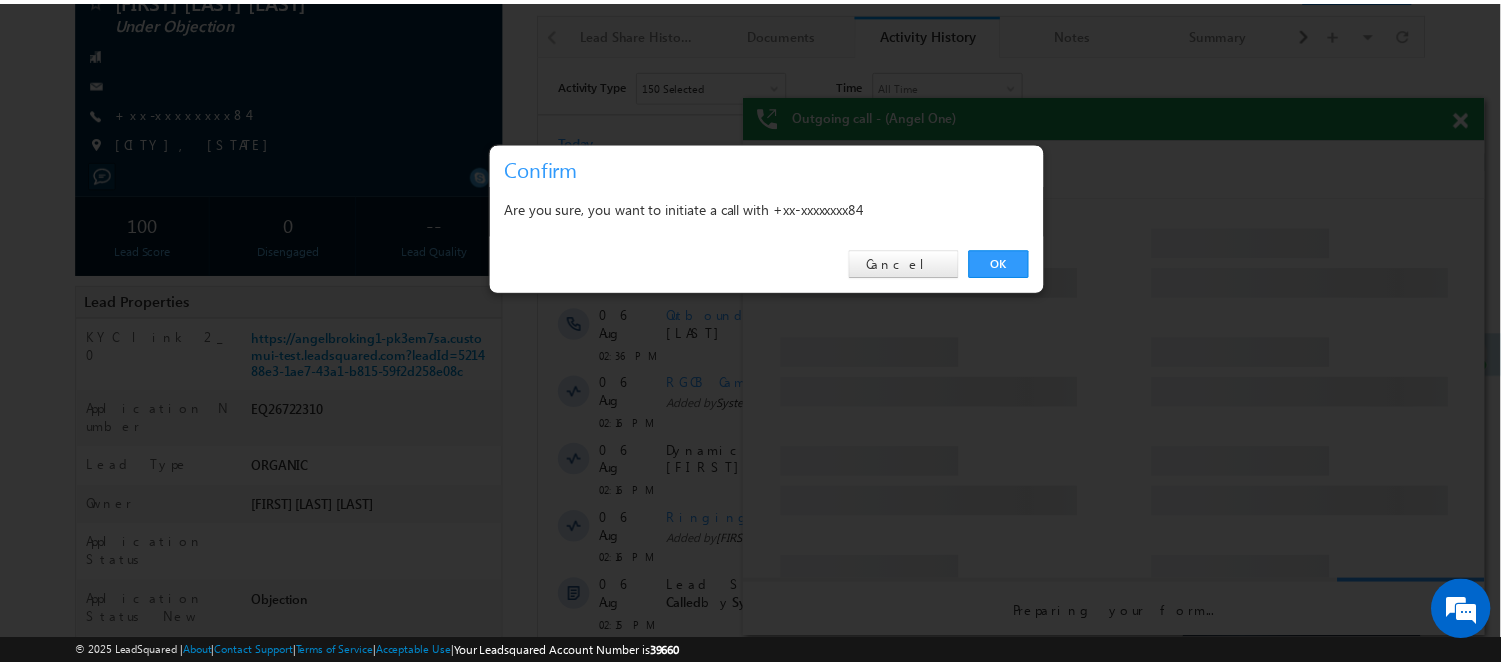 scroll, scrollTop: 0, scrollLeft: 0, axis: both 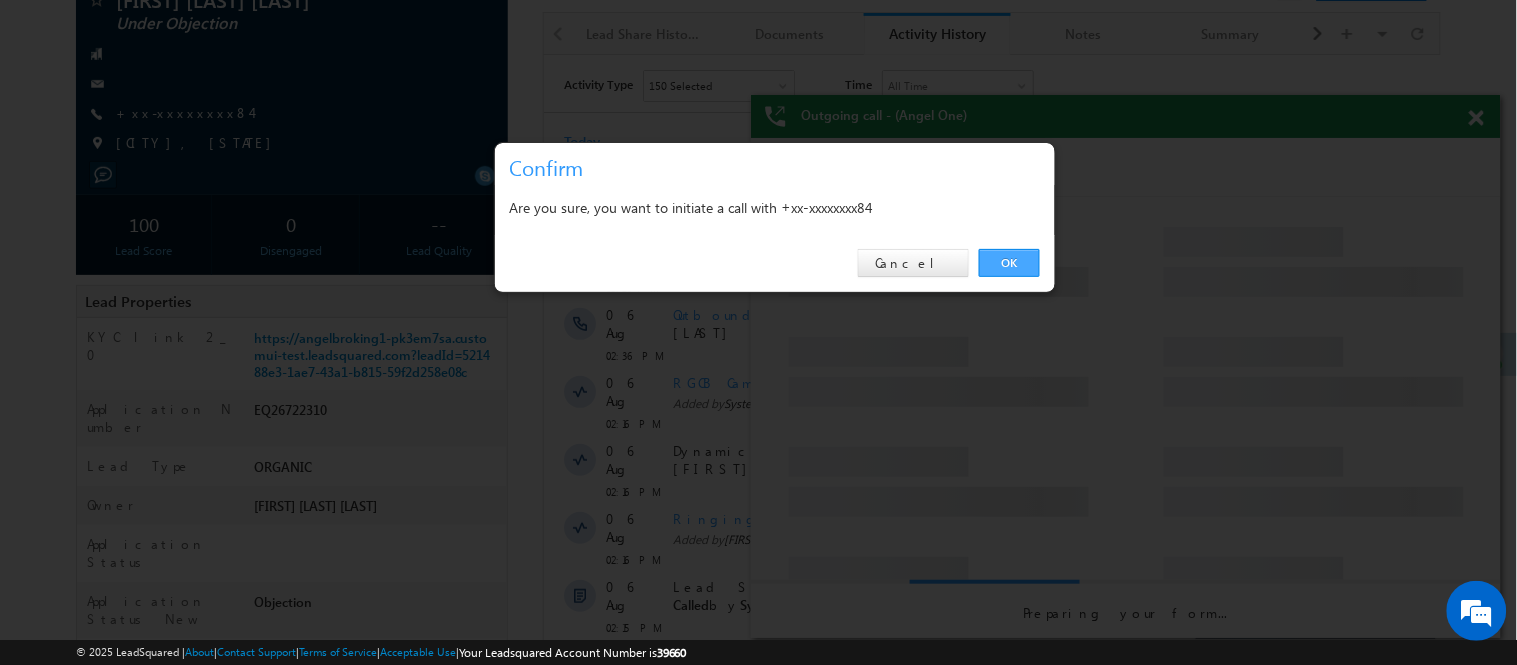 click on "OK" at bounding box center (1009, 263) 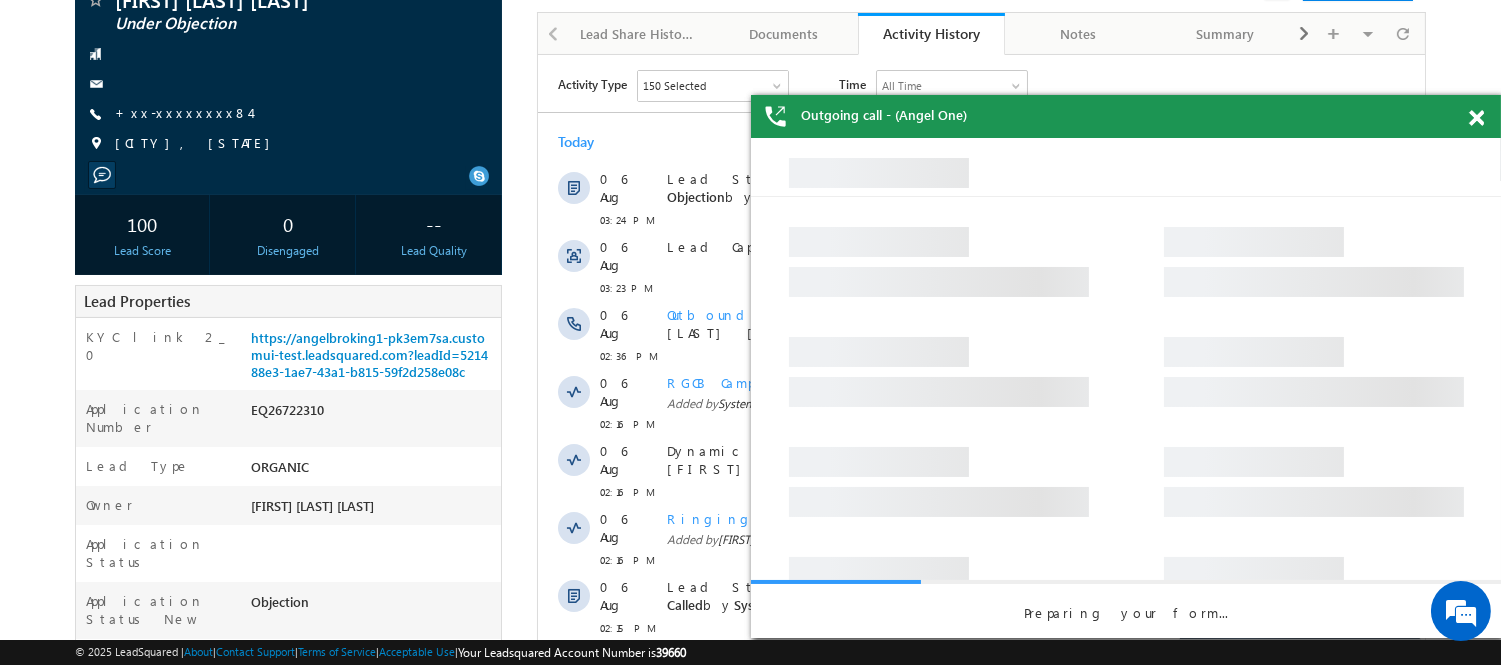 scroll, scrollTop: 0, scrollLeft: 0, axis: both 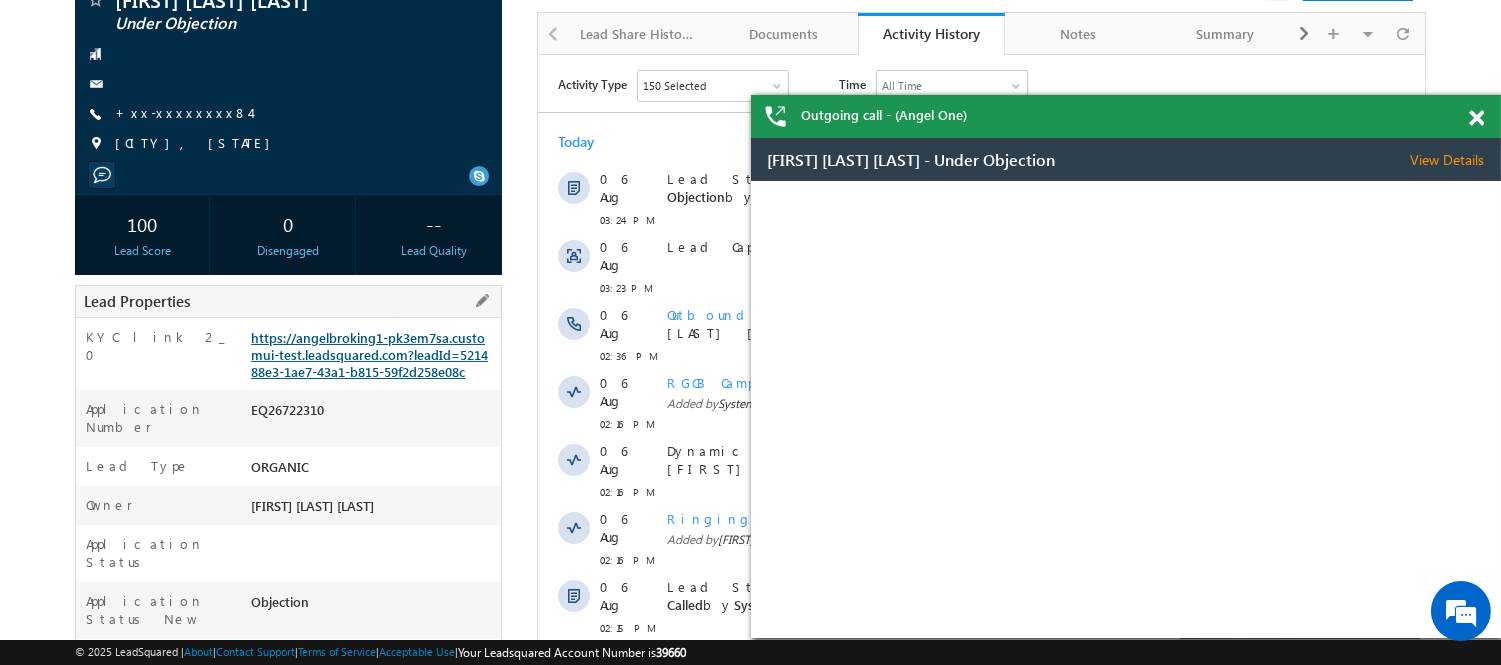 click on "https://angelbroking1-pk3em7sa.customui-test.leadsquared.com?leadId=521488e3-1ae7-43a1-b815-59f2d258e08c" at bounding box center [369, 354] 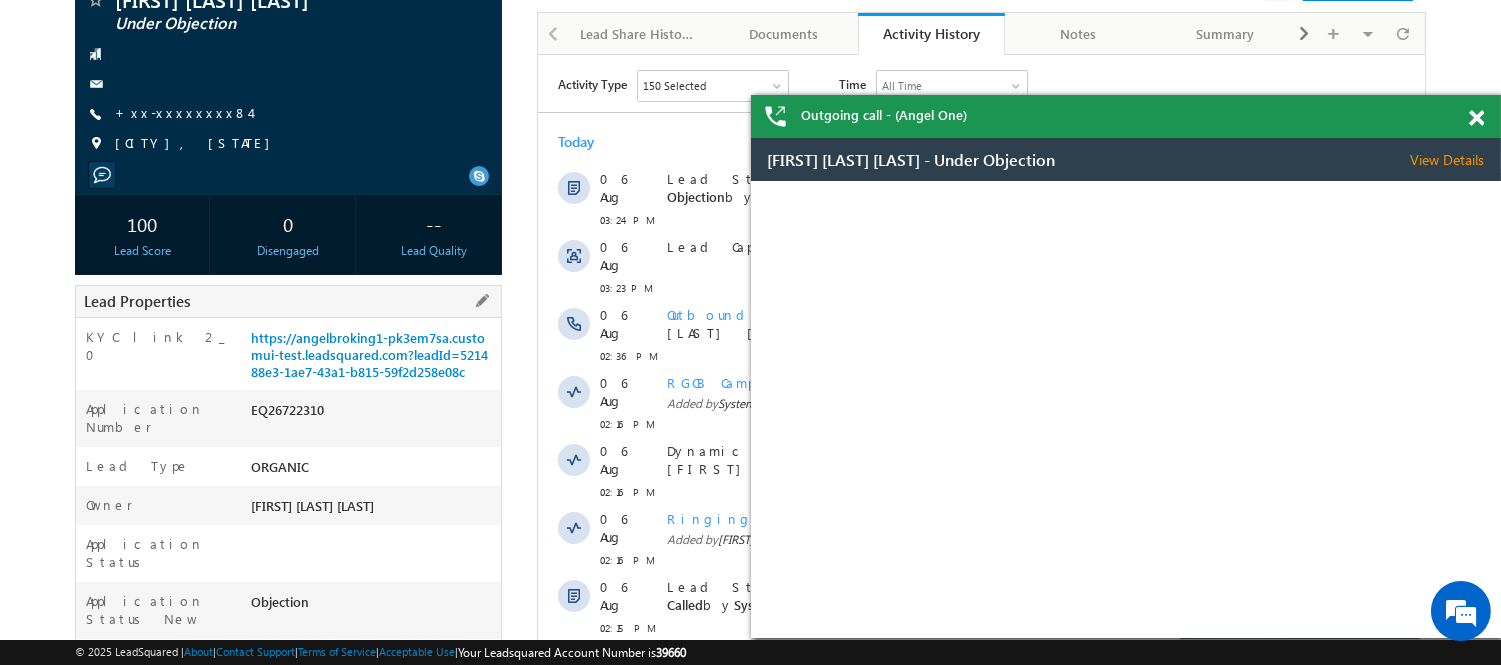 click on "EQ26722310" at bounding box center [373, 414] 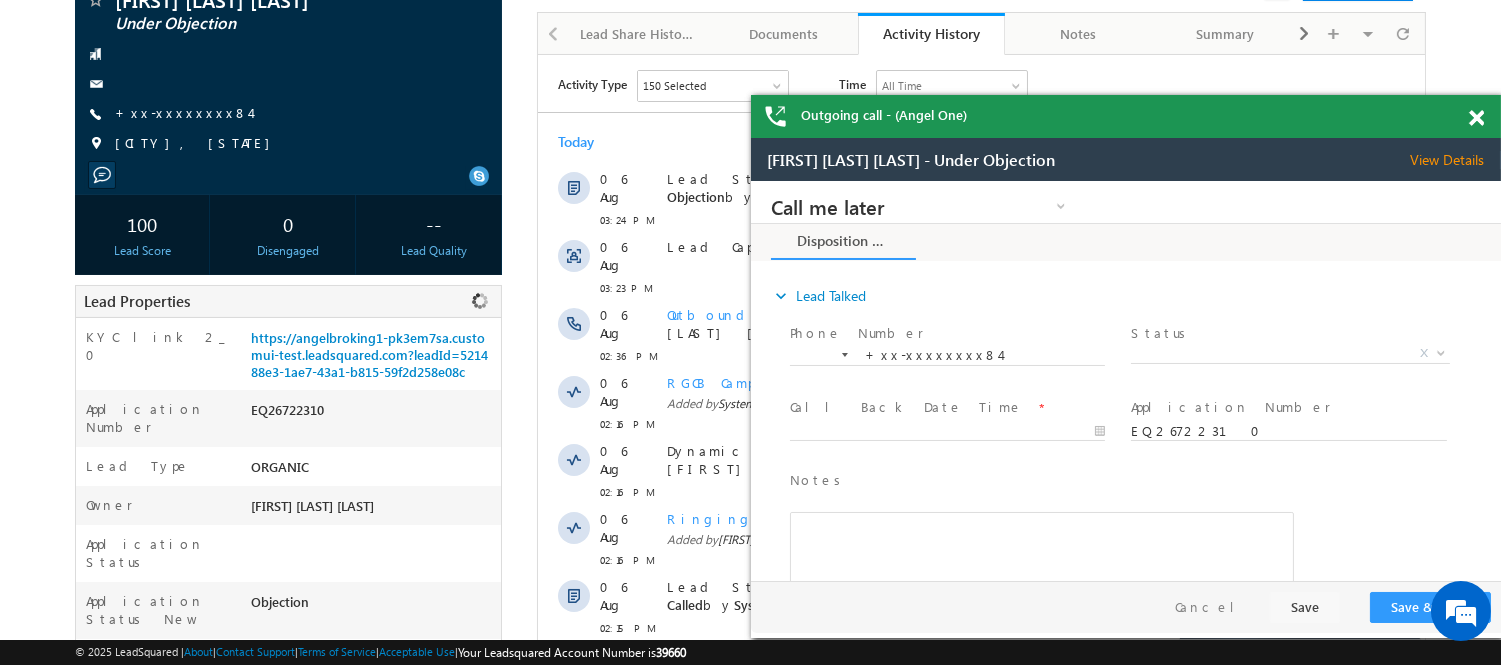 scroll, scrollTop: 0, scrollLeft: 0, axis: both 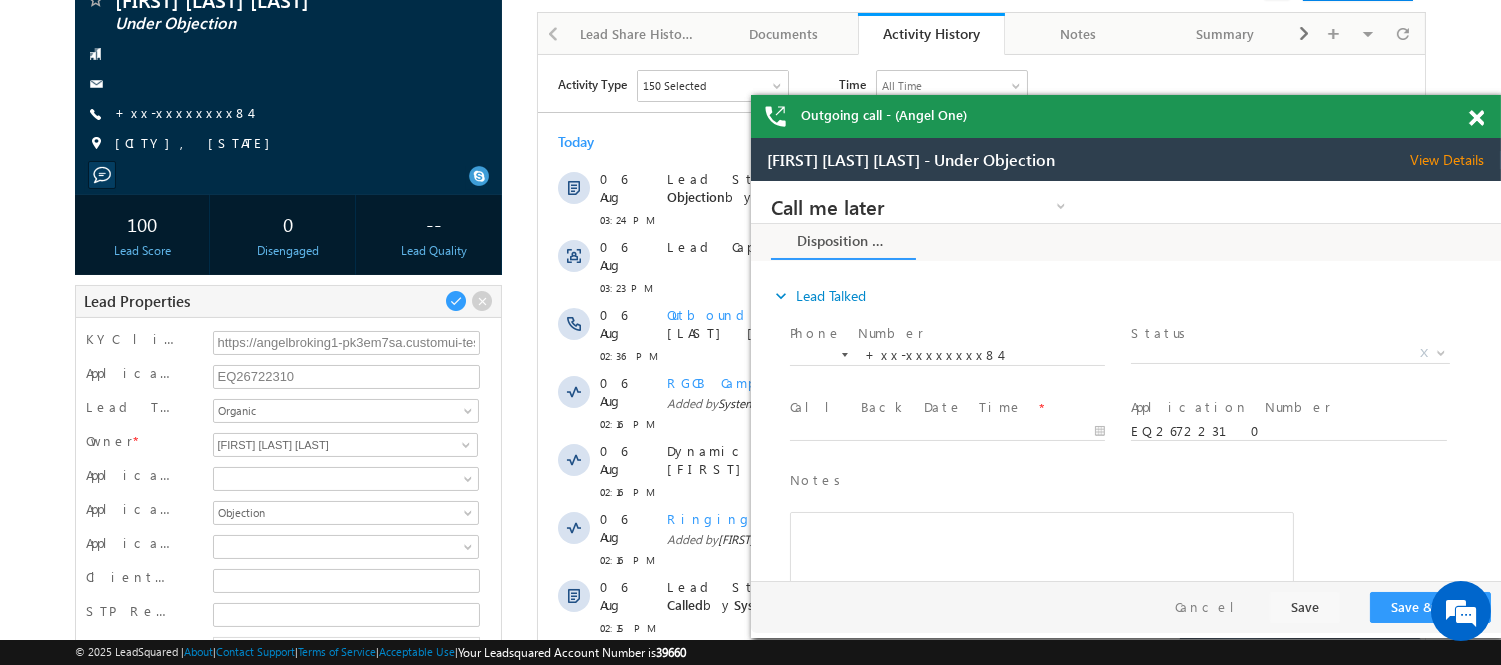 copy on "EQ26722310" 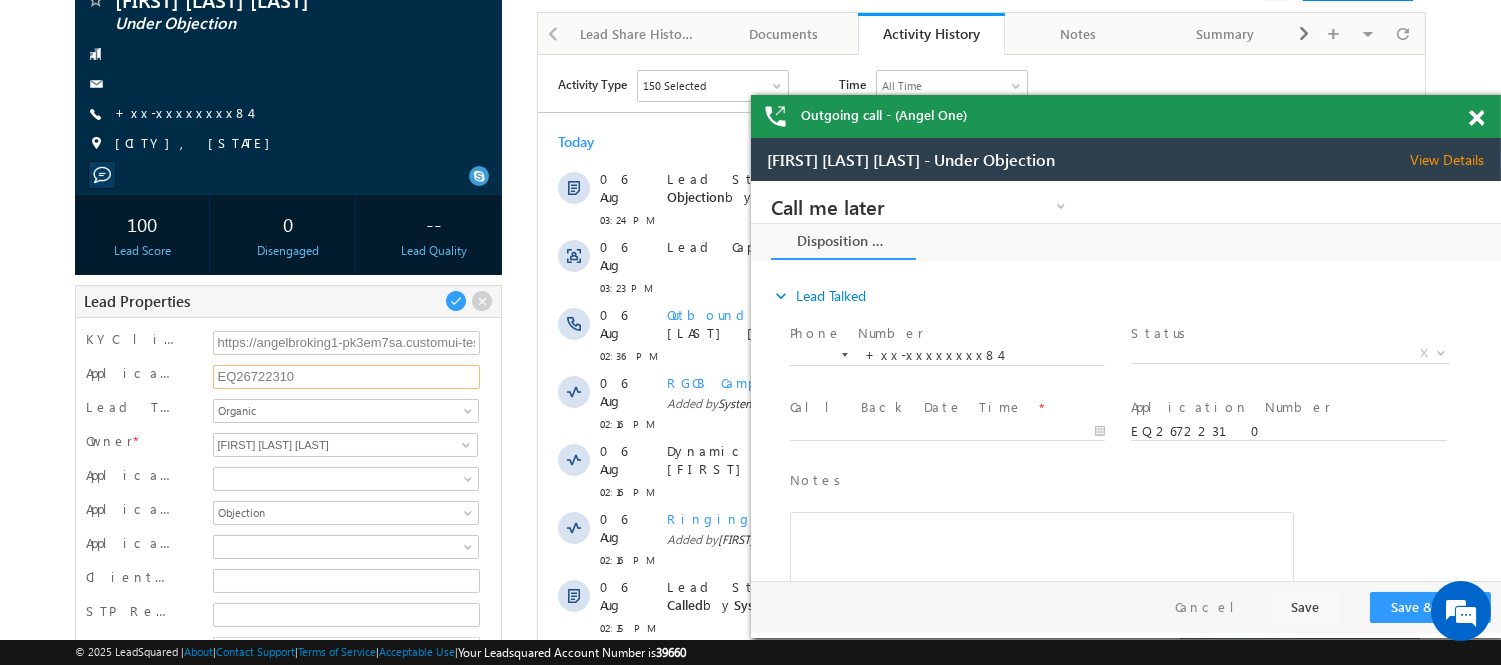 click on "EQ26722310" at bounding box center (347, 377) 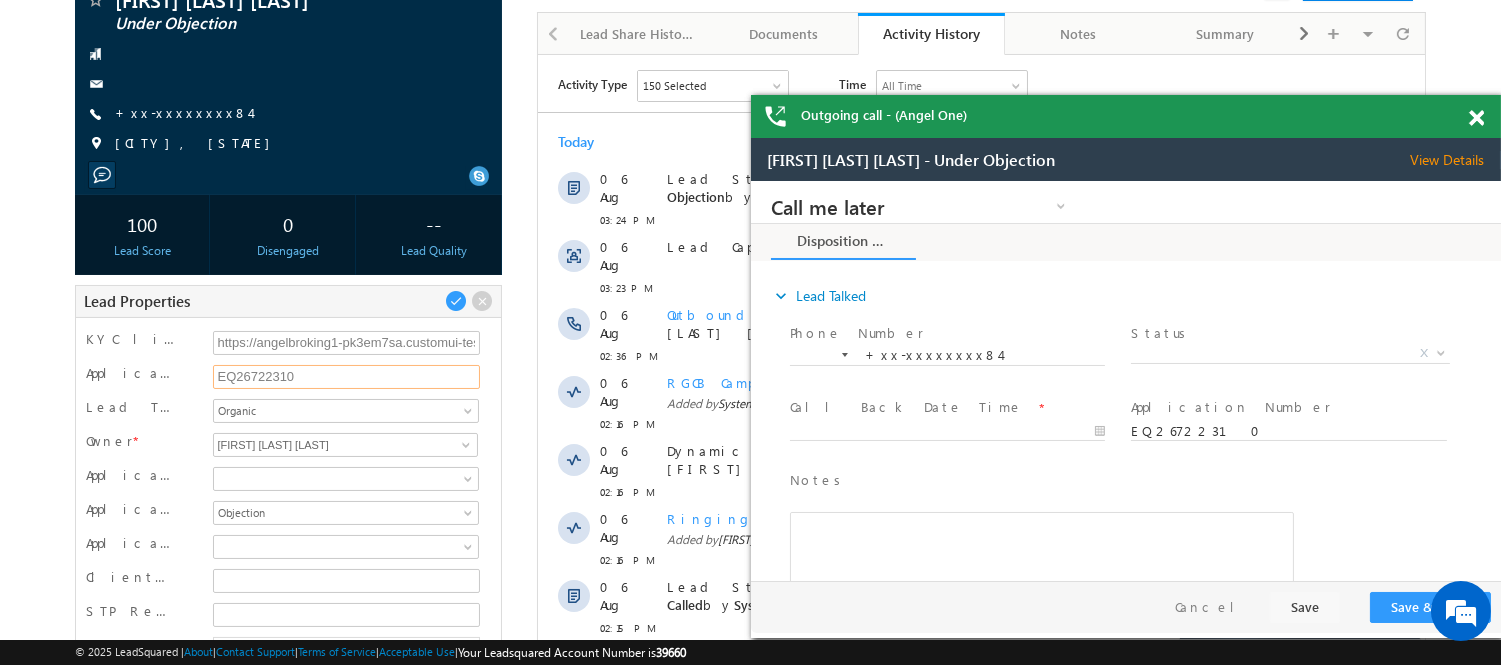 click on "EQ26722310" at bounding box center (347, 377) 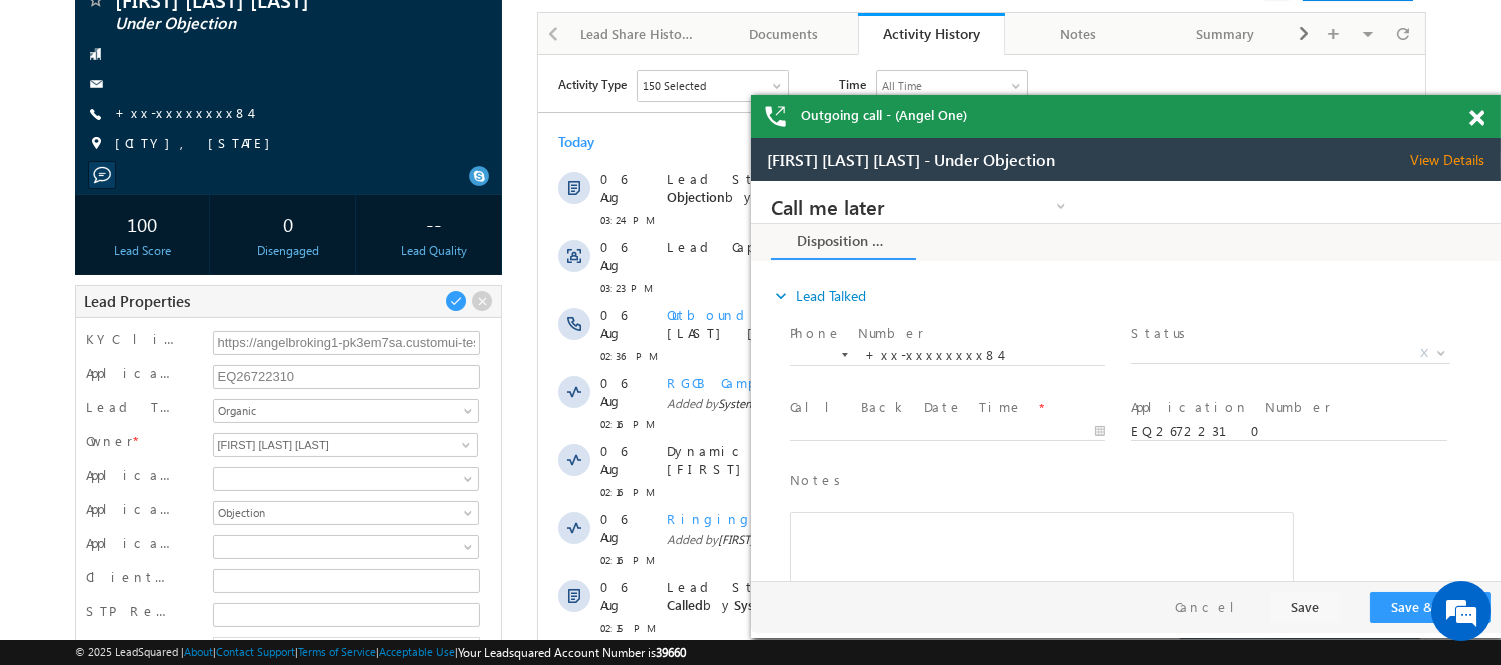 scroll, scrollTop: 0, scrollLeft: 0, axis: both 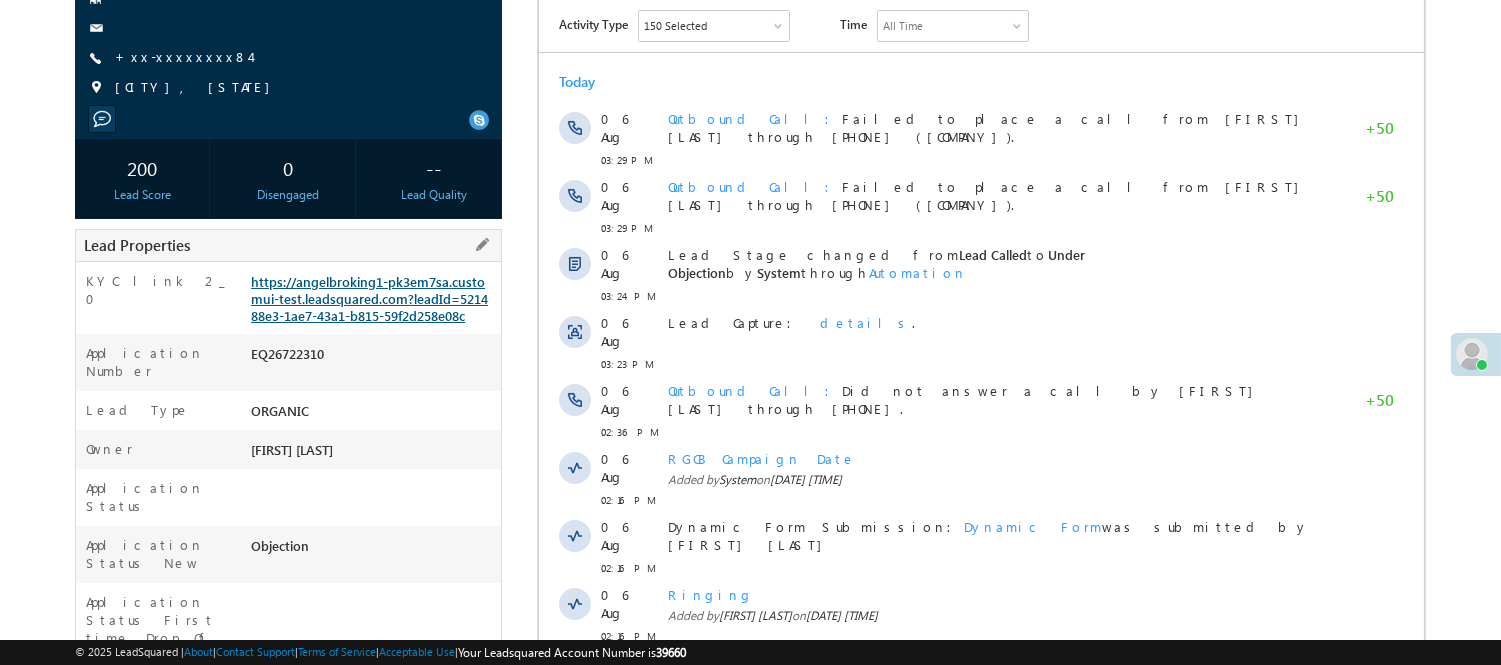 click on "https://angelbroking1-pk3em7sa.customui-test.leadsquared.com?leadId=521488e3-1ae7-43a1-b815-59f2d258e08c" at bounding box center (369, 298) 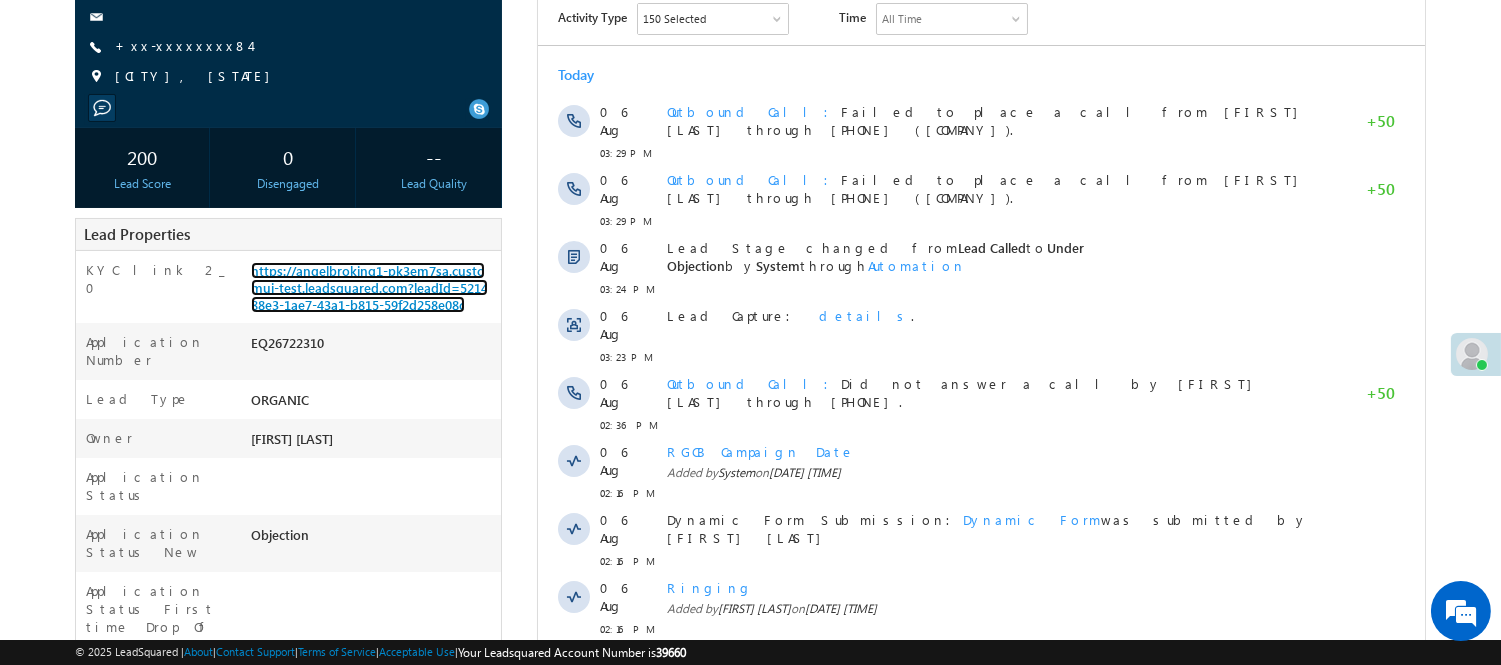 scroll, scrollTop: 113, scrollLeft: 0, axis: vertical 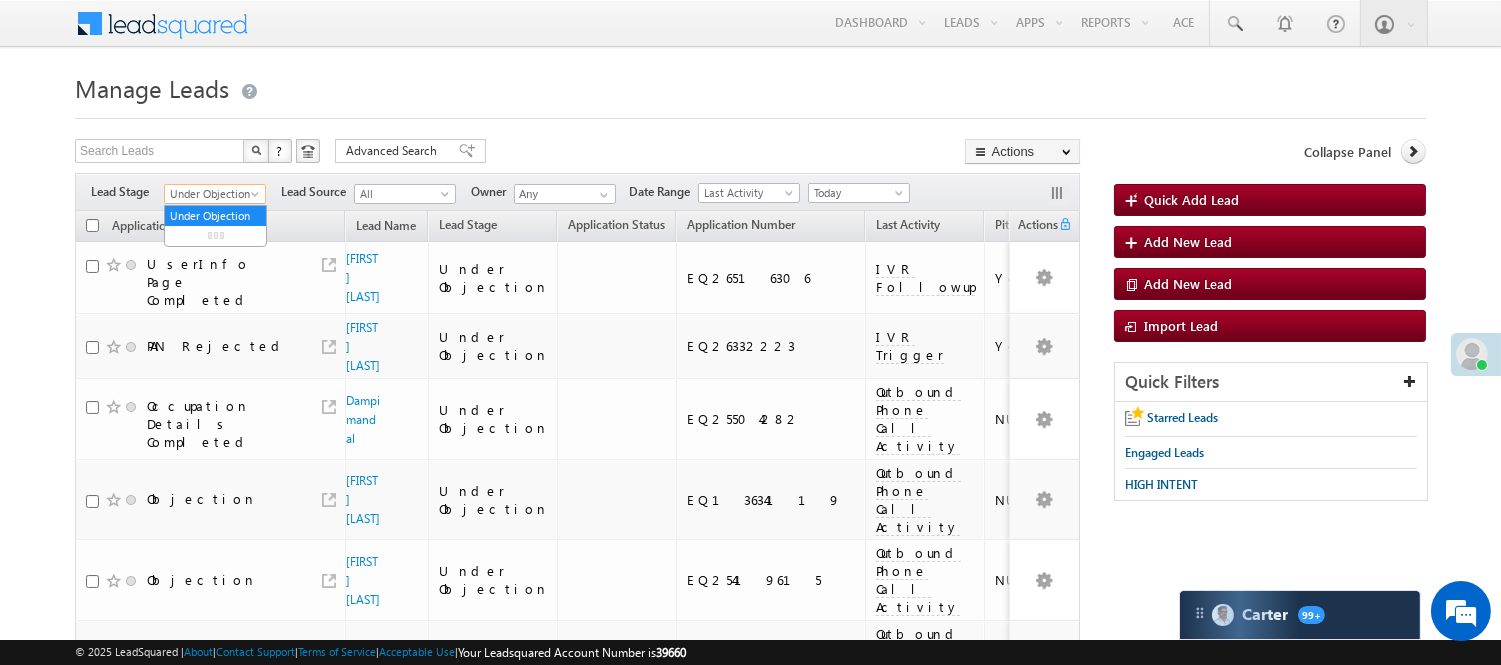 click on "Under Objection" at bounding box center (212, 194) 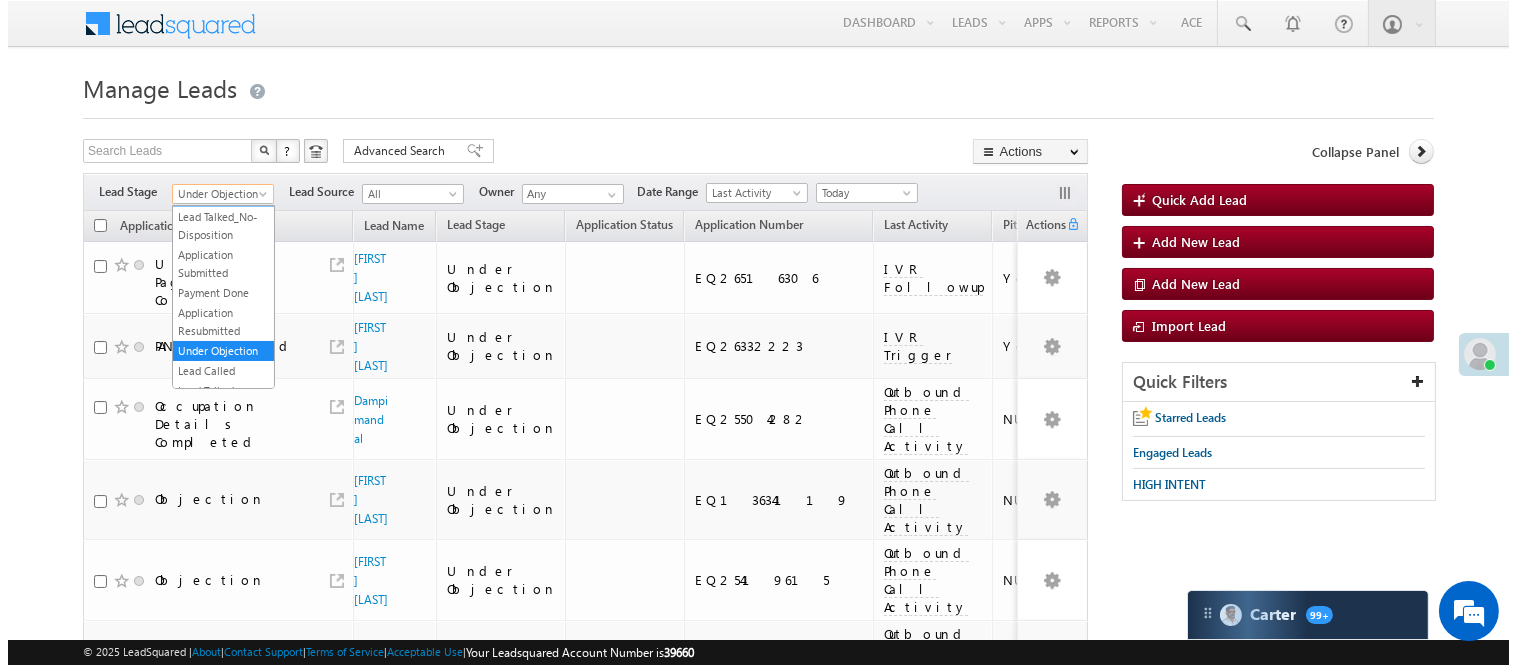 scroll, scrollTop: 0, scrollLeft: 0, axis: both 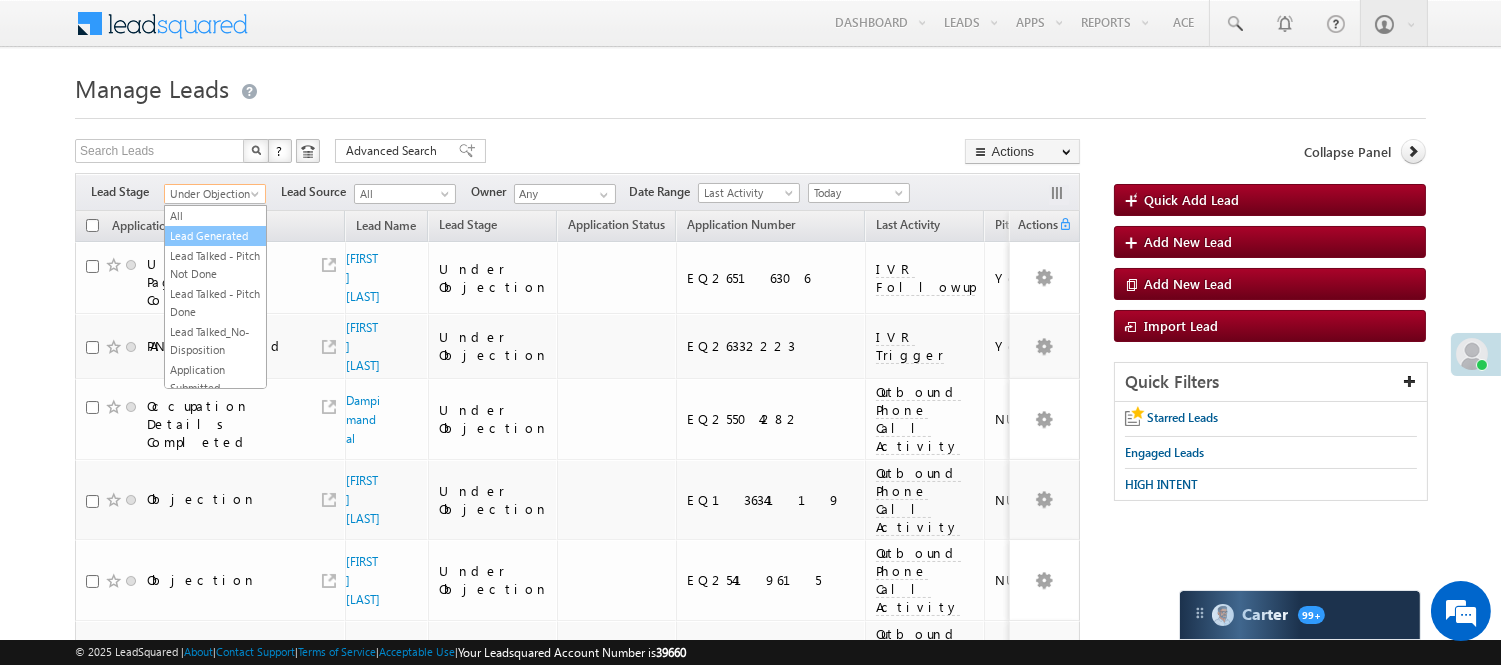 click on "Lead Generated" at bounding box center [215, 236] 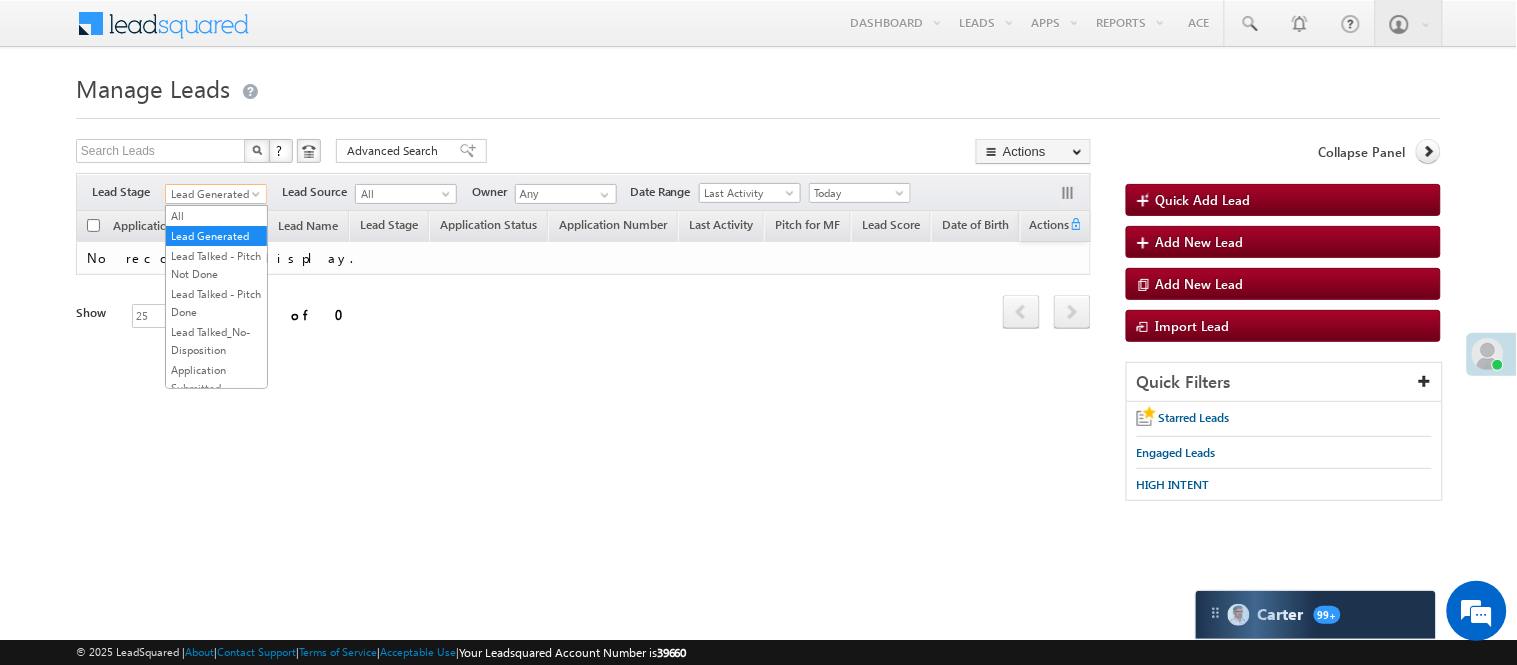 click on "Lead Generated" at bounding box center [213, 194] 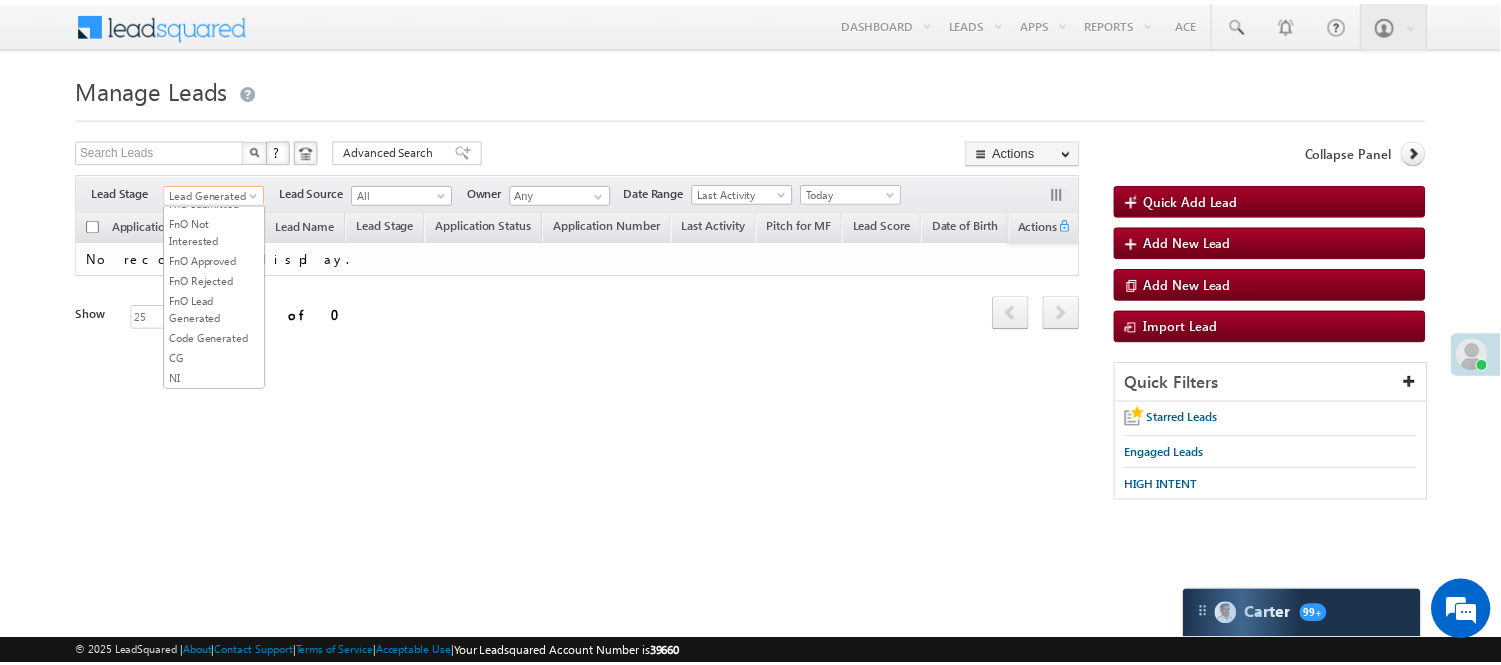 scroll, scrollTop: 496, scrollLeft: 0, axis: vertical 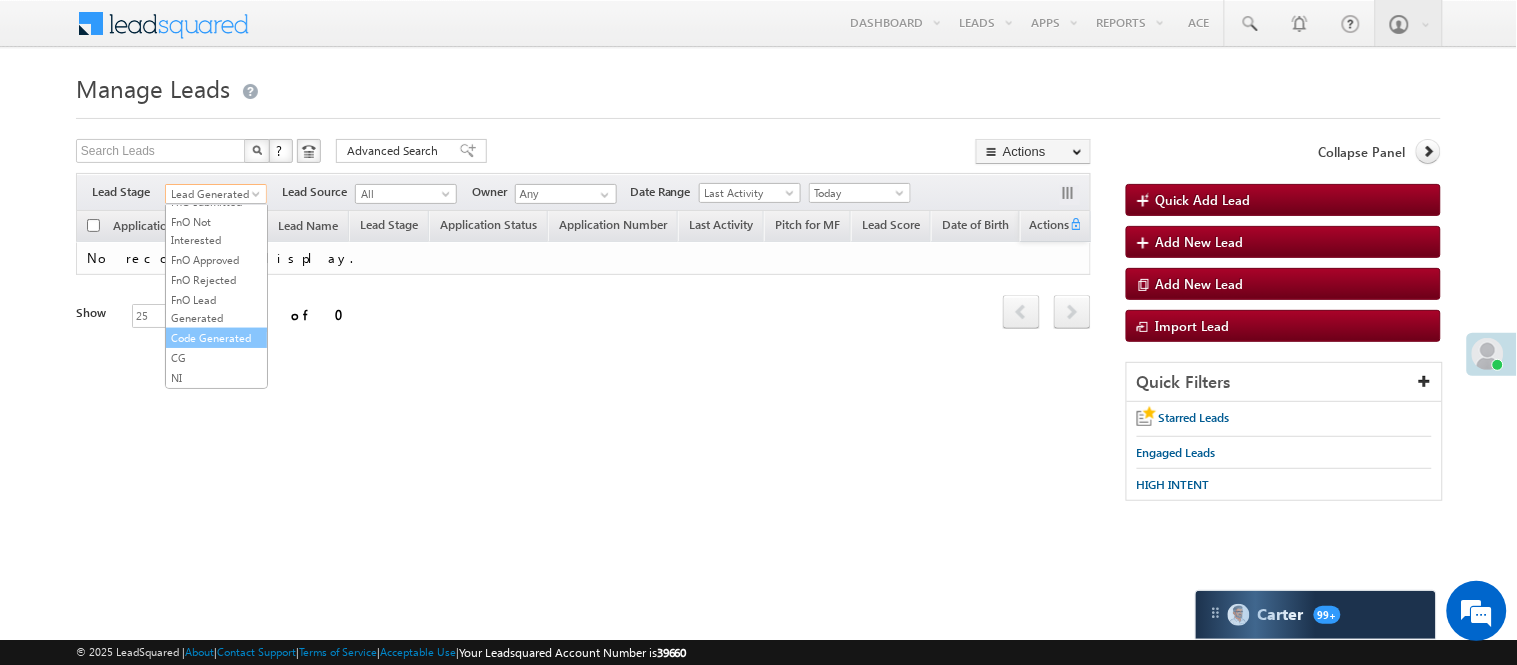 click on "Code Generated" at bounding box center [216, 338] 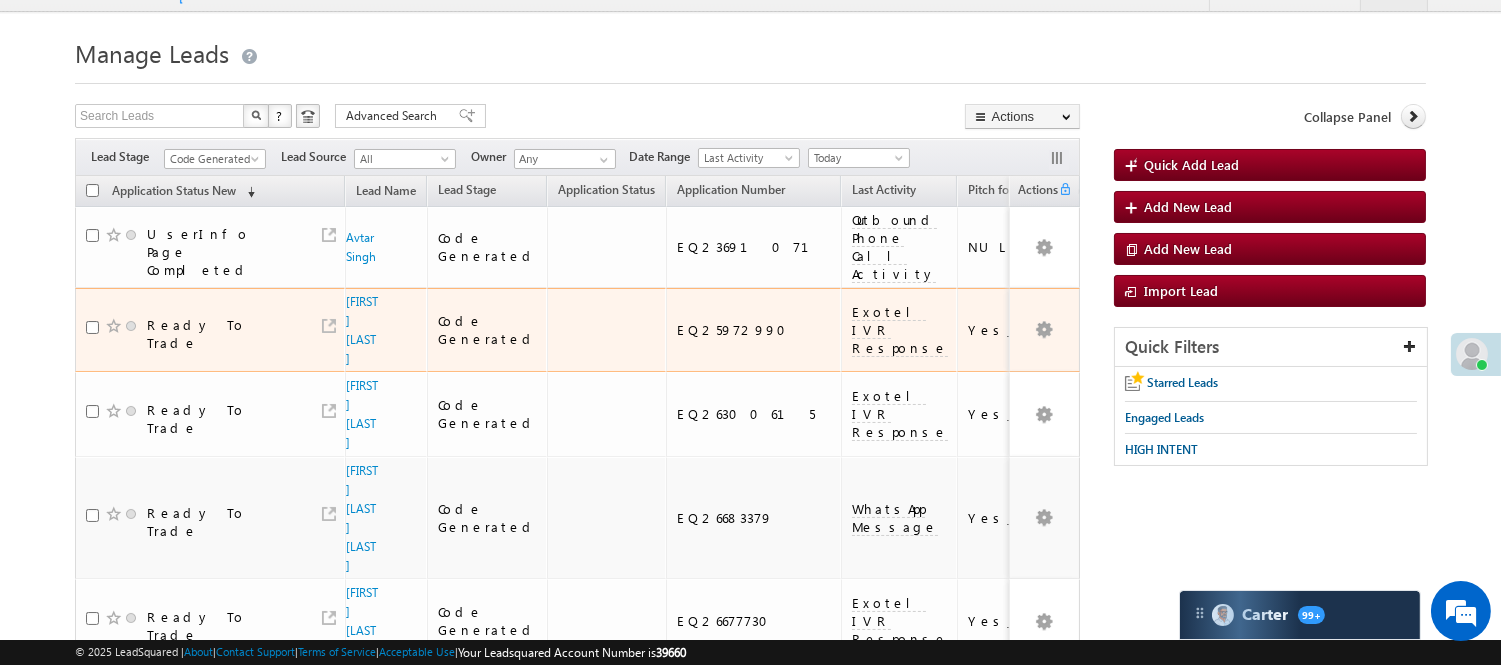 scroll, scrollTop: 0, scrollLeft: 0, axis: both 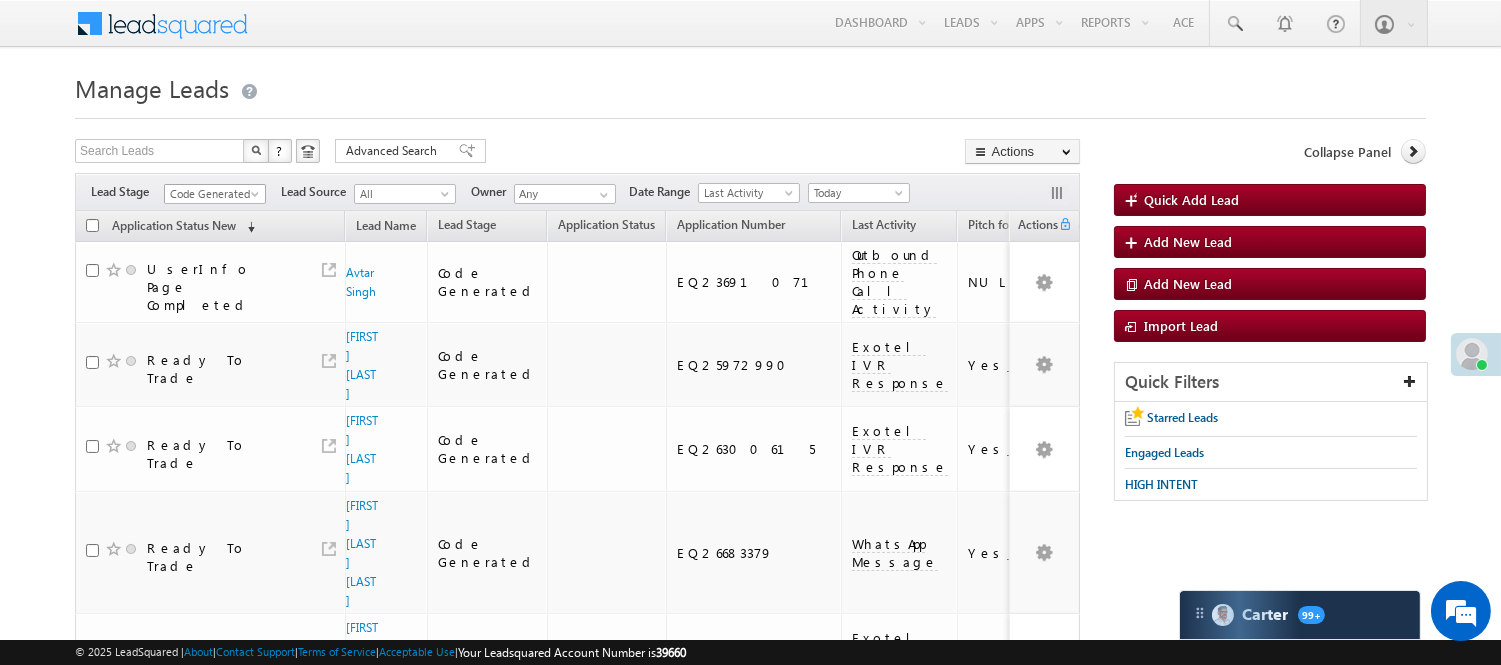 click on "Code Generated" at bounding box center [212, 194] 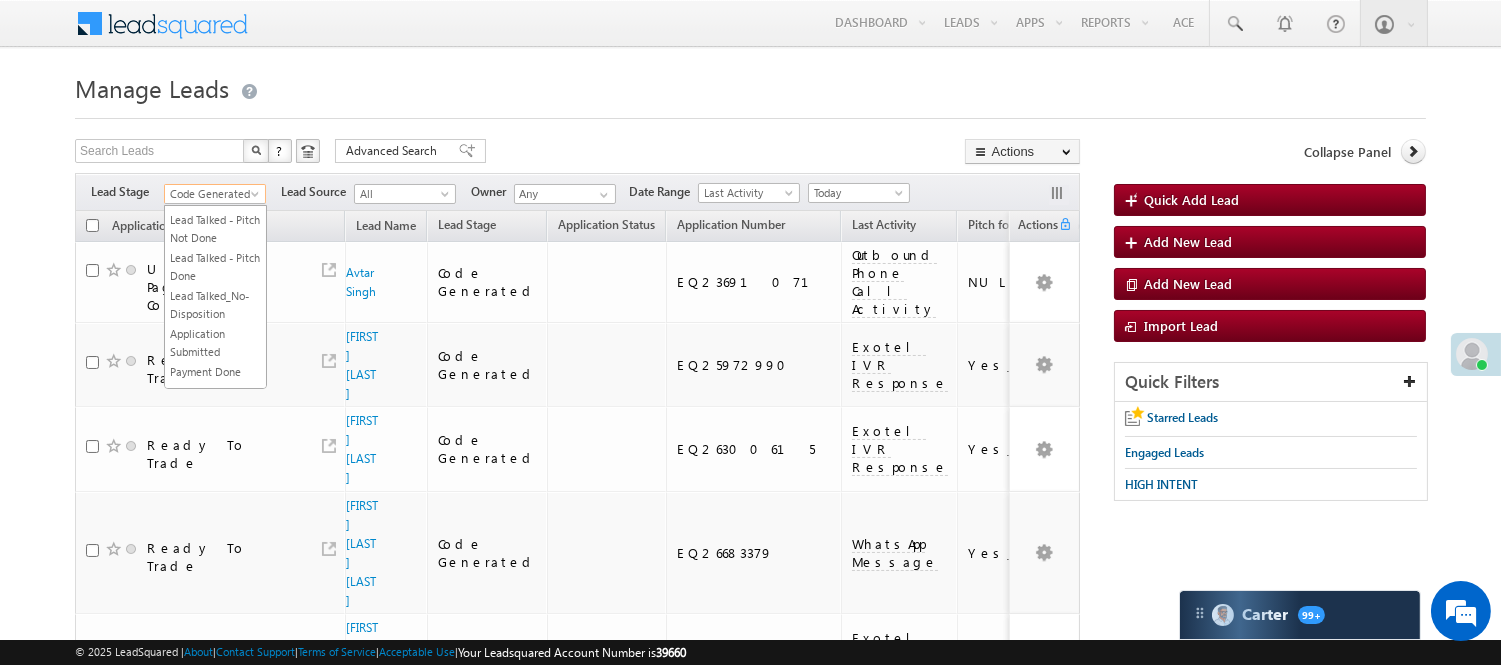 scroll, scrollTop: 0, scrollLeft: 0, axis: both 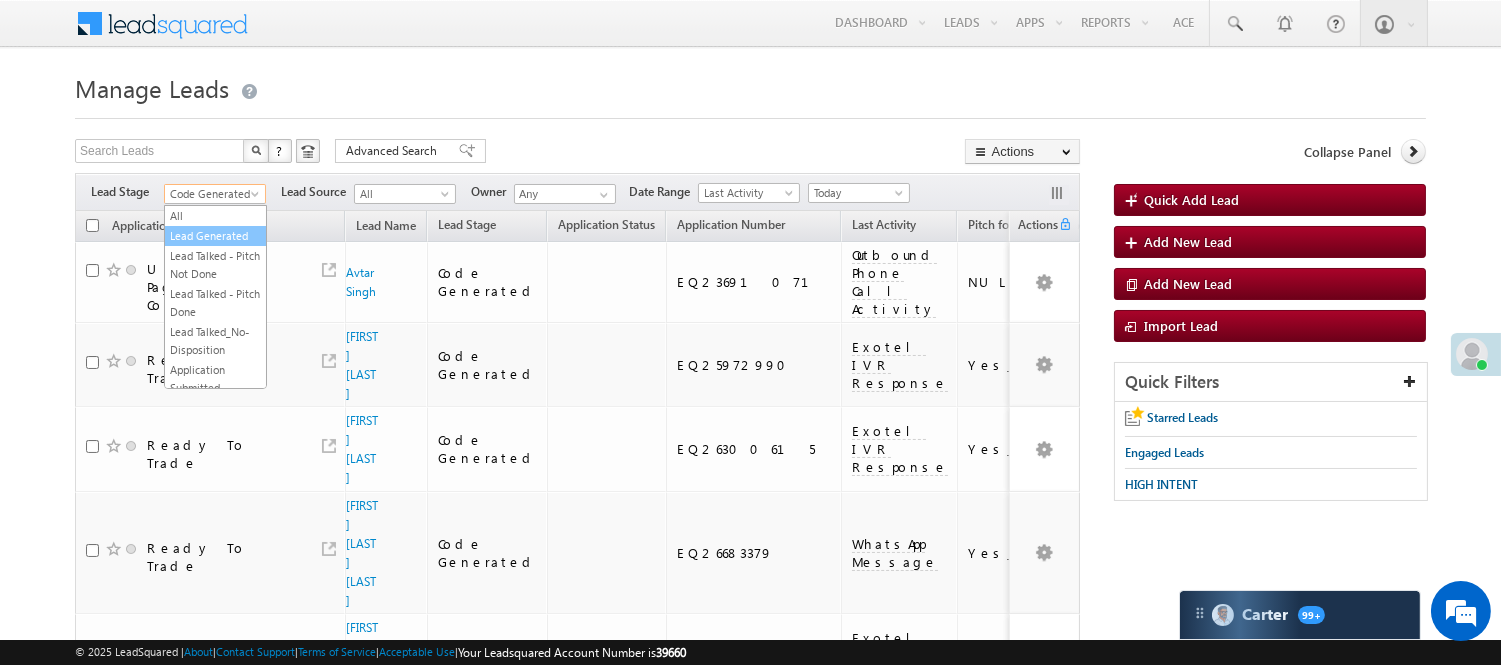 click on "Lead Generated" at bounding box center [215, 236] 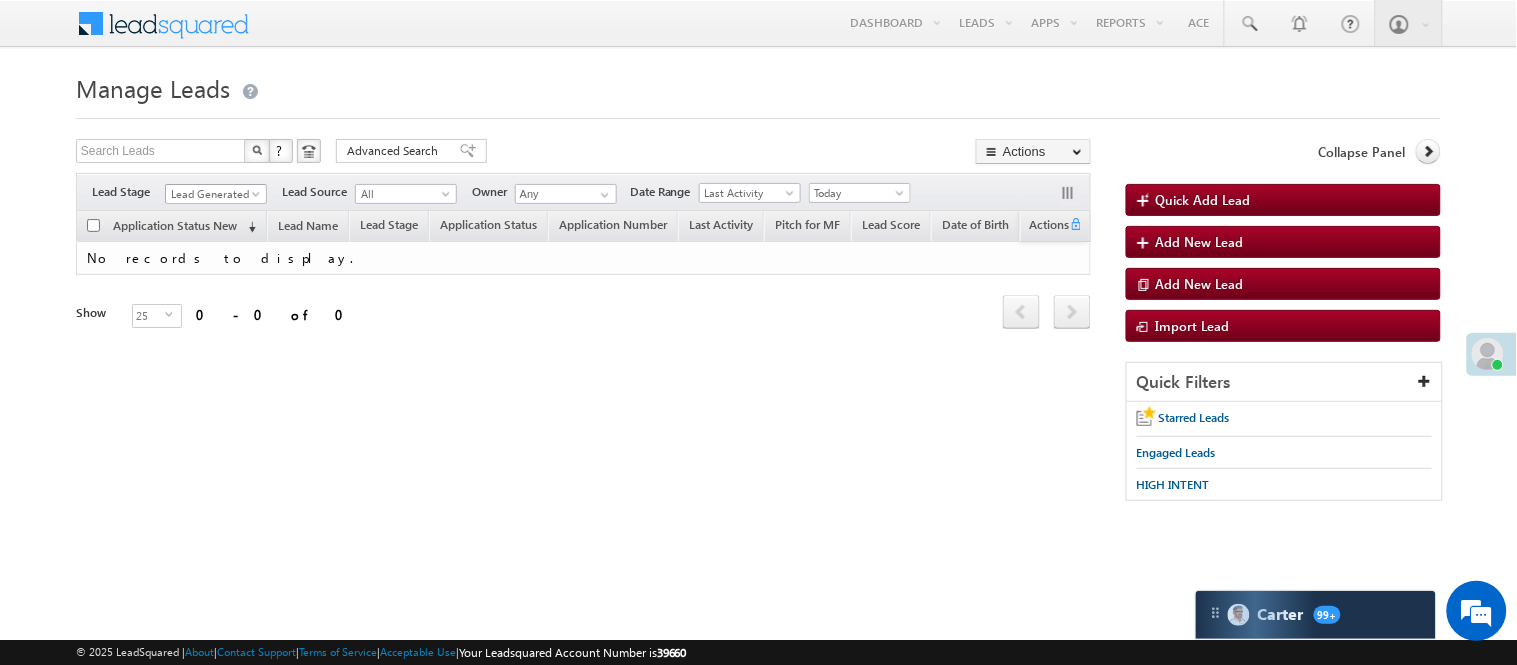 click on "Lead Generated" at bounding box center (213, 194) 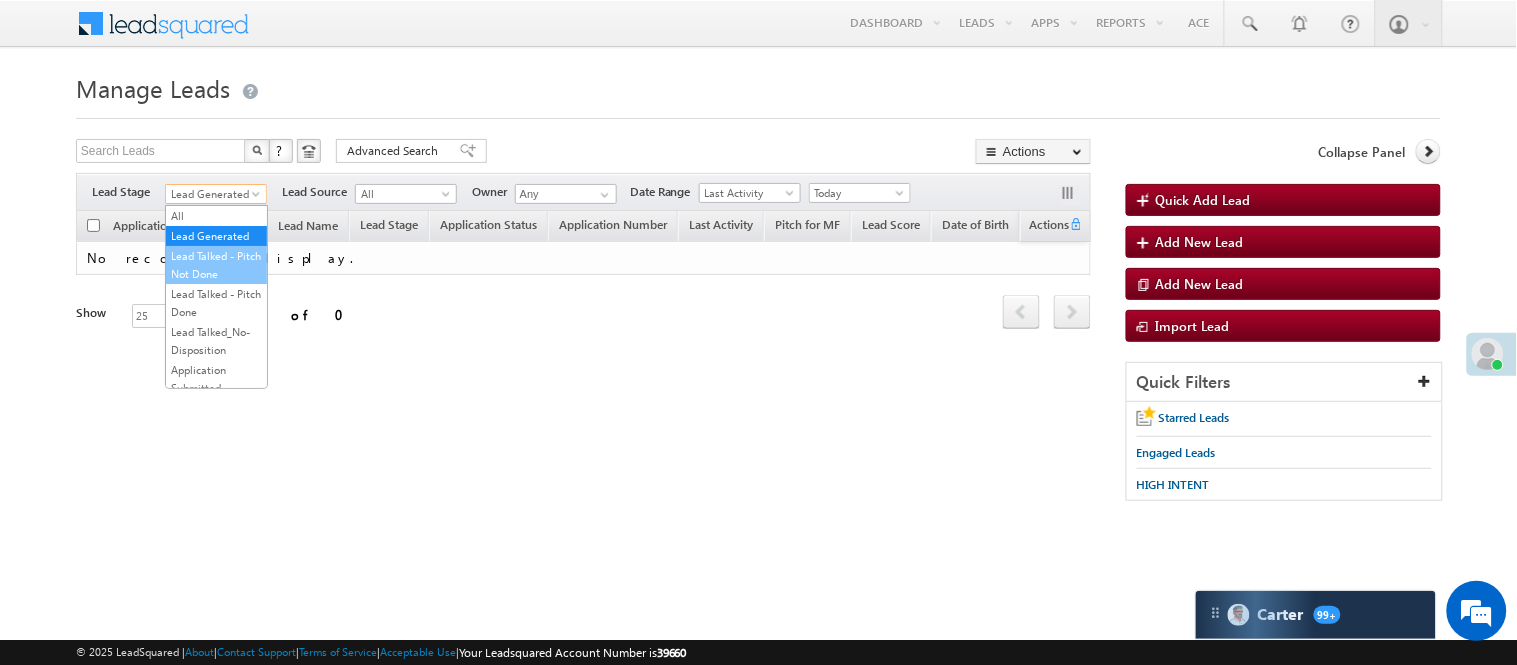 click on "Lead Talked - Pitch Not Done" at bounding box center [216, 265] 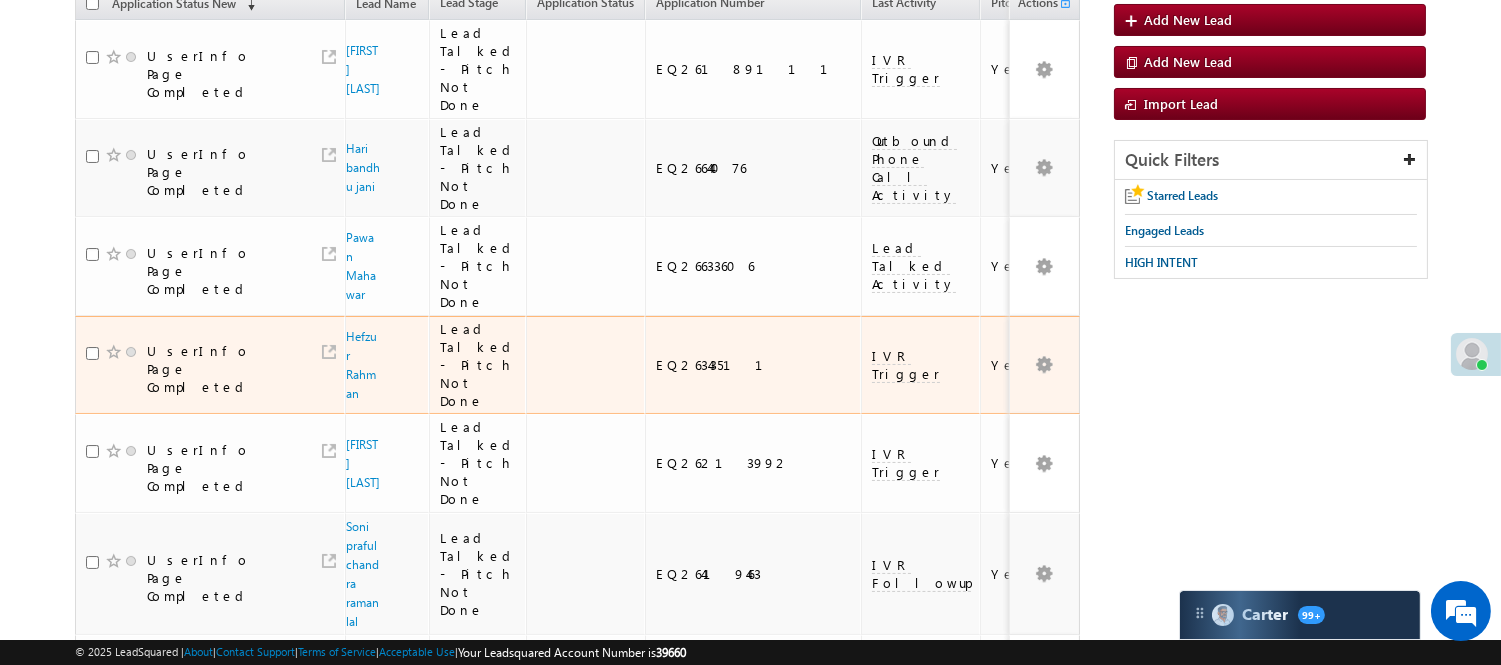scroll, scrollTop: 666, scrollLeft: 0, axis: vertical 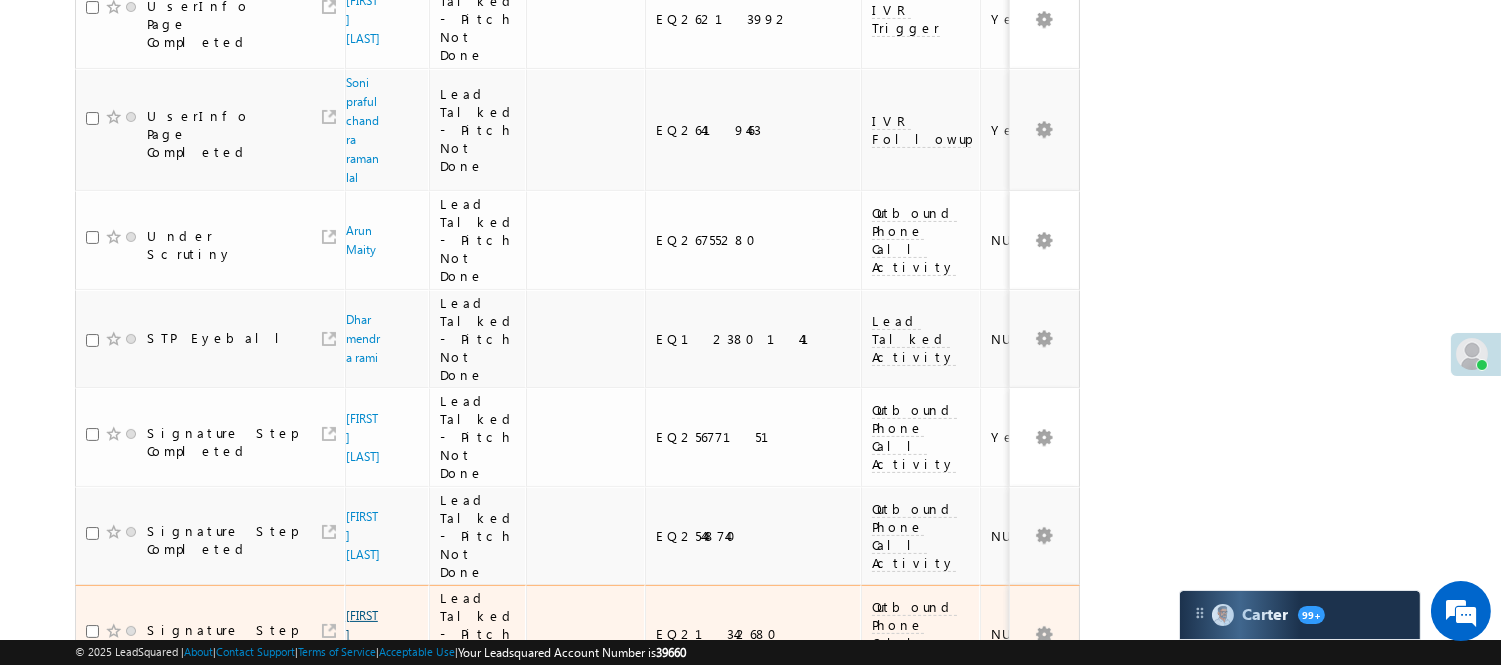 click on "Chandresh Dabhi" at bounding box center (363, 634) 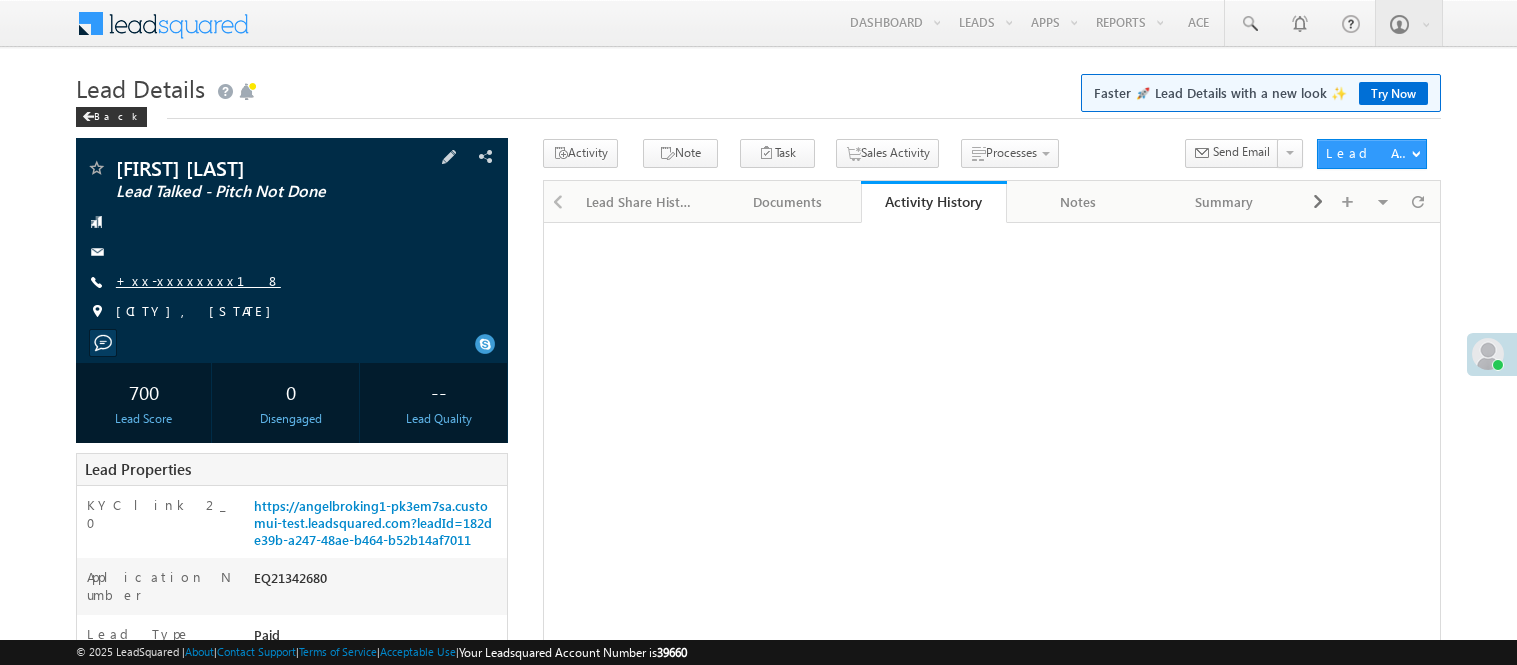click on "+xx-xxxxxxxx18" at bounding box center [198, 280] 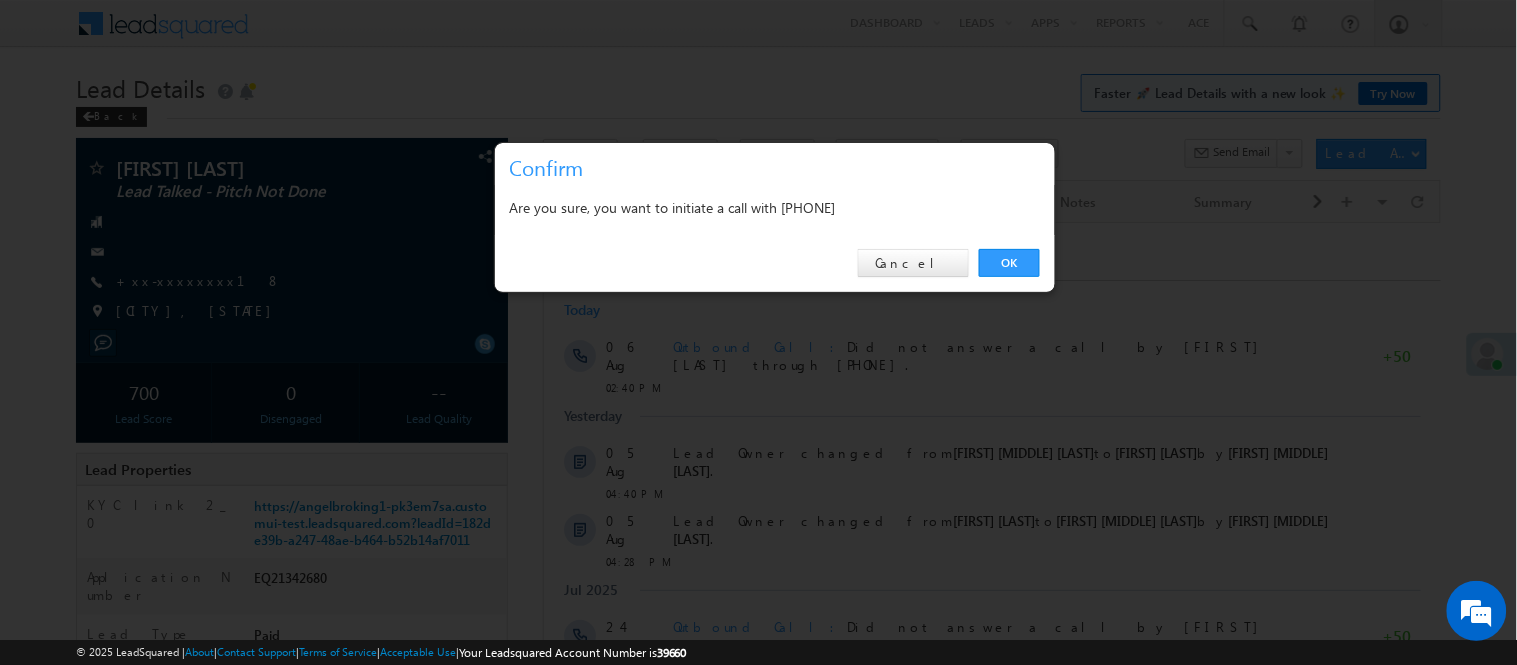 scroll, scrollTop: 0, scrollLeft: 0, axis: both 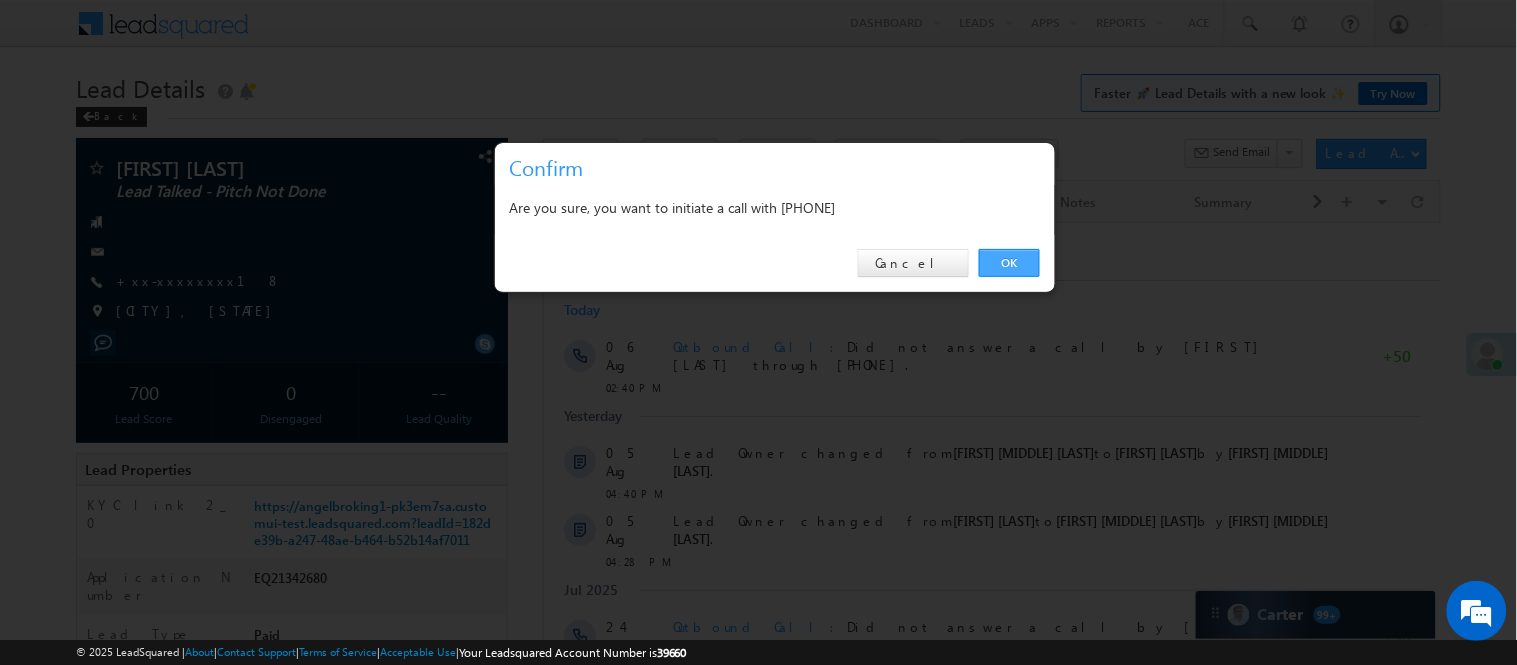 click on "OK" at bounding box center (1009, 263) 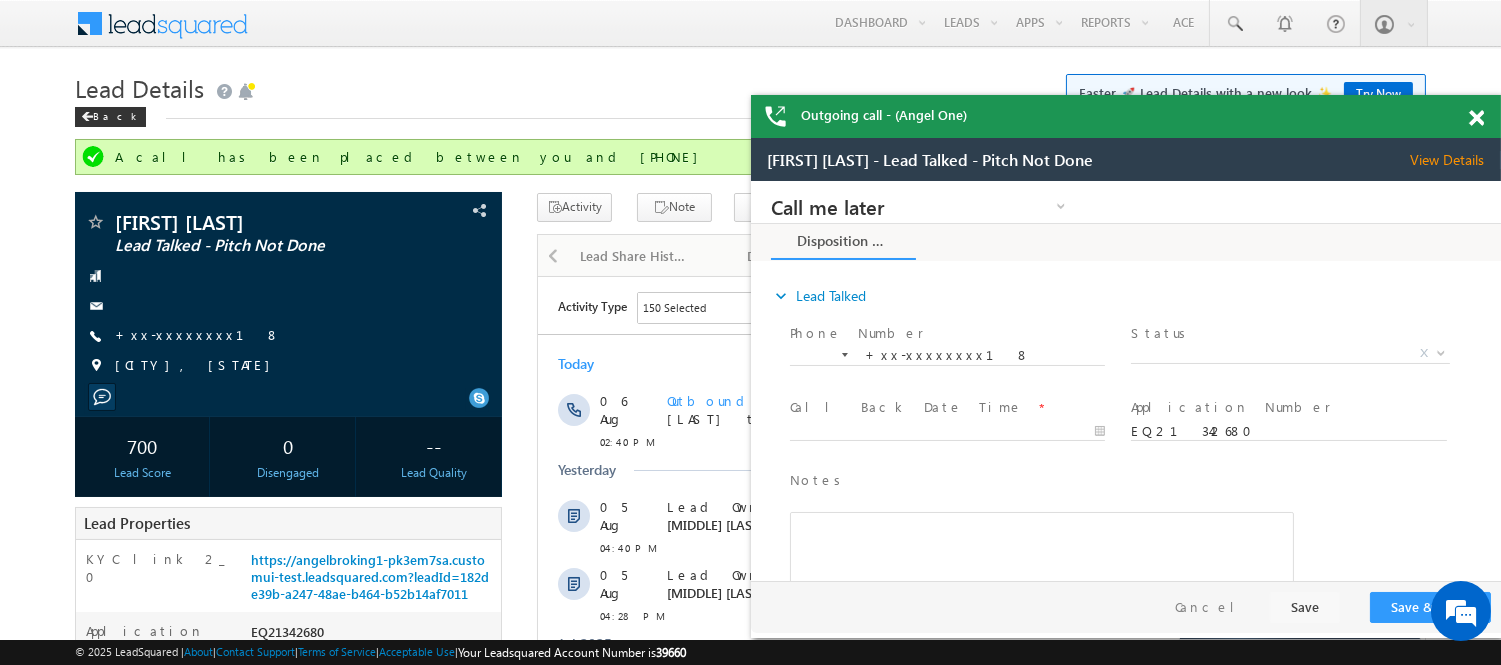 scroll, scrollTop: 0, scrollLeft: 0, axis: both 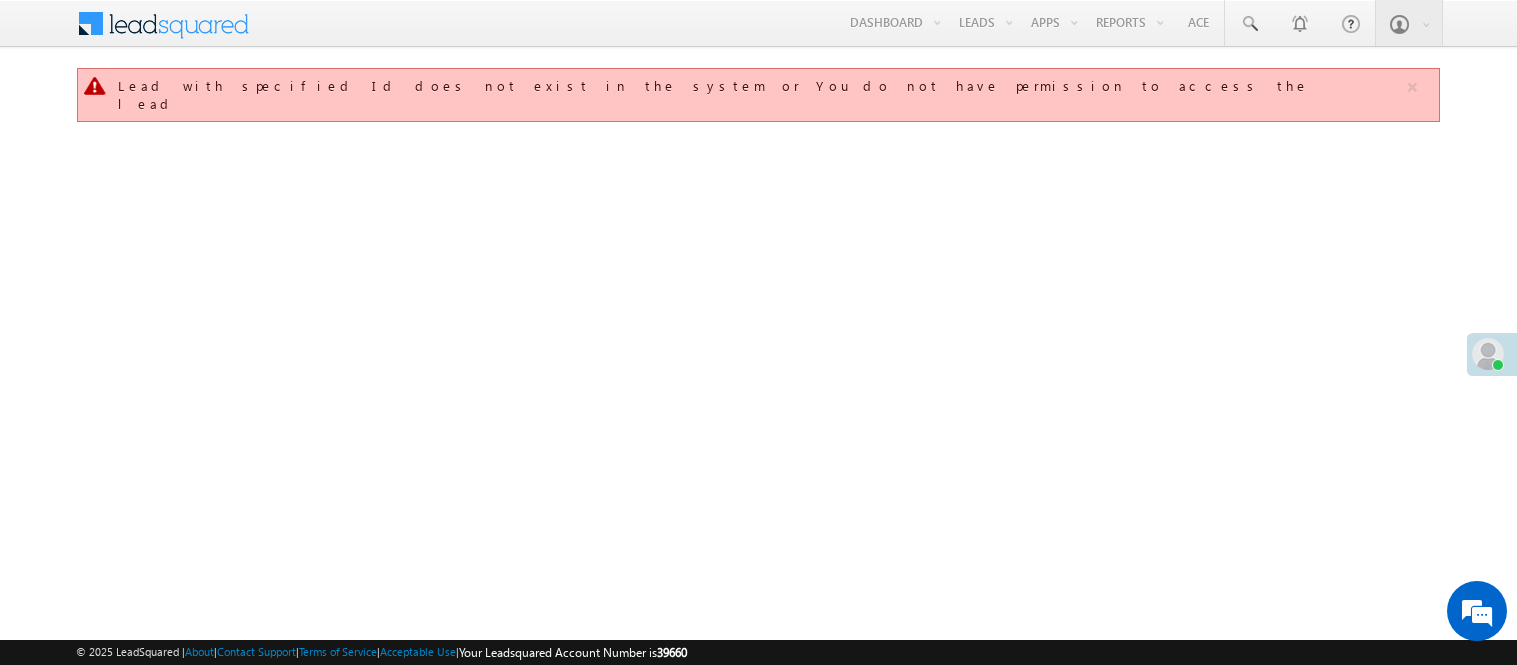 click on "Manage Leads" at bounding box center [0, 0] 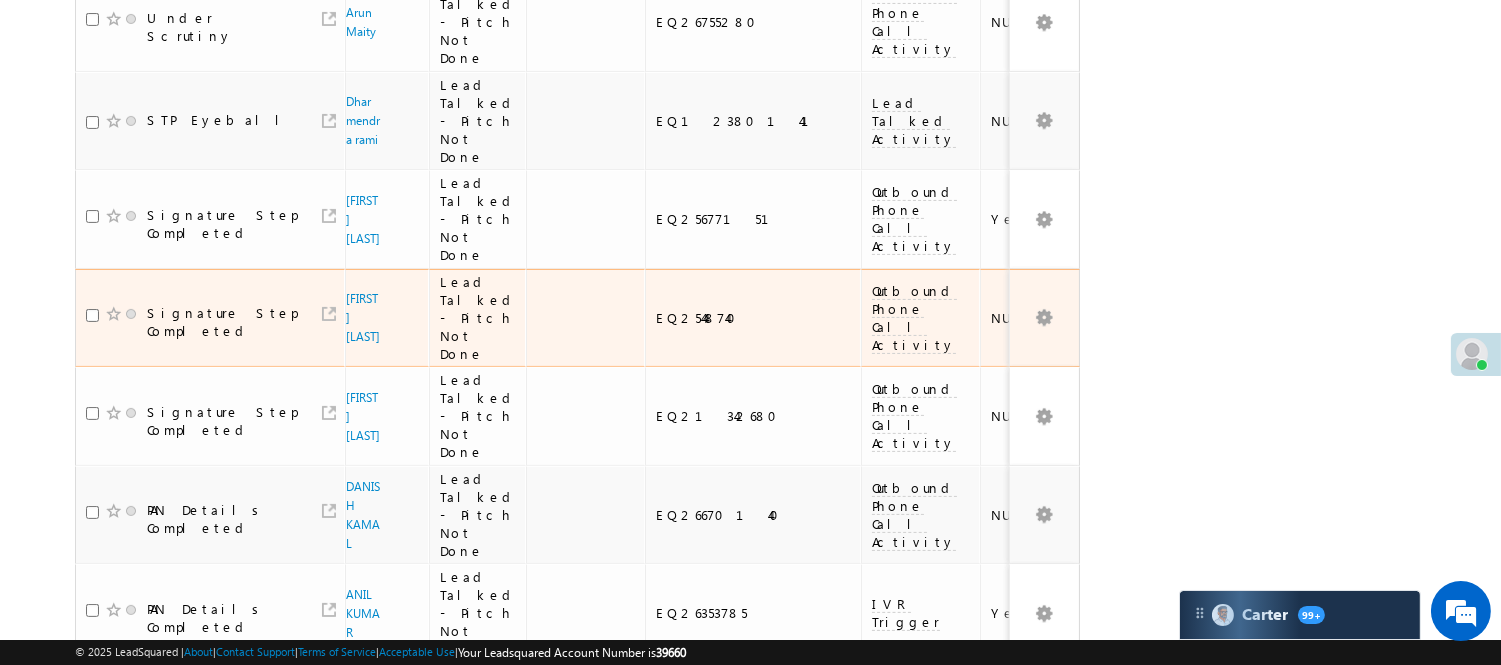 scroll, scrollTop: 788, scrollLeft: 0, axis: vertical 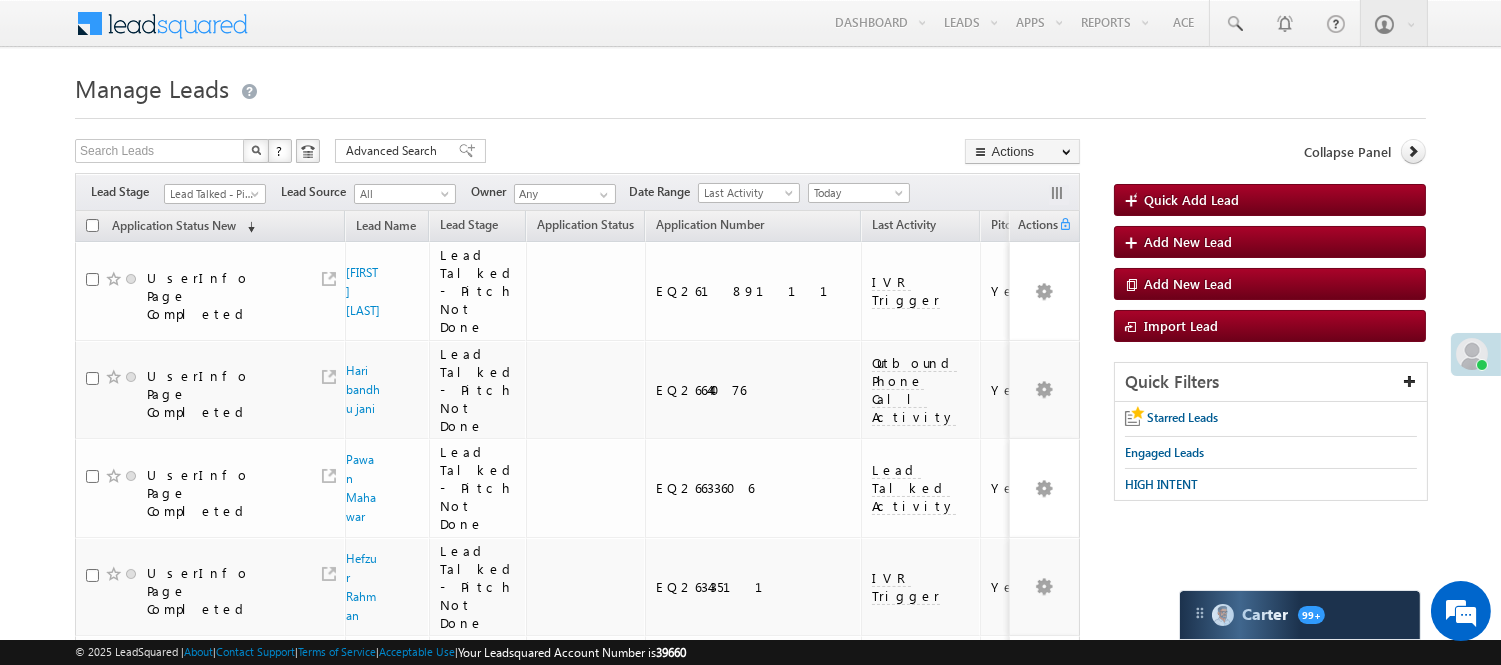 click on "Filters
Lead Stage
Lead Talked - Pitch Not Done Lead Talked - Pitch Not Done
Lead Source
All All
Owner
Any Any
Date Range Go" at bounding box center (577, 192) 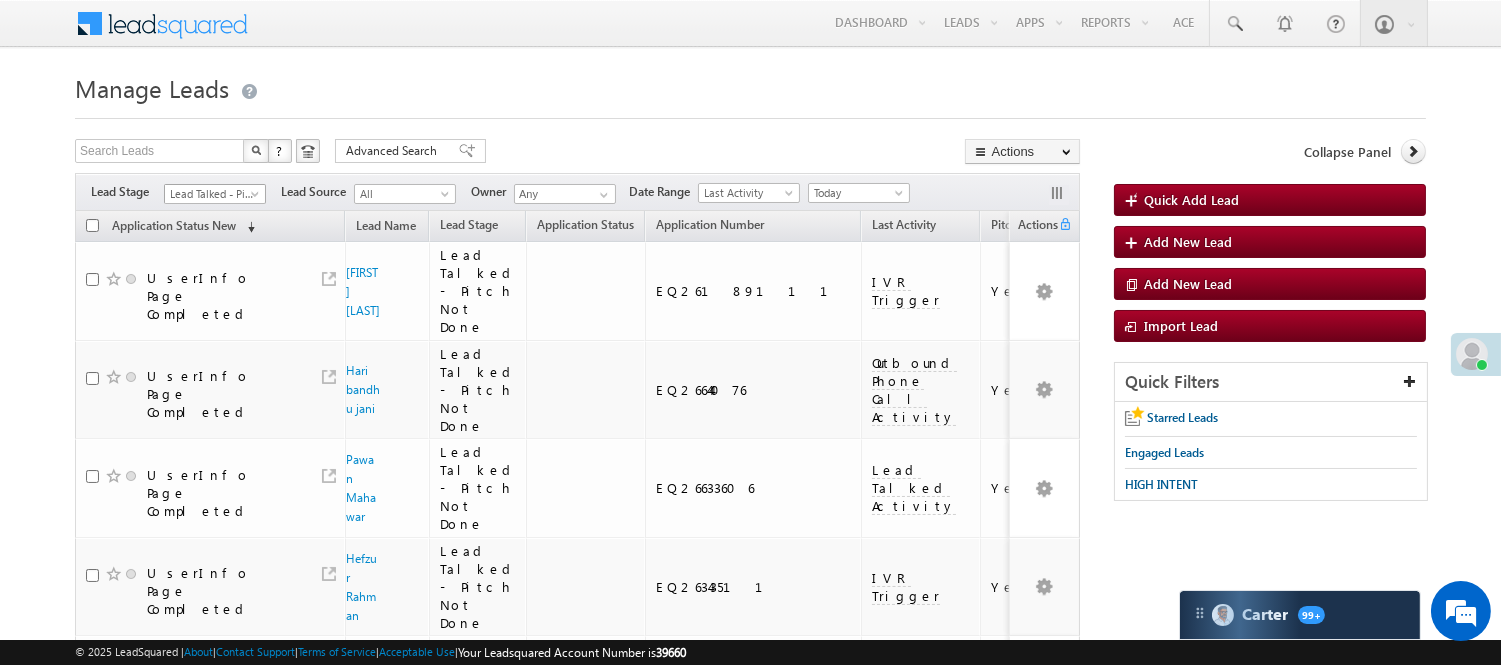 click on "Lead Talked - Pitch Not Done" at bounding box center (212, 194) 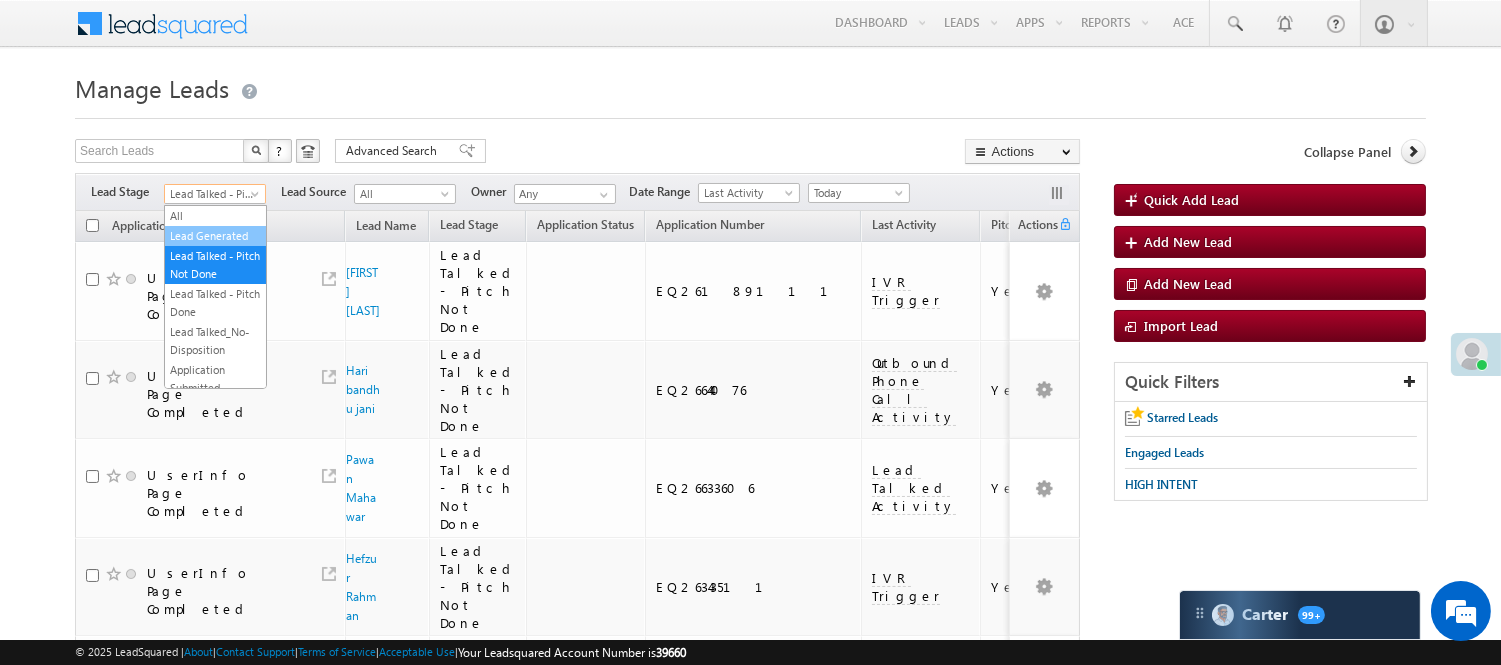 click on "Lead Generated" at bounding box center [215, 236] 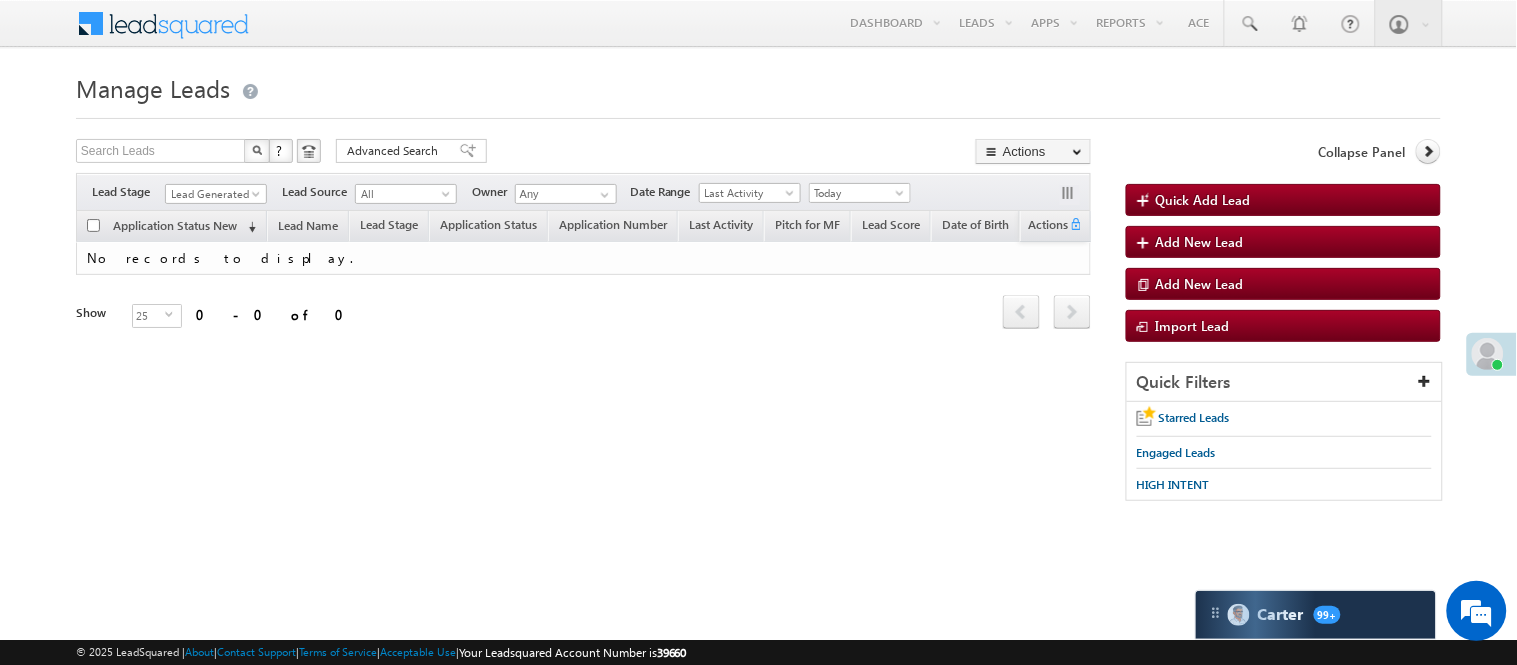 click at bounding box center (758, 112) 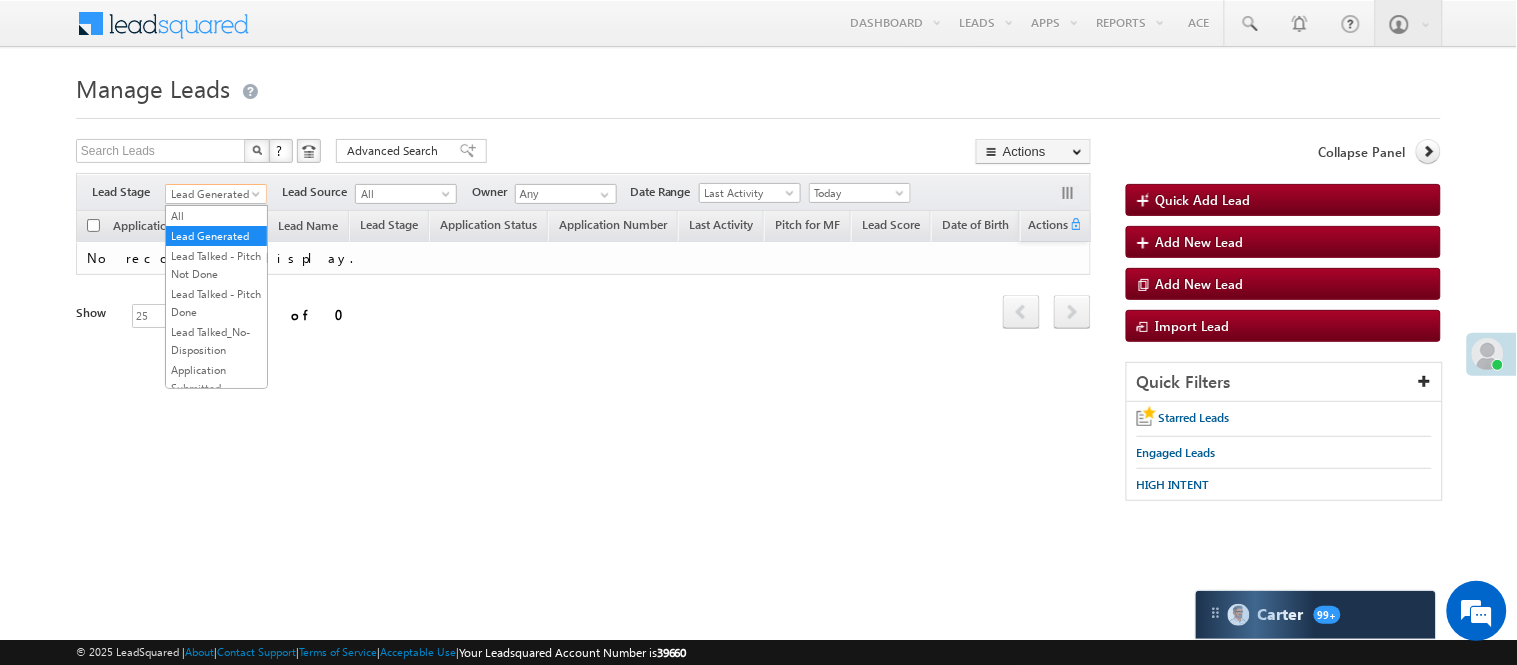 click on "Lead Generated" at bounding box center [213, 194] 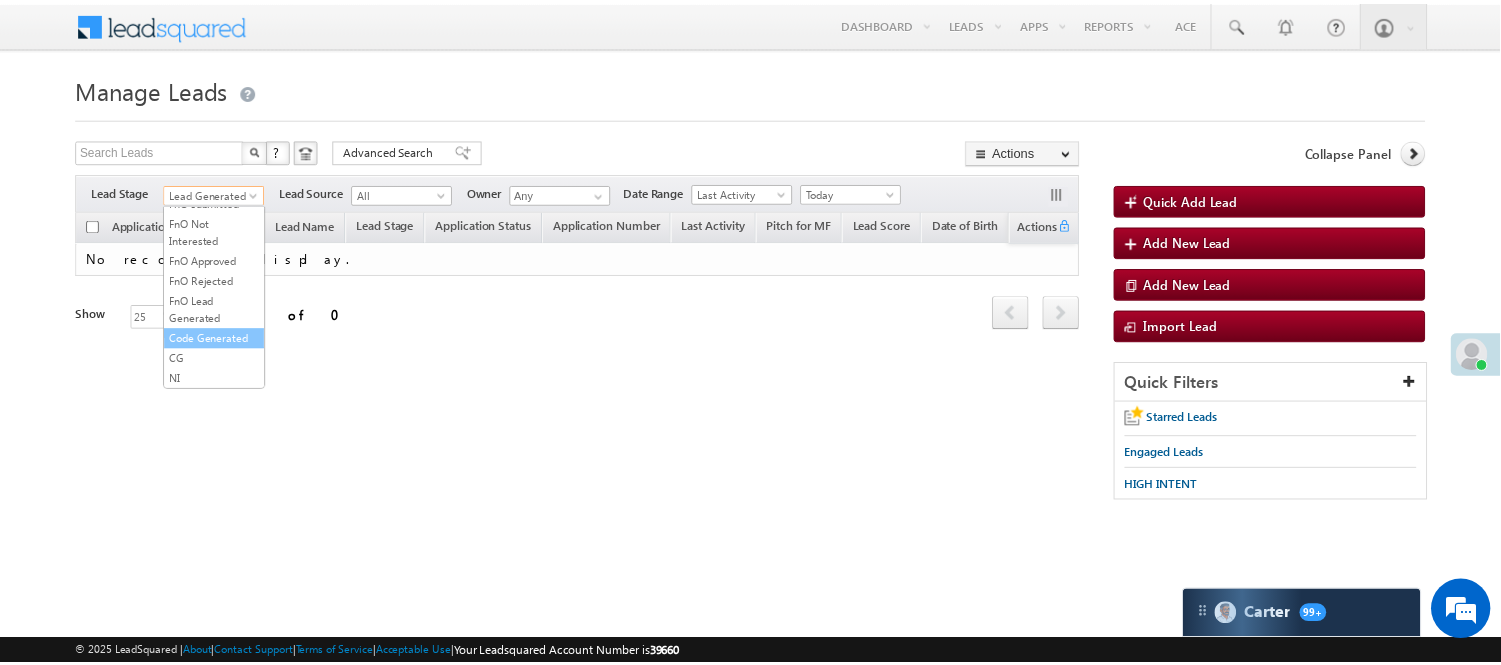 scroll, scrollTop: 496, scrollLeft: 0, axis: vertical 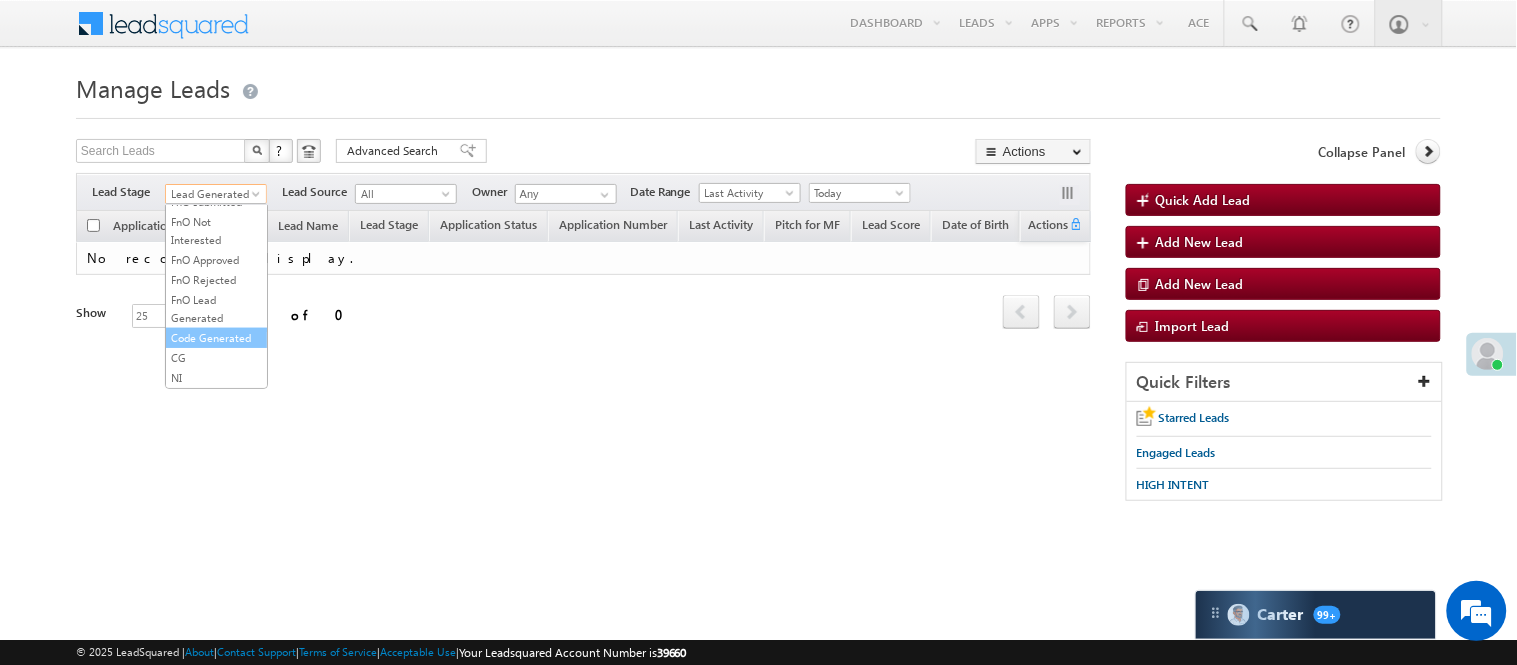 click on "Code Generated" at bounding box center (216, 338) 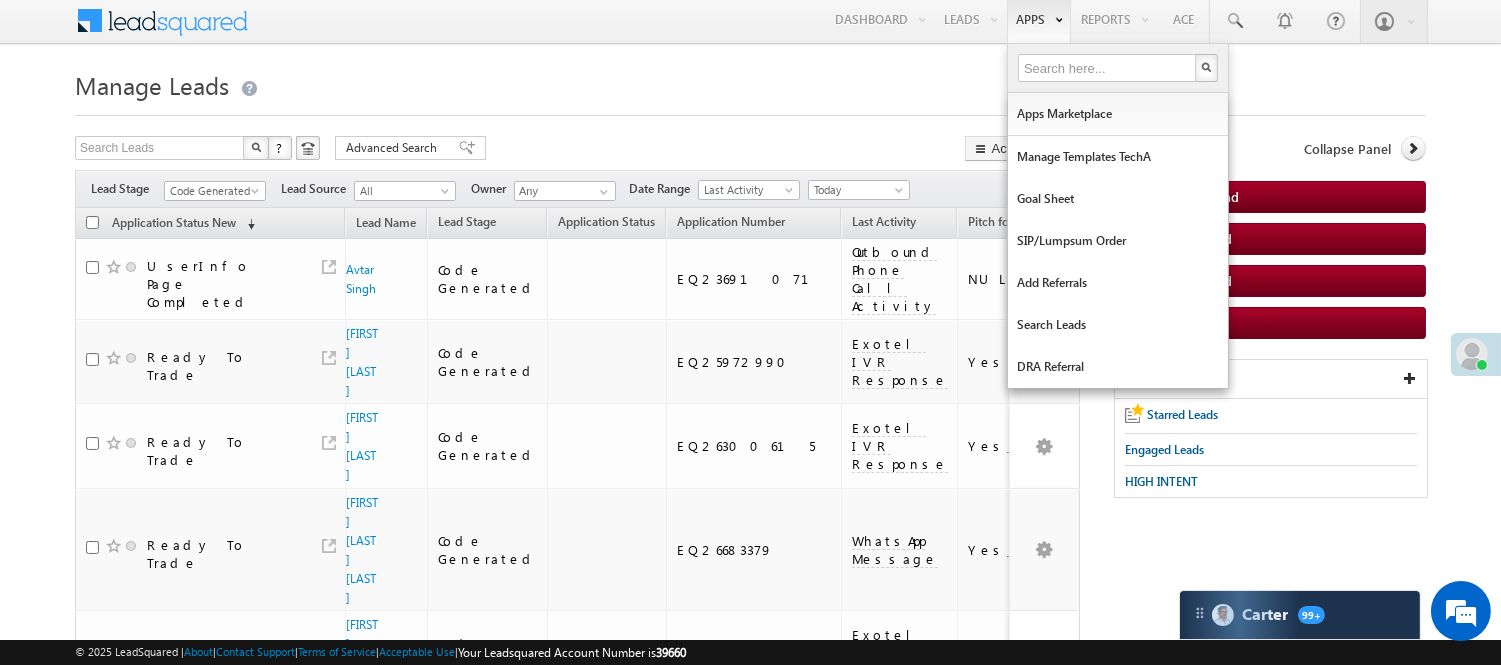 scroll, scrollTop: 0, scrollLeft: 0, axis: both 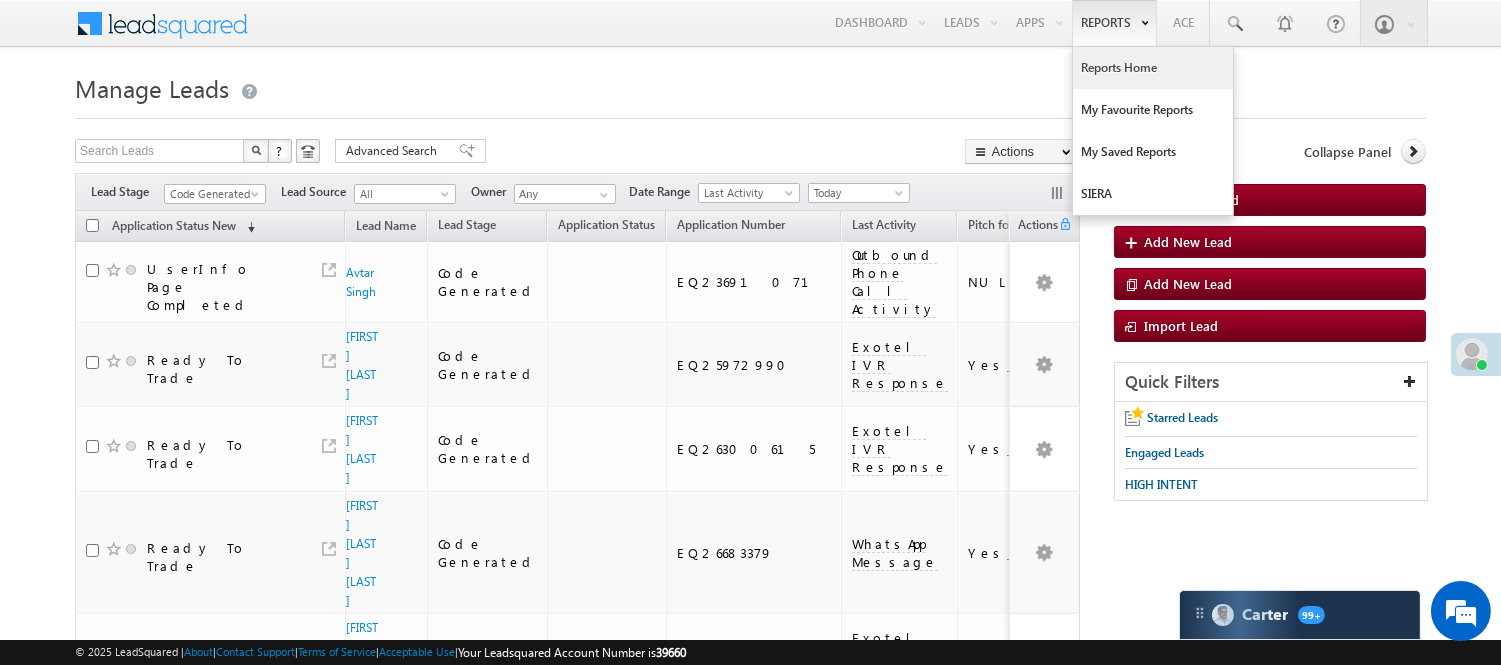 click on "Reports Home" at bounding box center [1153, 68] 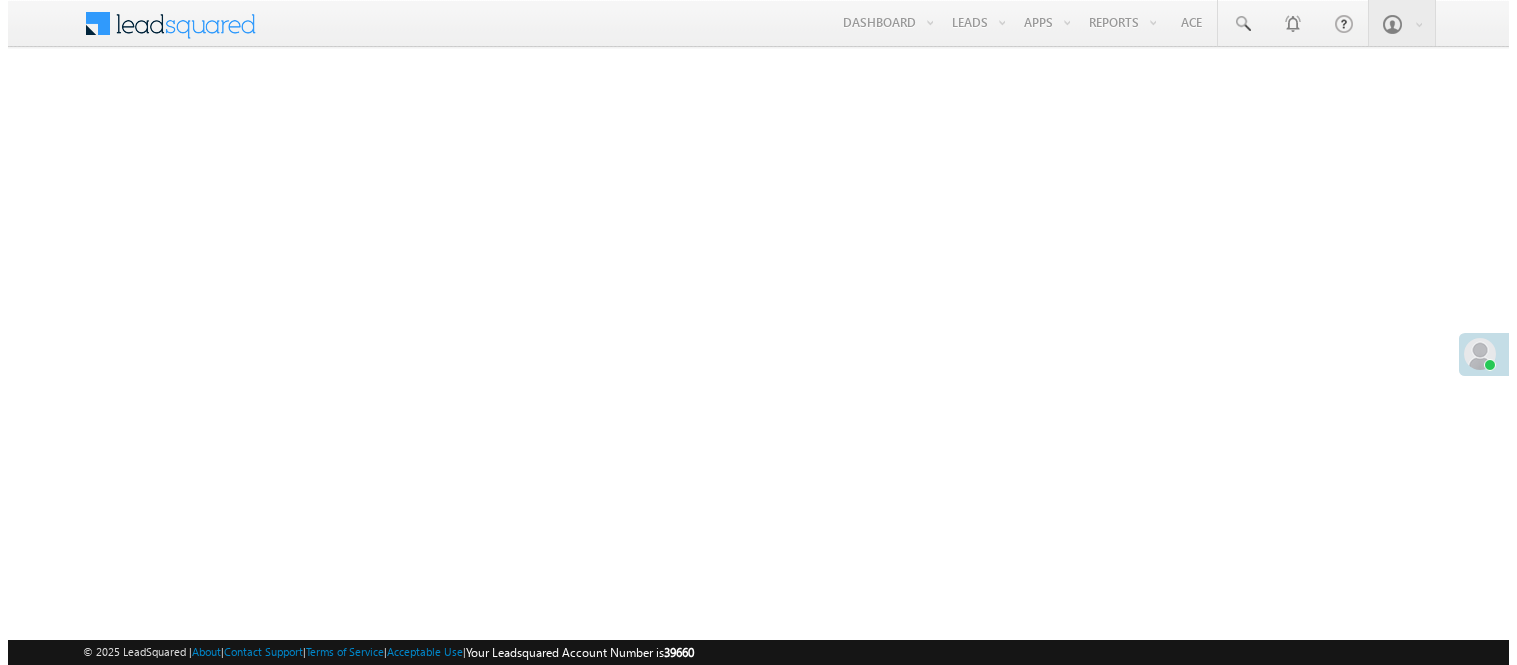 scroll, scrollTop: 0, scrollLeft: 0, axis: both 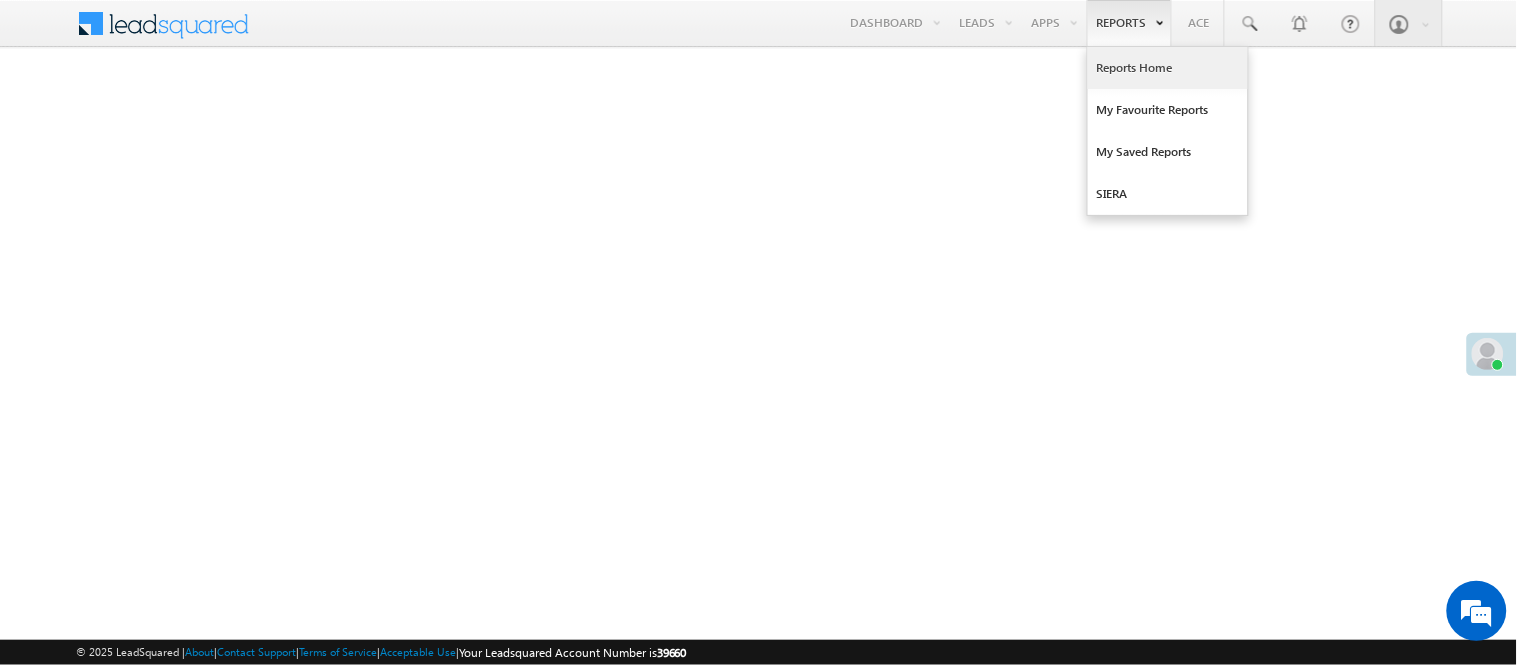 click on "Reports Home" at bounding box center [1168, 68] 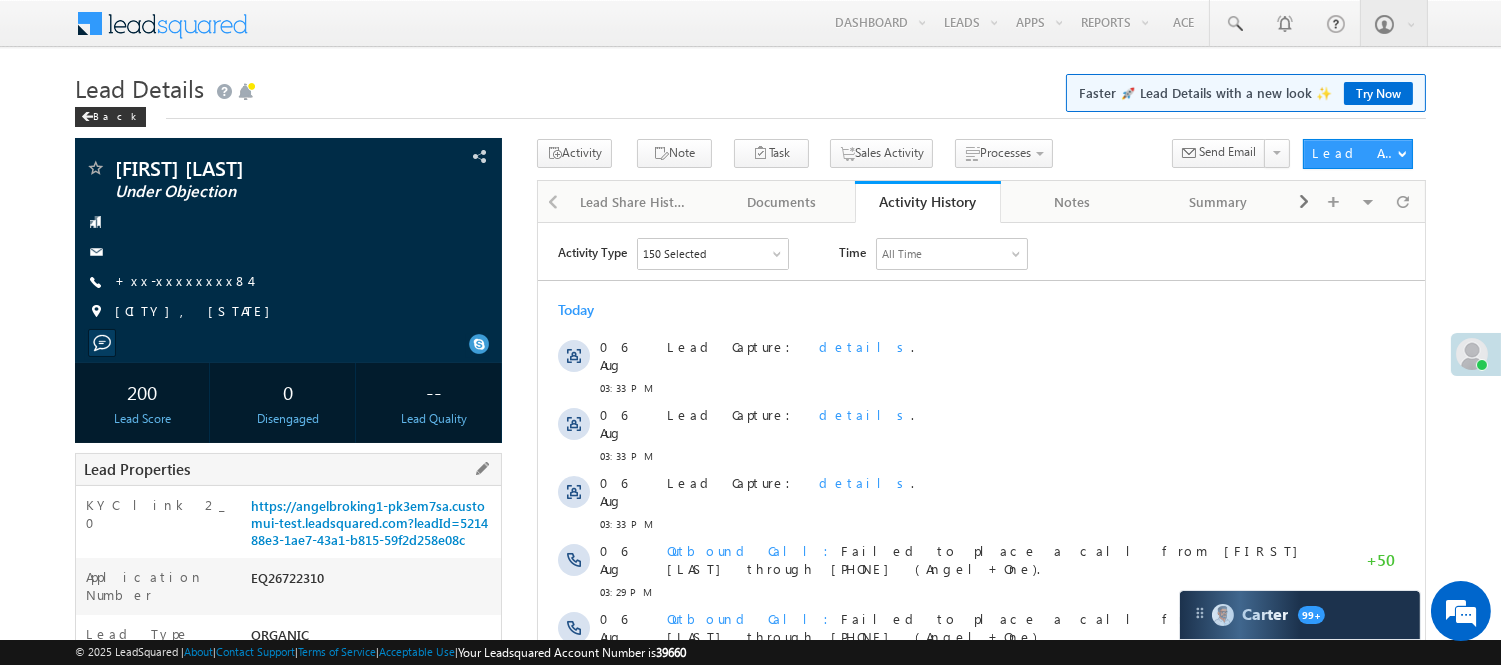 scroll, scrollTop: 333, scrollLeft: 0, axis: vertical 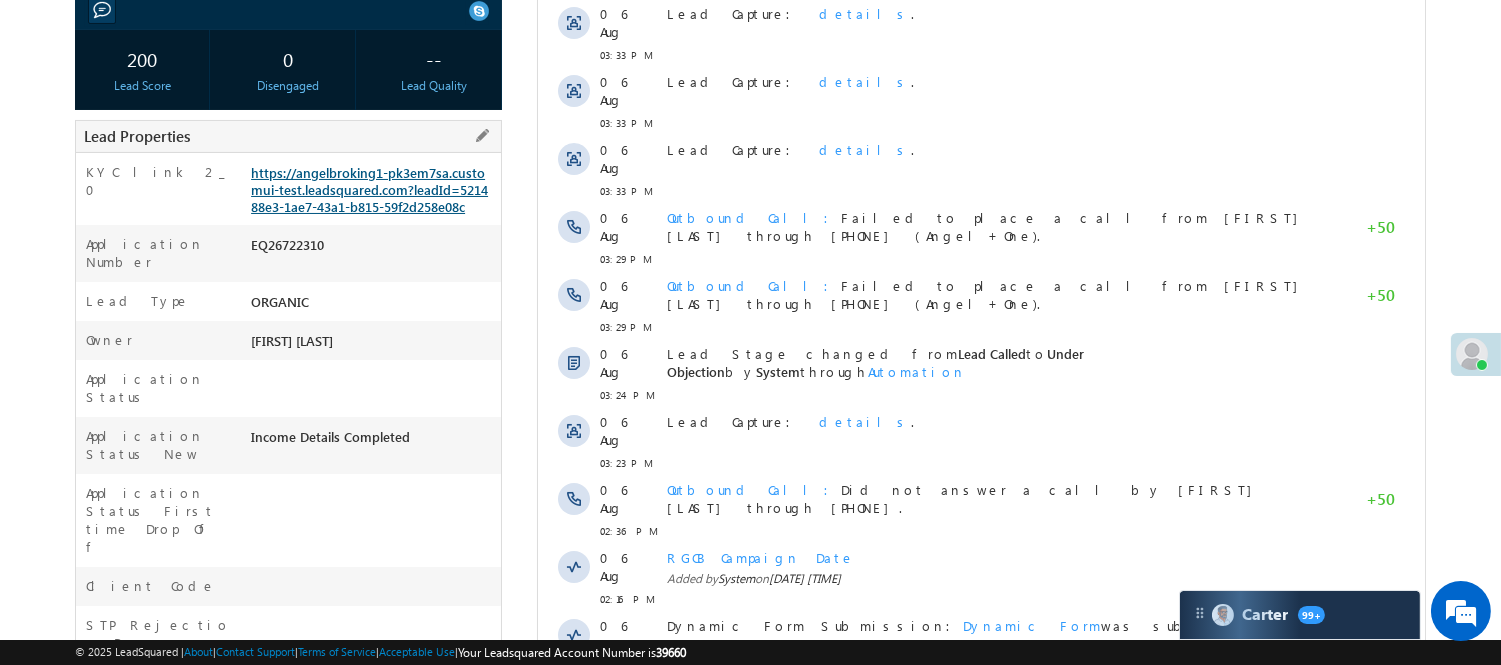 click on "https://angelbroking1-pk3em7sa.customui-test.leadsquared.com?leadId=521488e3-1ae7-43a1-b815-59f2d258e08c" at bounding box center [369, 189] 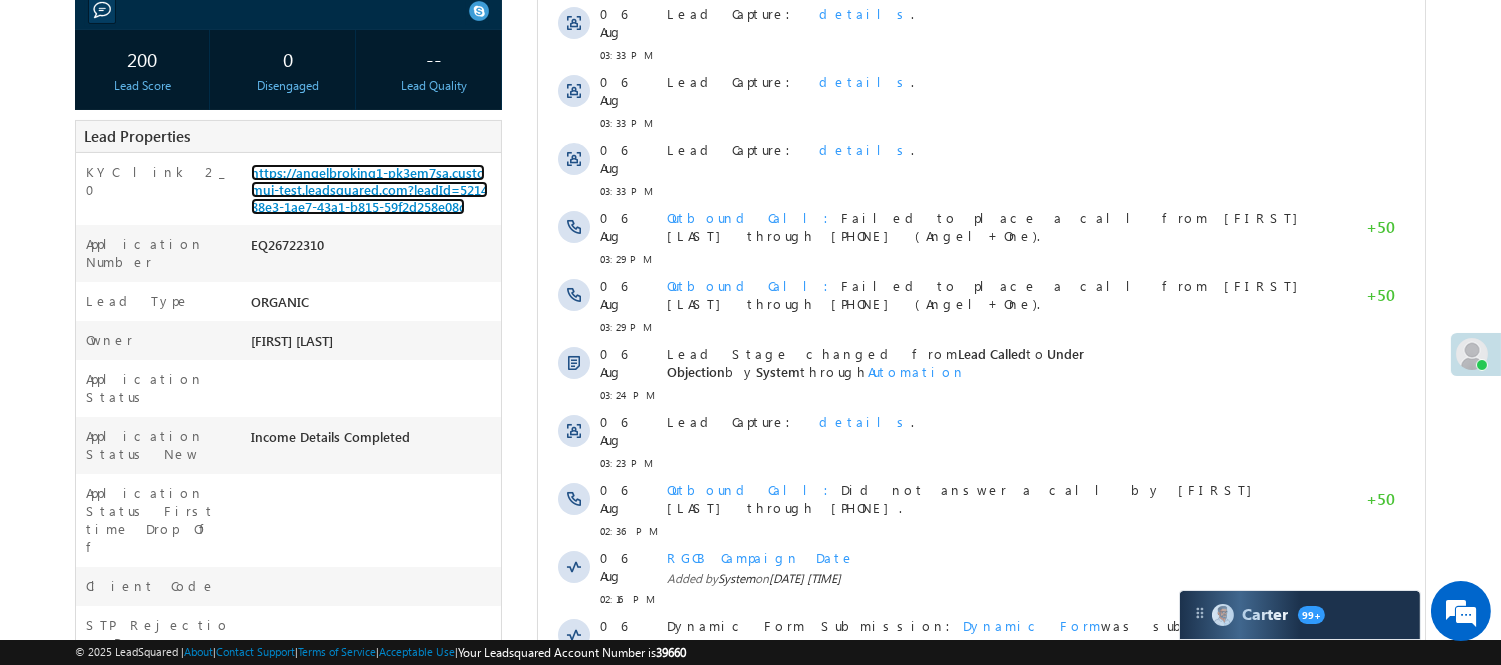 scroll, scrollTop: 0, scrollLeft: 0, axis: both 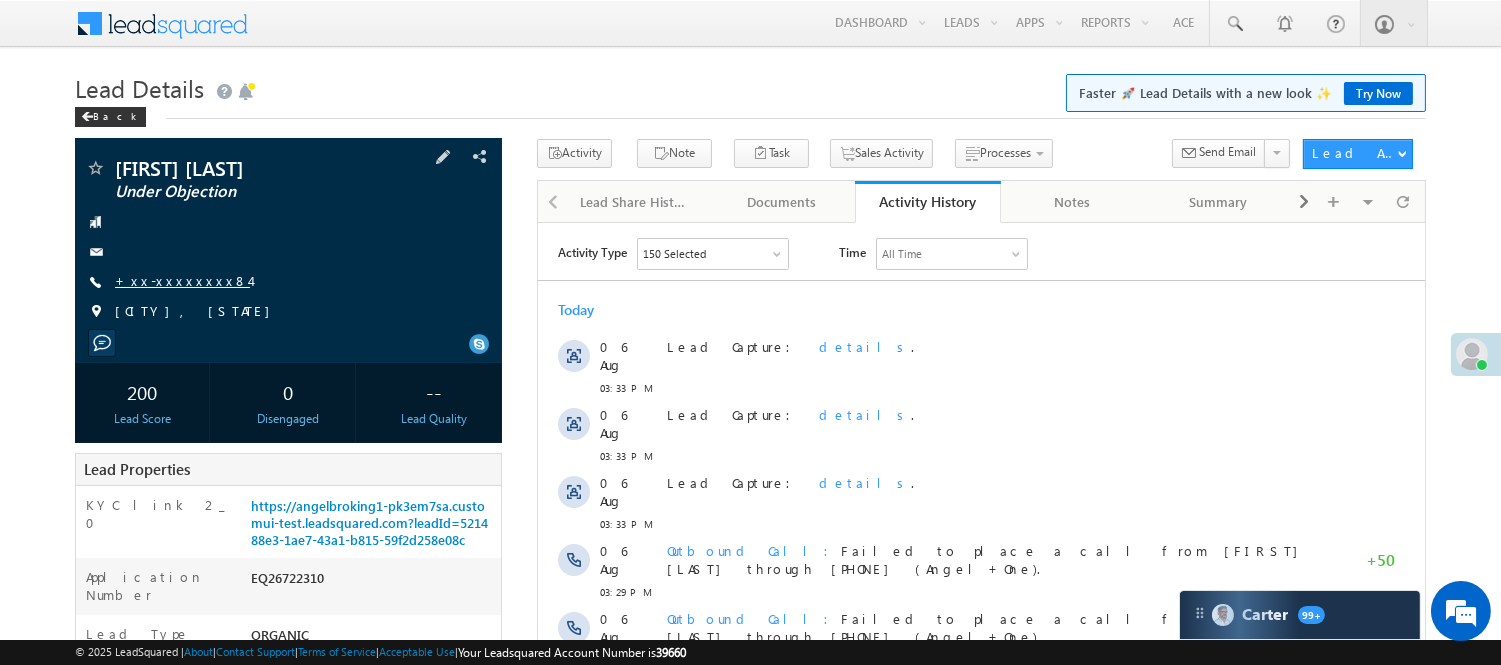 click on "+xx-xxxxxxxx84" at bounding box center (182, 280) 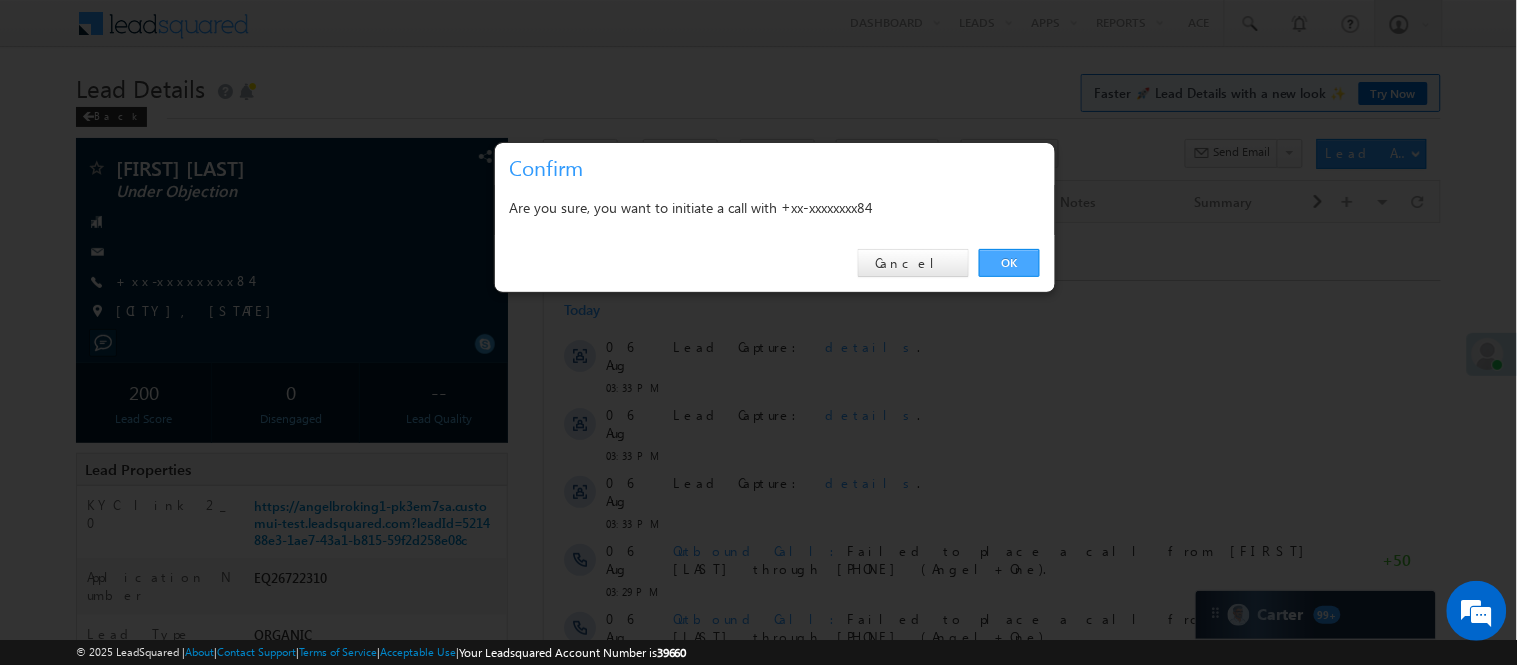 click on "OK" at bounding box center (1009, 263) 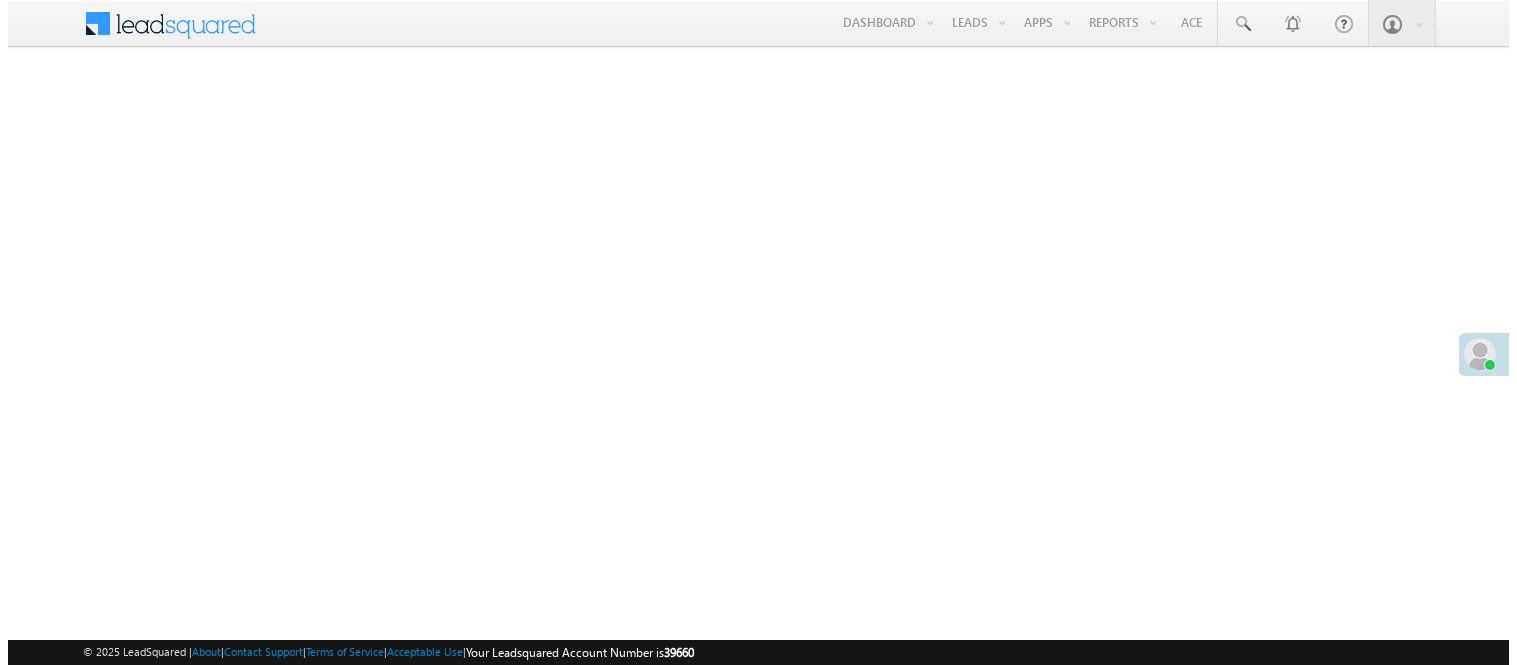 scroll, scrollTop: 0, scrollLeft: 0, axis: both 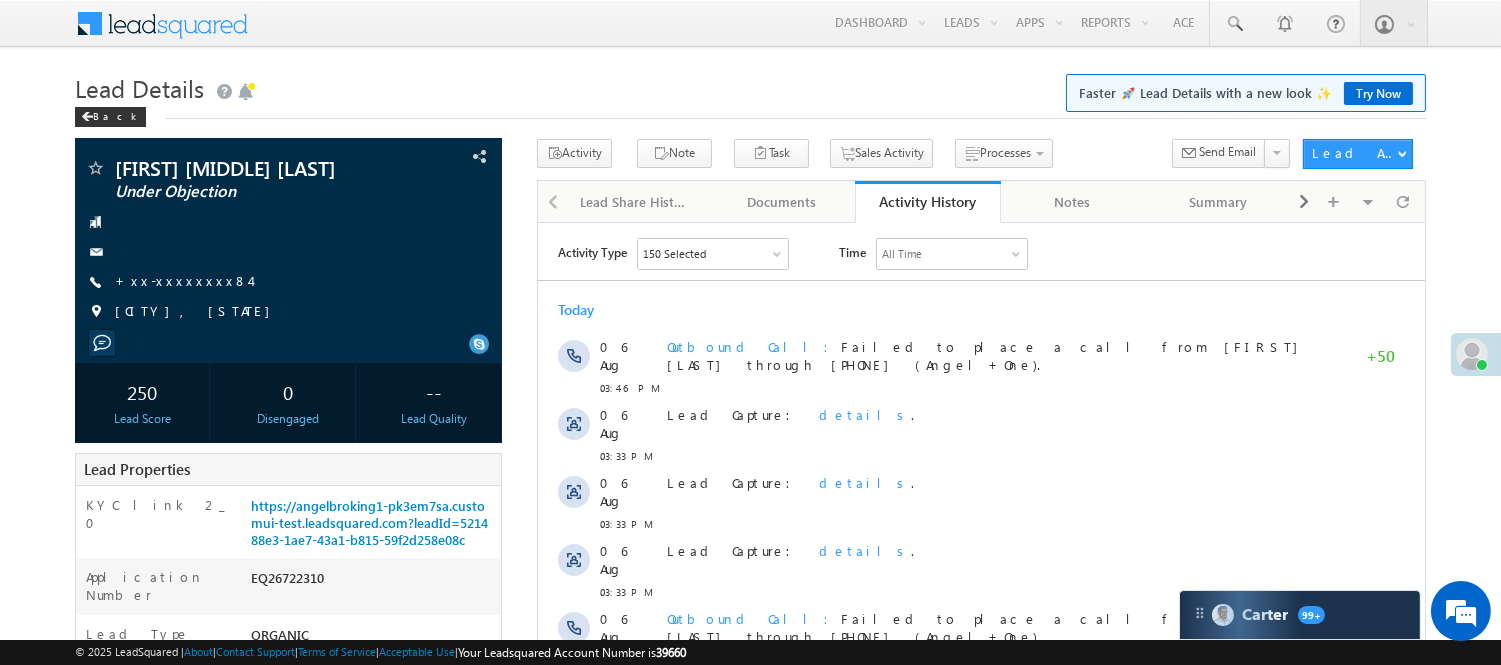 click on "Lead Details Faster 🚀 Lead Details with a new look ✨ Try Now" at bounding box center [750, 86] 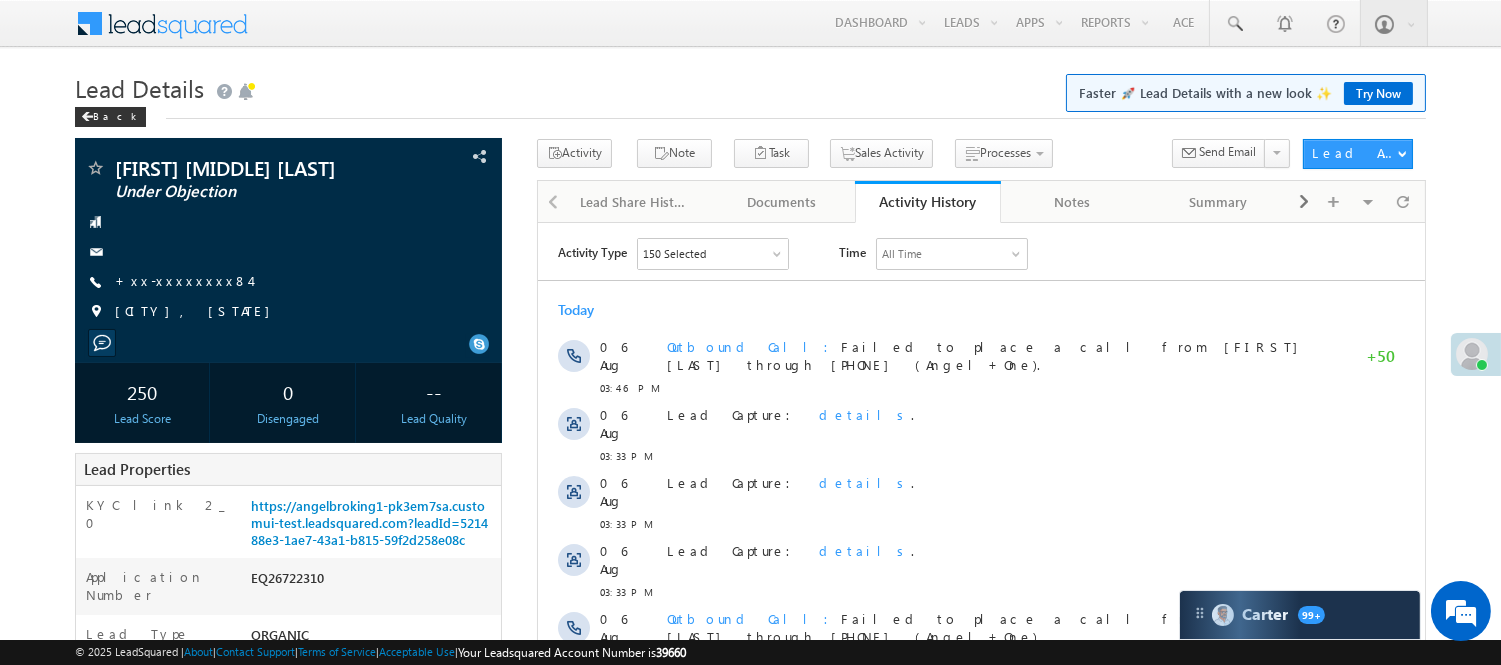 scroll, scrollTop: 0, scrollLeft: 0, axis: both 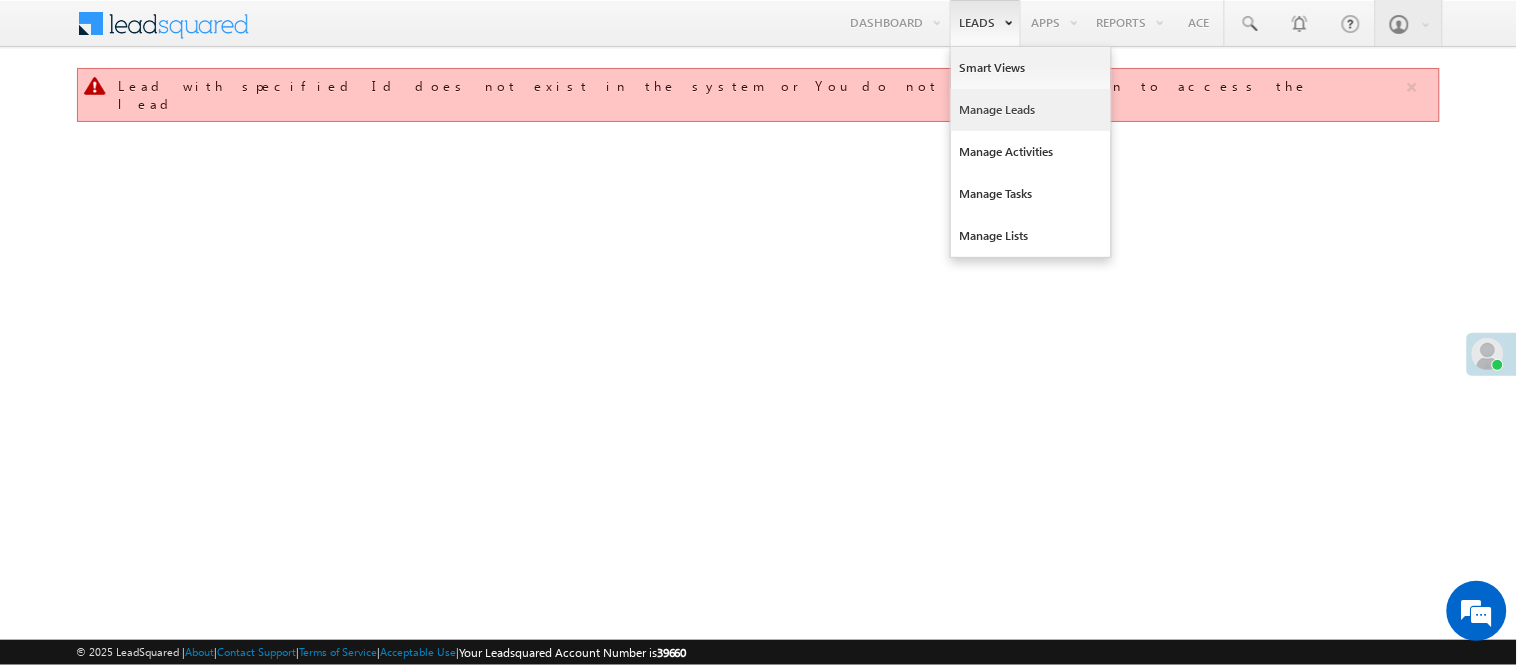 click on "Manage Leads" at bounding box center (1031, 110) 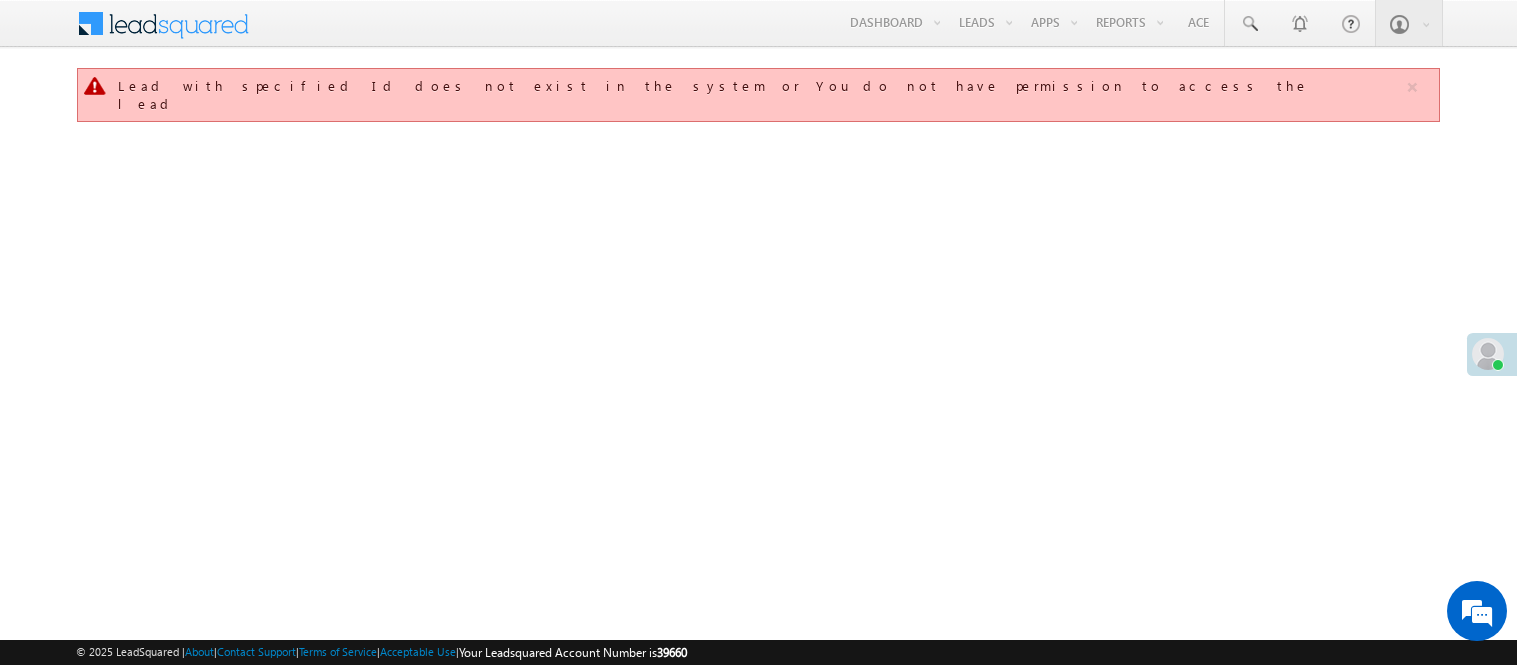 scroll, scrollTop: 0, scrollLeft: 0, axis: both 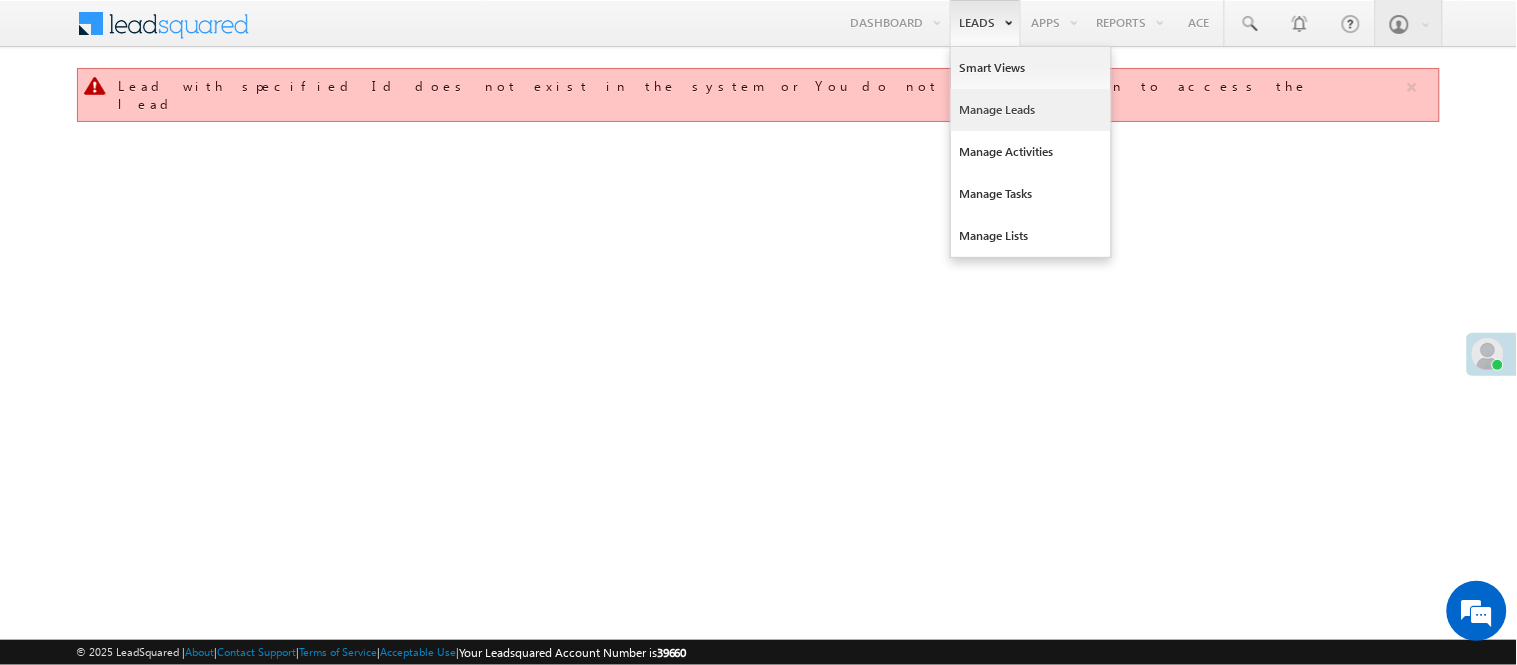 click on "Manage Leads" at bounding box center (1031, 110) 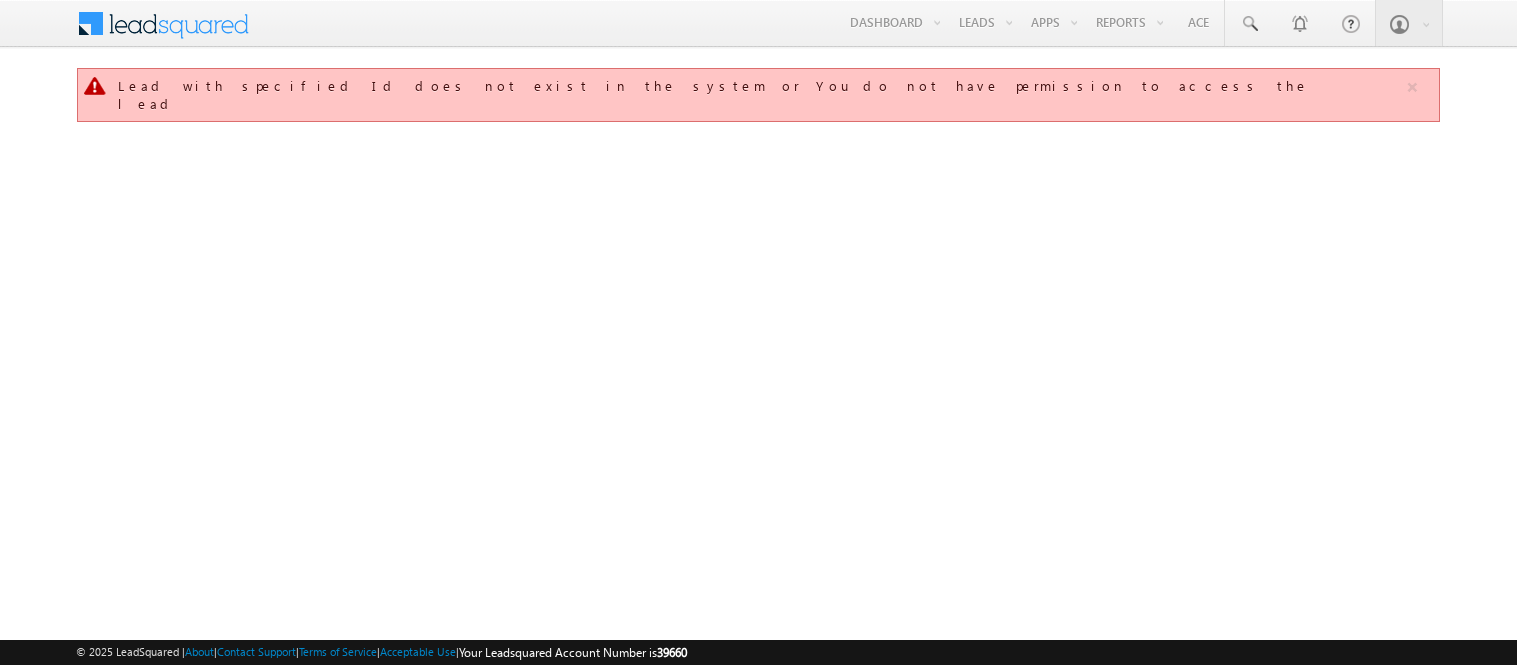 scroll, scrollTop: 0, scrollLeft: 0, axis: both 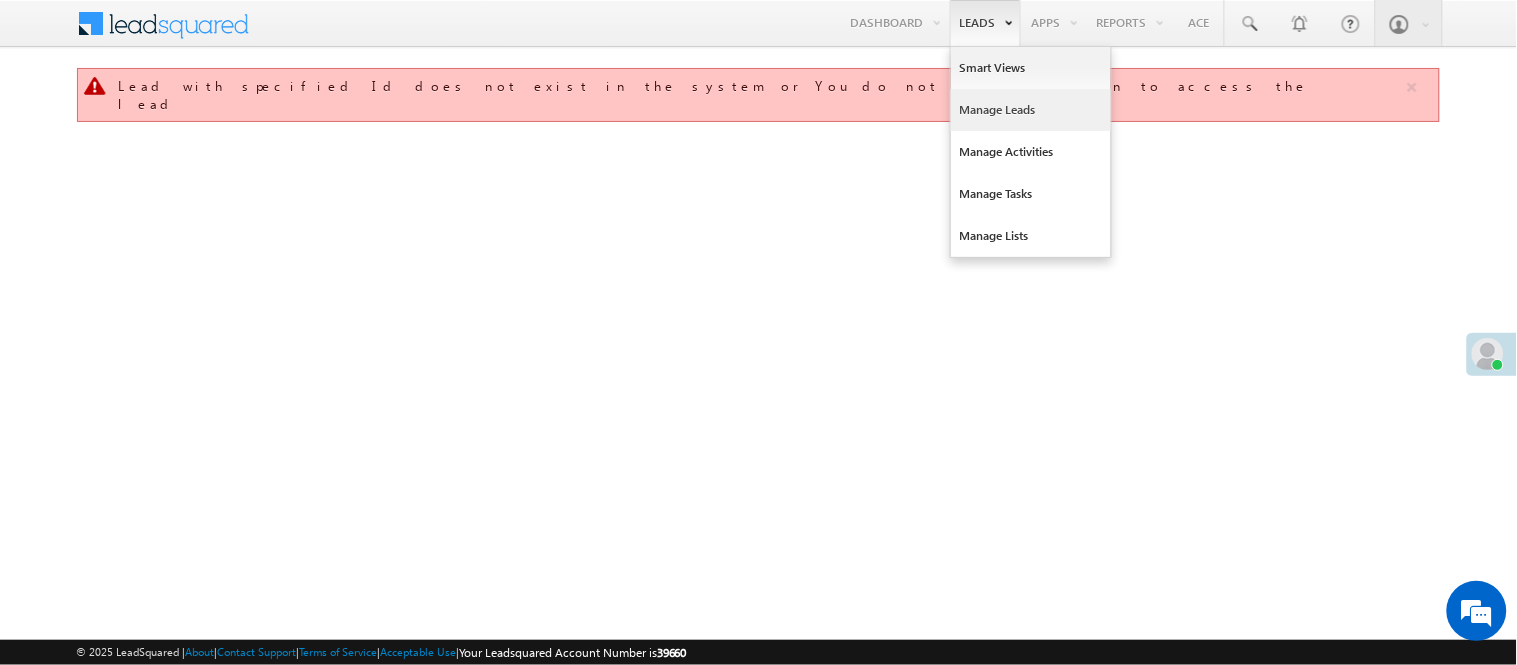 click on "Manage Leads" at bounding box center (1031, 110) 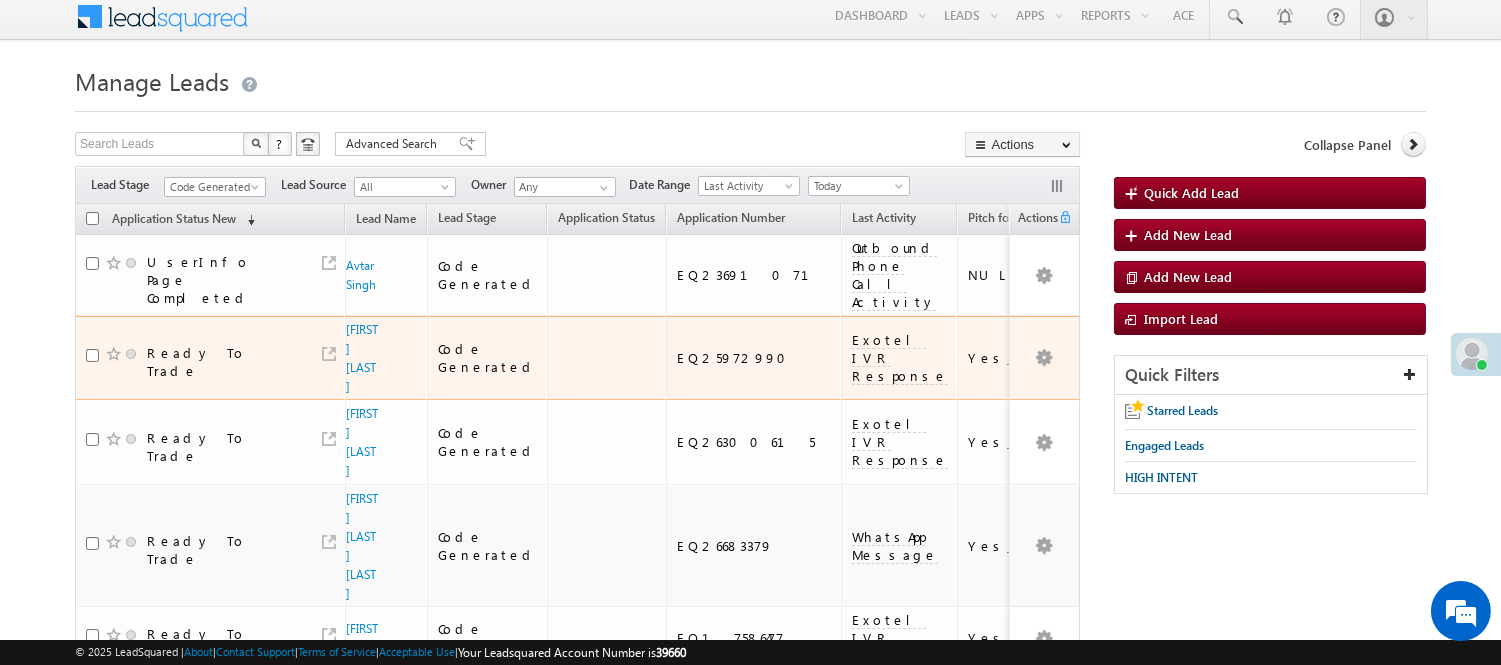 scroll, scrollTop: 0, scrollLeft: 0, axis: both 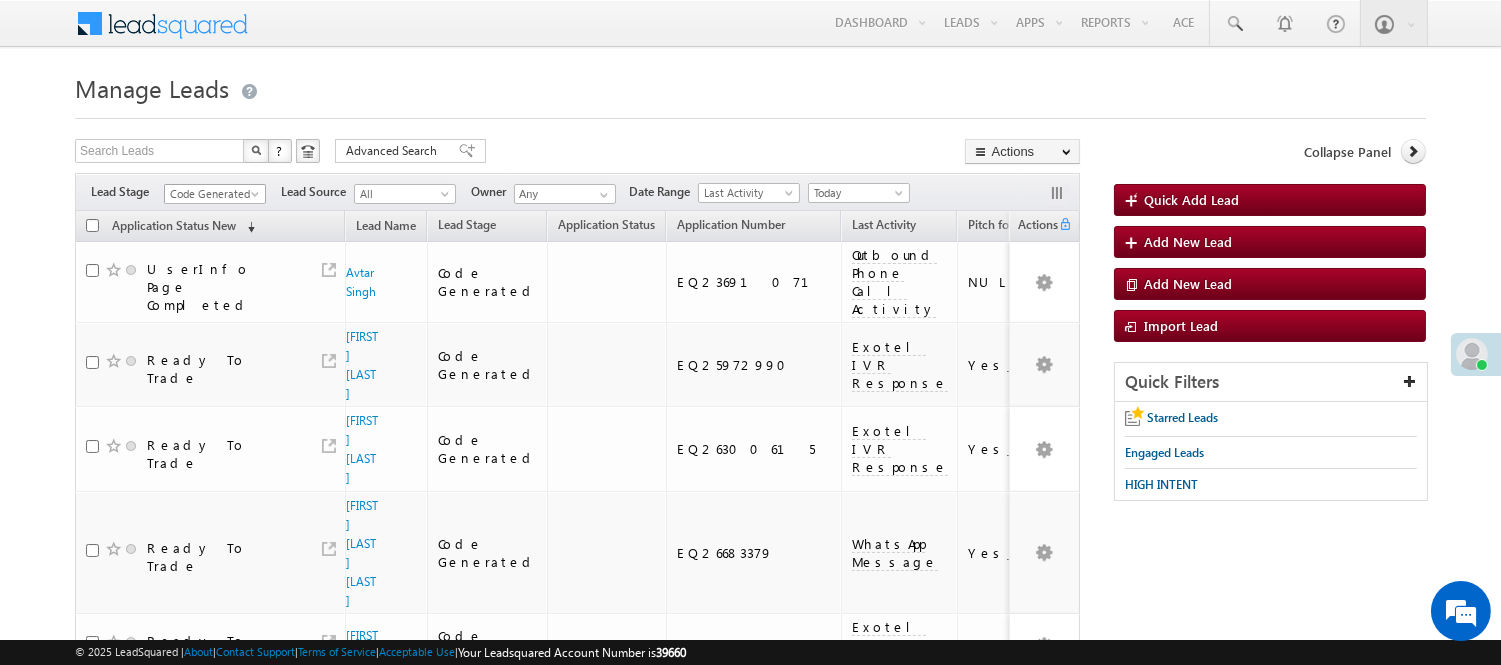 click on "Code Generated" at bounding box center [212, 194] 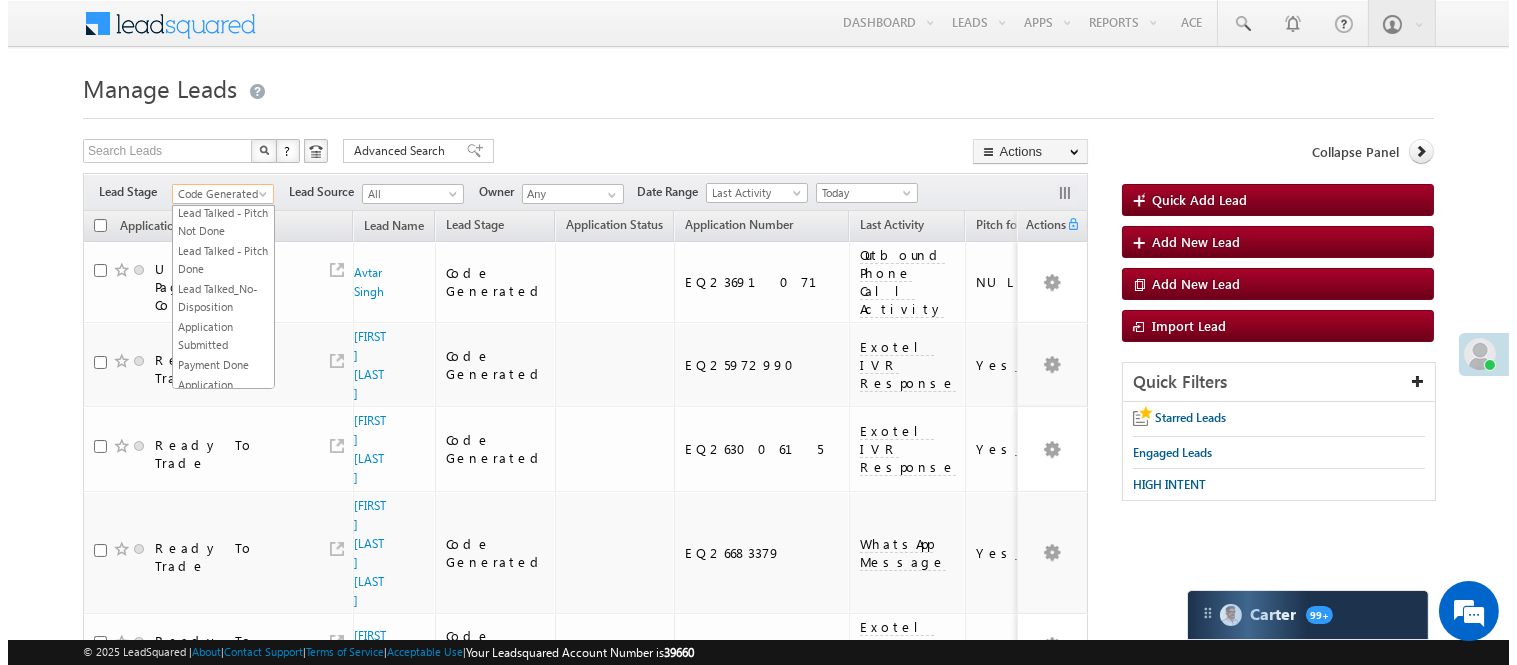 scroll, scrollTop: 0, scrollLeft: 0, axis: both 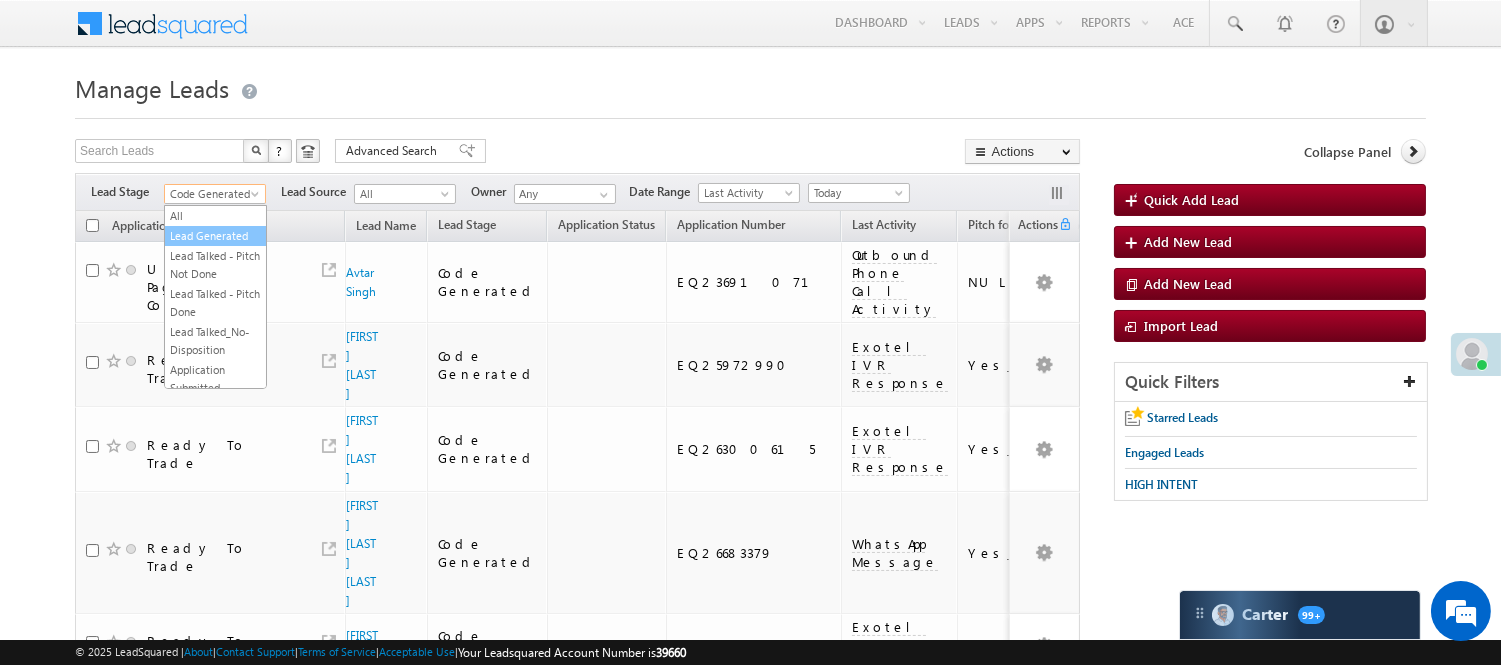 click on "Lead Generated" at bounding box center [215, 236] 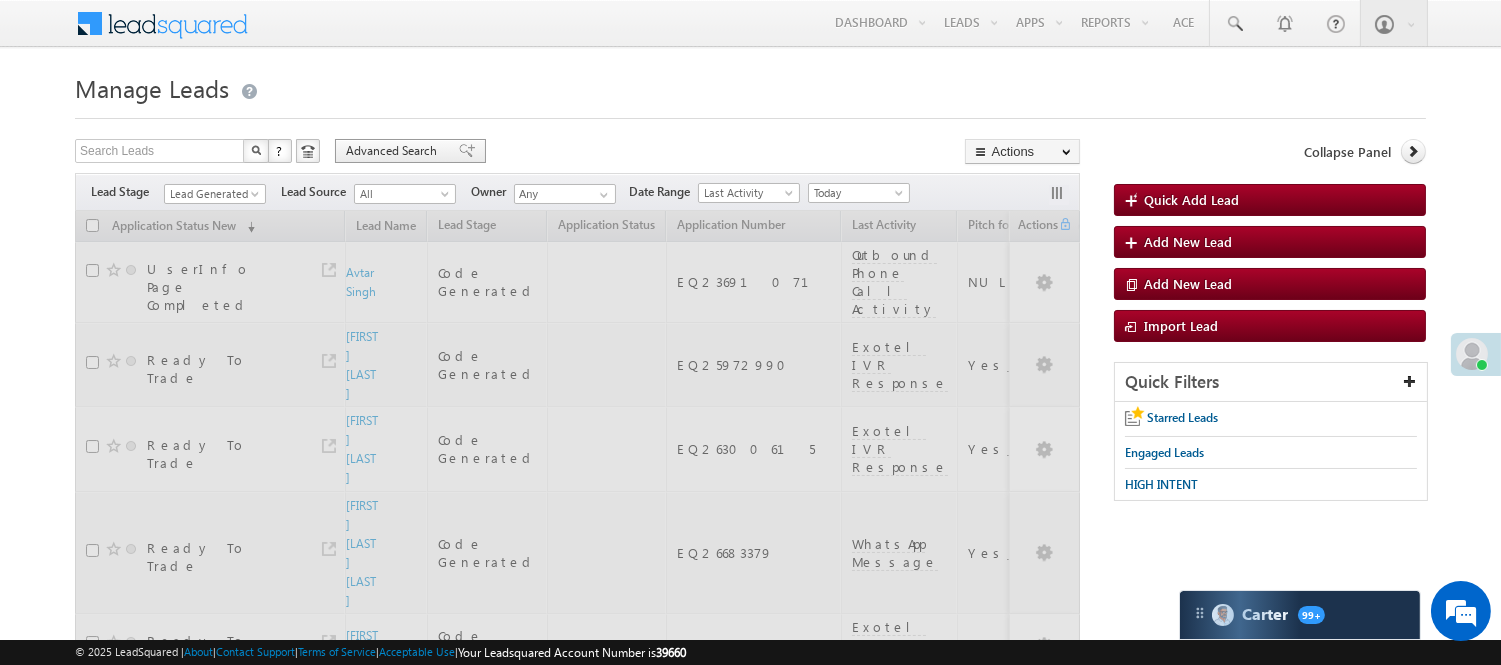 click at bounding box center [467, 151] 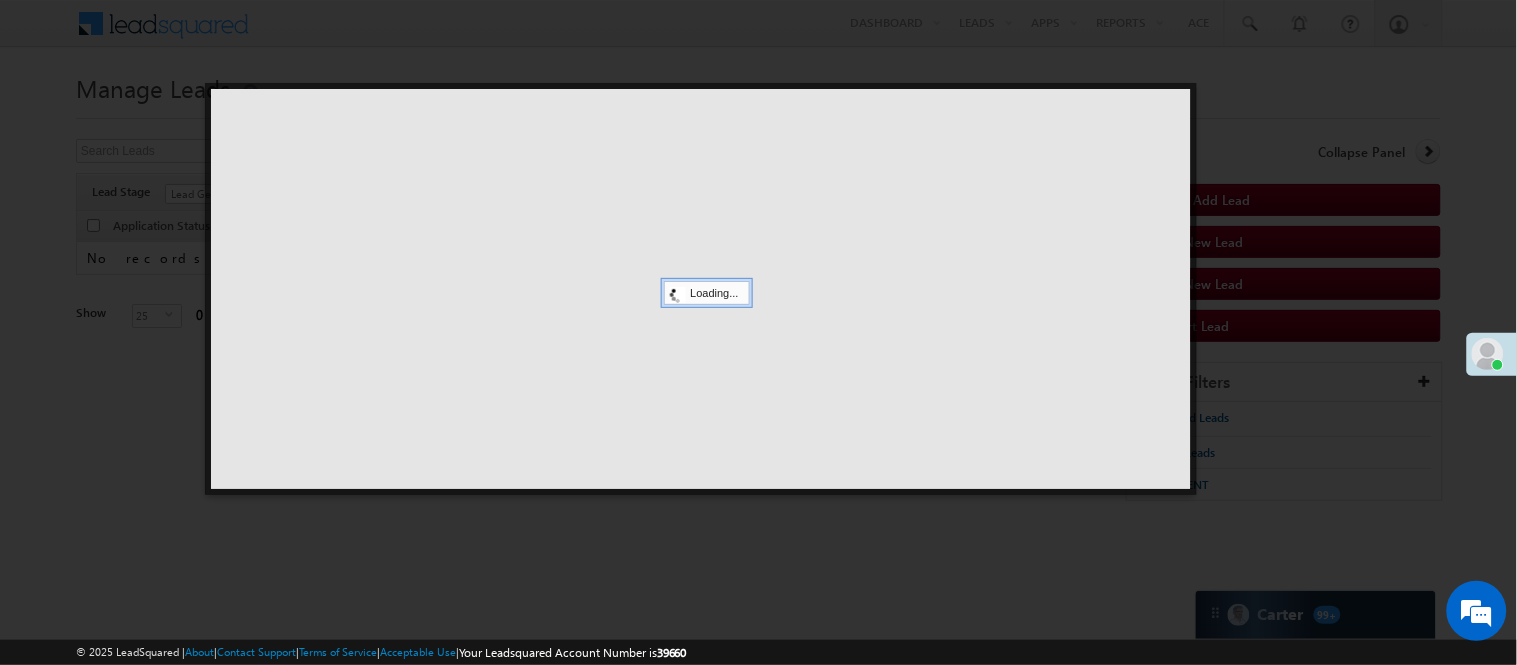 scroll, scrollTop: 0, scrollLeft: 0, axis: both 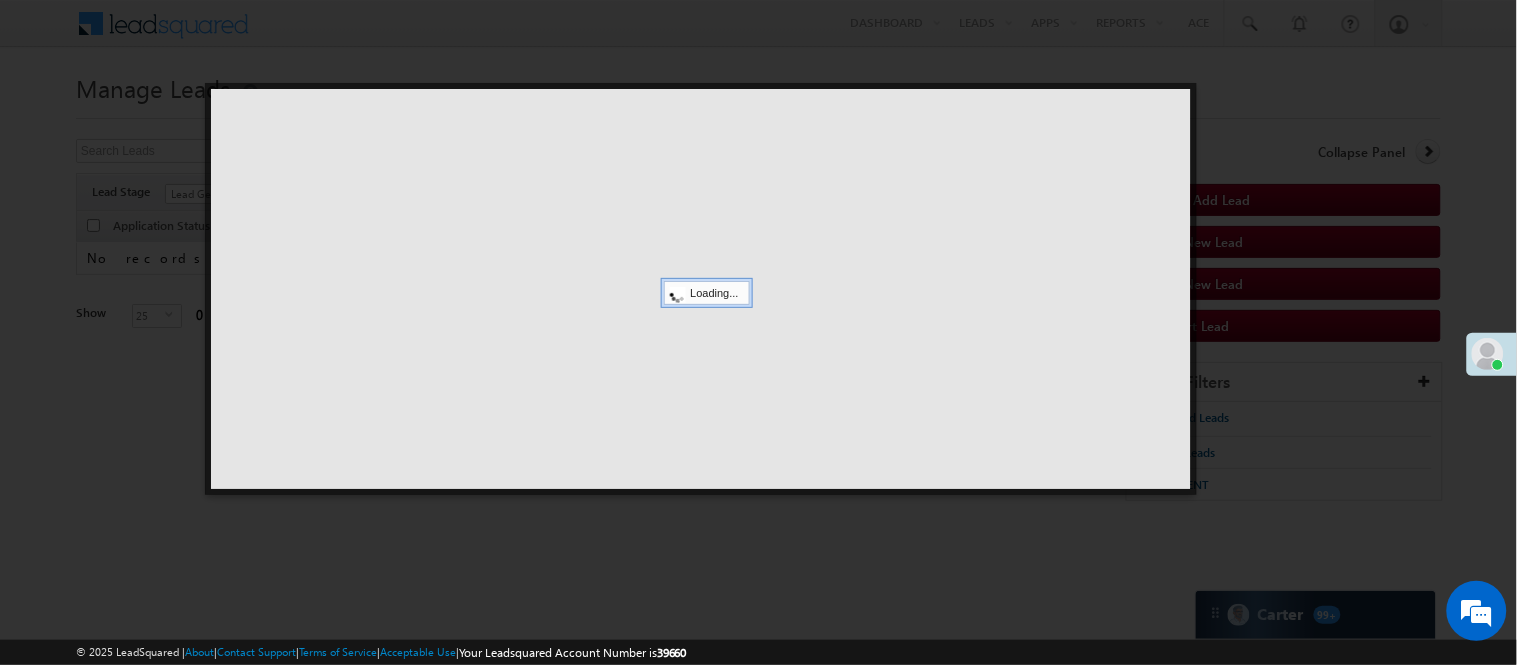 click at bounding box center [701, 289] 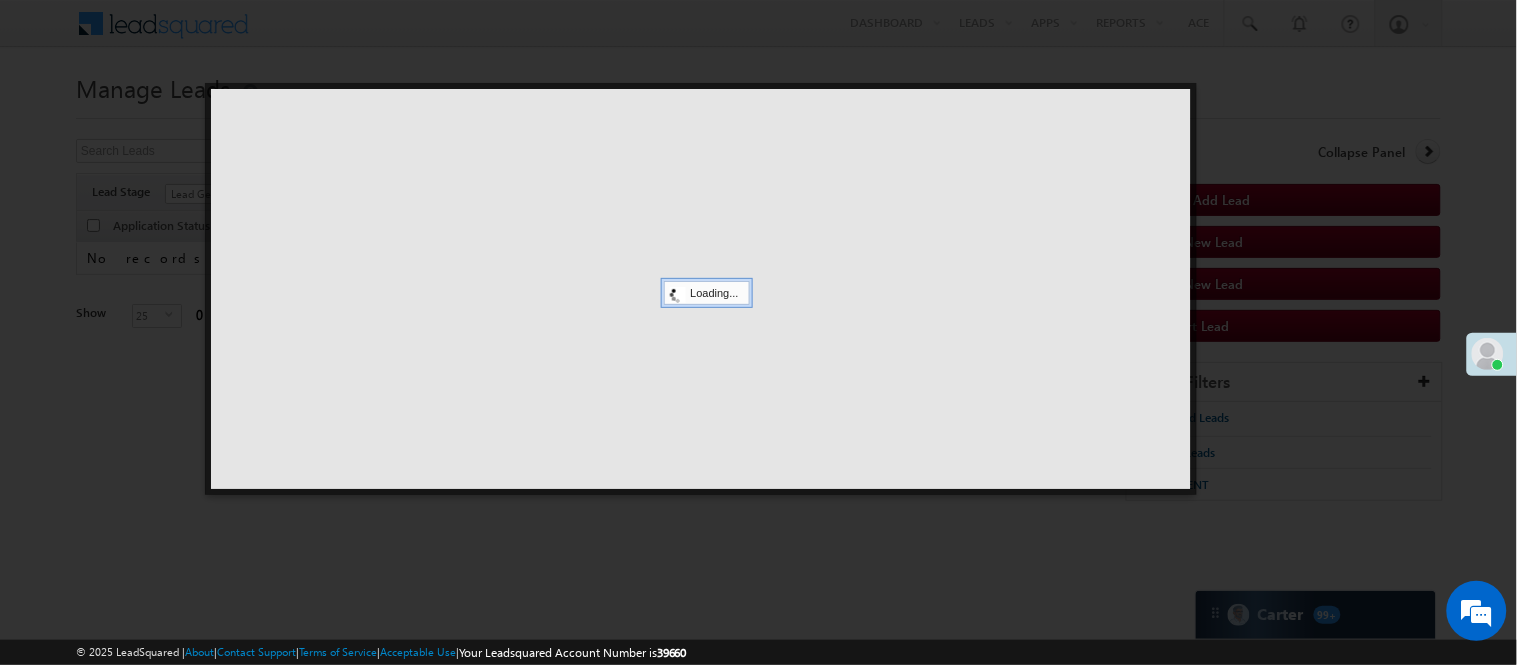 click at bounding box center (701, 289) 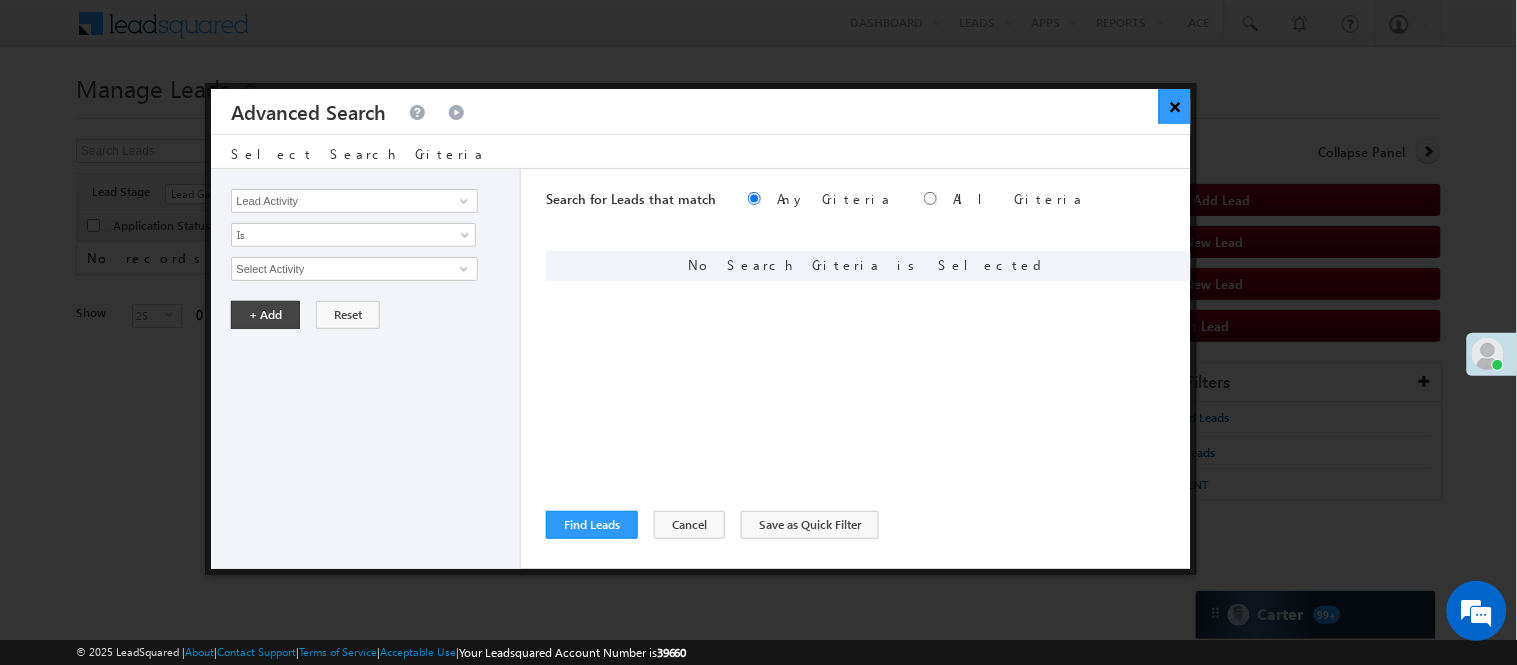 click on "×" at bounding box center (1175, 106) 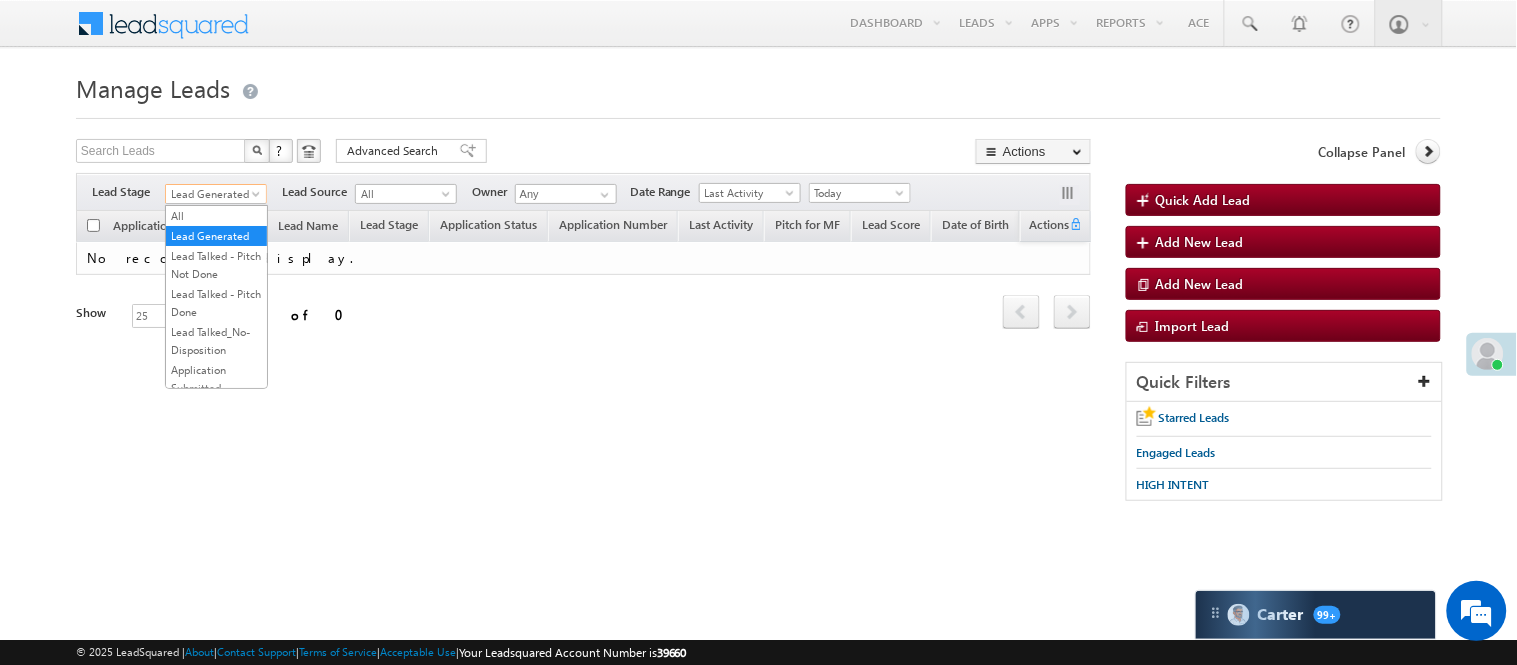 click on "Lead Generated" at bounding box center [213, 194] 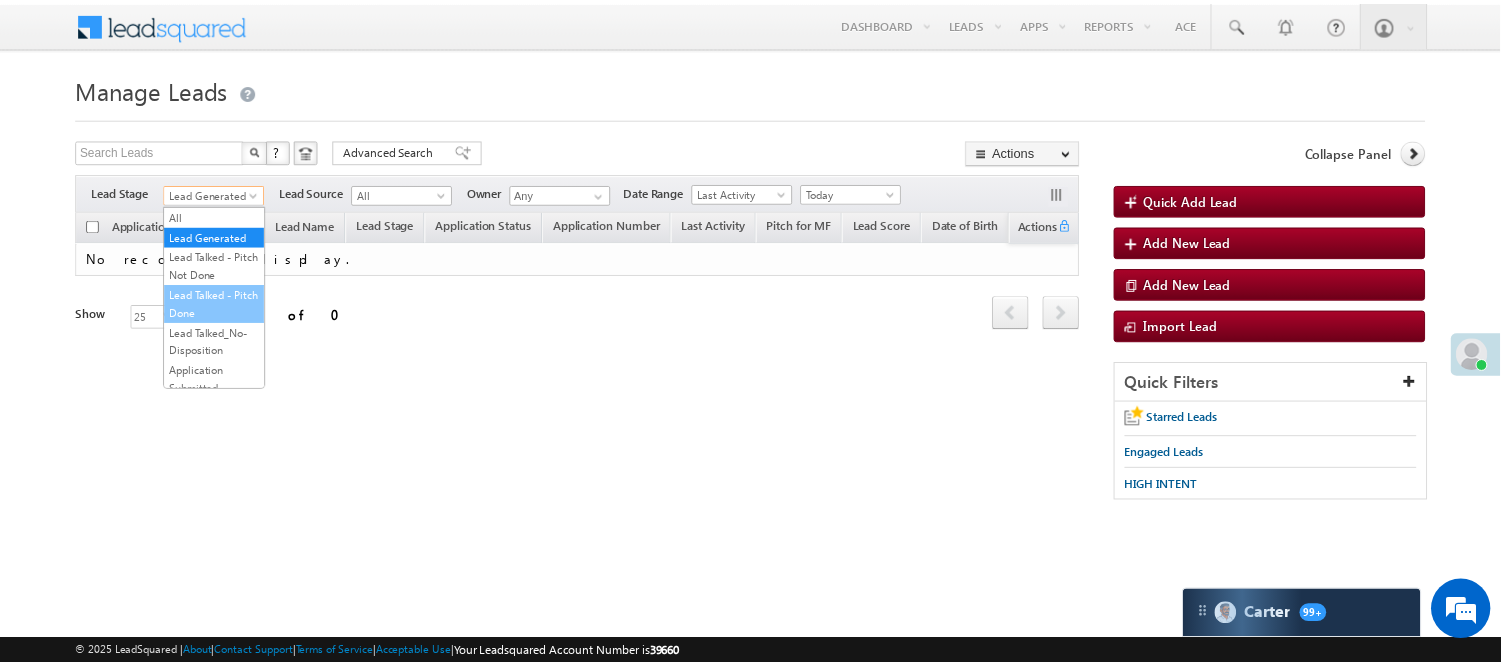 scroll, scrollTop: 222, scrollLeft: 0, axis: vertical 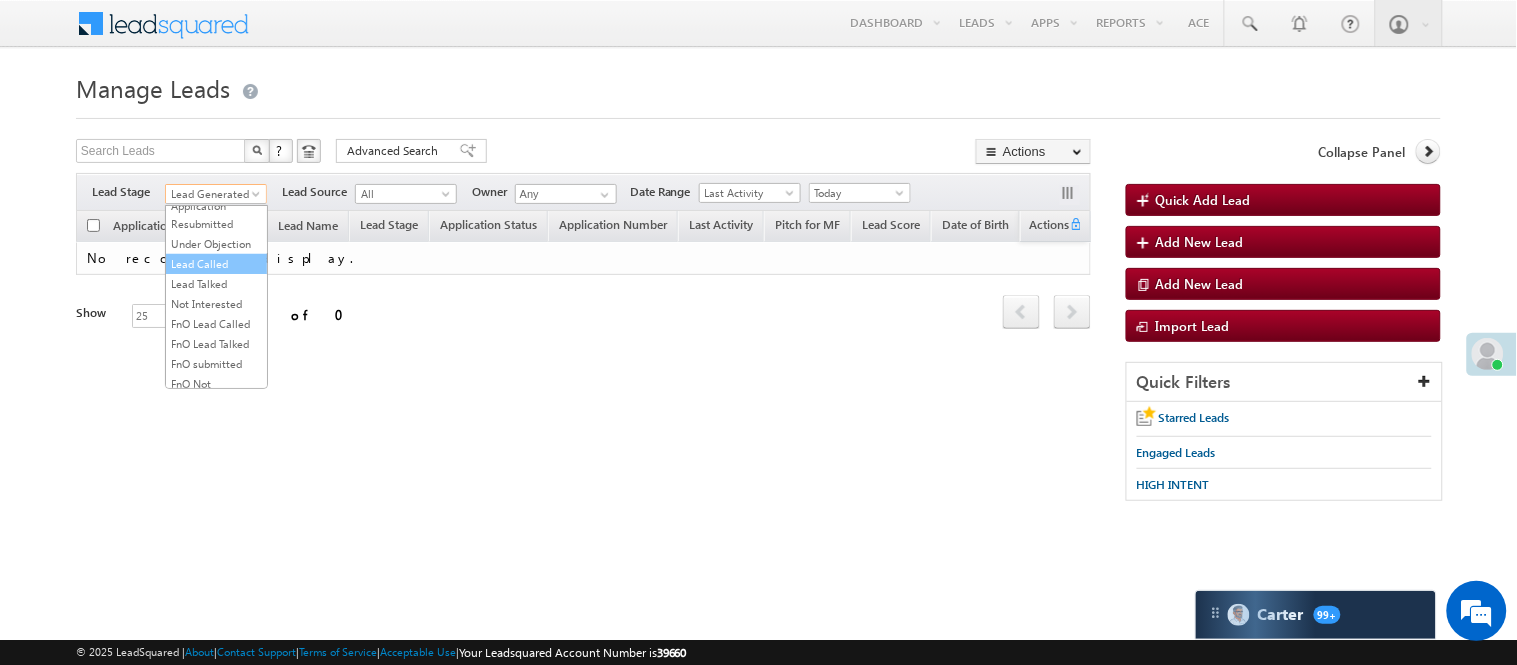 click on "Lead Called" at bounding box center (216, 264) 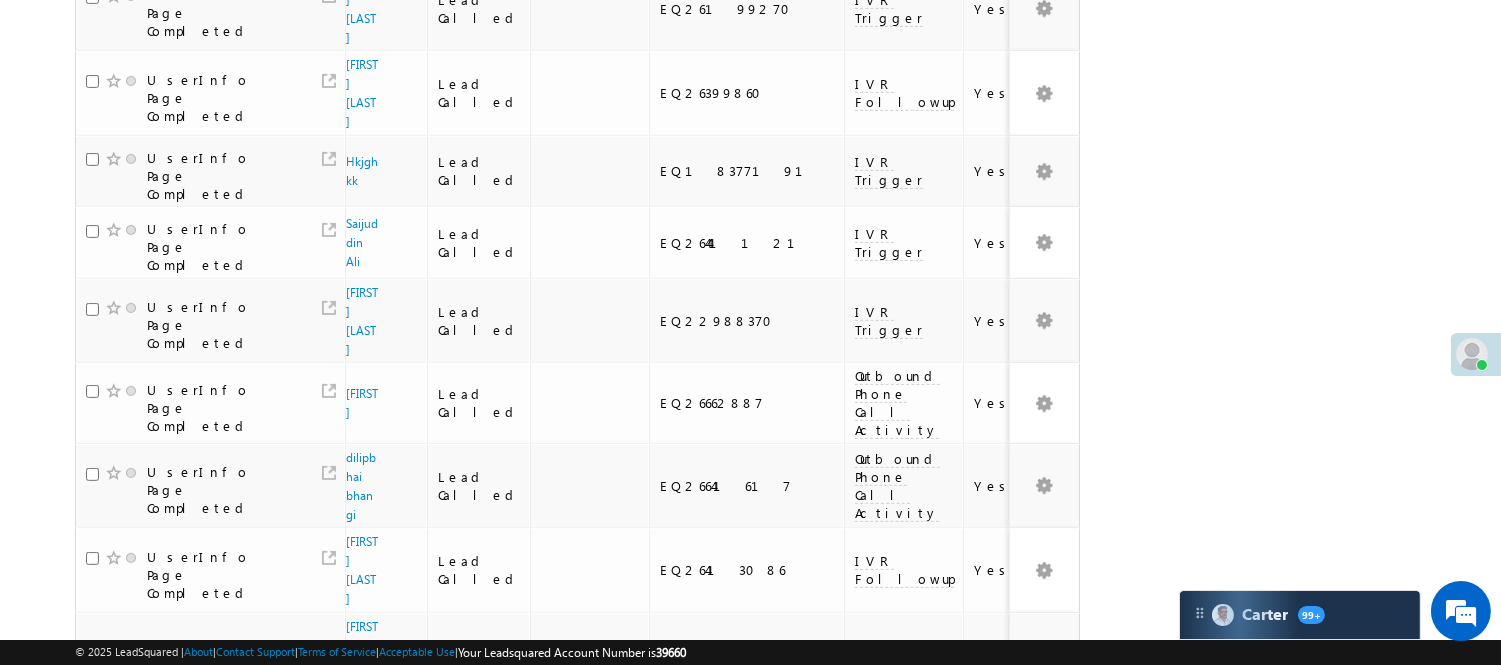 scroll, scrollTop: 1453, scrollLeft: 0, axis: vertical 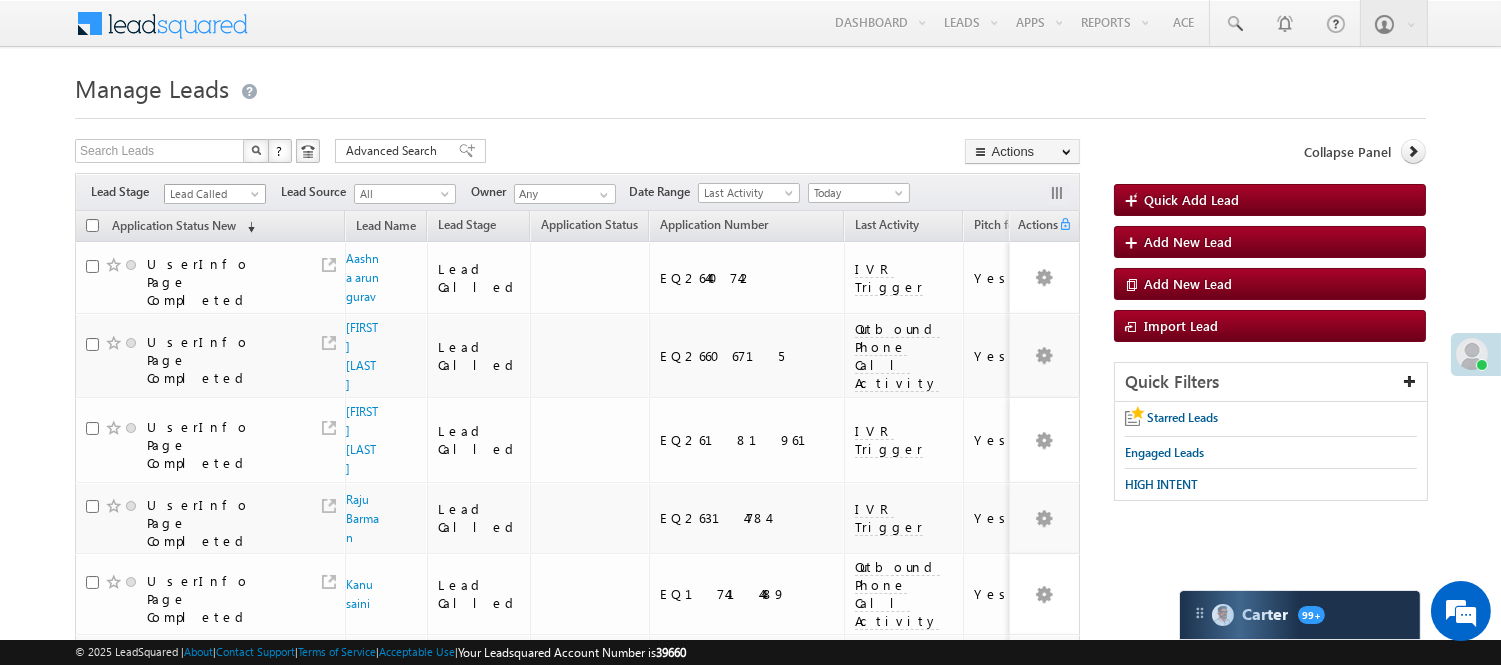 drag, startPoint x: 244, startPoint y: 192, endPoint x: 234, endPoint y: 203, distance: 14.866069 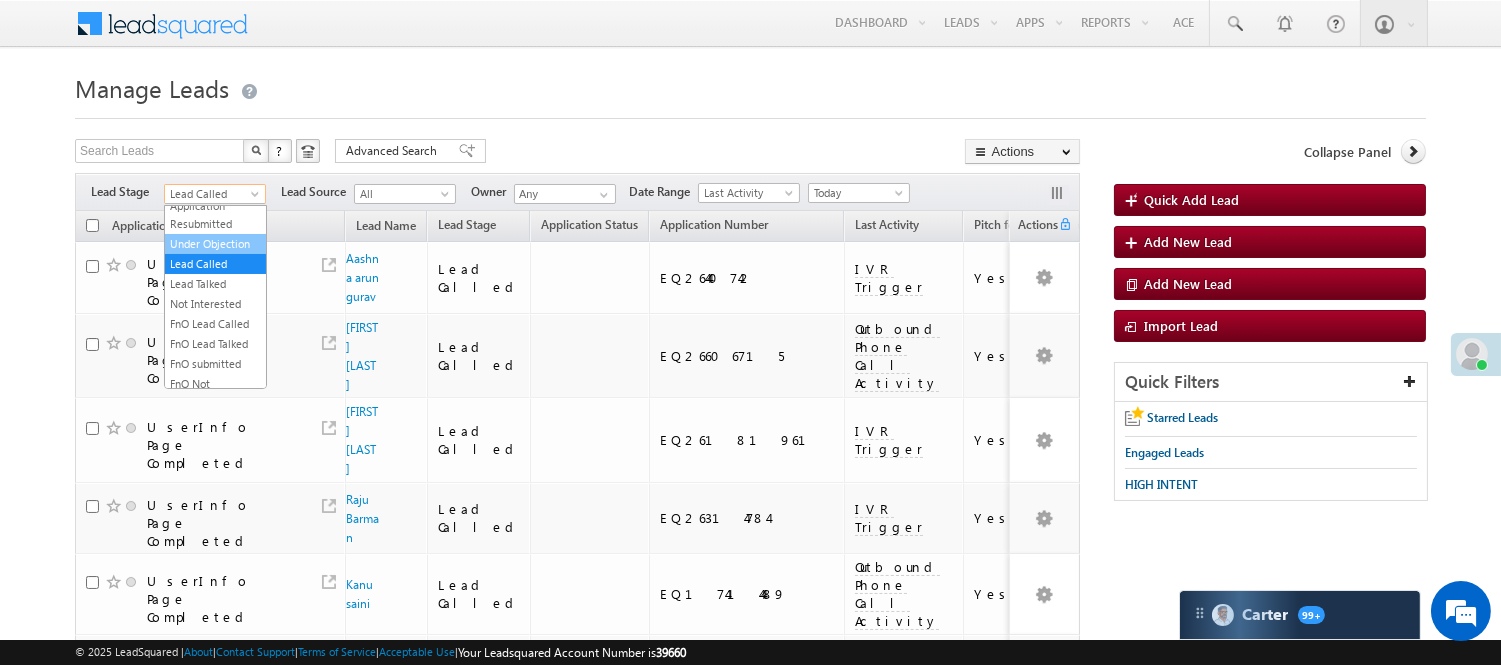 click on "Under Objection" at bounding box center (215, 244) 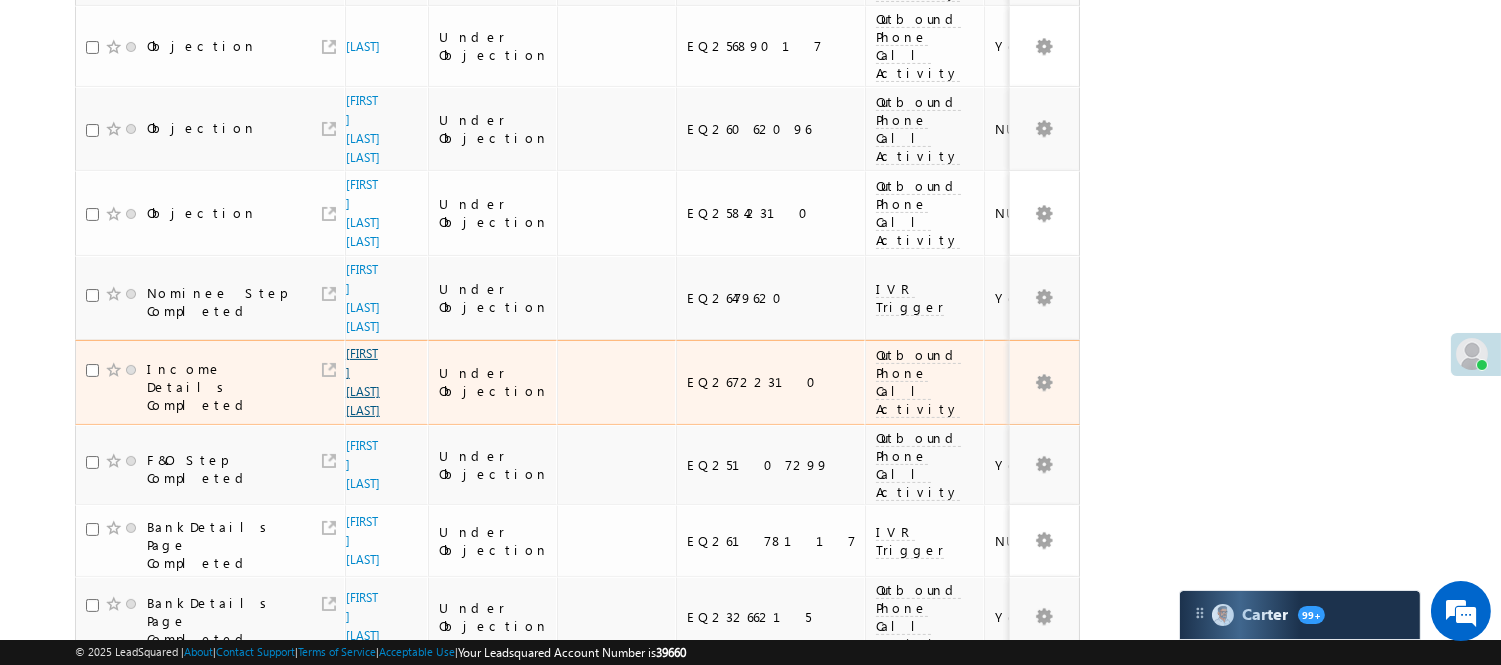 scroll, scrollTop: 777, scrollLeft: 0, axis: vertical 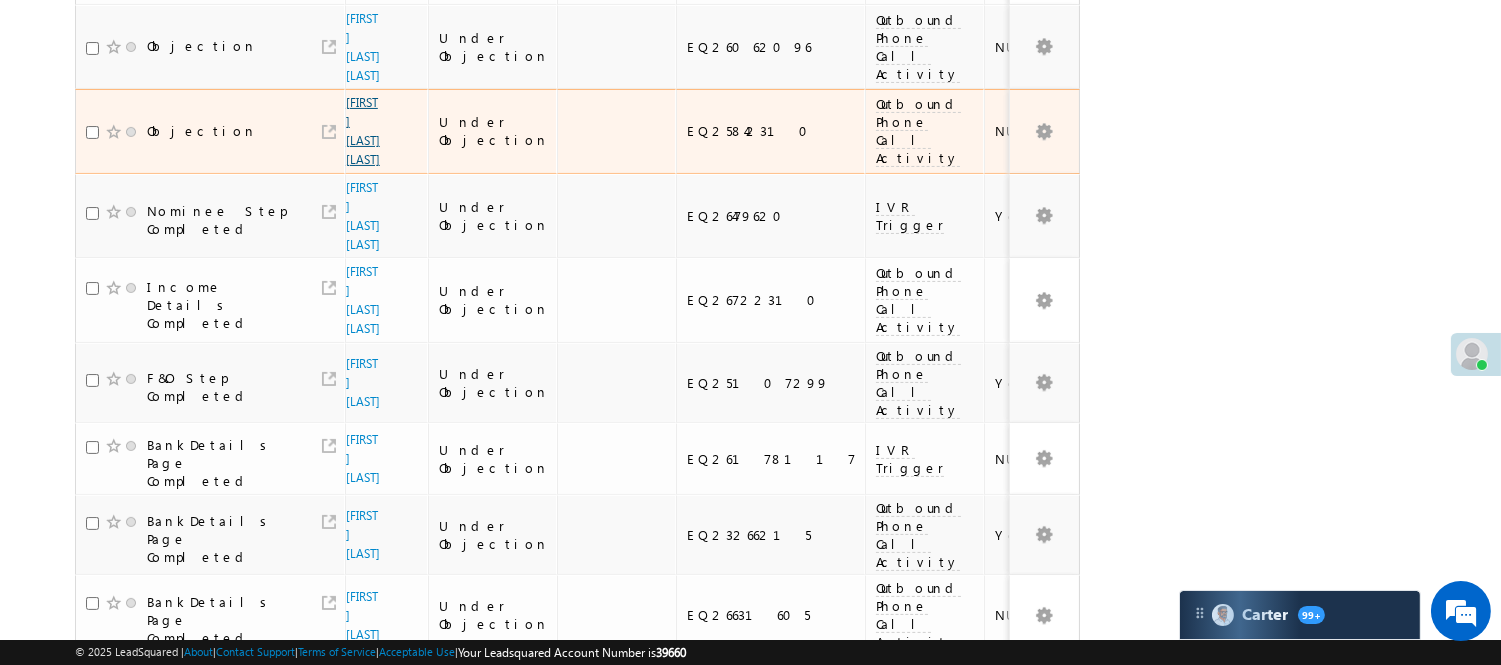 click on "Ranjeet Shashikant Bhosale" at bounding box center [363, 131] 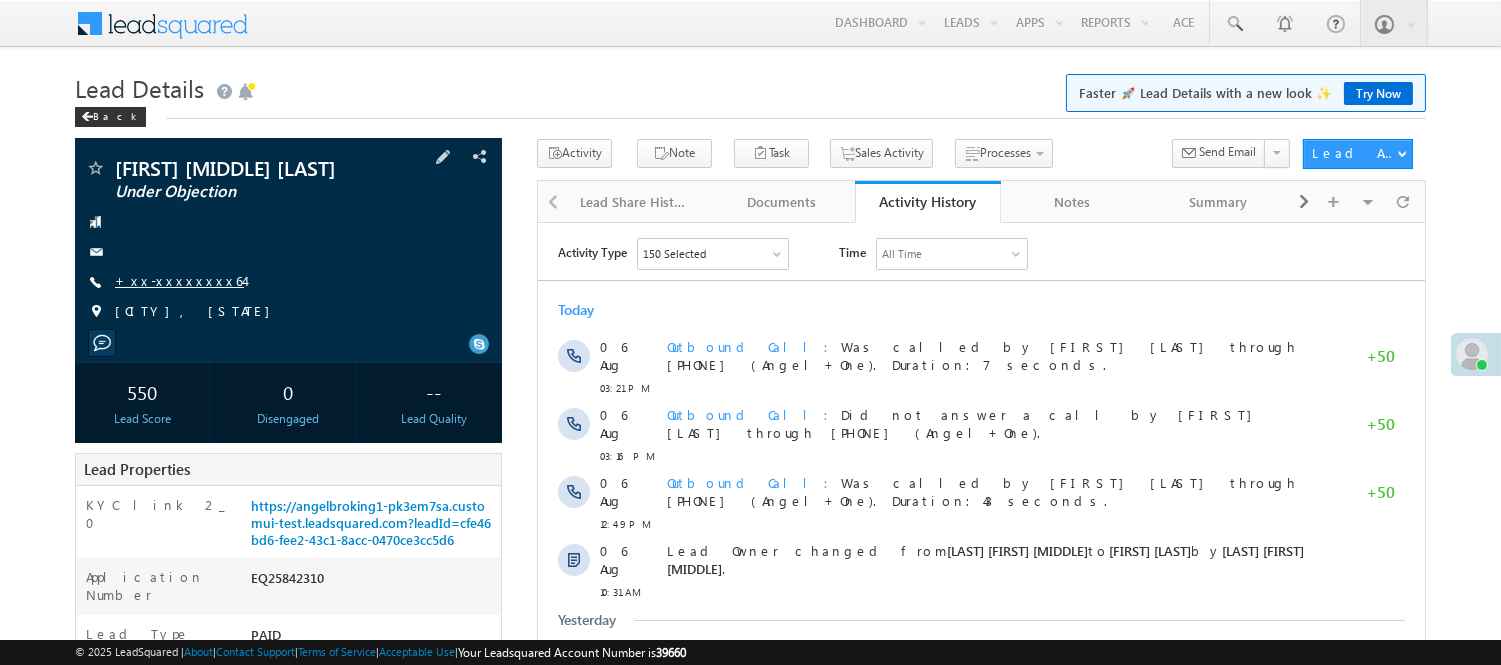 scroll, scrollTop: 0, scrollLeft: 0, axis: both 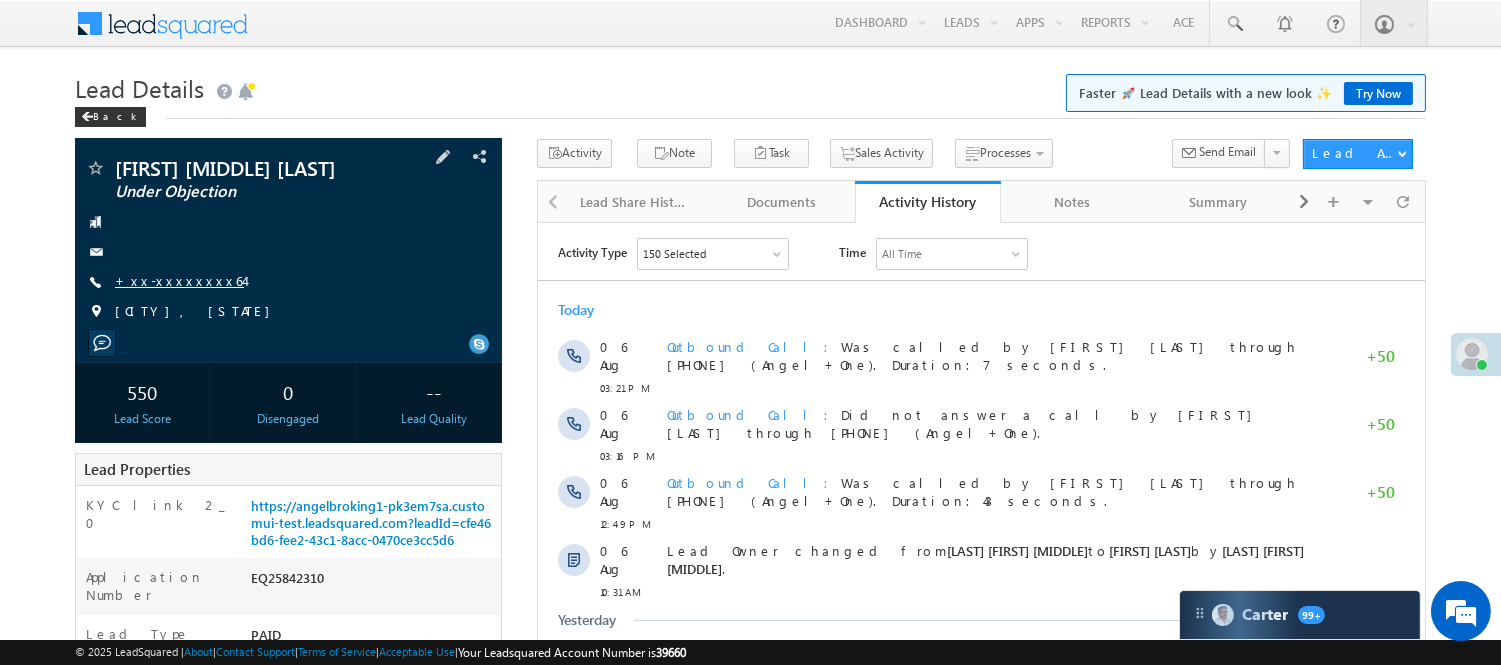 click on "+xx-xxxxxxxx64" at bounding box center [179, 280] 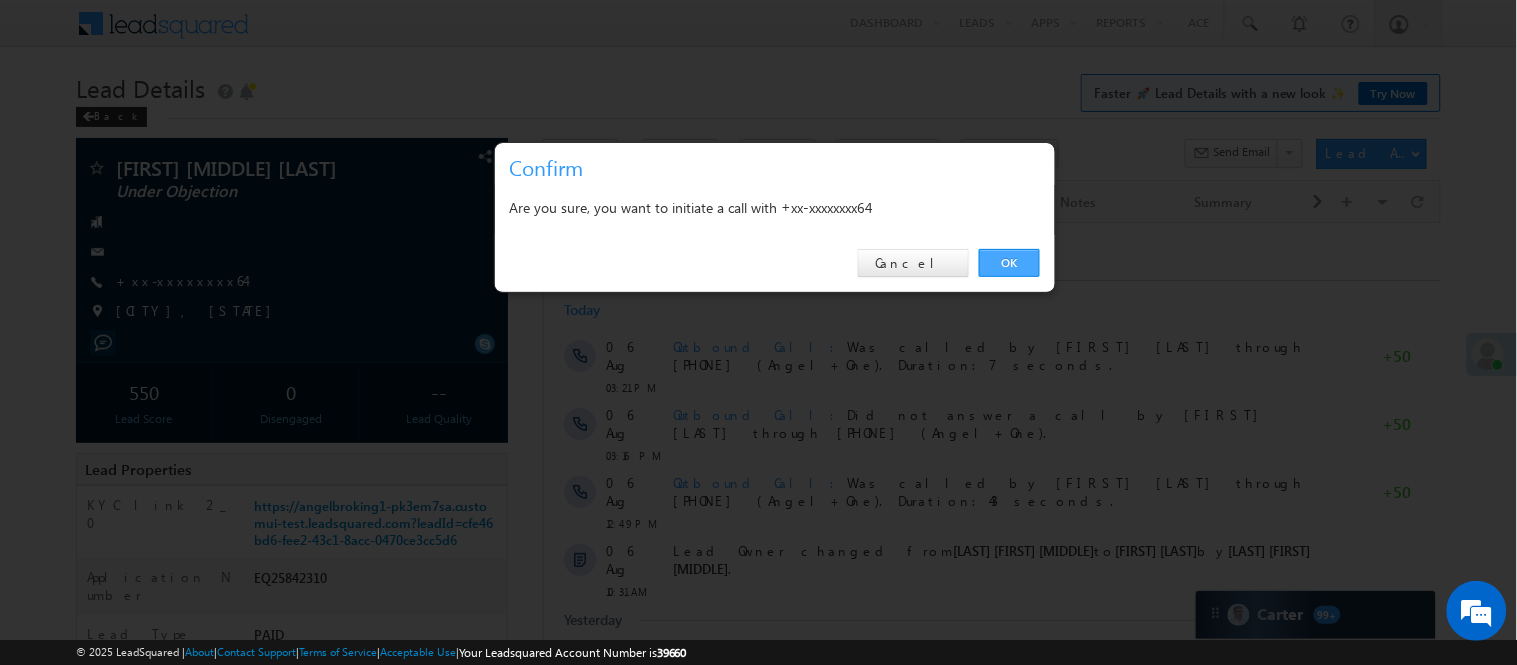click on "OK" at bounding box center (1009, 263) 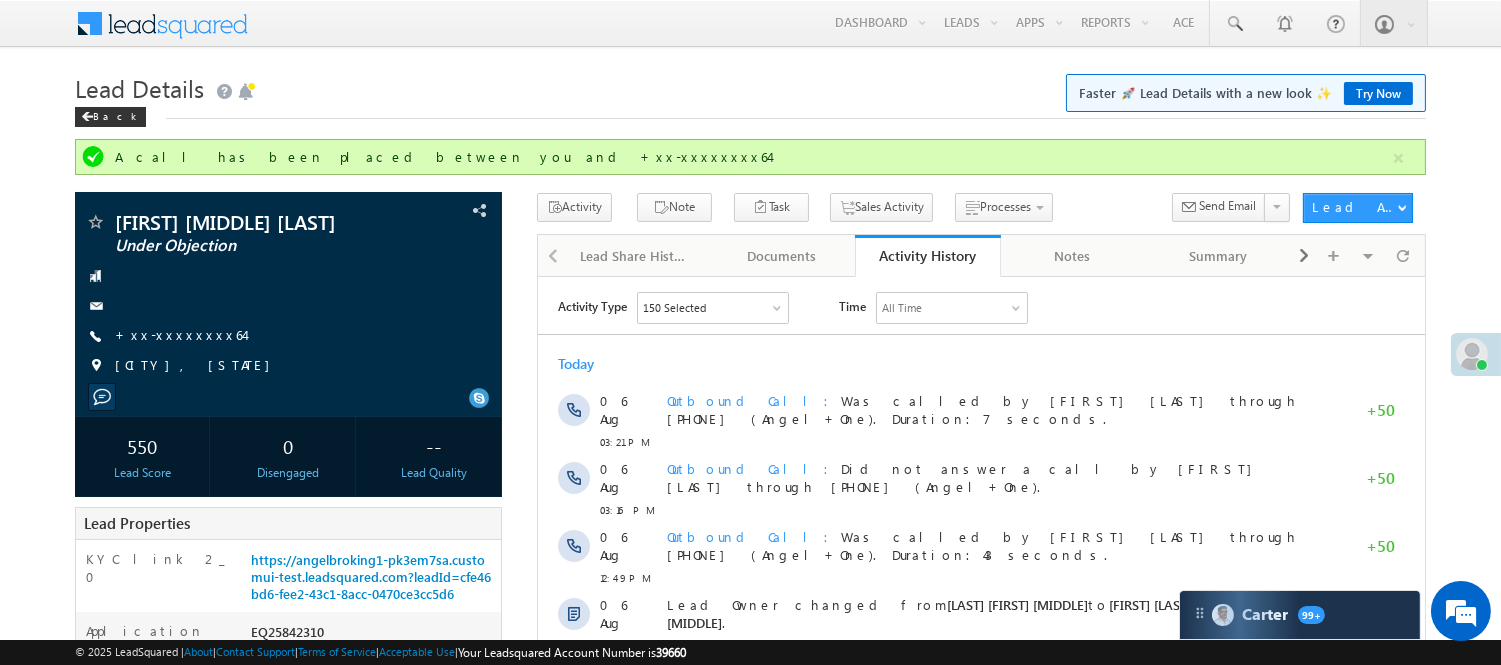 scroll, scrollTop: 582, scrollLeft: 0, axis: vertical 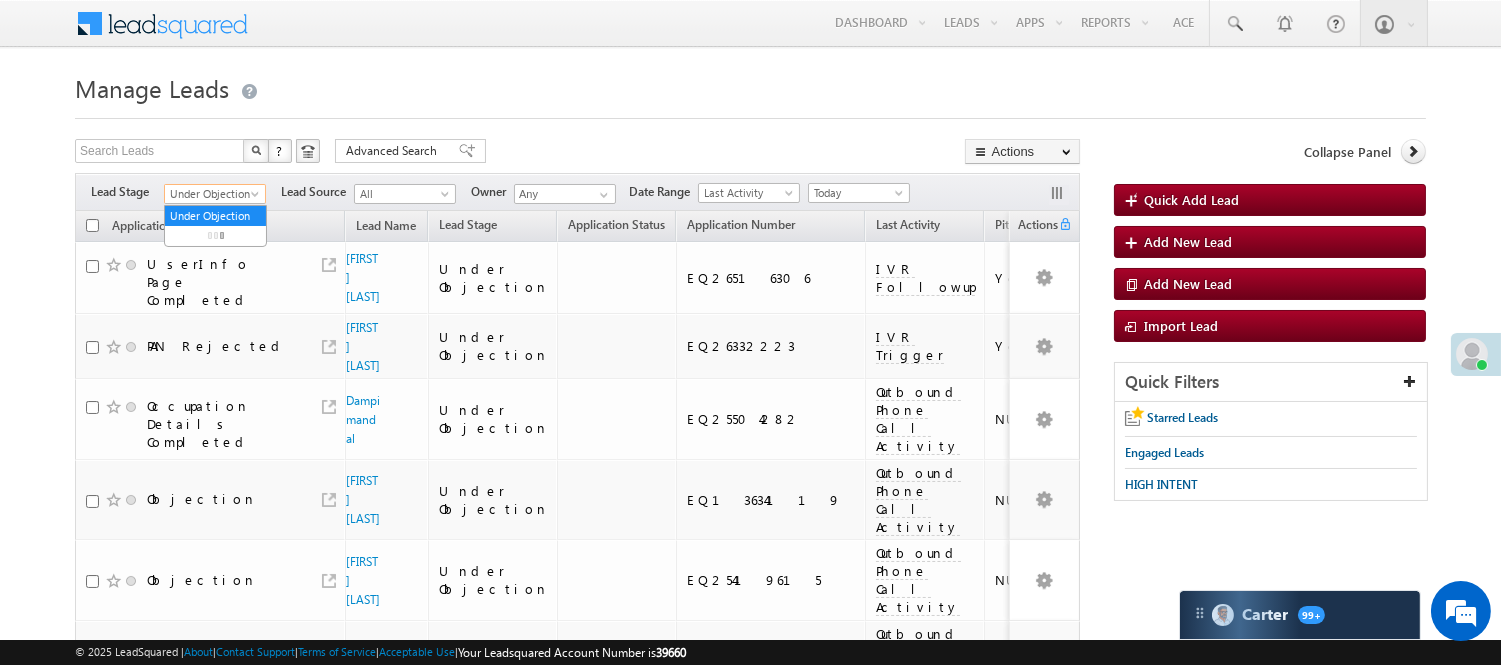 click on "Under Objection" at bounding box center (212, 194) 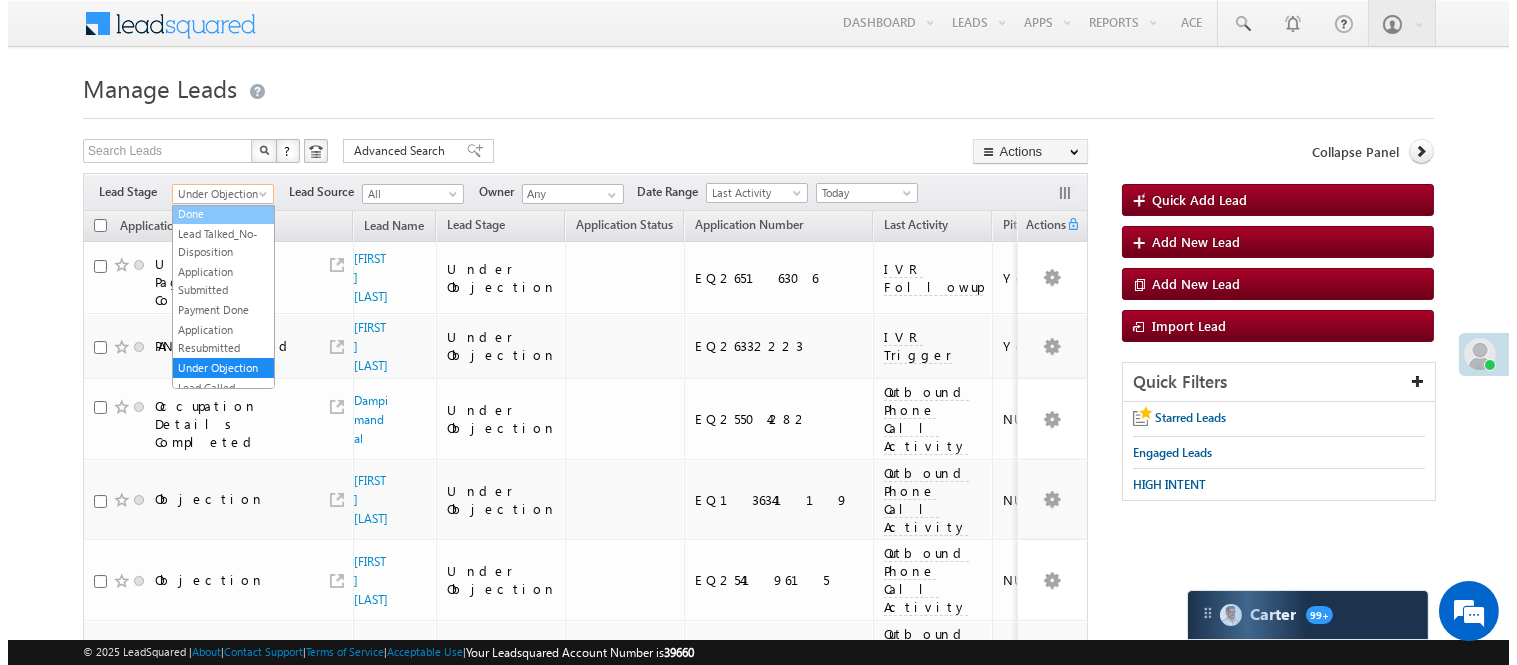 scroll, scrollTop: 0, scrollLeft: 0, axis: both 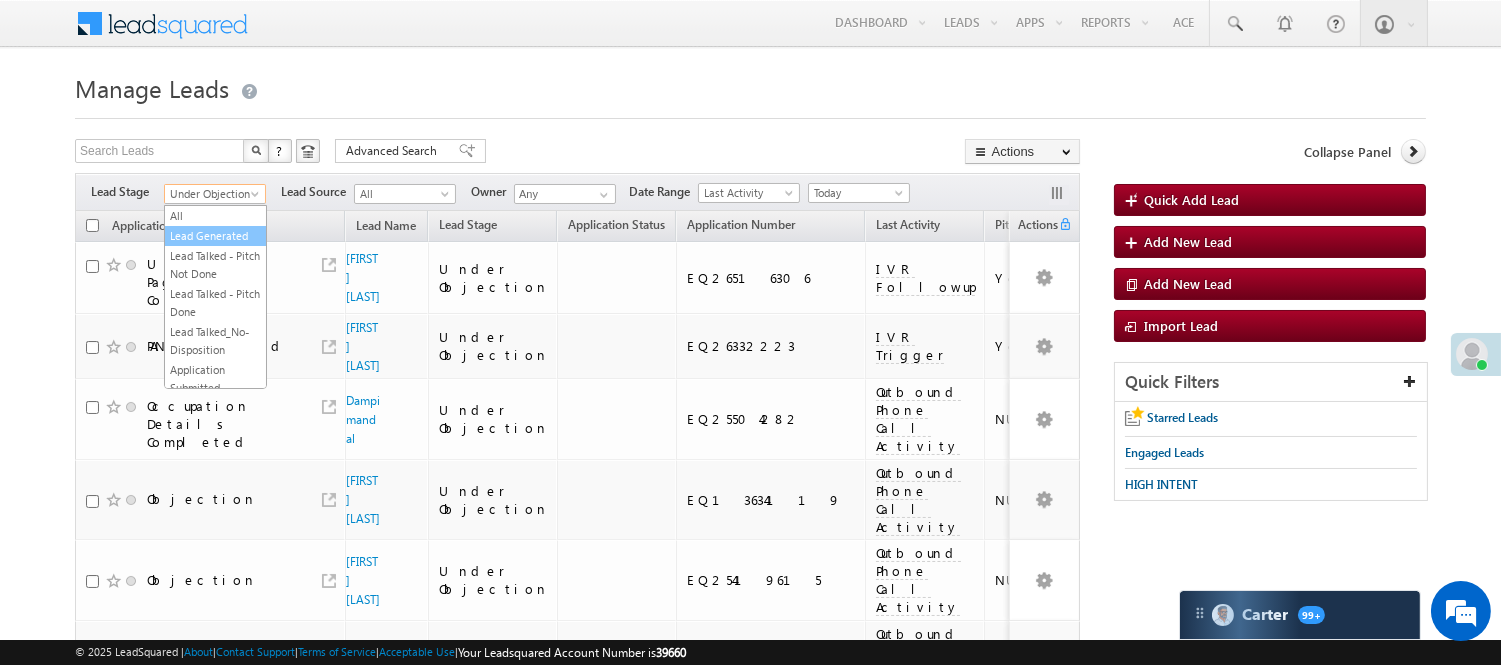 click on "Lead Generated" at bounding box center (215, 236) 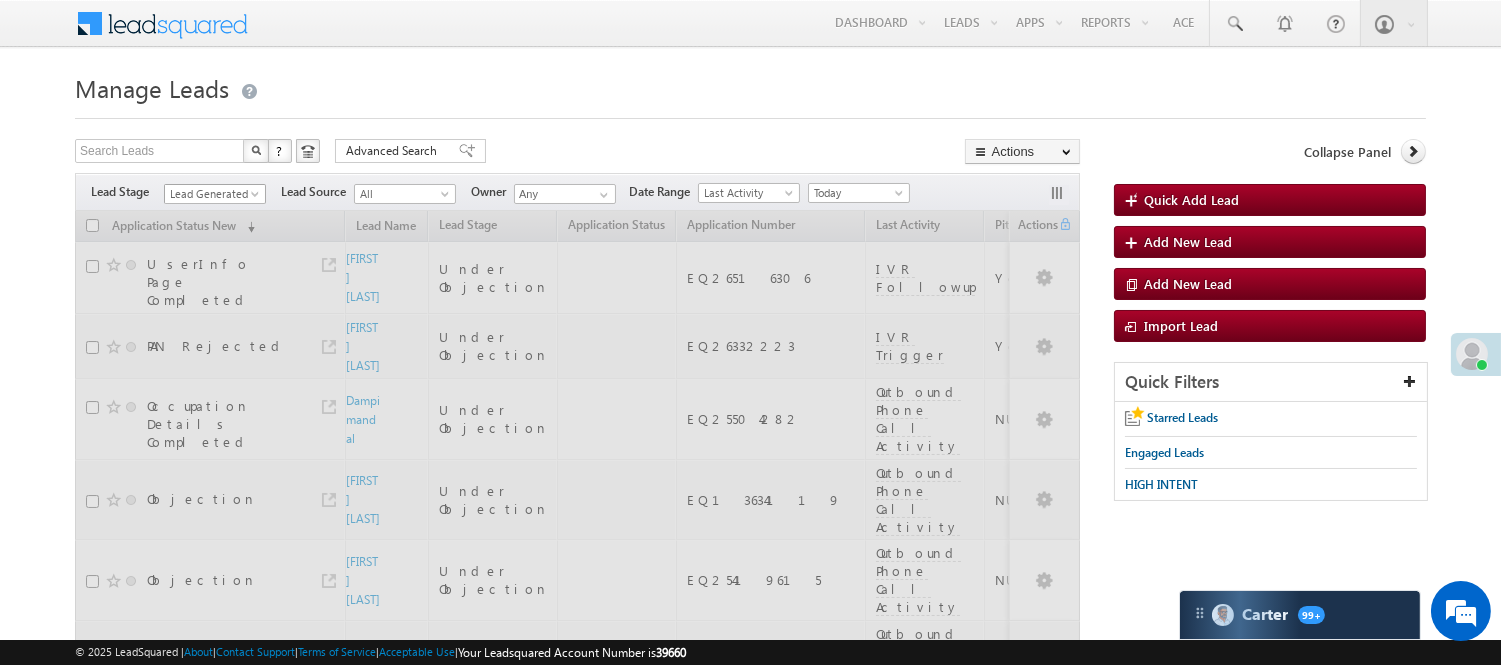 click on "Lead Generated" at bounding box center [212, 194] 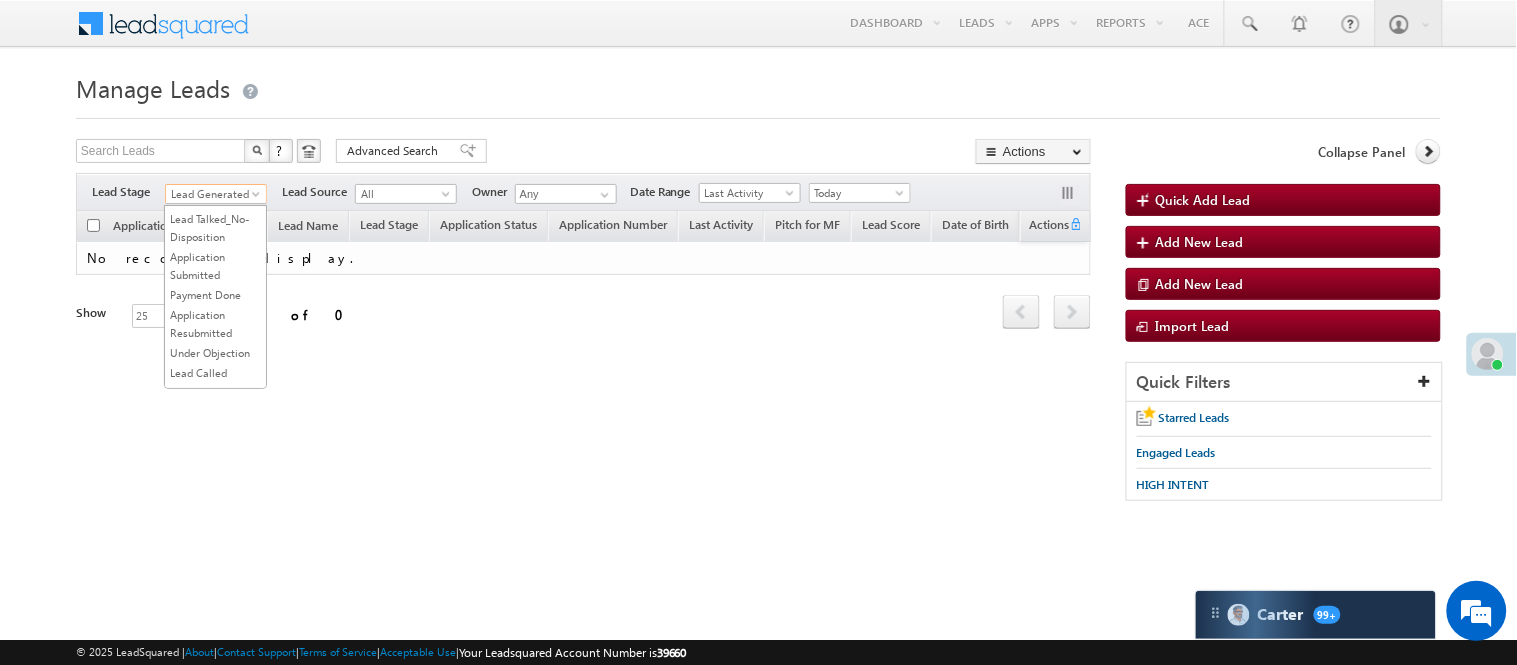 scroll, scrollTop: 333, scrollLeft: 0, axis: vertical 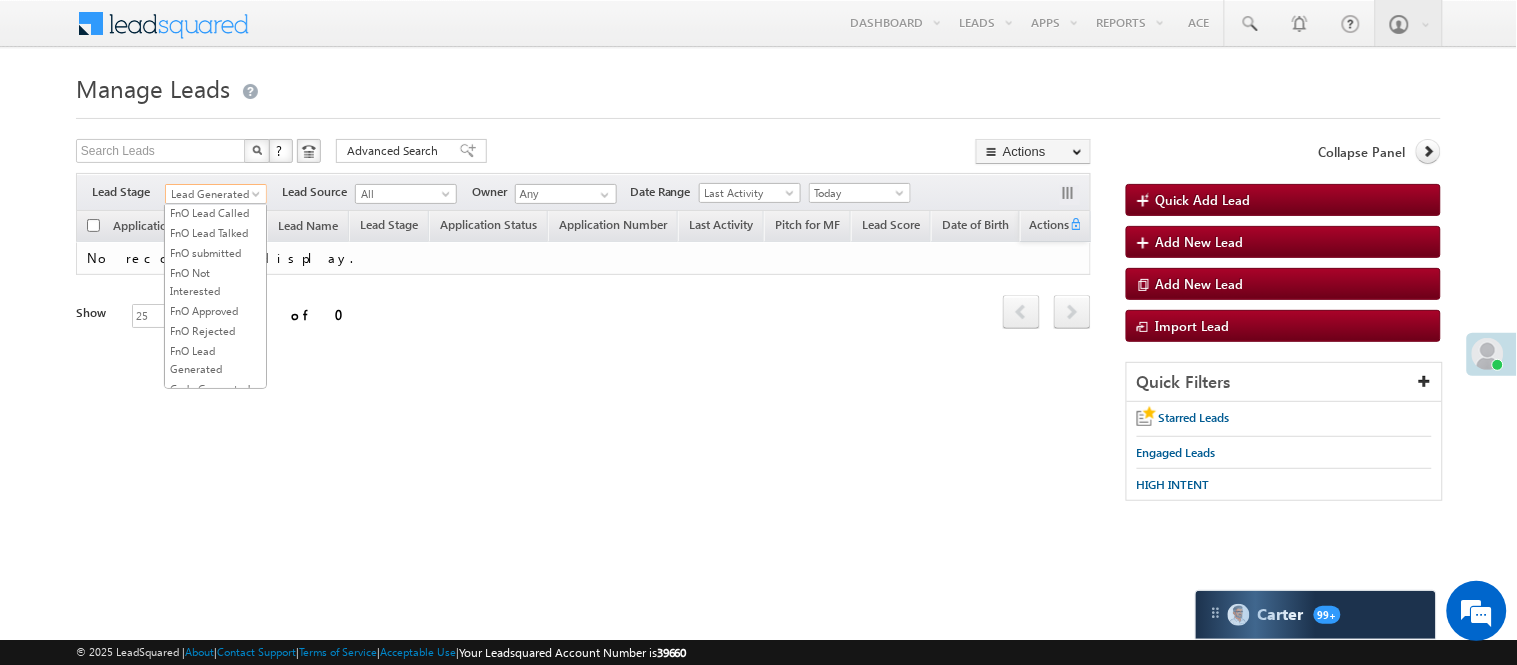 click on "Lead Called" at bounding box center [215, 153] 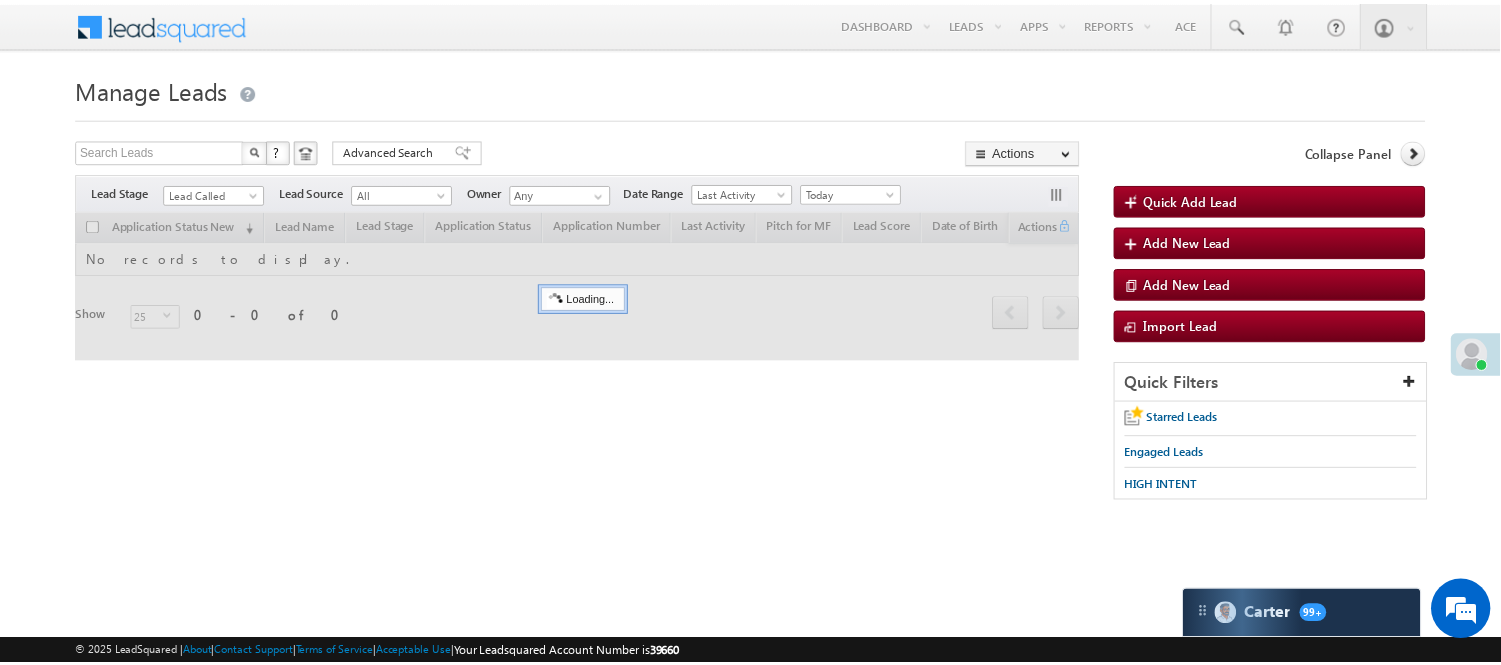 scroll, scrollTop: 0, scrollLeft: 0, axis: both 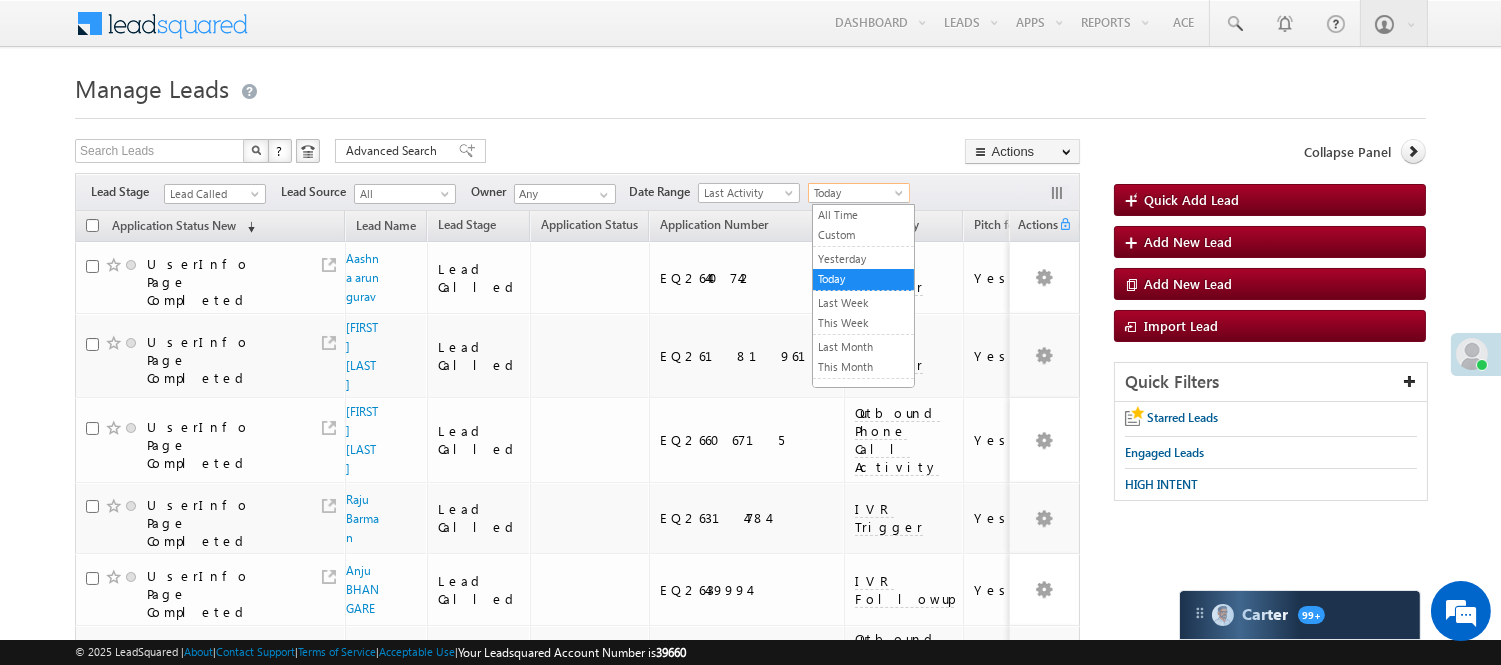click on "Today" at bounding box center (856, 193) 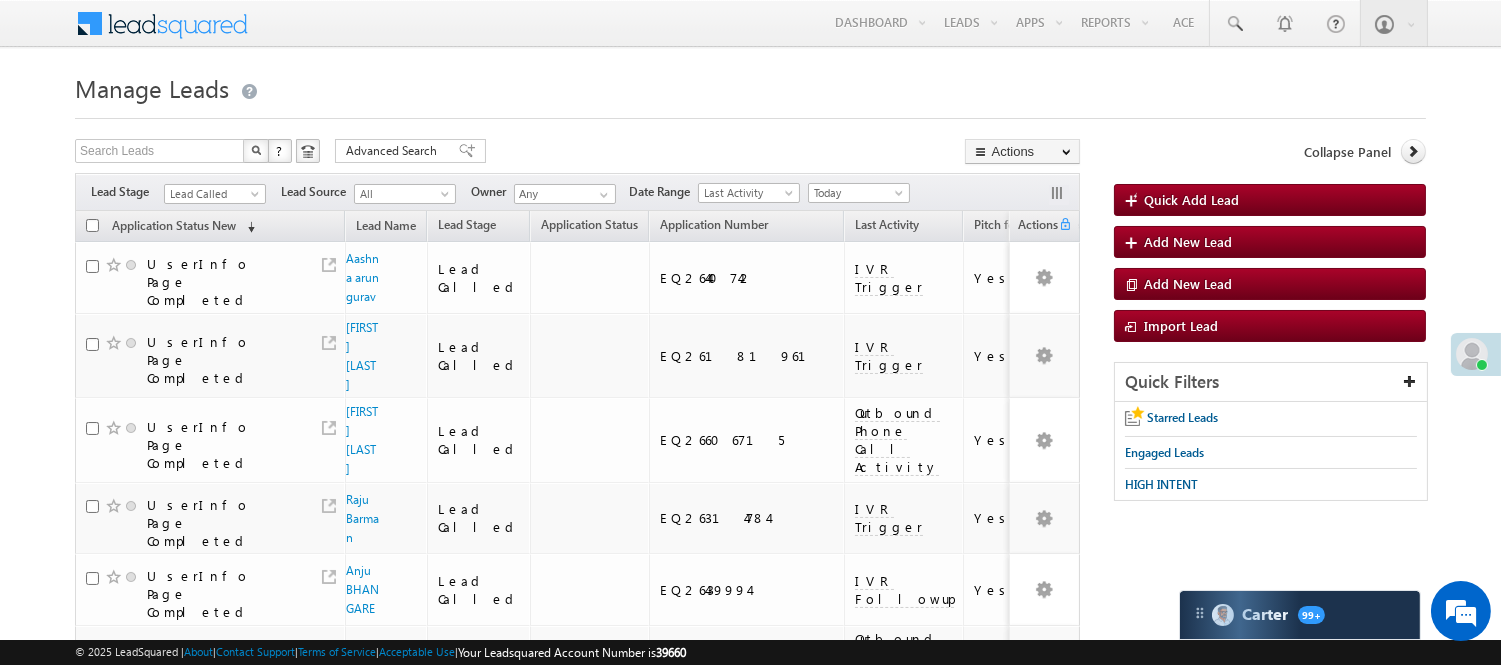 click on "Search Leads X ?   108 results found
Advanced Search
Advanced Search
Advanced search results
Actions Export Leads Reset all Filters
Actions Export Leads Bulk Update Send Email Add to List Add Activity Change Owner Change Stage Delete Merge Leads" at bounding box center (577, 153) 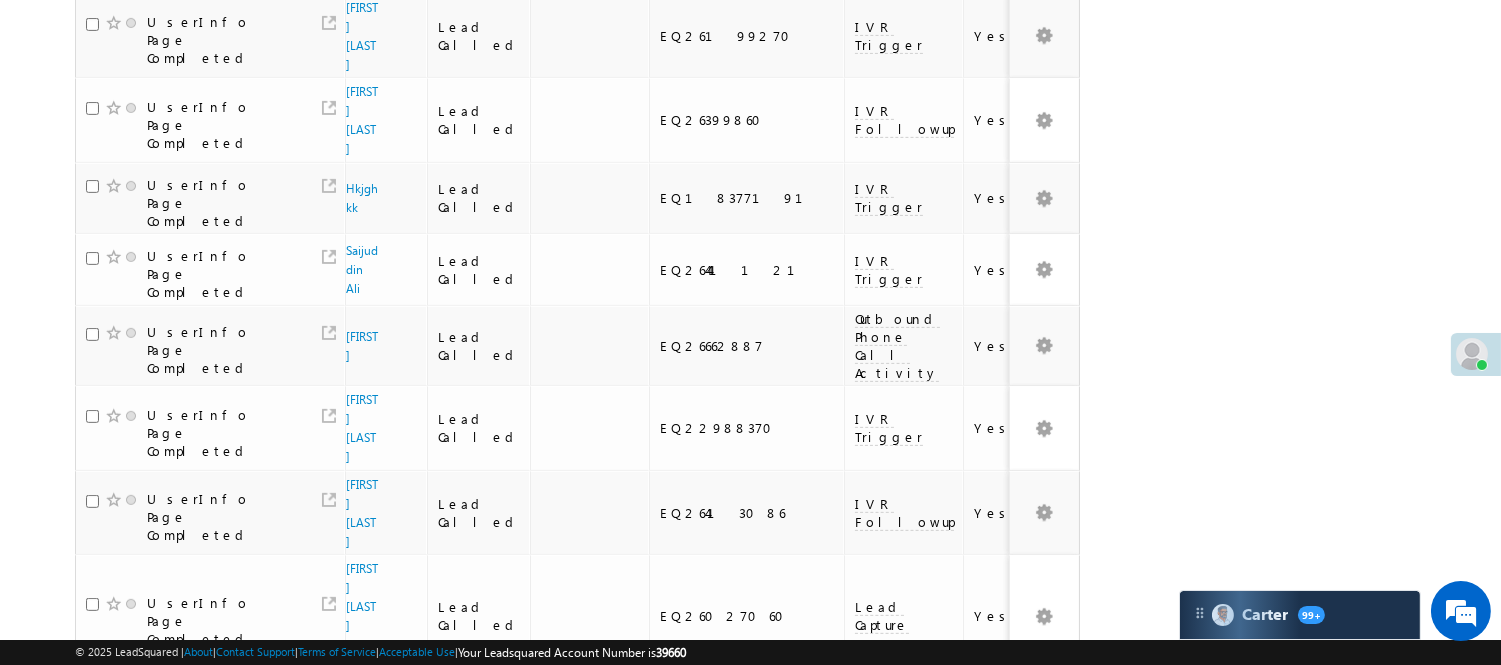 scroll, scrollTop: 1453, scrollLeft: 0, axis: vertical 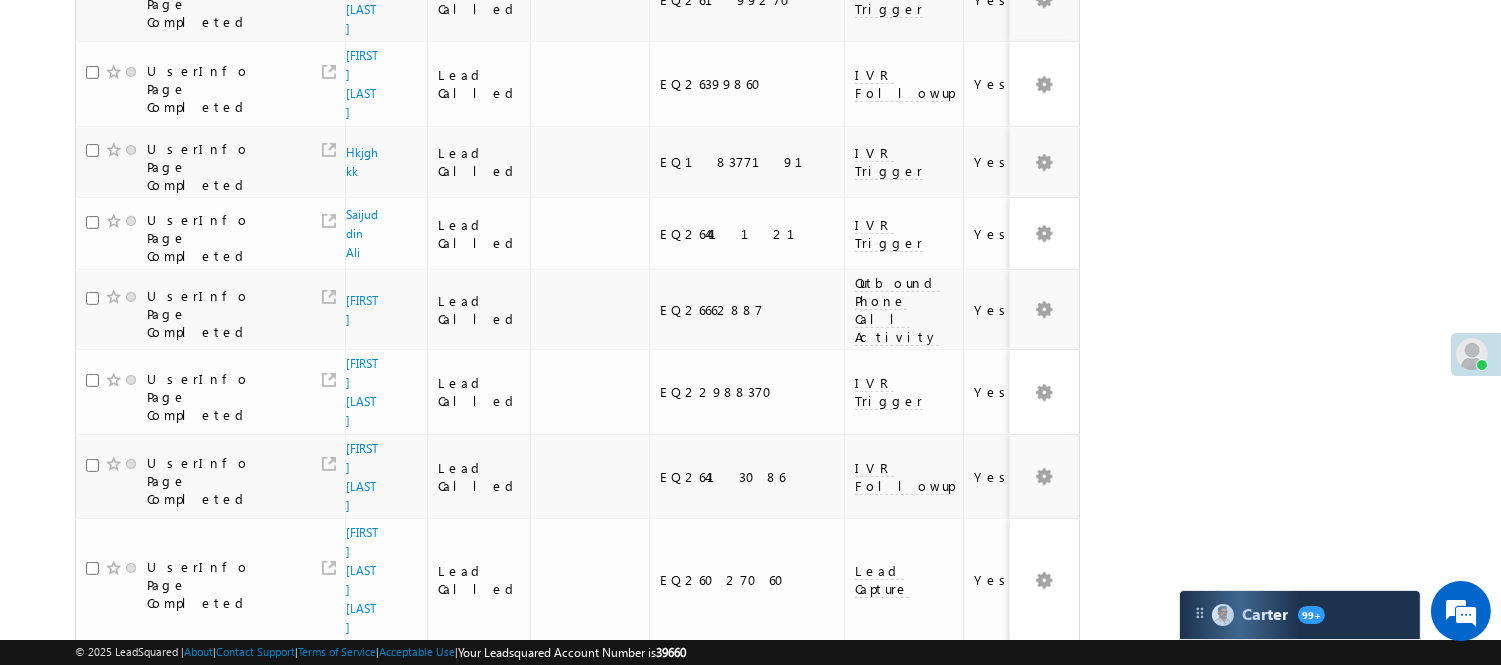 click on "3" at bounding box center (938, 849) 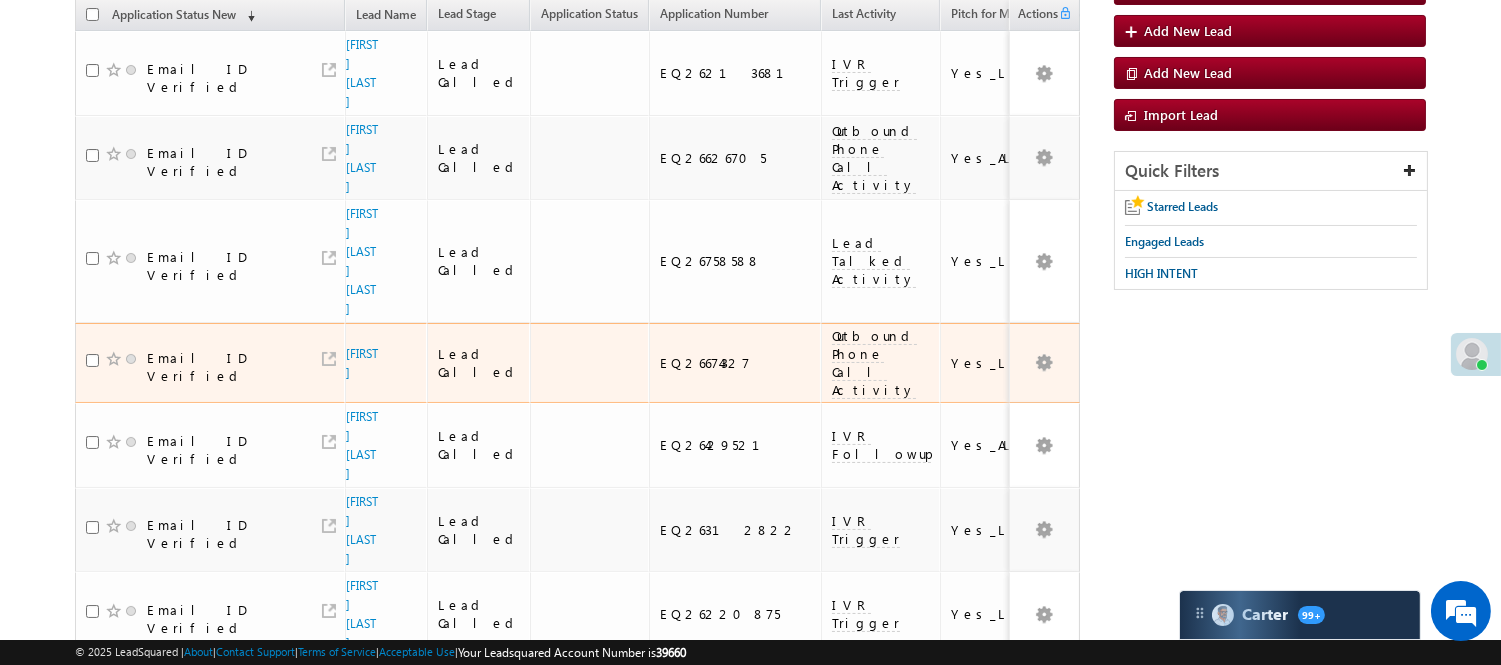 scroll, scrollTop: 120, scrollLeft: 0, axis: vertical 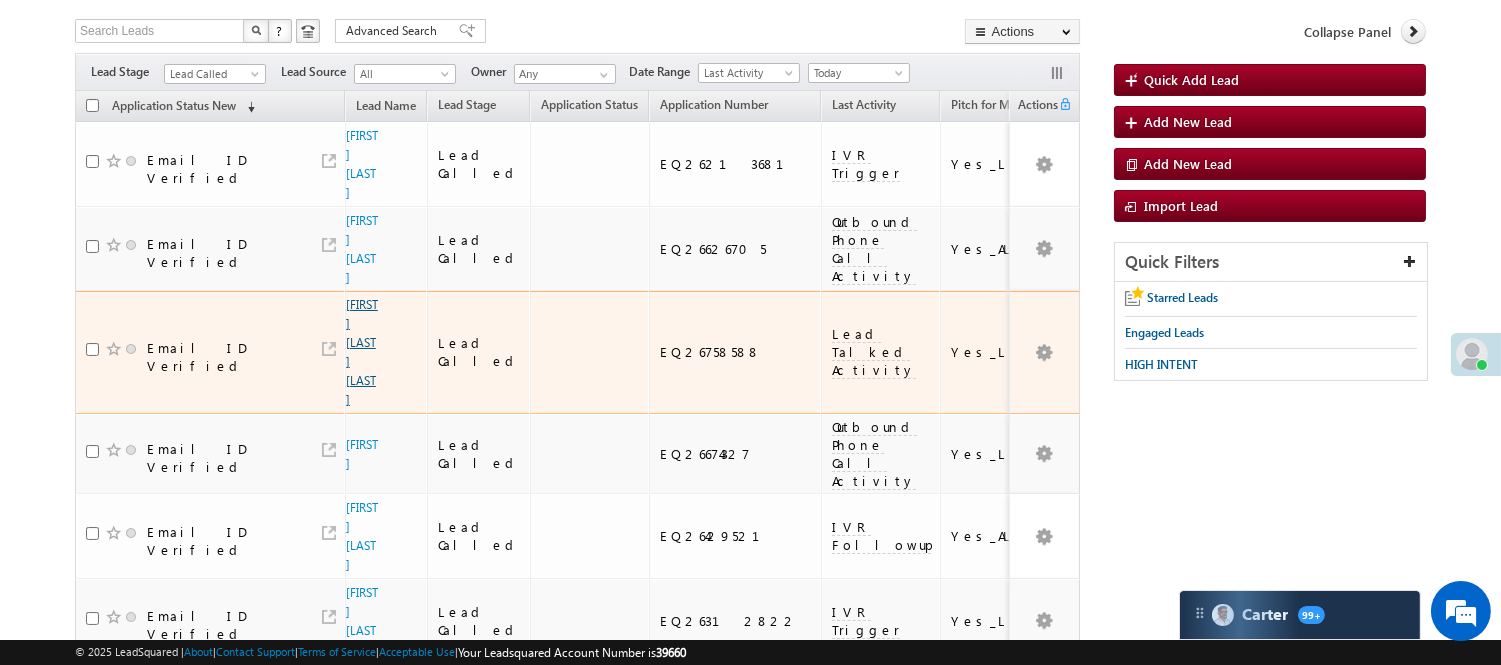 click on "PRAMOD KUMAR PRASAD" at bounding box center (362, 352) 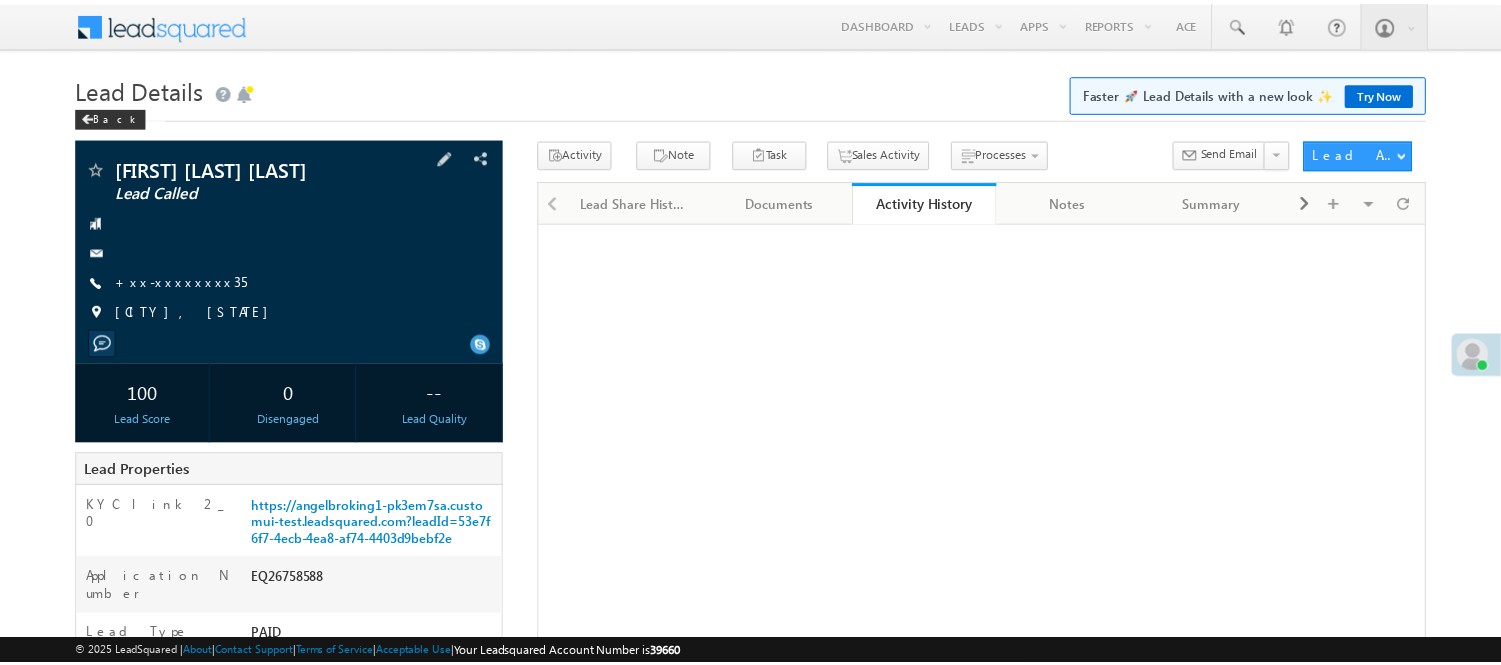 scroll, scrollTop: 0, scrollLeft: 0, axis: both 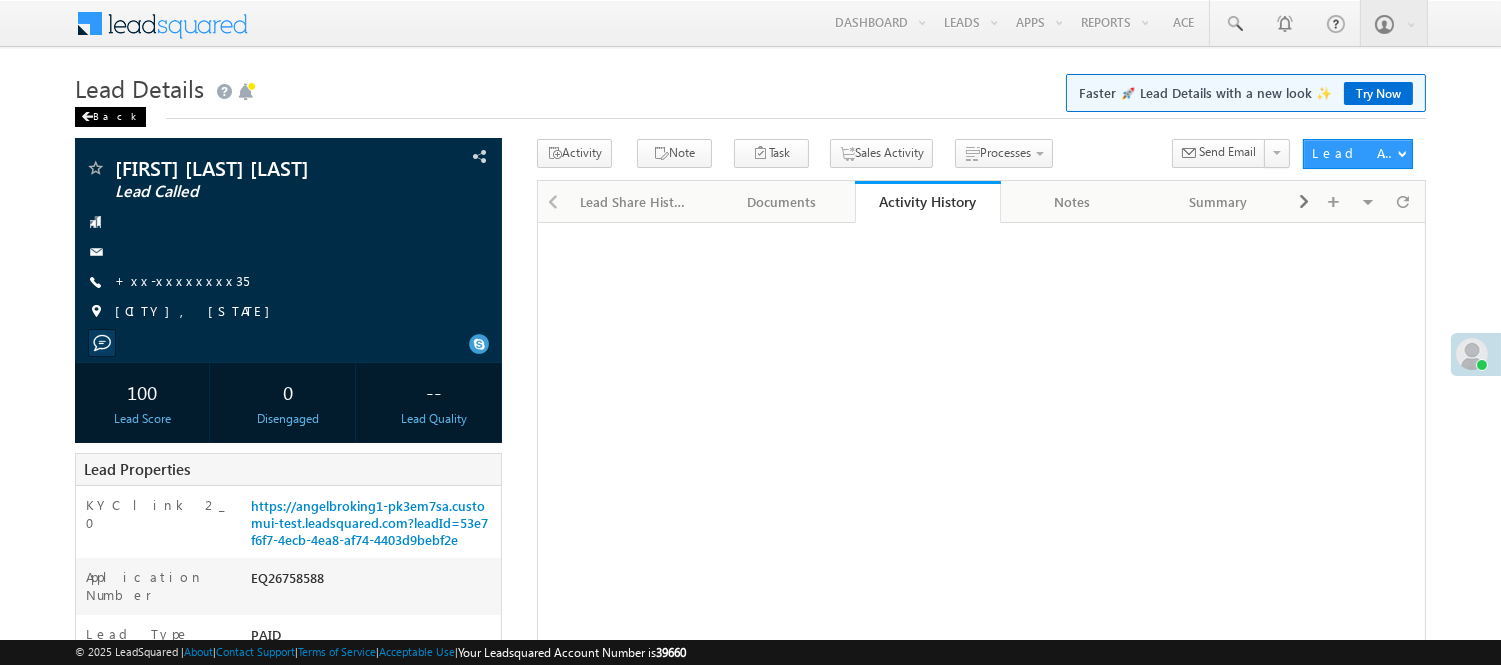 click on "Back" at bounding box center [110, 117] 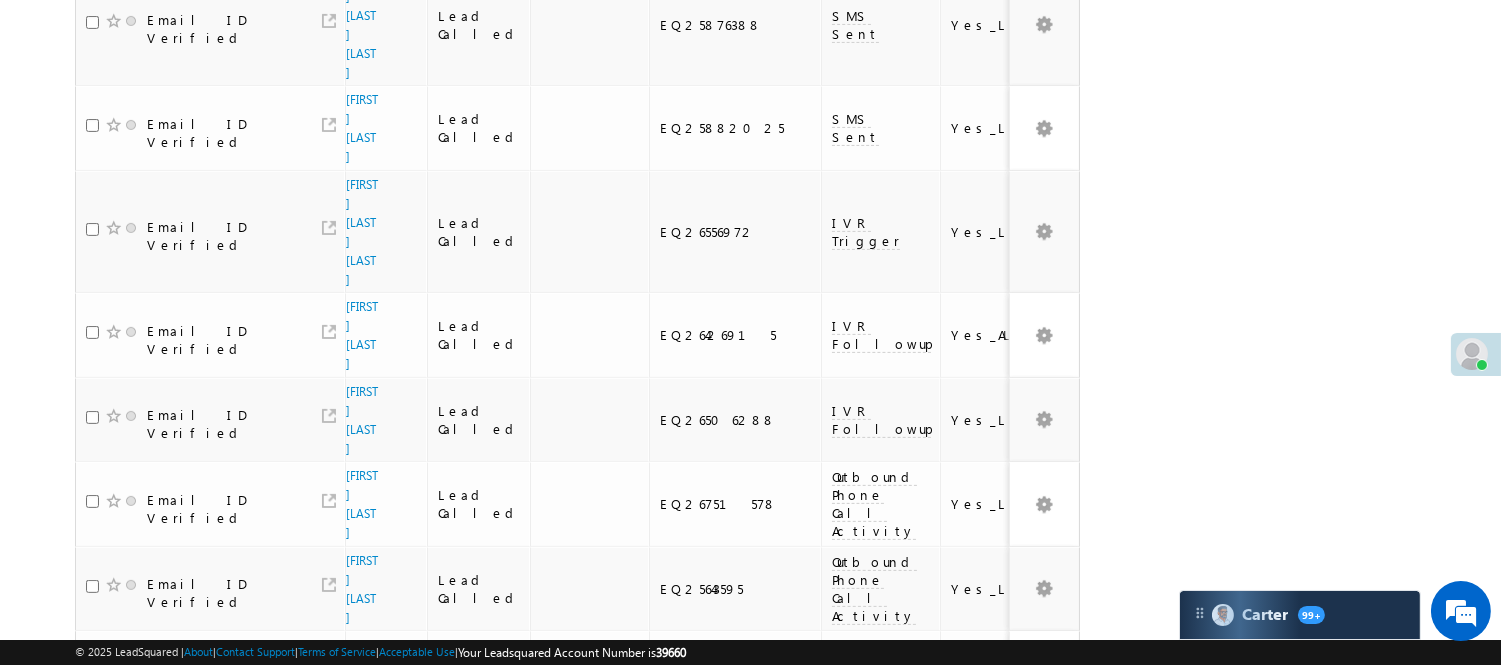 scroll, scrollTop: 1552, scrollLeft: 0, axis: vertical 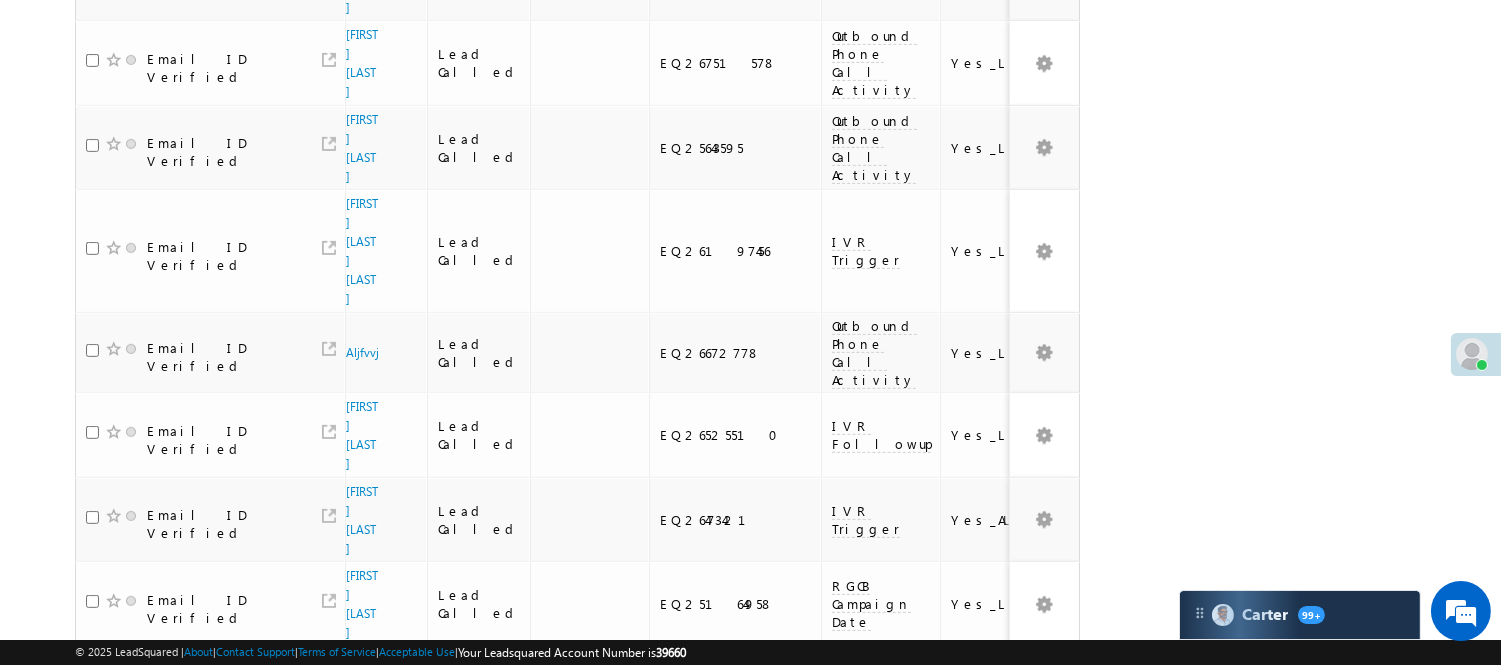 click on "4" at bounding box center [978, 992] 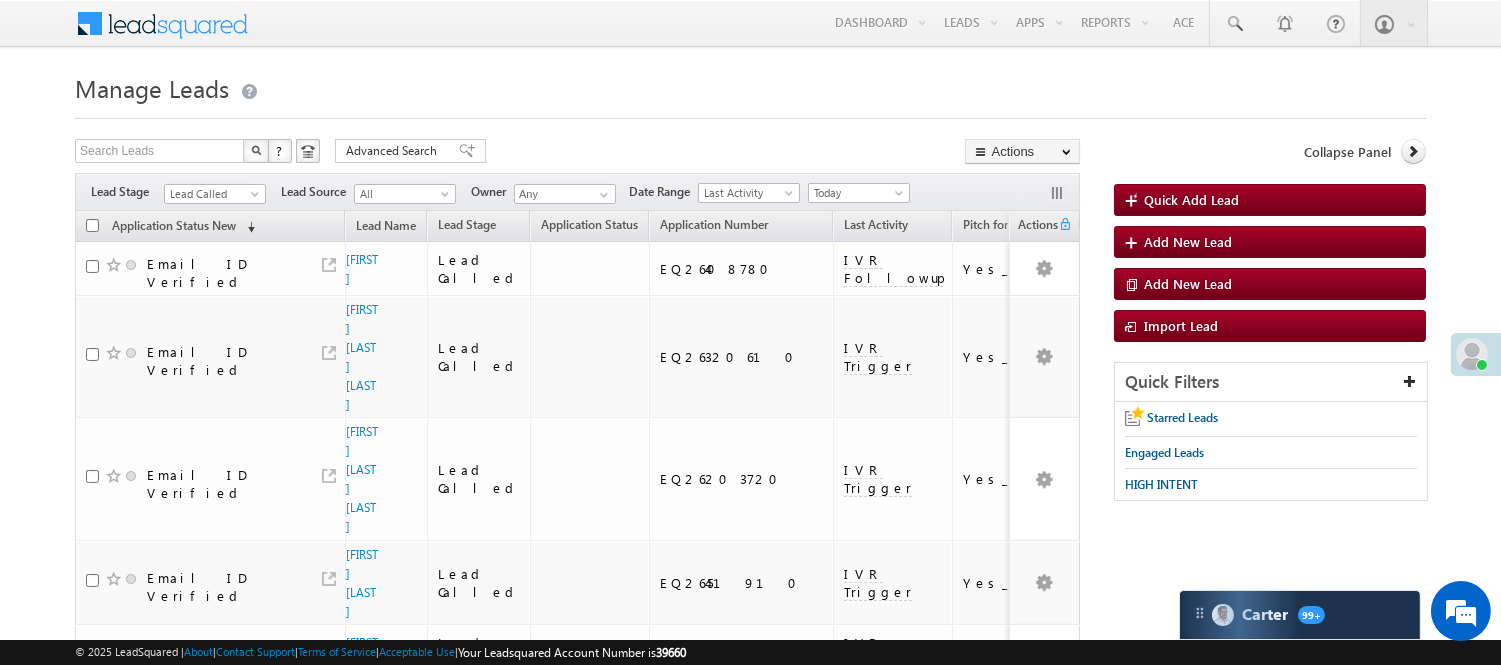 scroll, scrollTop: 1111, scrollLeft: 0, axis: vertical 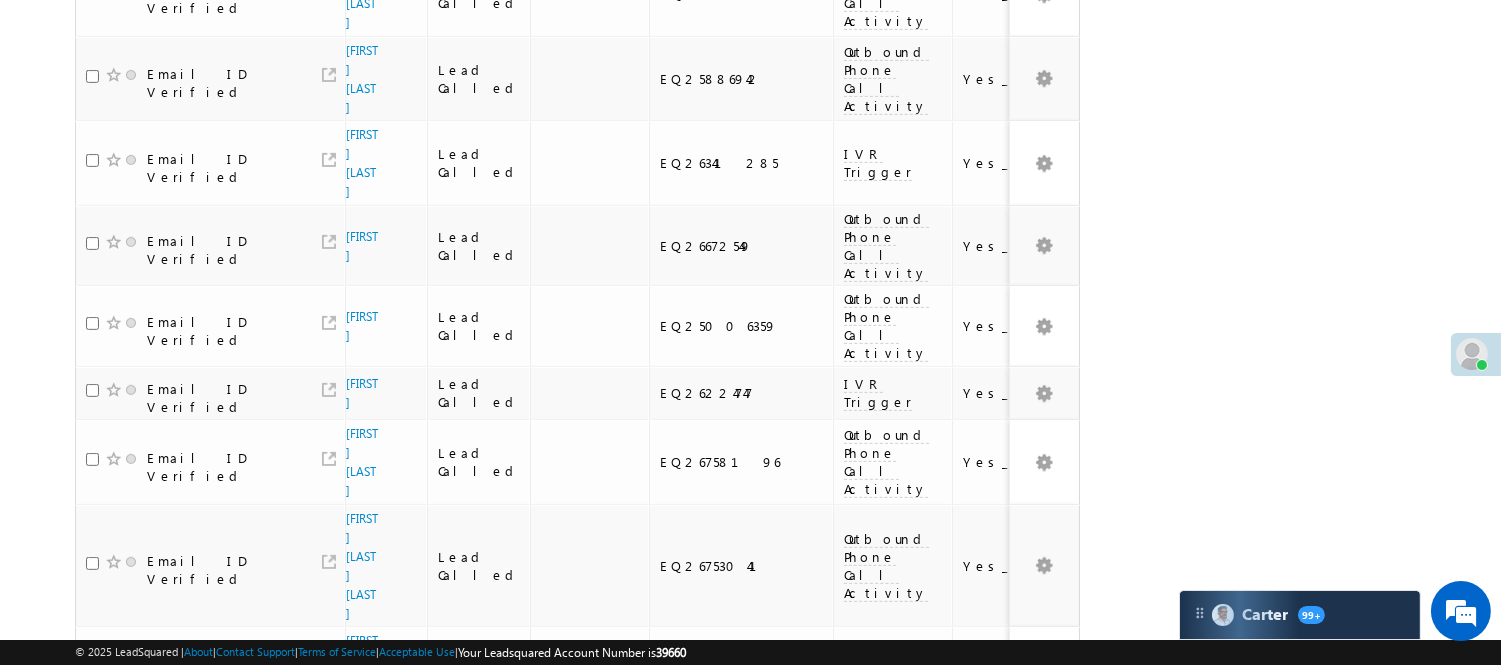 click on "[FIRST] [LAST]" at bounding box center (363, 876) 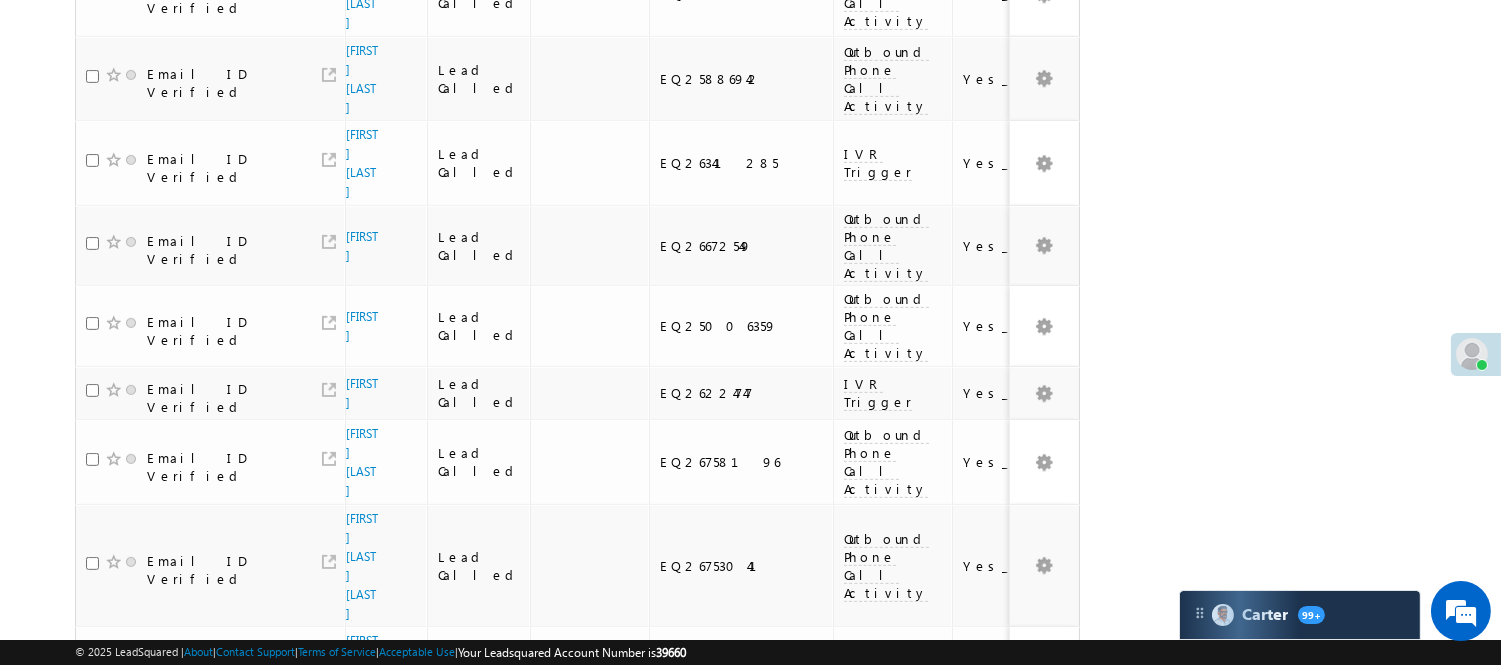 click on "[FIRST] [LAST]" at bounding box center (362, 876) 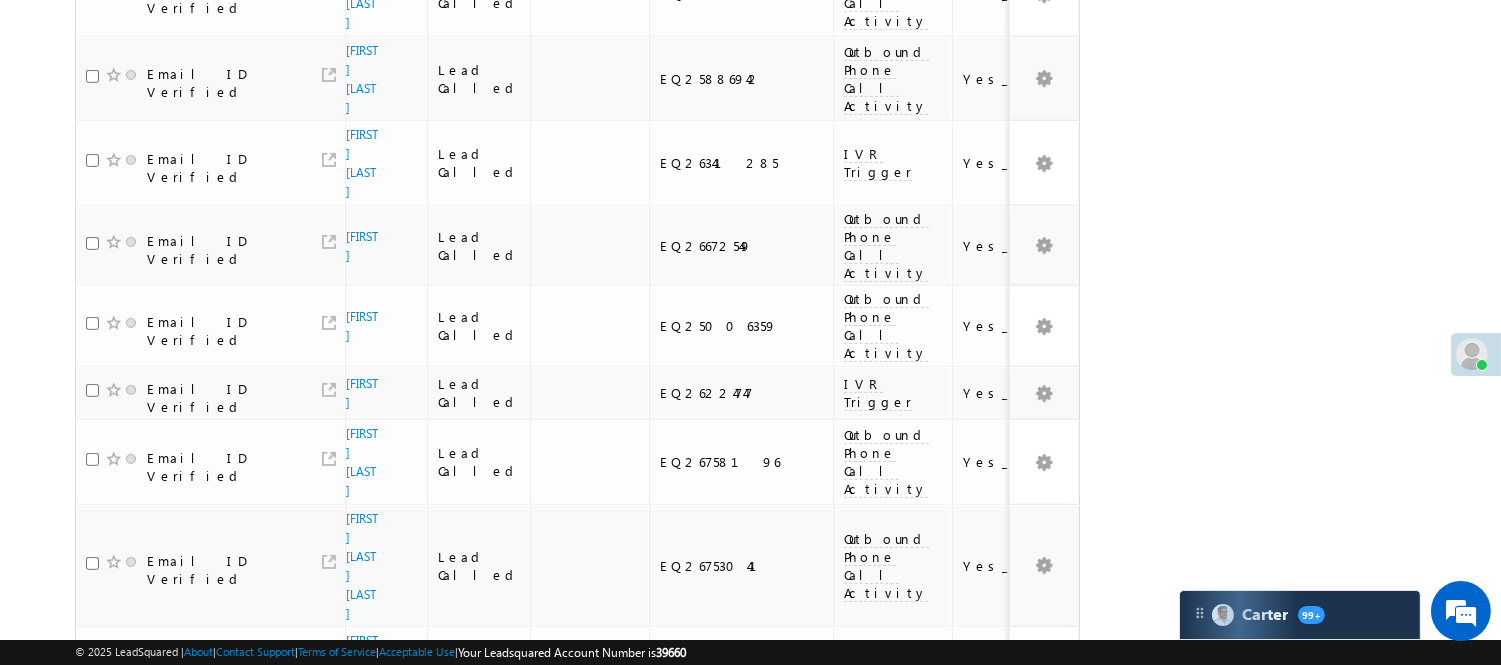click on "[FIRST] [LAST]" at bounding box center [362, 876] 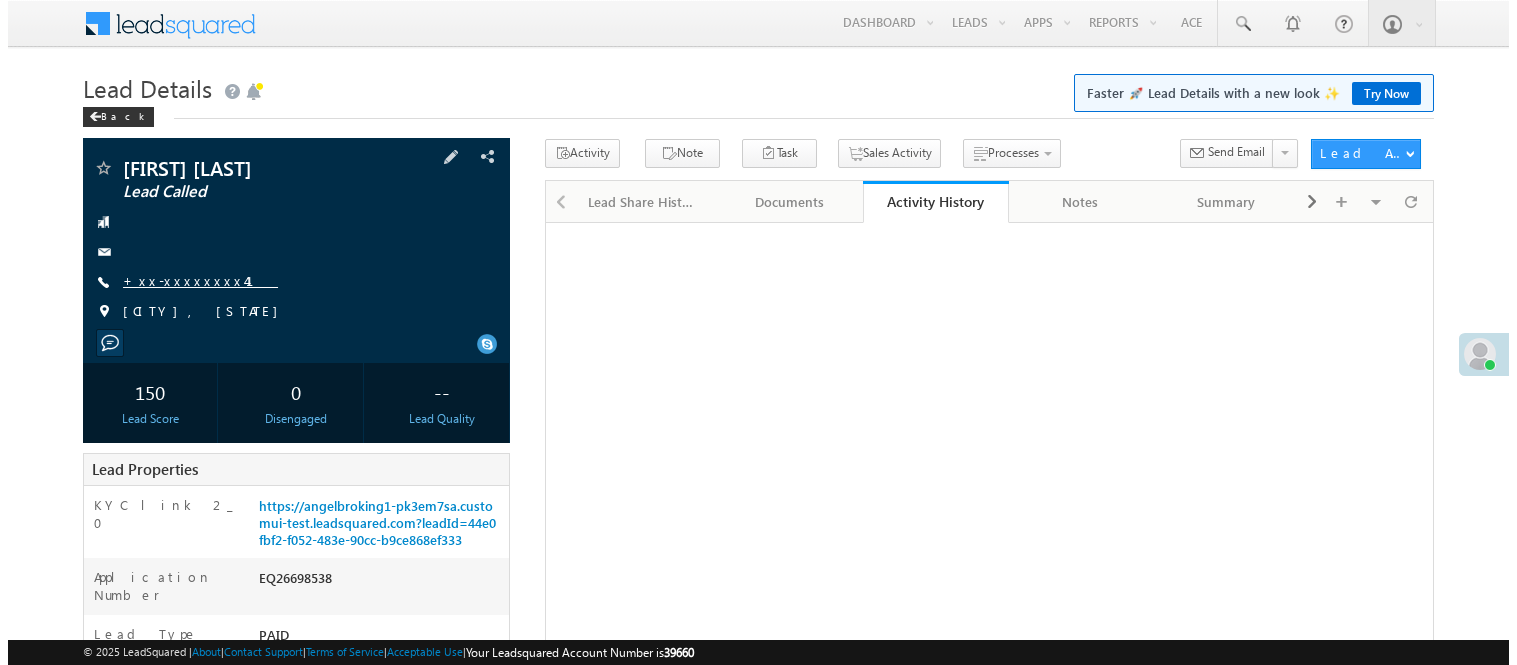 scroll, scrollTop: 0, scrollLeft: 0, axis: both 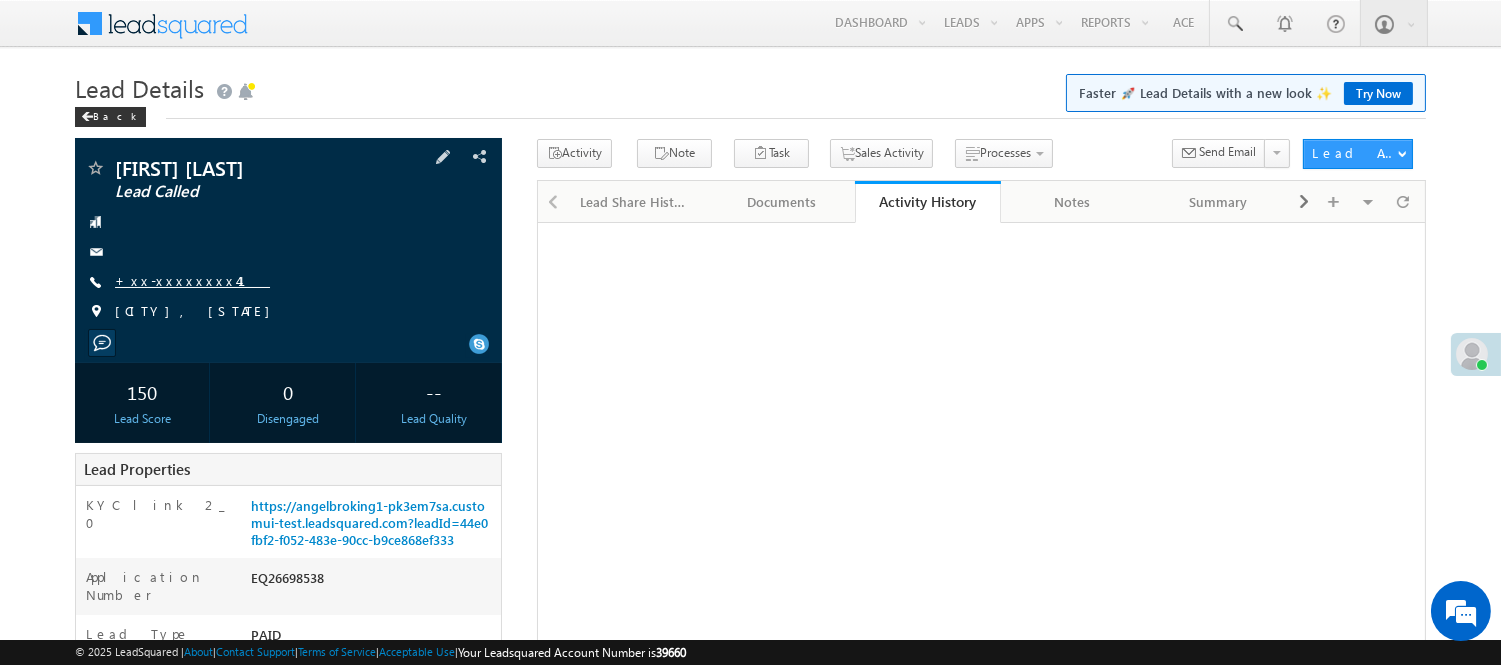 click on "+xx-xxxxxxxx41" at bounding box center (192, 280) 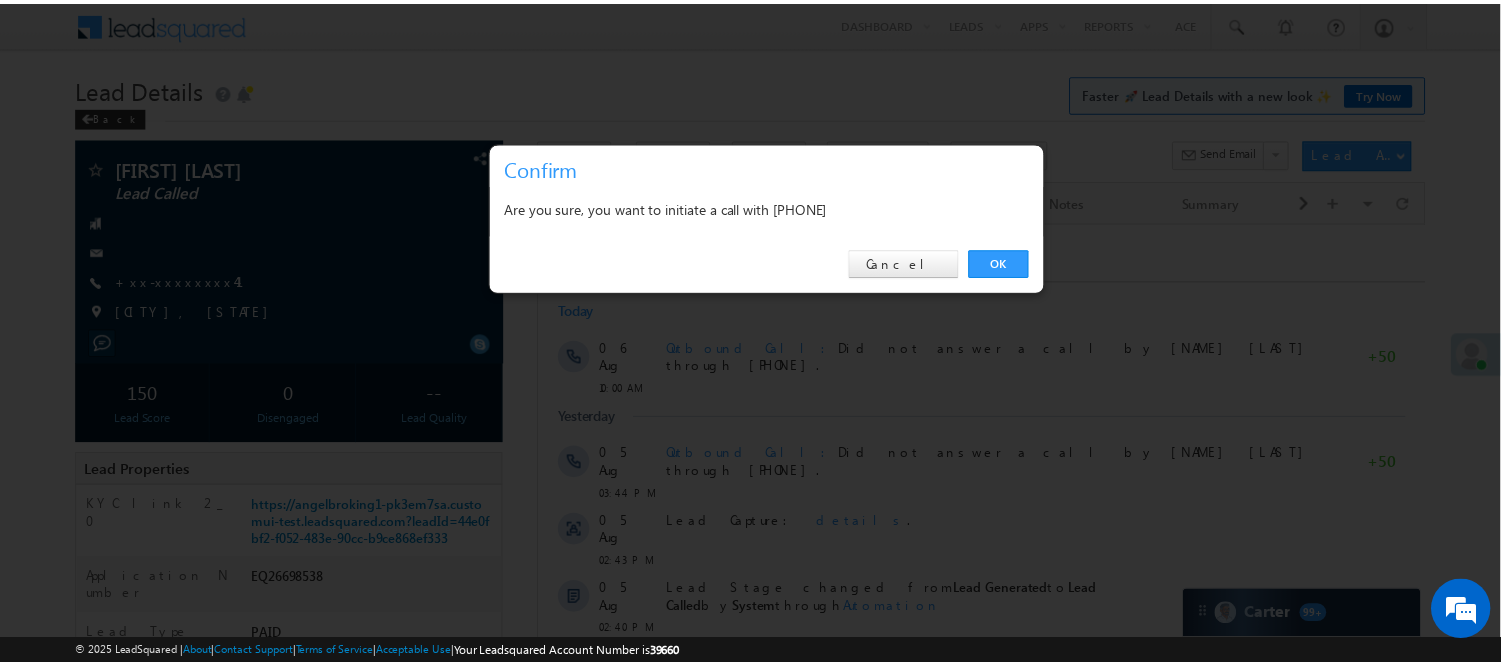 scroll, scrollTop: 0, scrollLeft: 0, axis: both 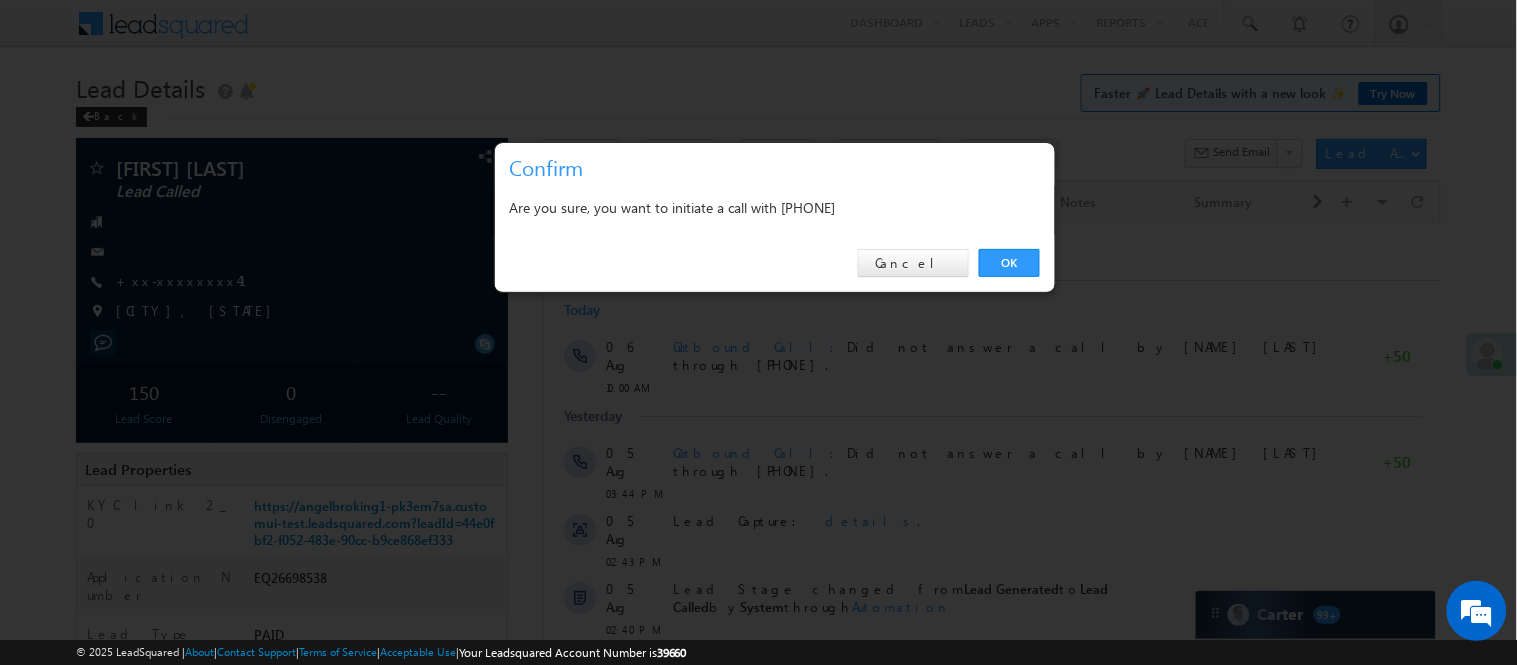 click on "OK Cancel" at bounding box center (775, 263) 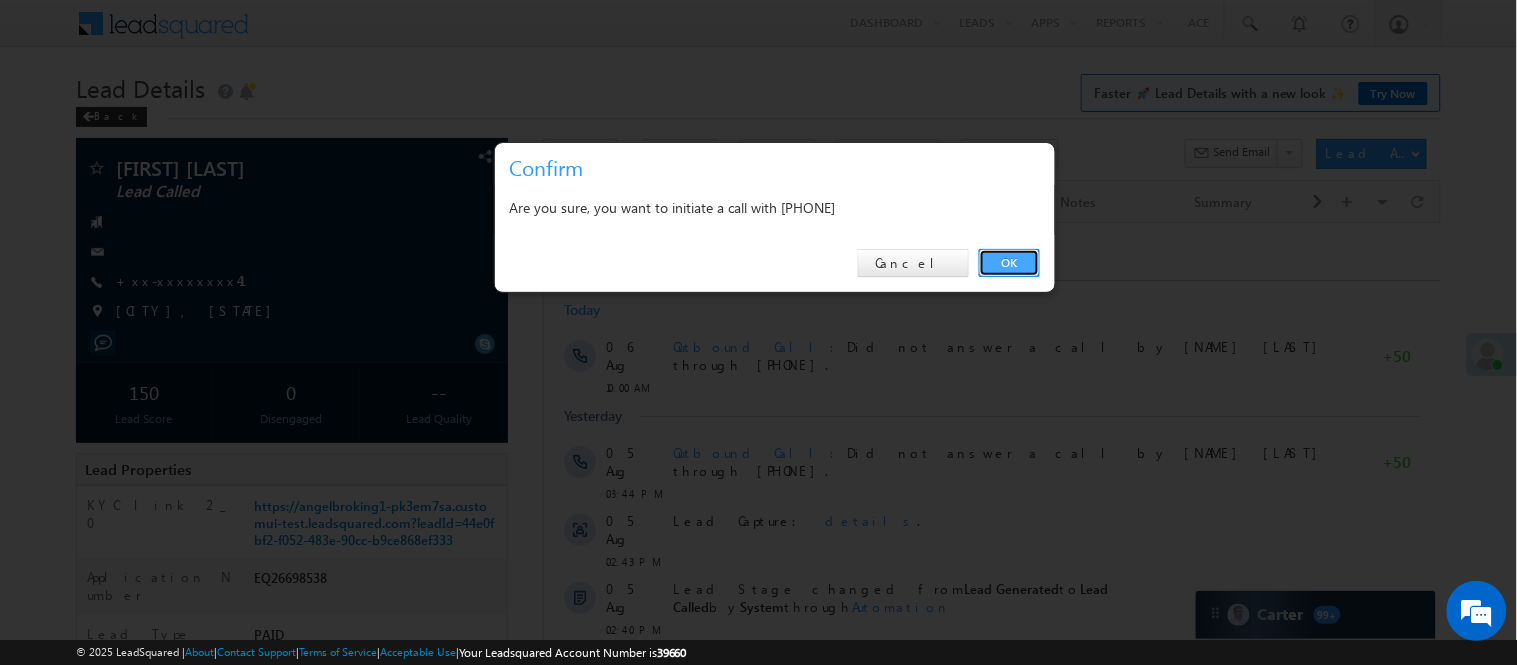 click on "OK" at bounding box center (1009, 263) 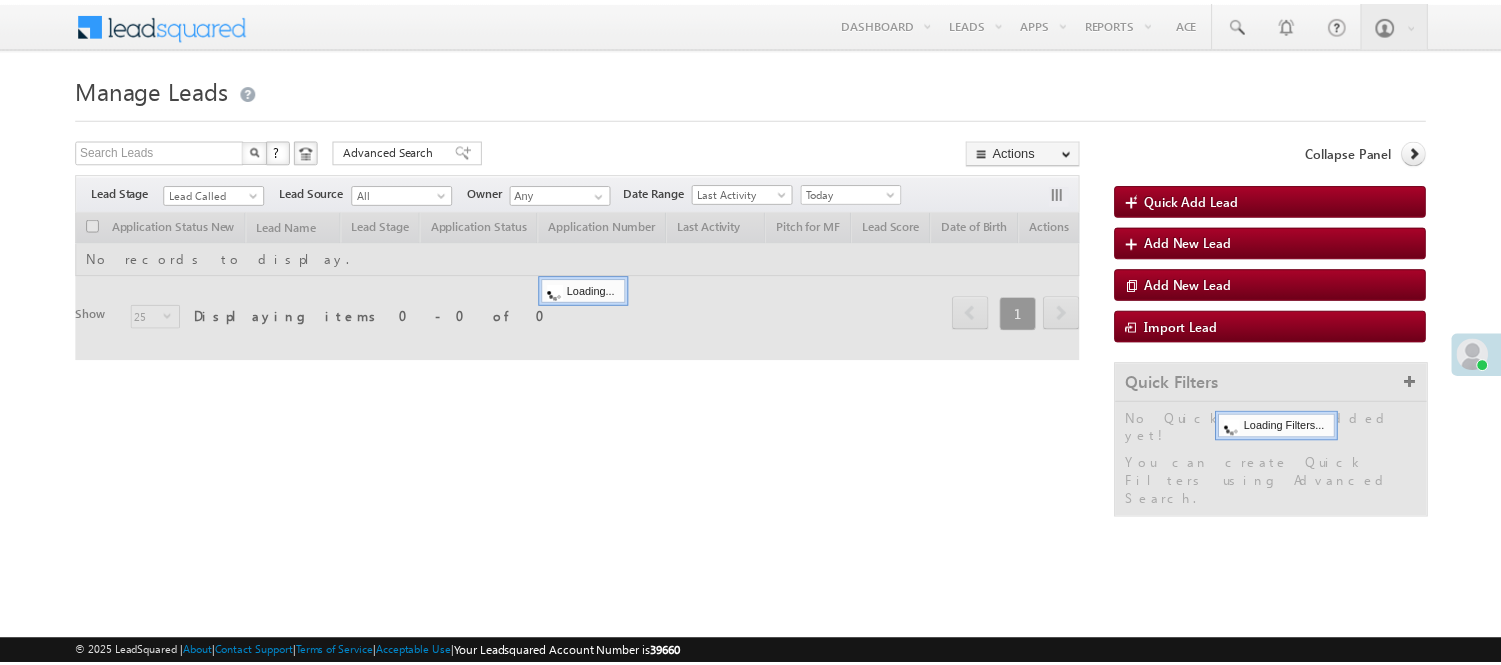 scroll, scrollTop: 0, scrollLeft: 0, axis: both 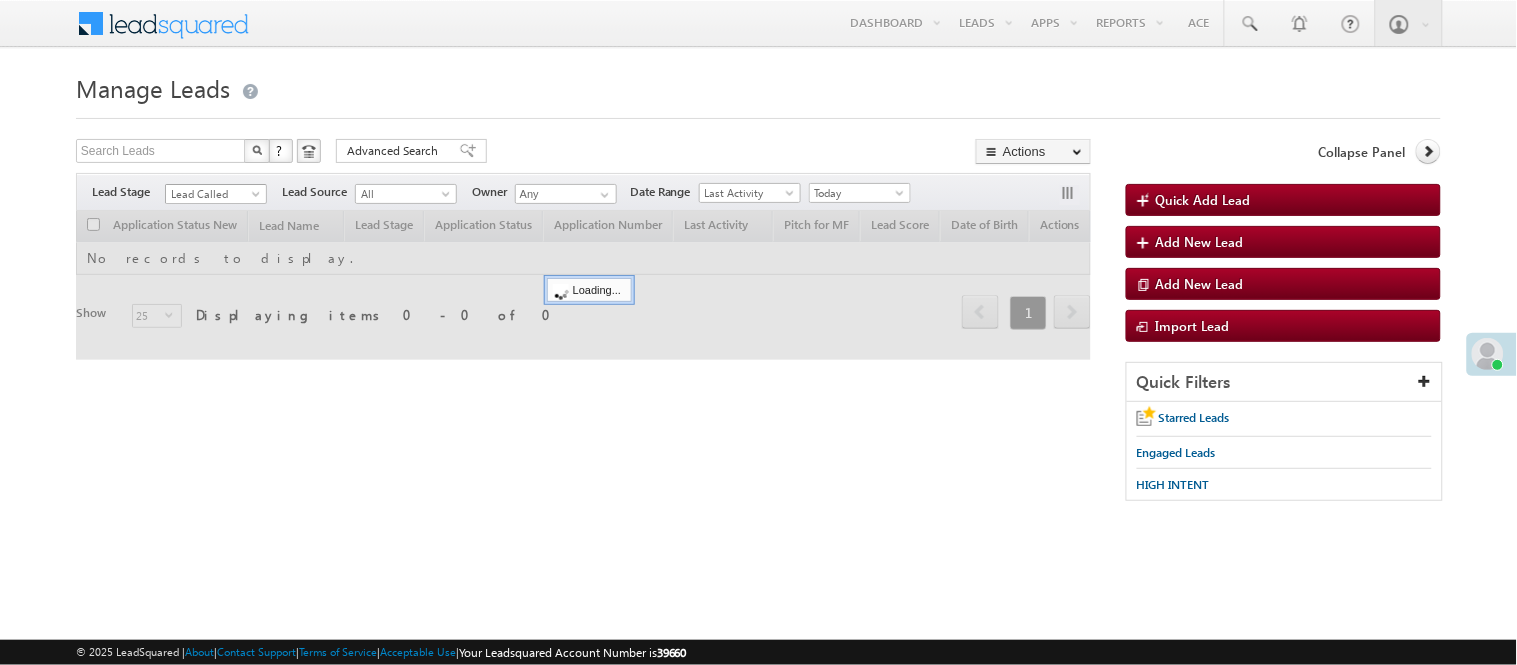 click on "Lead Called" at bounding box center [213, 194] 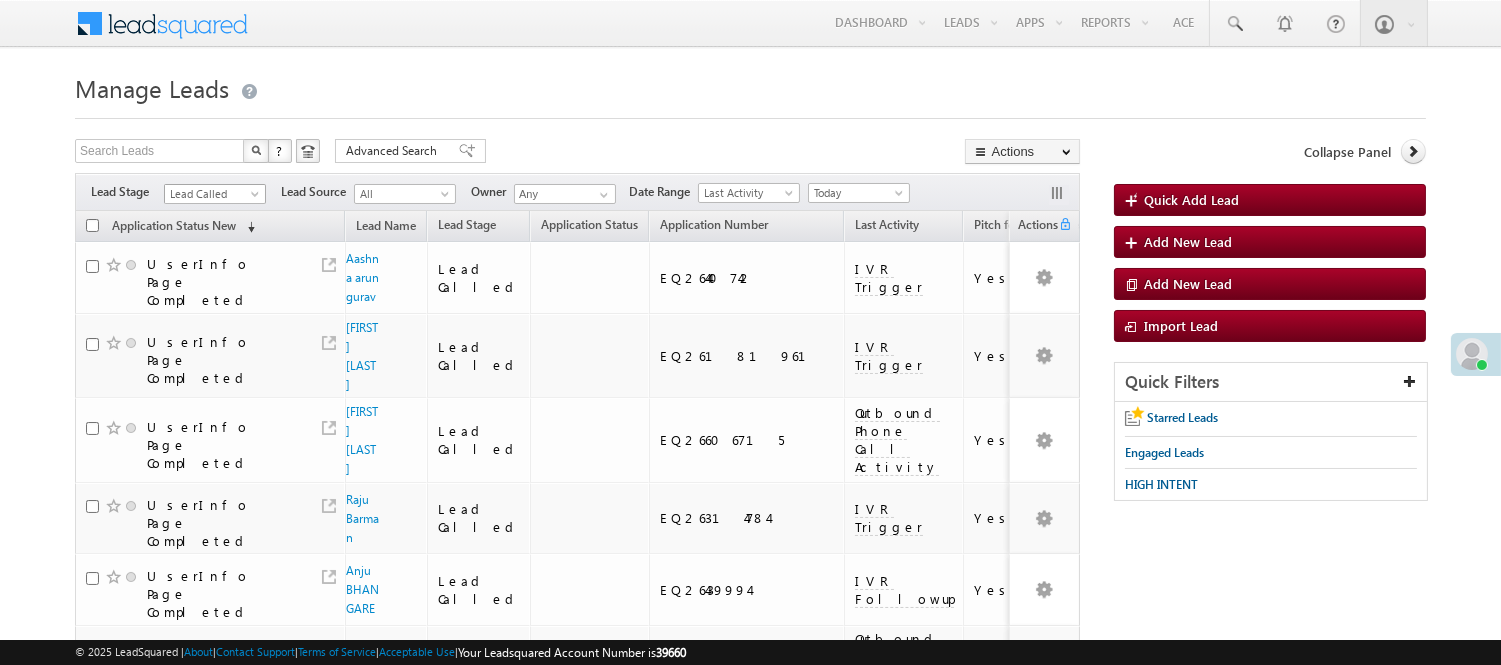click on "Lead Called" at bounding box center [212, 194] 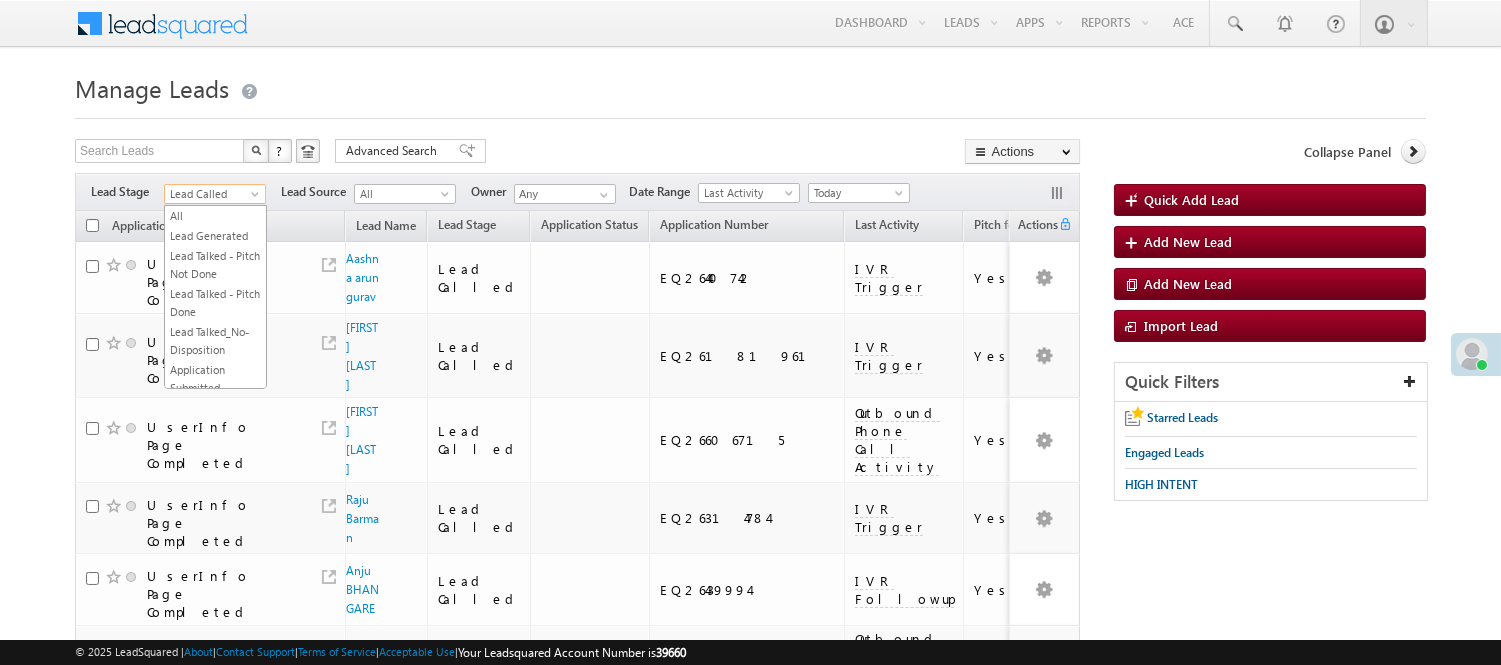 click on "Lead Called" at bounding box center (212, 194) 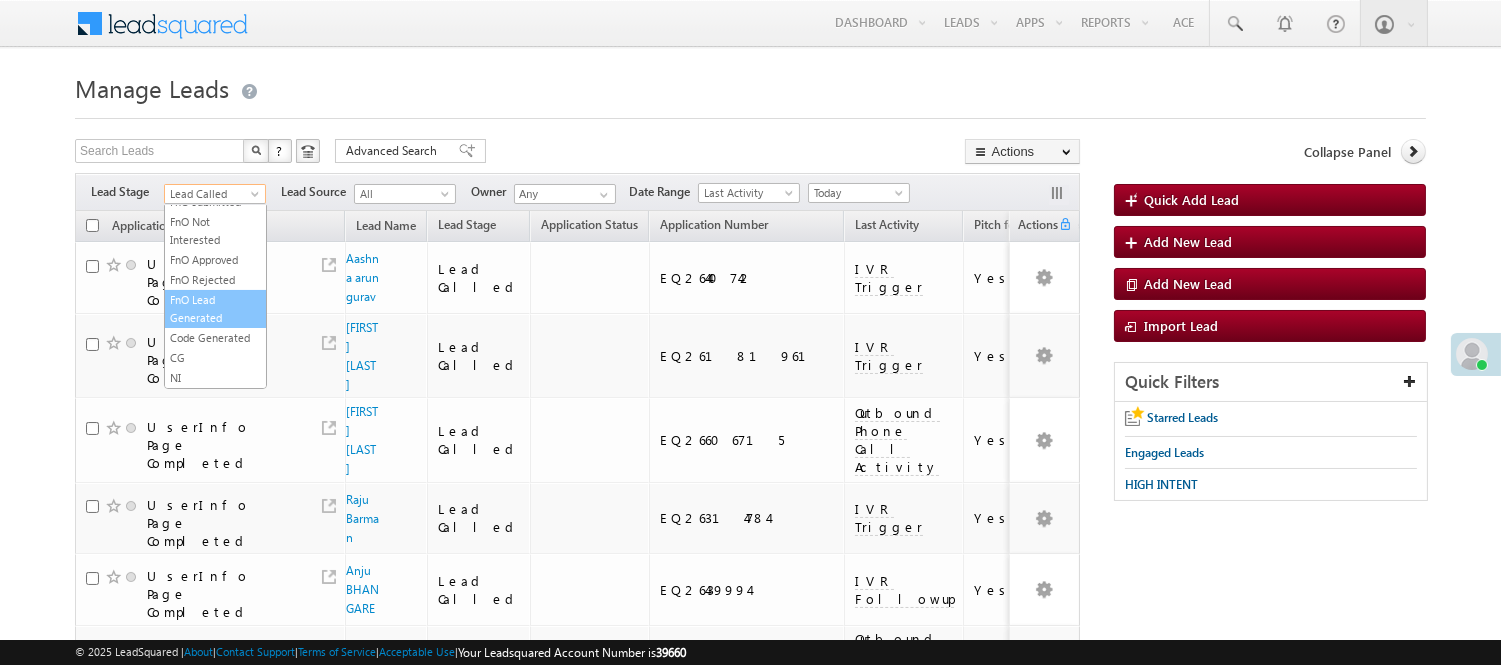 scroll, scrollTop: 496, scrollLeft: 0, axis: vertical 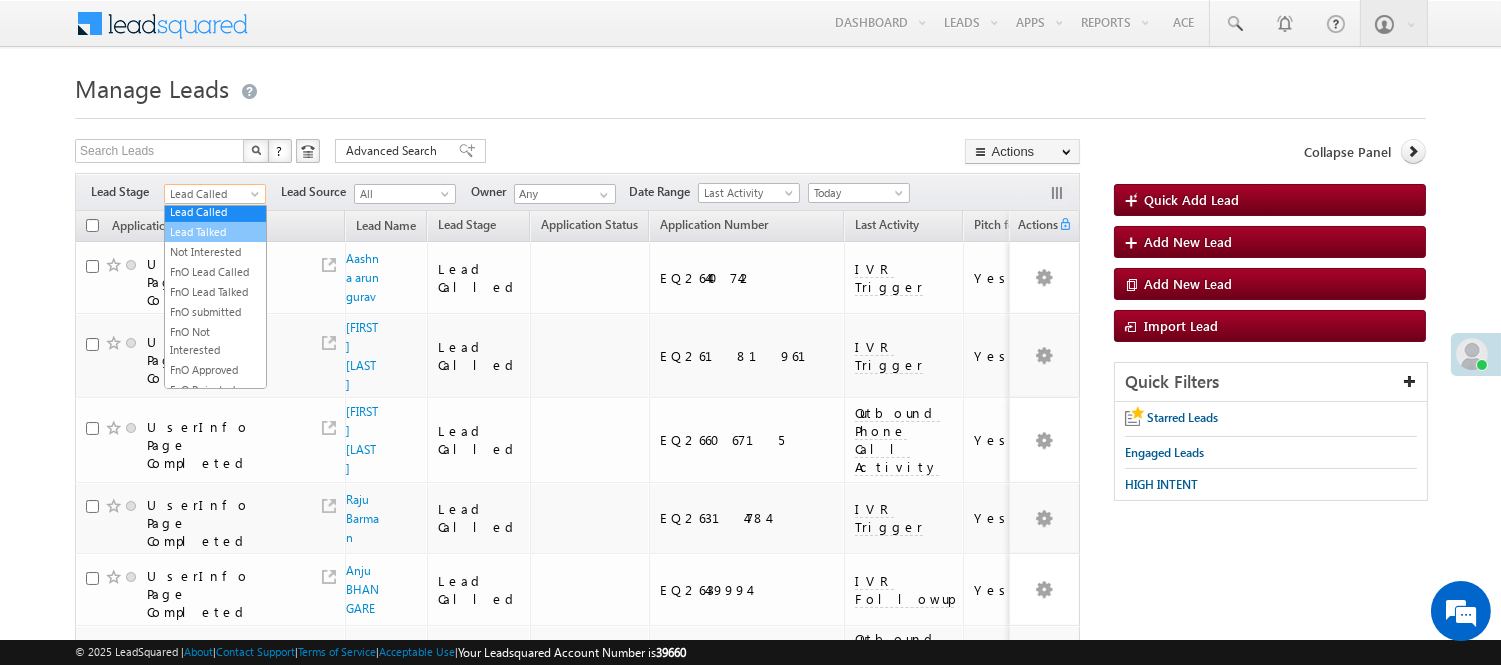 click on "Lead Talked" at bounding box center [215, 232] 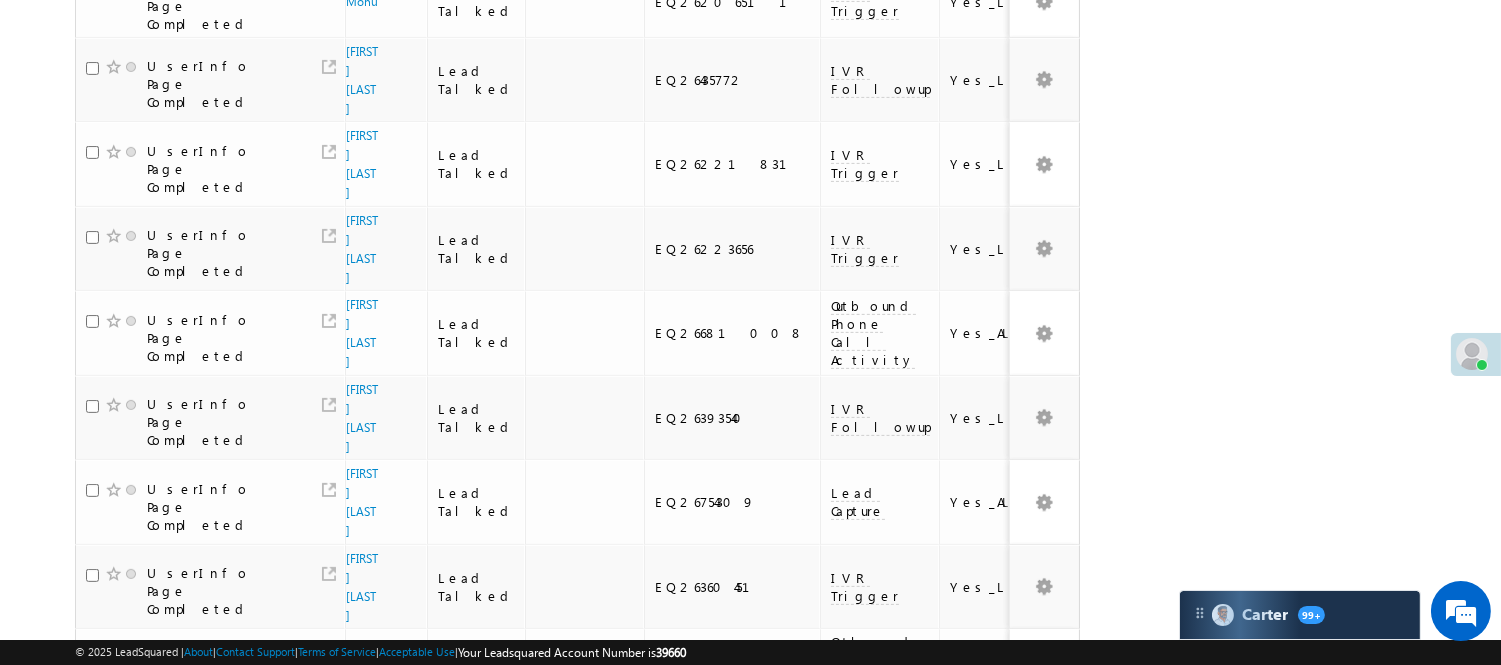 scroll, scrollTop: 1315, scrollLeft: 0, axis: vertical 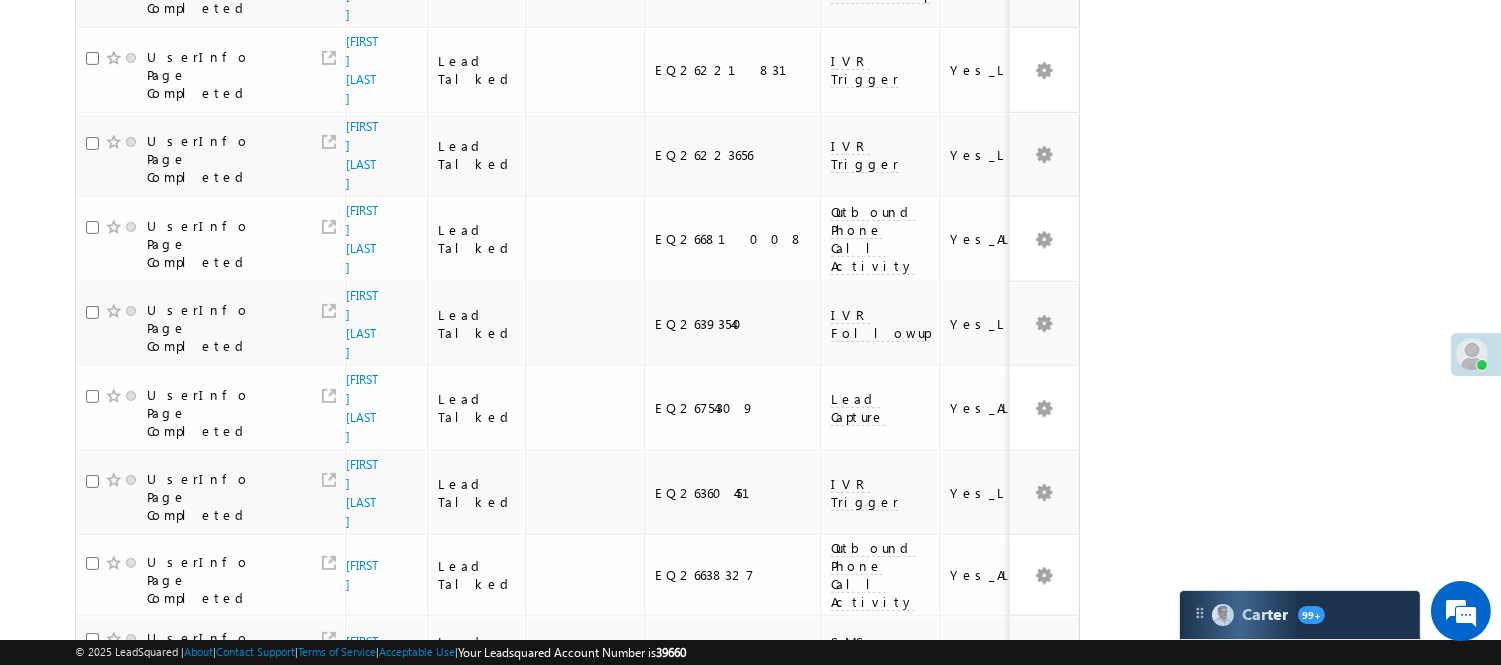 click on "3" at bounding box center (978, 979) 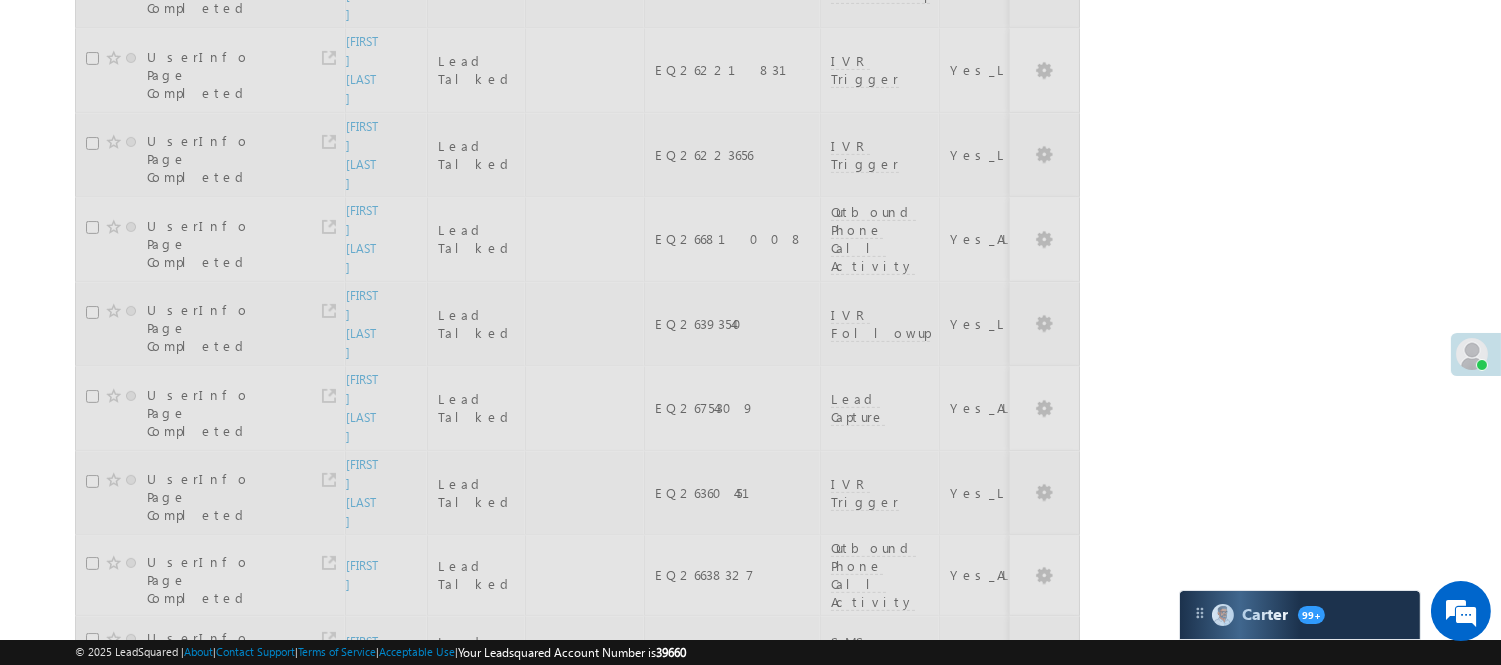 scroll, scrollTop: 0, scrollLeft: 0, axis: both 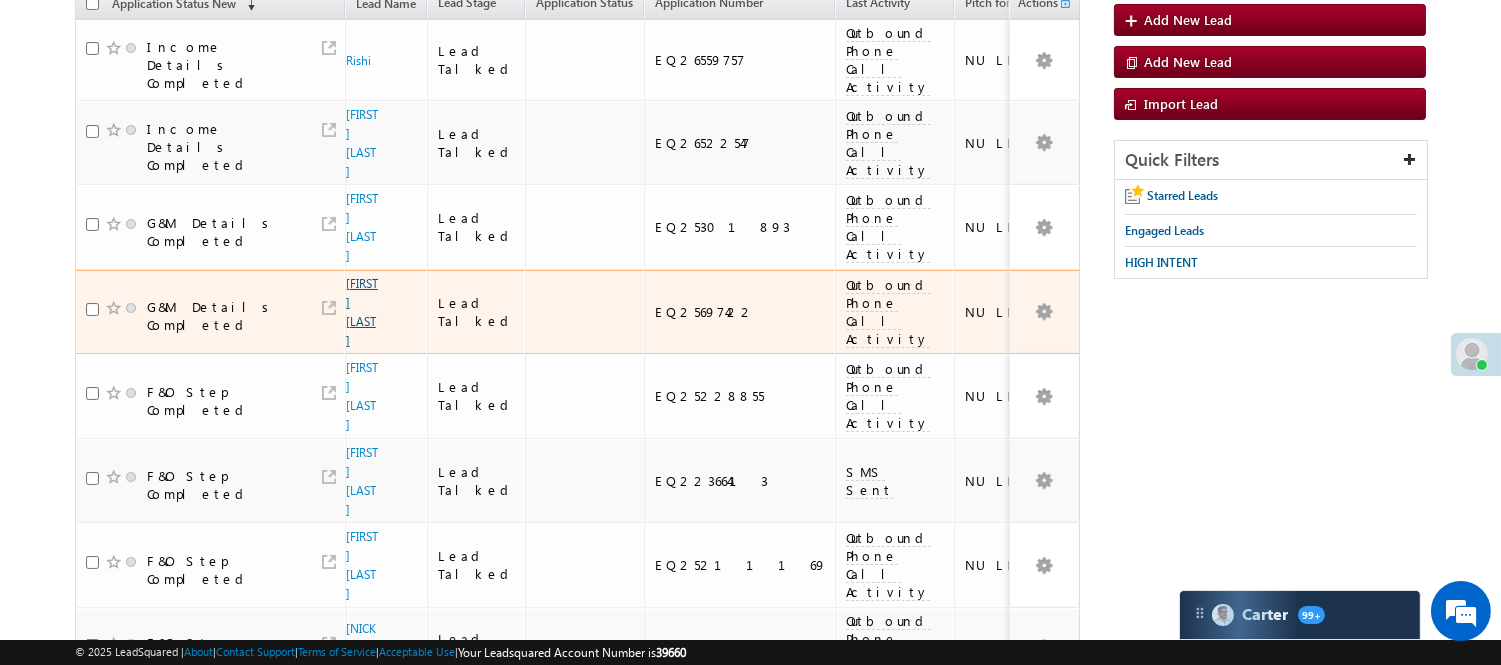 click on "[FIRST] [LAST]" at bounding box center [362, 312] 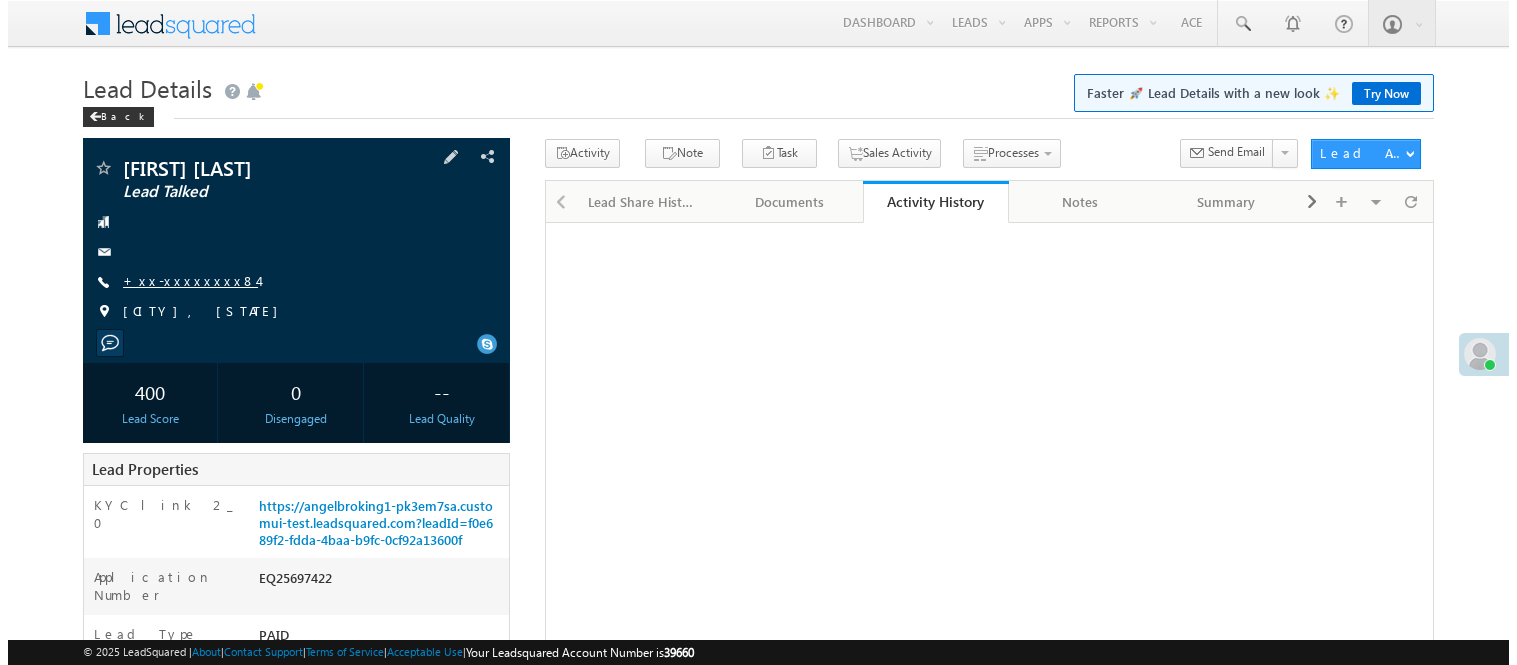 scroll, scrollTop: 0, scrollLeft: 0, axis: both 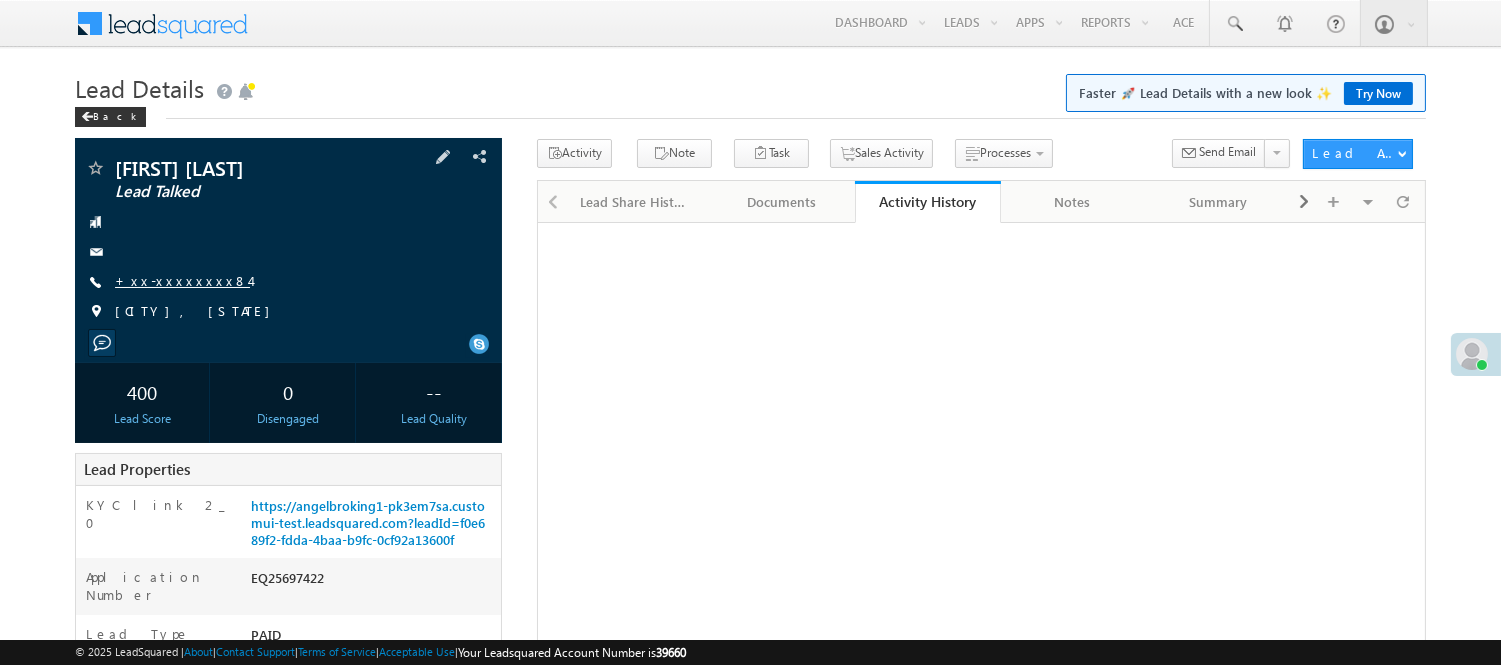 click on "+xx-xxxxxxxx84" at bounding box center (182, 280) 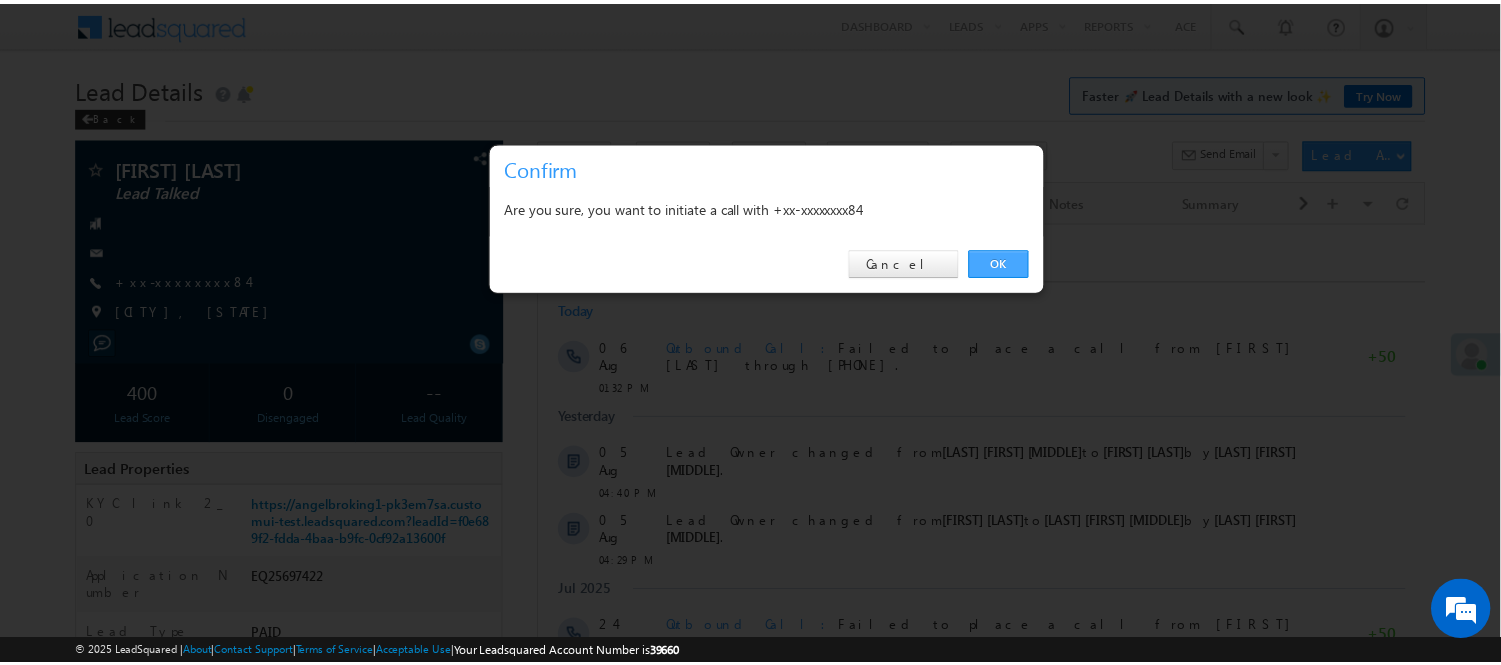 scroll, scrollTop: 0, scrollLeft: 0, axis: both 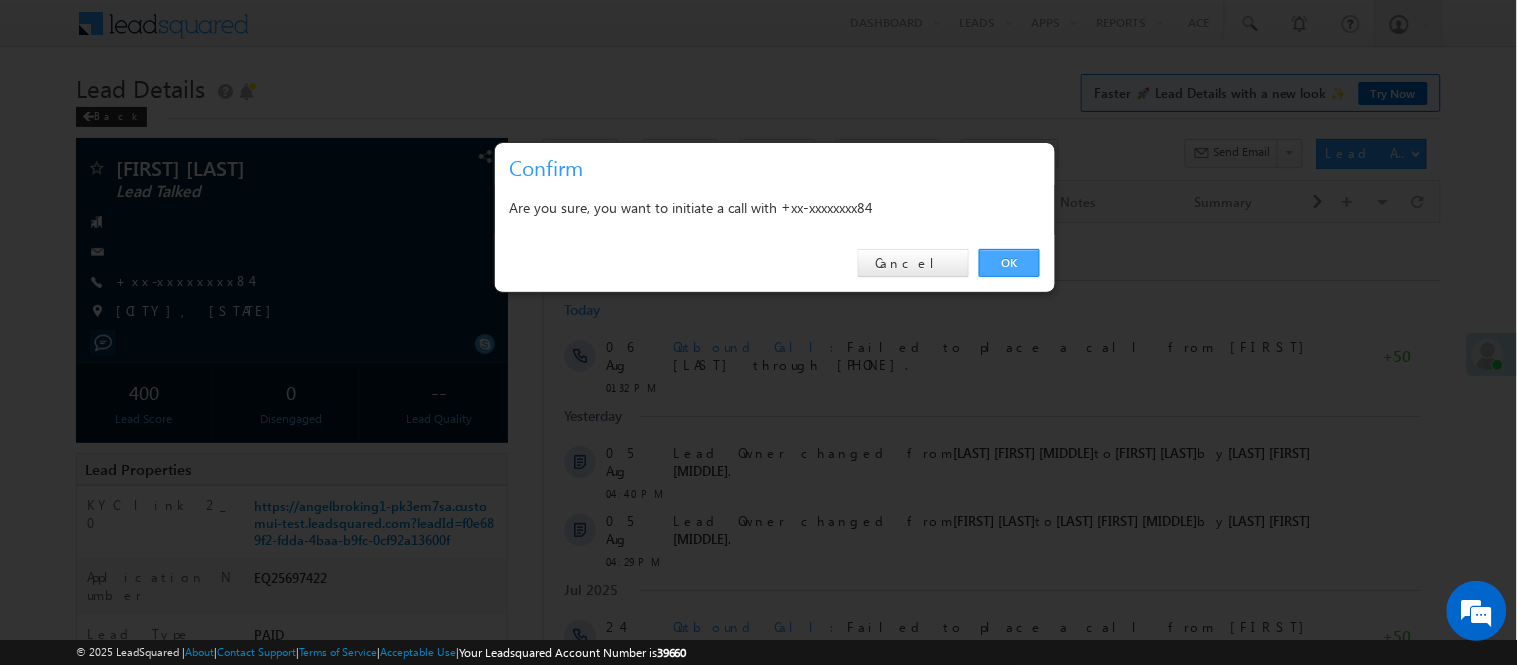 click on "OK" at bounding box center [1009, 263] 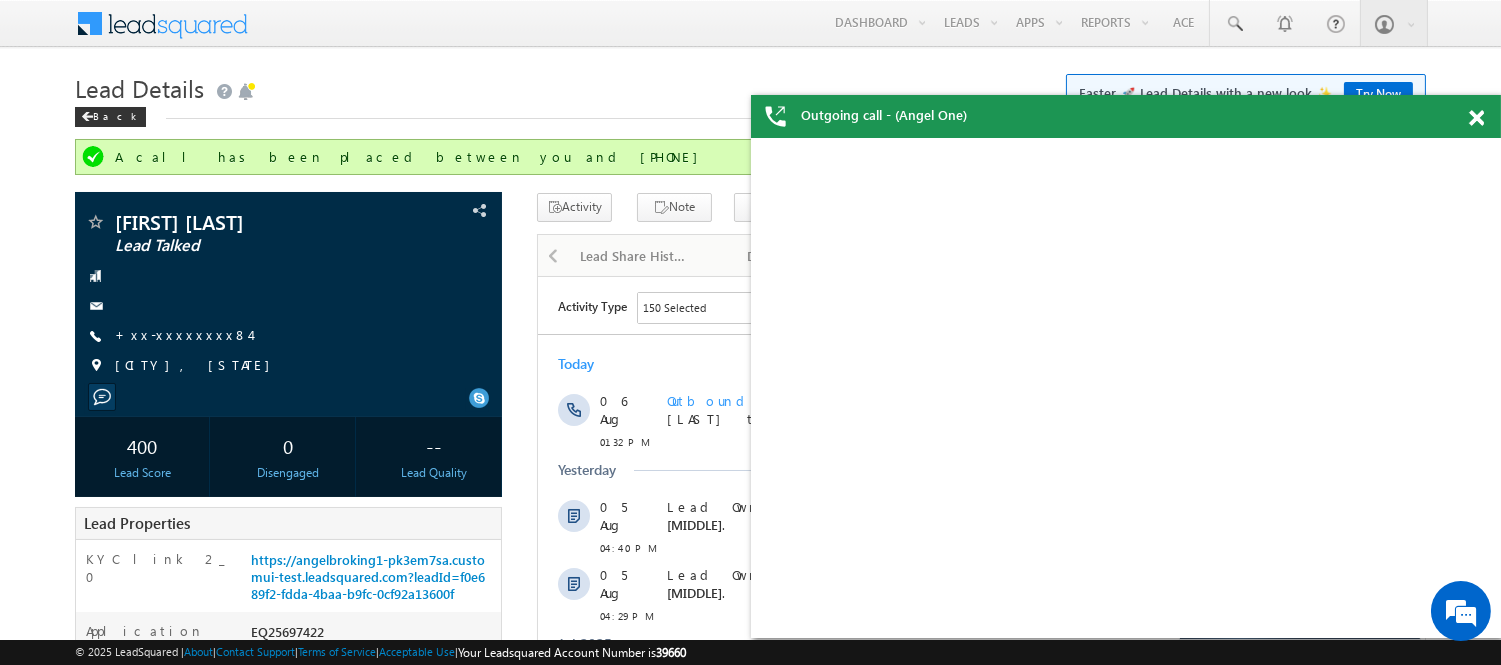 scroll, scrollTop: 0, scrollLeft: 0, axis: both 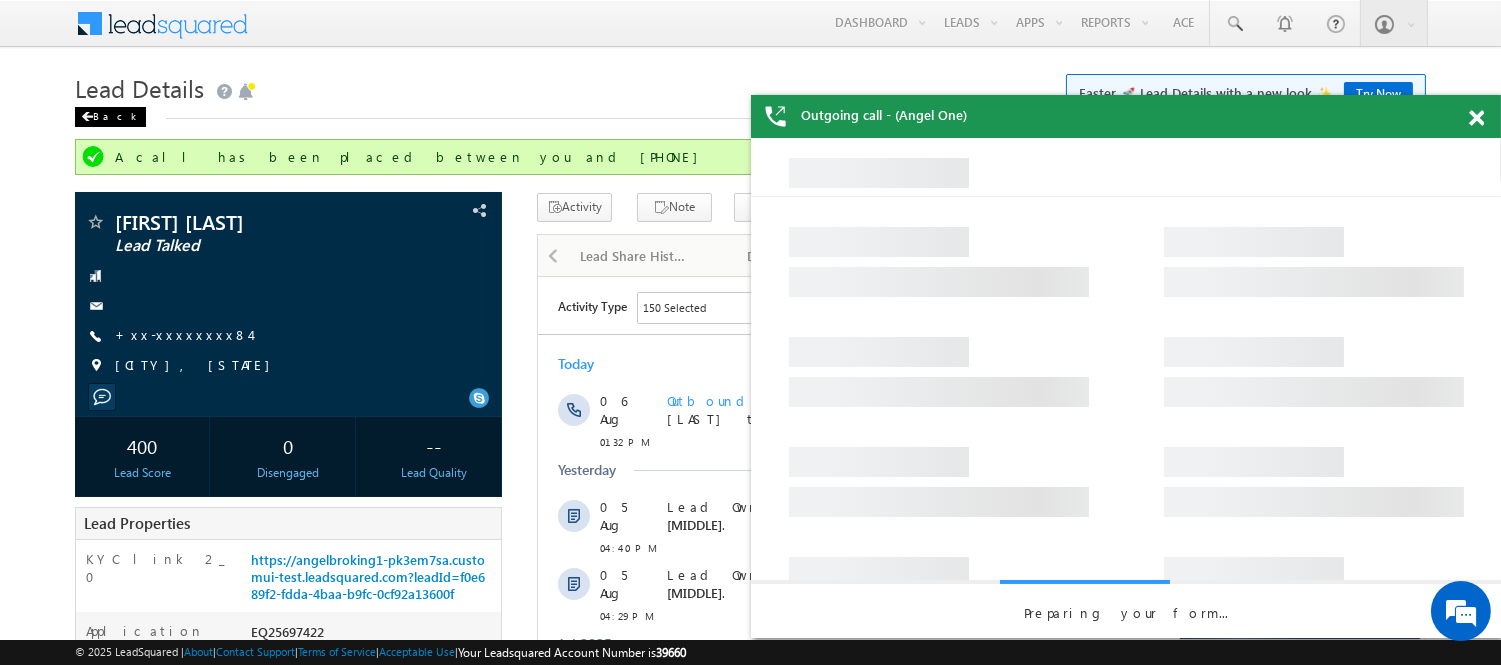 click on "Back" at bounding box center [110, 117] 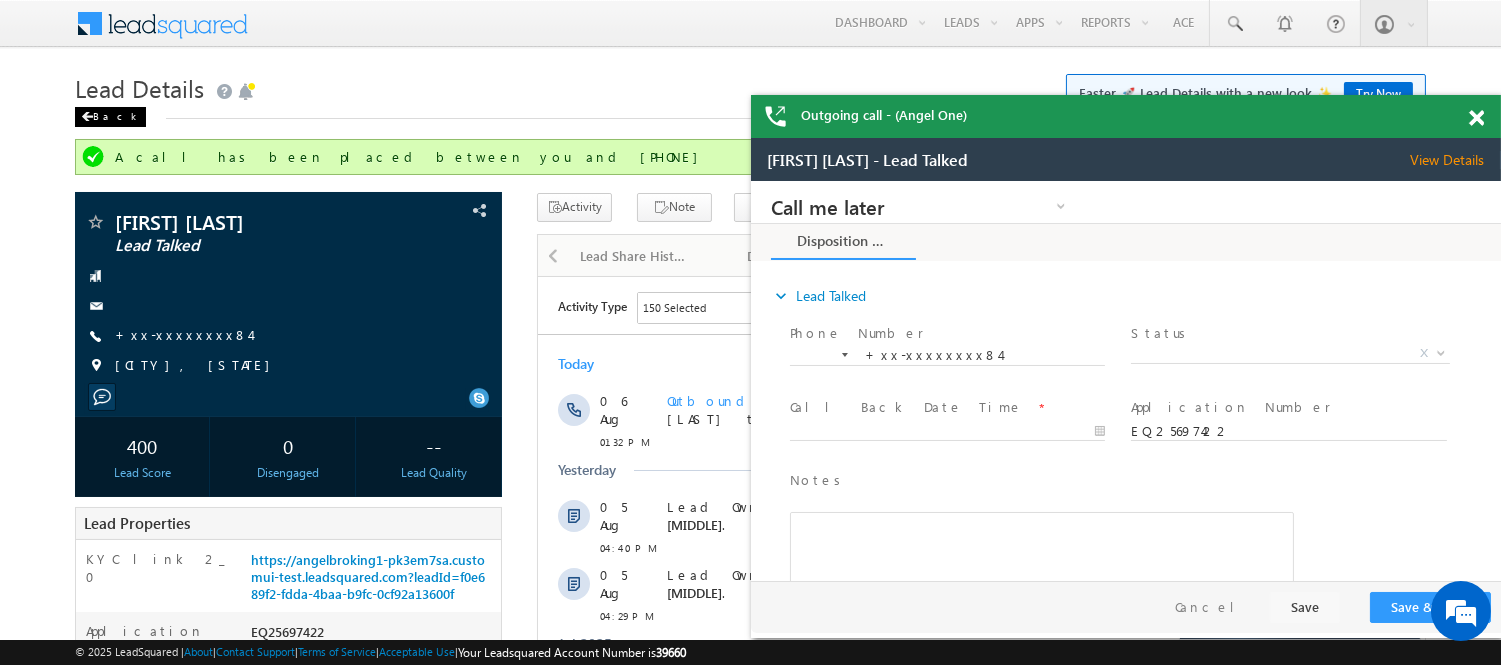 scroll, scrollTop: 0, scrollLeft: 0, axis: both 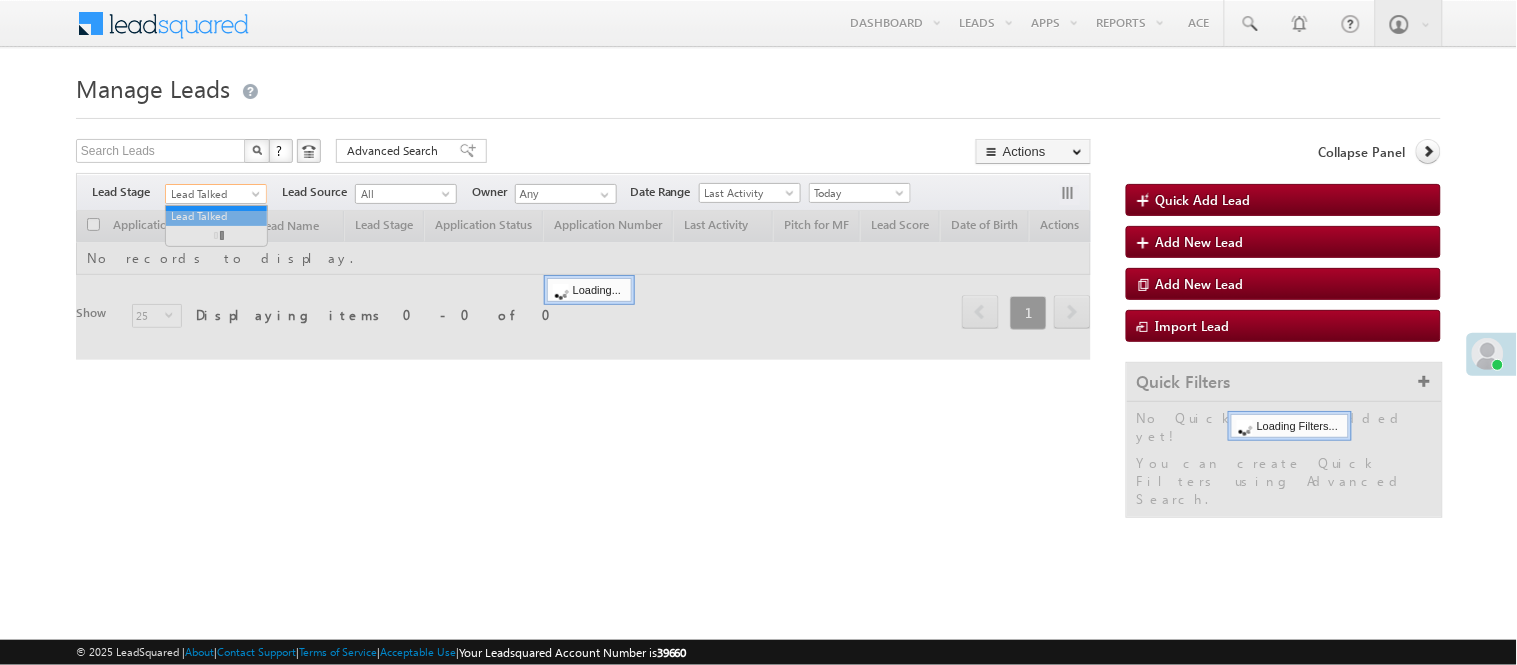 click on "Lead Talked" at bounding box center (216, 194) 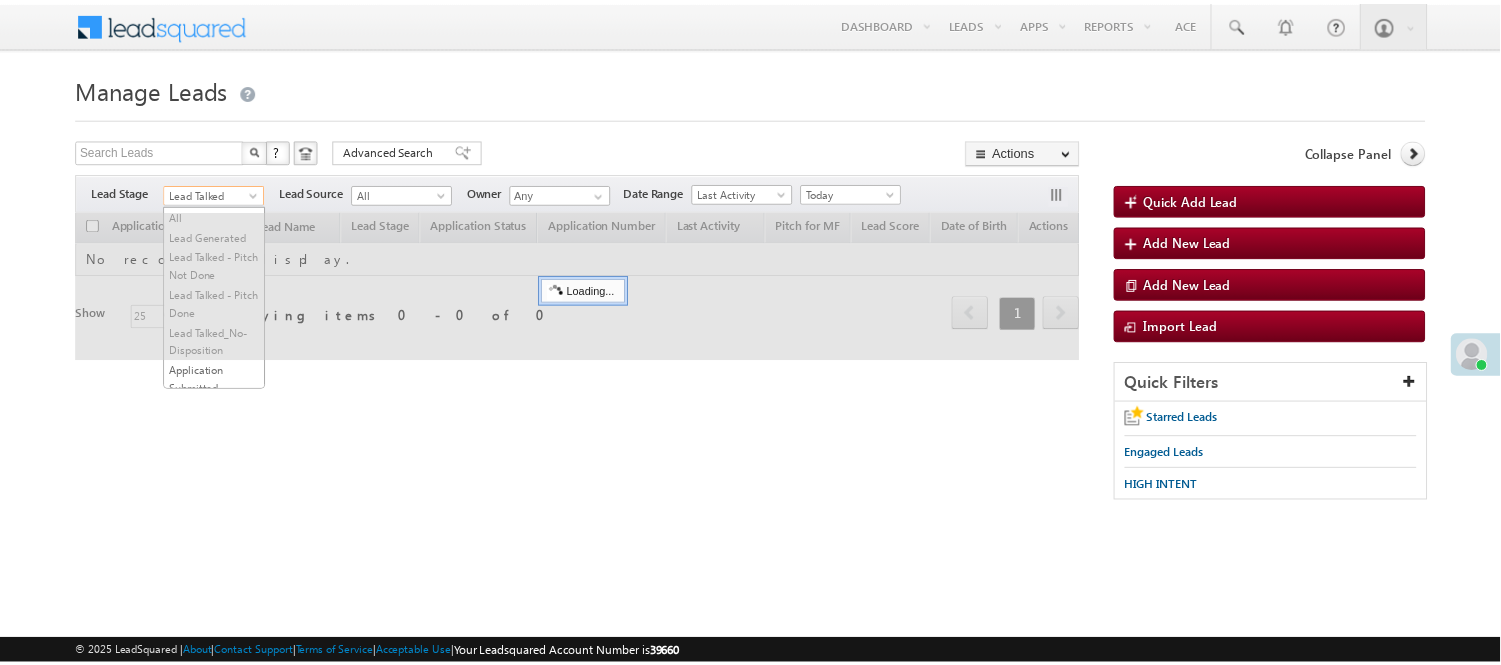 scroll, scrollTop: 265, scrollLeft: 0, axis: vertical 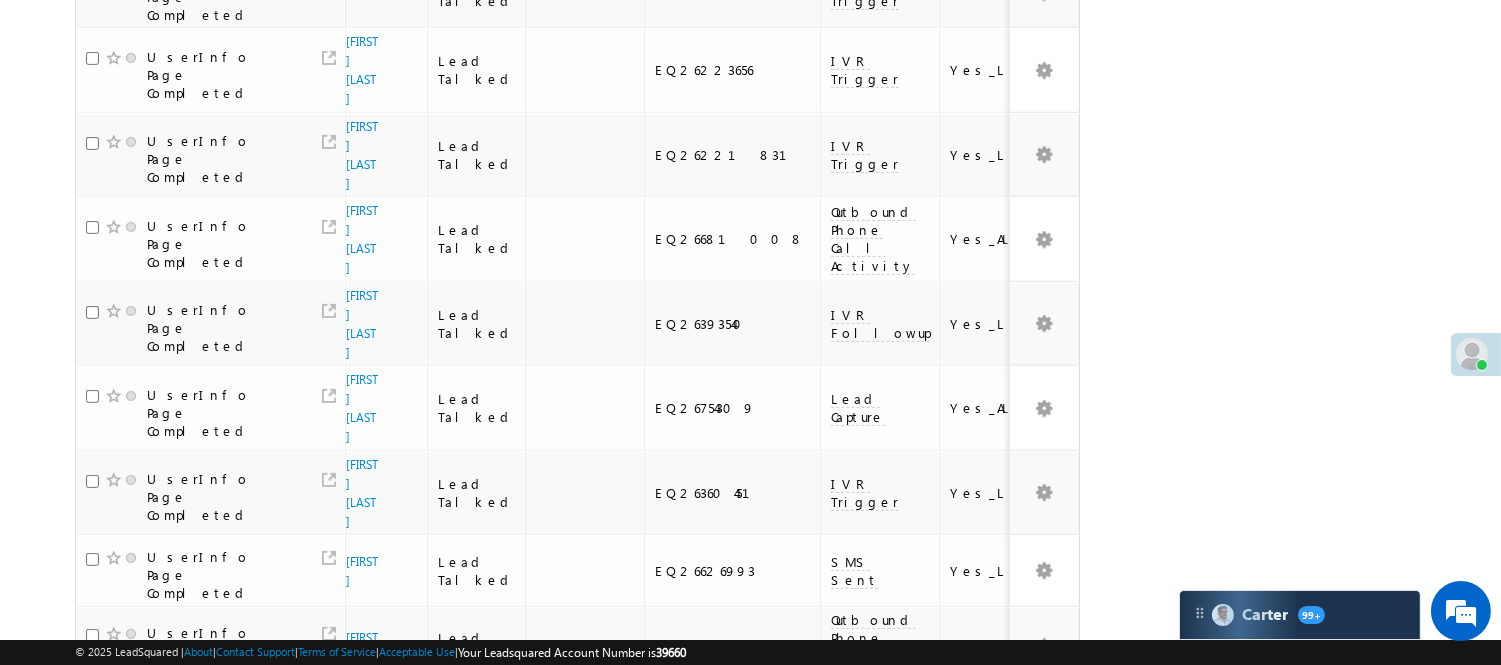 click on "3" at bounding box center (978, 979) 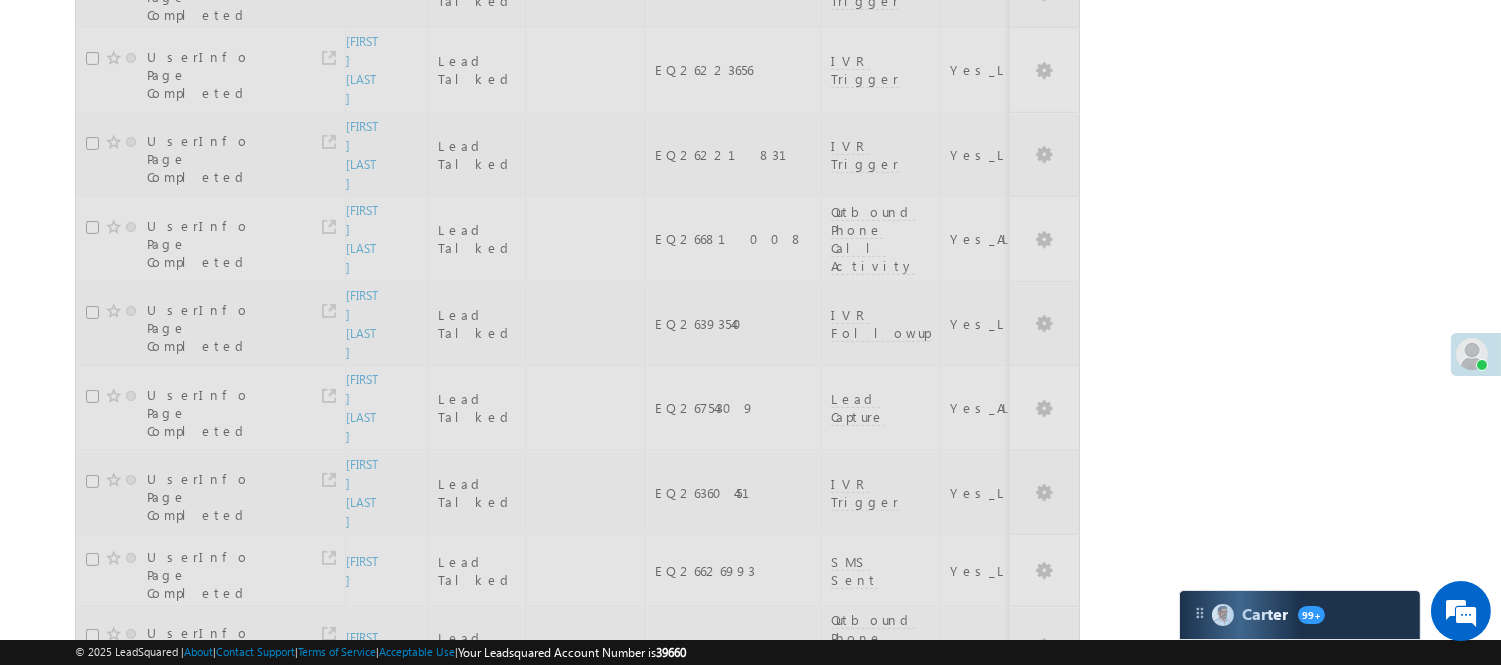 scroll, scrollTop: 0, scrollLeft: 0, axis: both 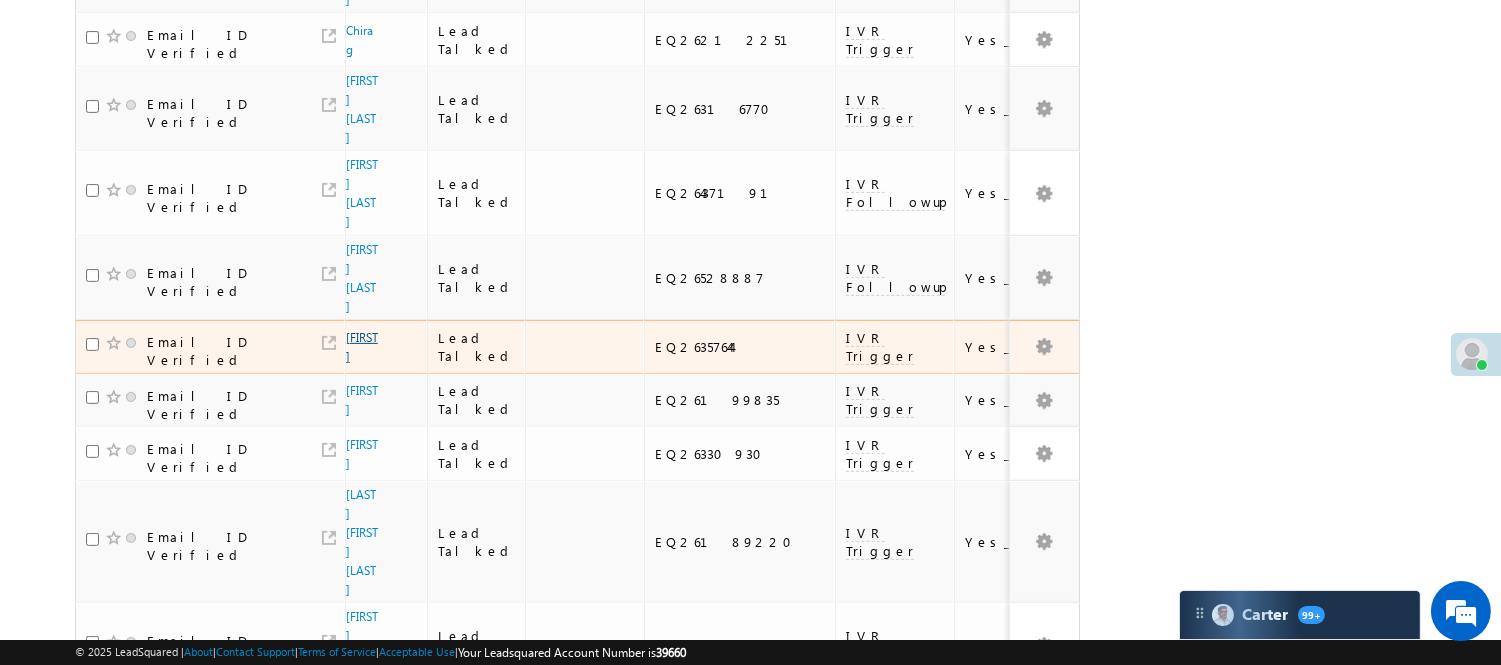 click on "[FIRST]" at bounding box center (362, 347) 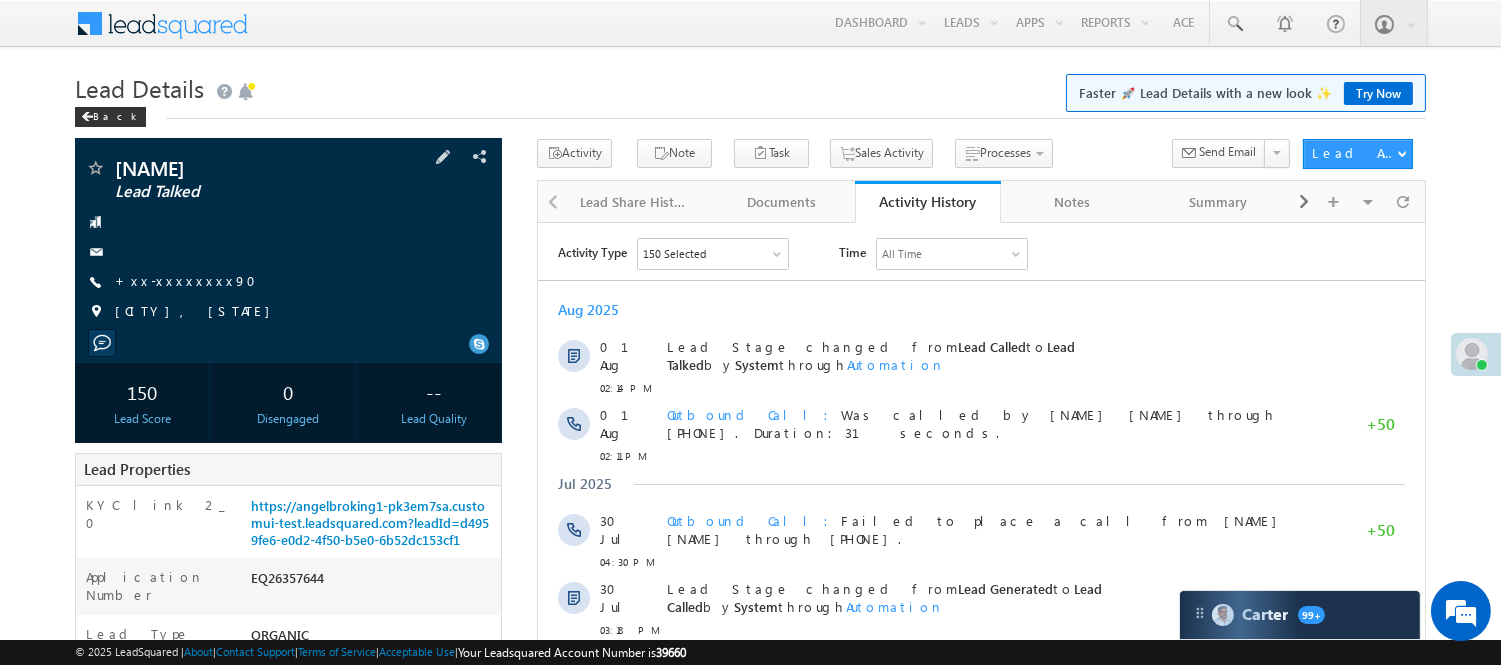 scroll, scrollTop: 0, scrollLeft: 0, axis: both 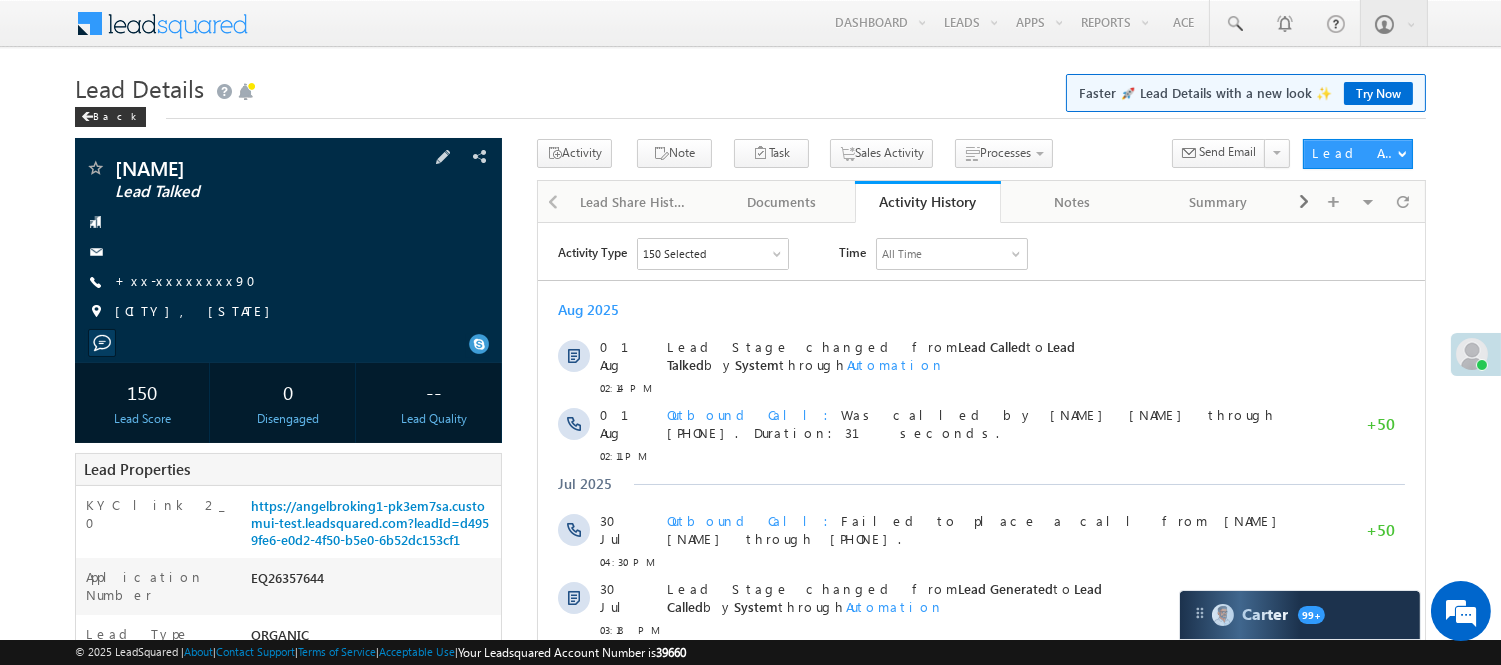 click on "Amit
Lead Talked
+xx-xxxxxxxx90" at bounding box center (288, 245) 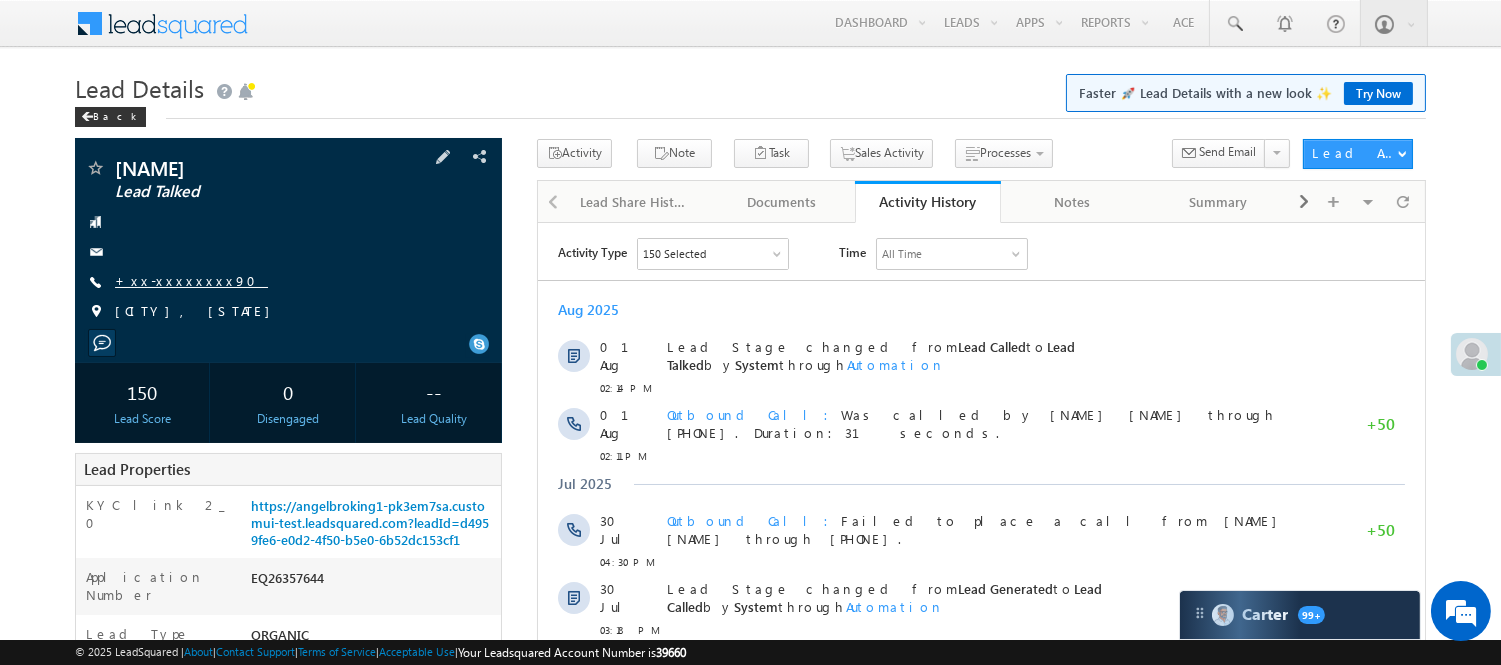 click on "+xx-xxxxxxxx90" at bounding box center [191, 280] 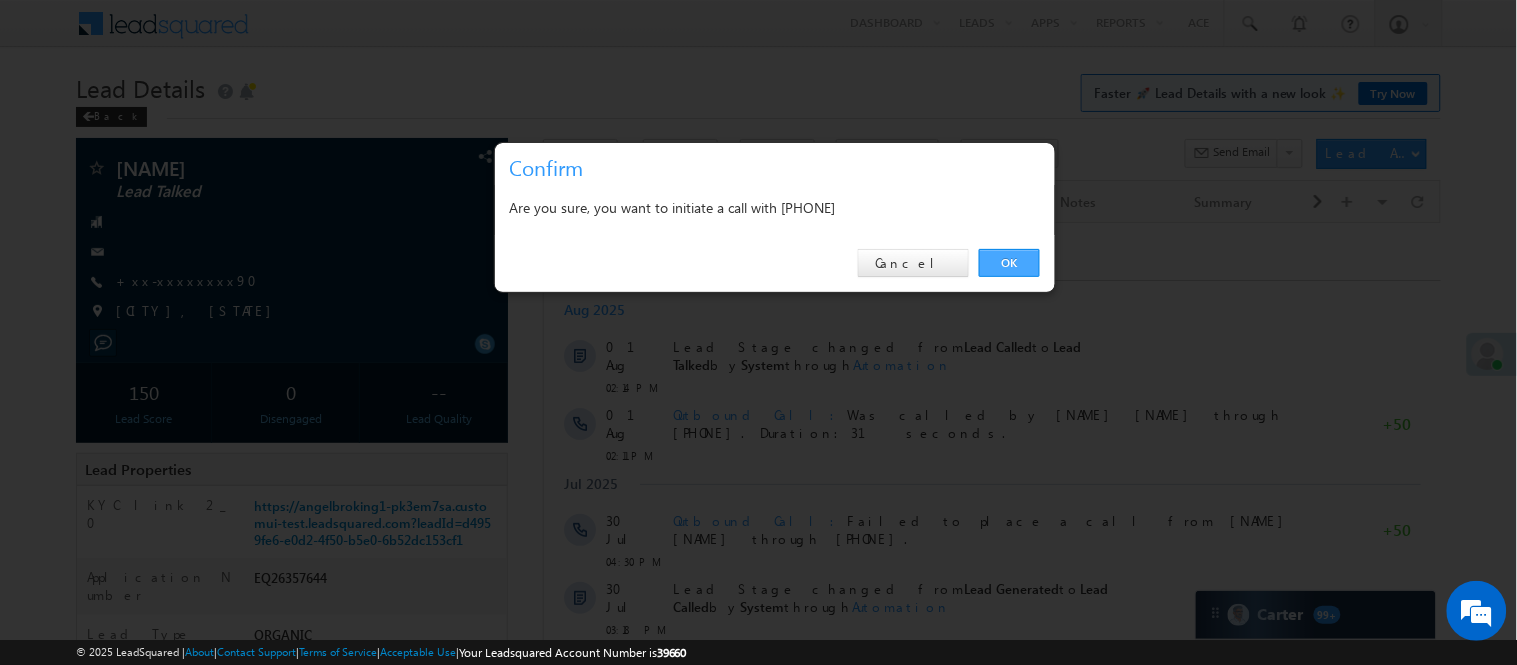 click on "OK" at bounding box center [1009, 263] 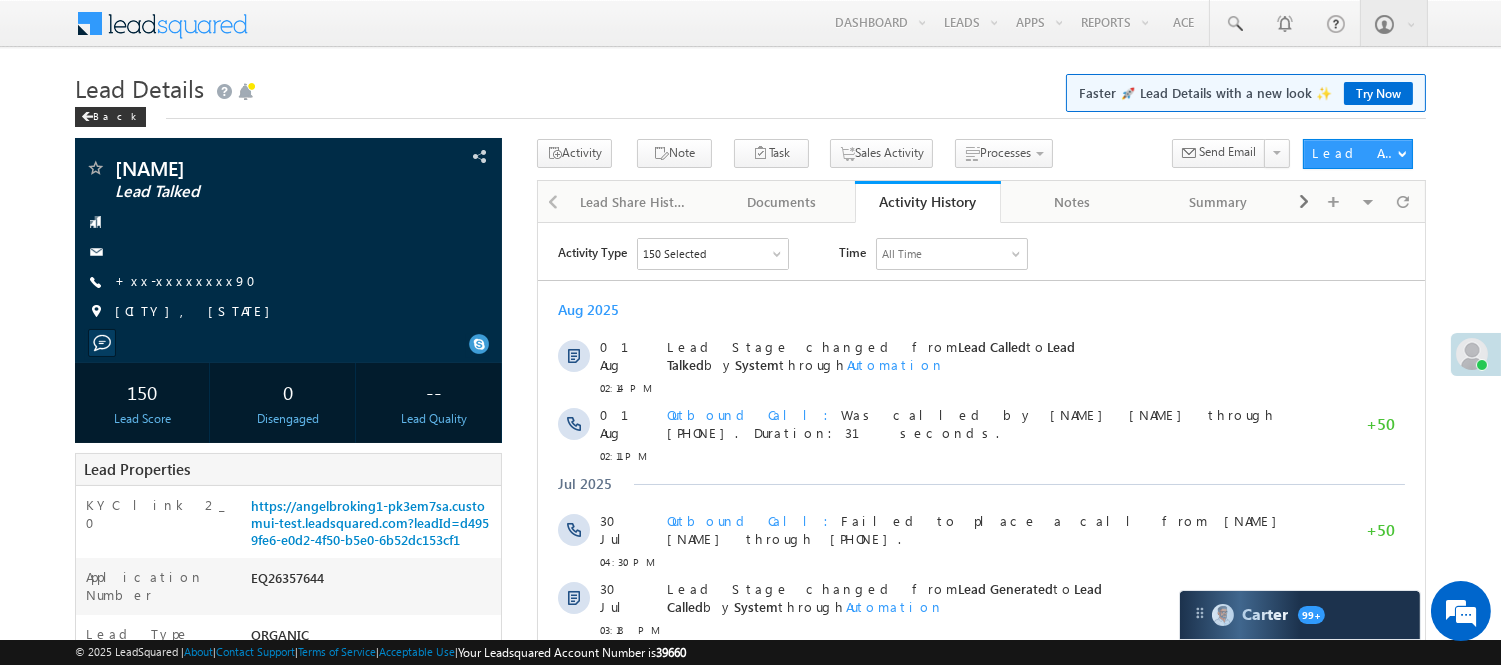 scroll, scrollTop: 0, scrollLeft: 0, axis: both 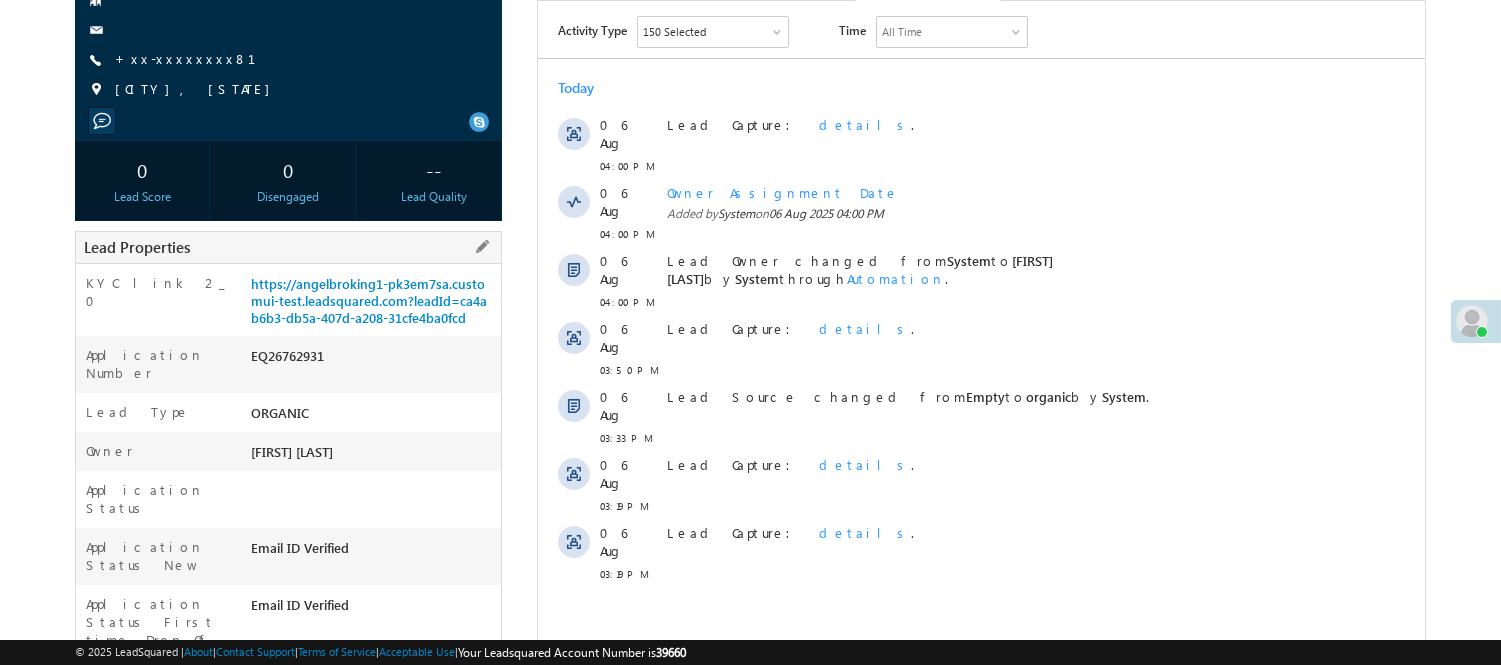 click on "Thakor
Lead Generated" at bounding box center [288, 644] 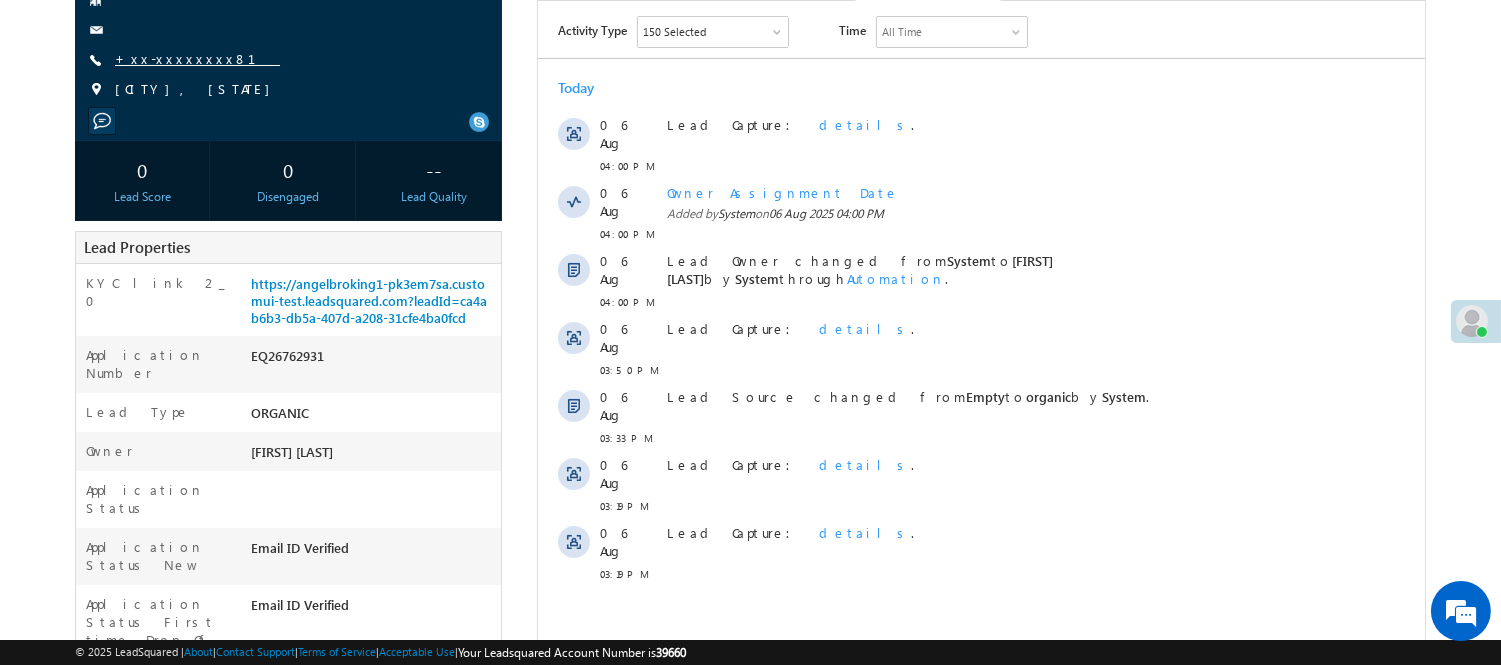 scroll, scrollTop: 0, scrollLeft: 0, axis: both 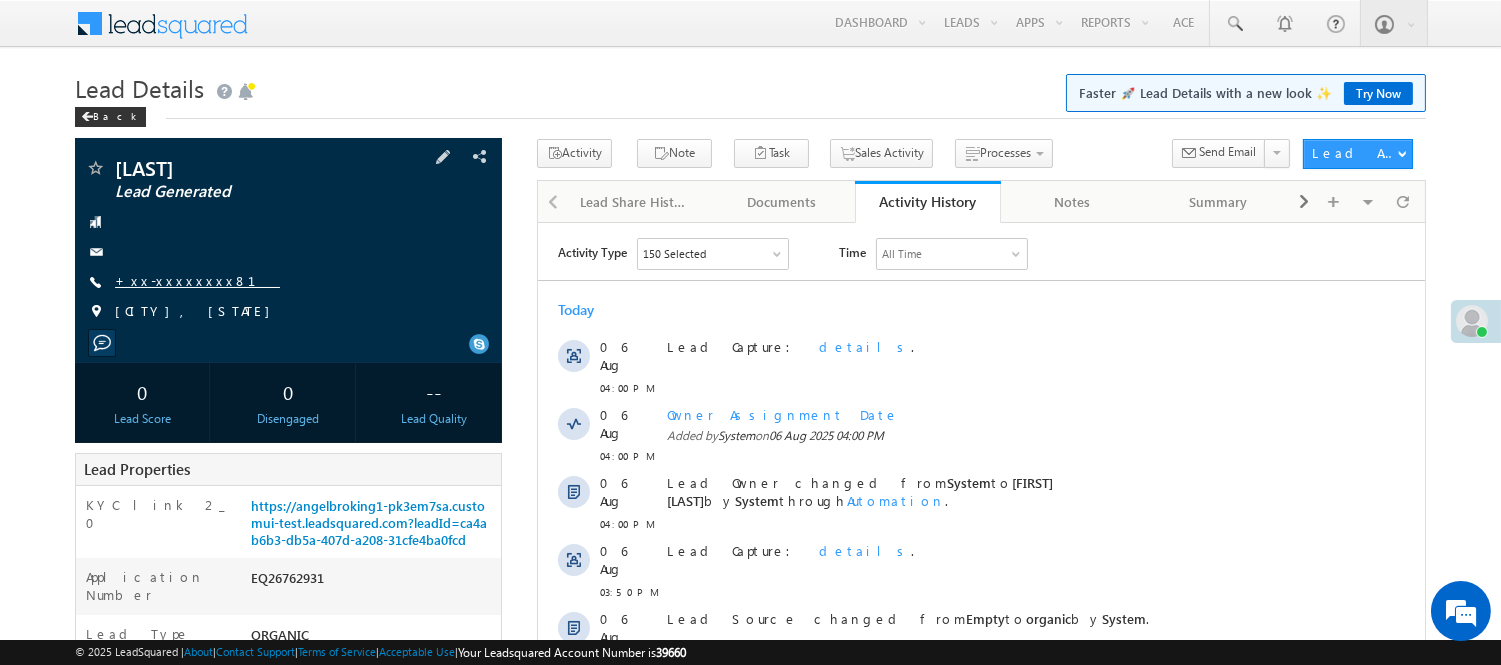 click on "+xx-xxxxxxxx81" at bounding box center (197, 280) 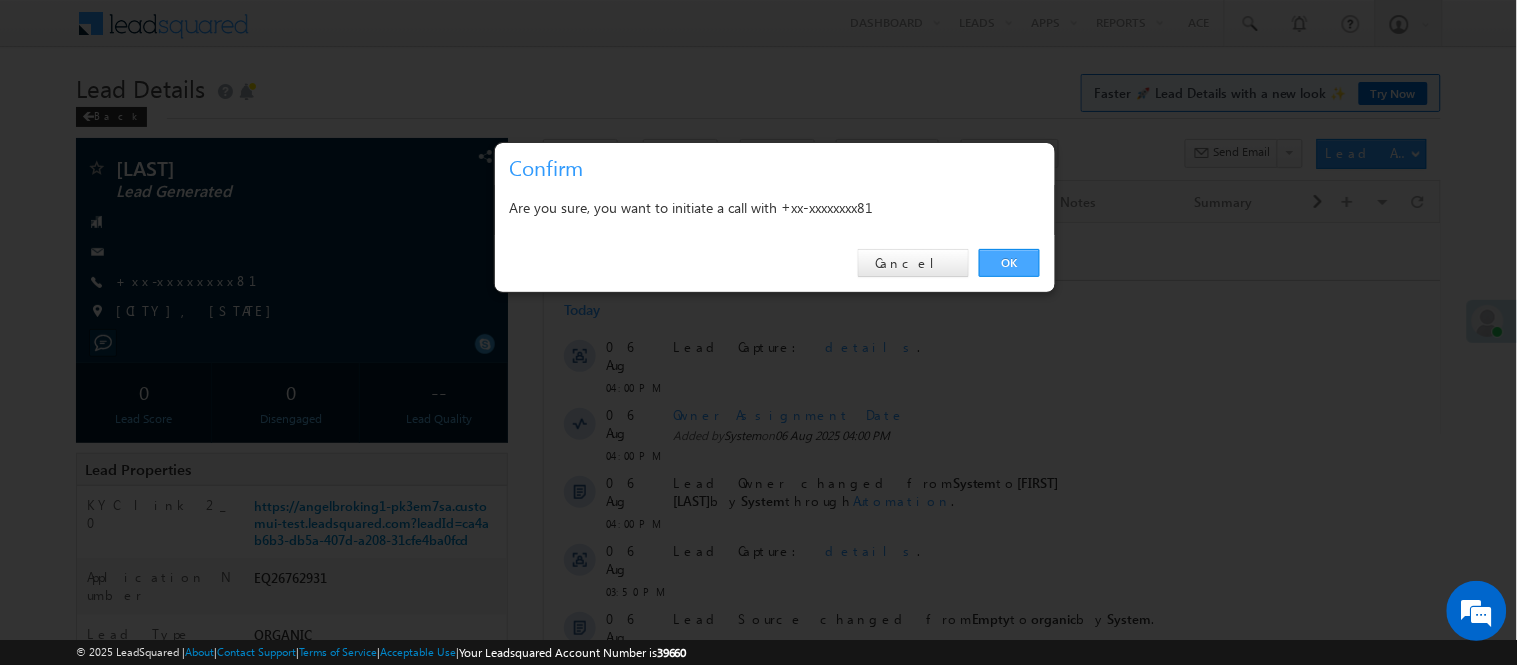 click on "OK" at bounding box center (1009, 263) 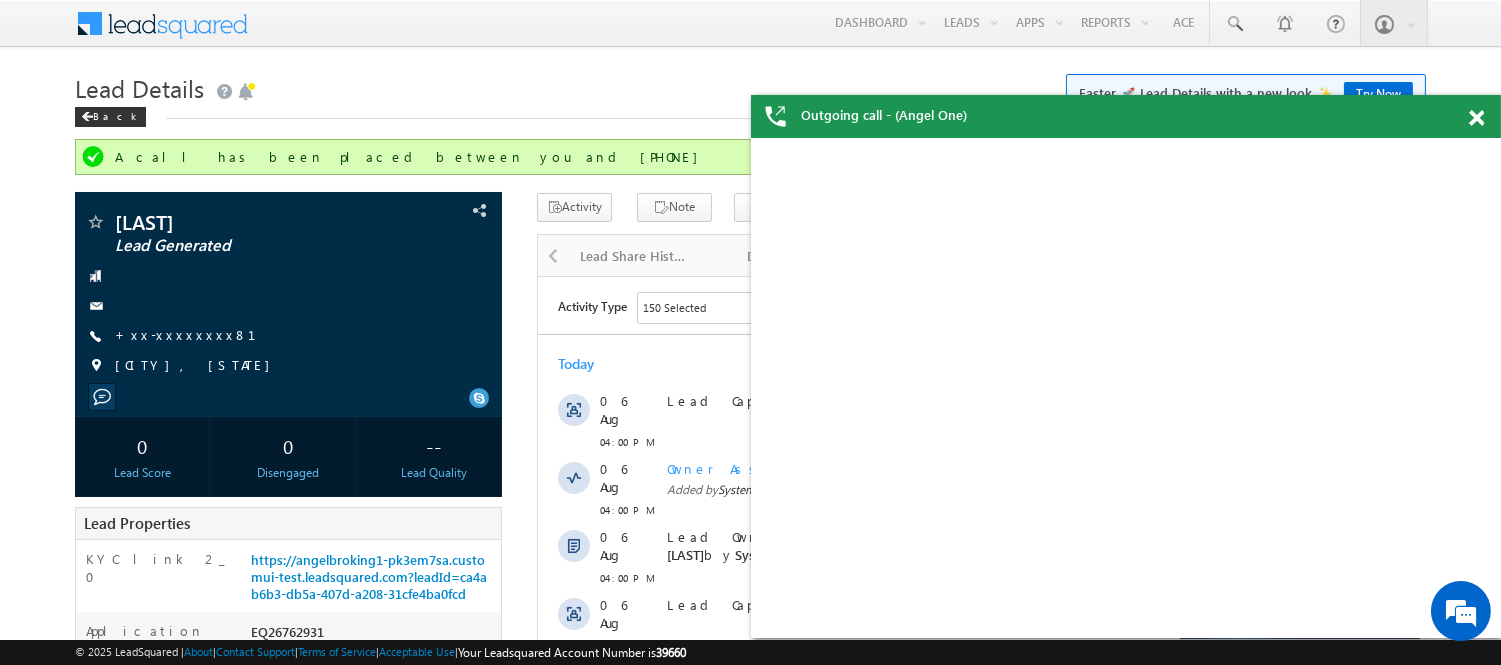 scroll, scrollTop: 0, scrollLeft: 0, axis: both 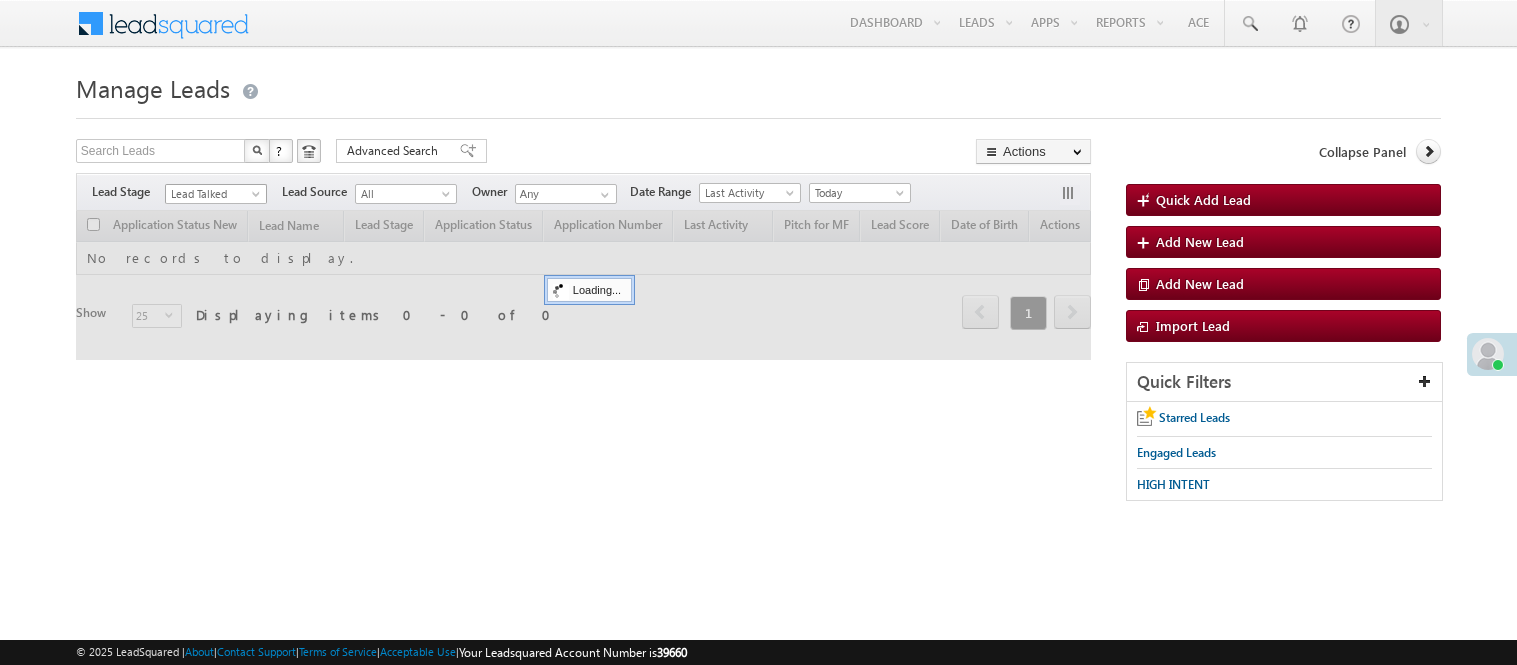 click on "Lead Talked" at bounding box center (216, 191) 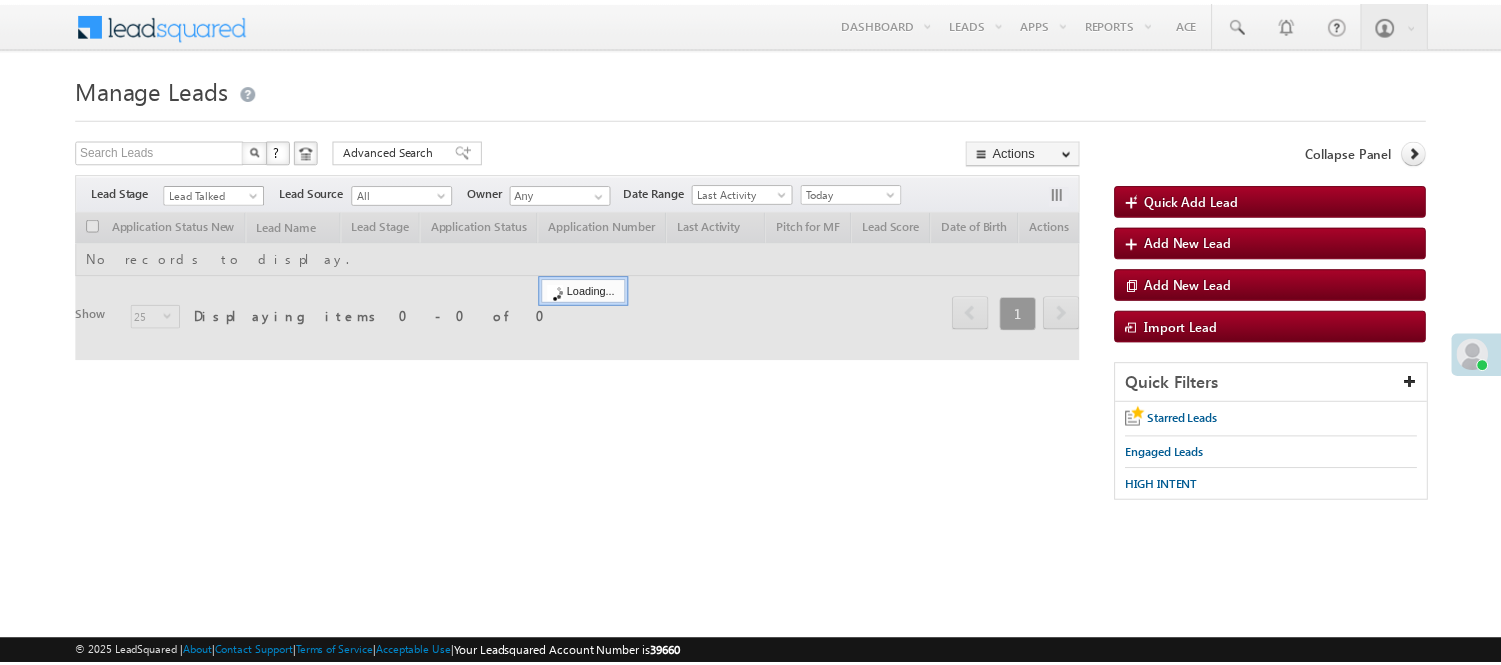 scroll, scrollTop: 0, scrollLeft: 0, axis: both 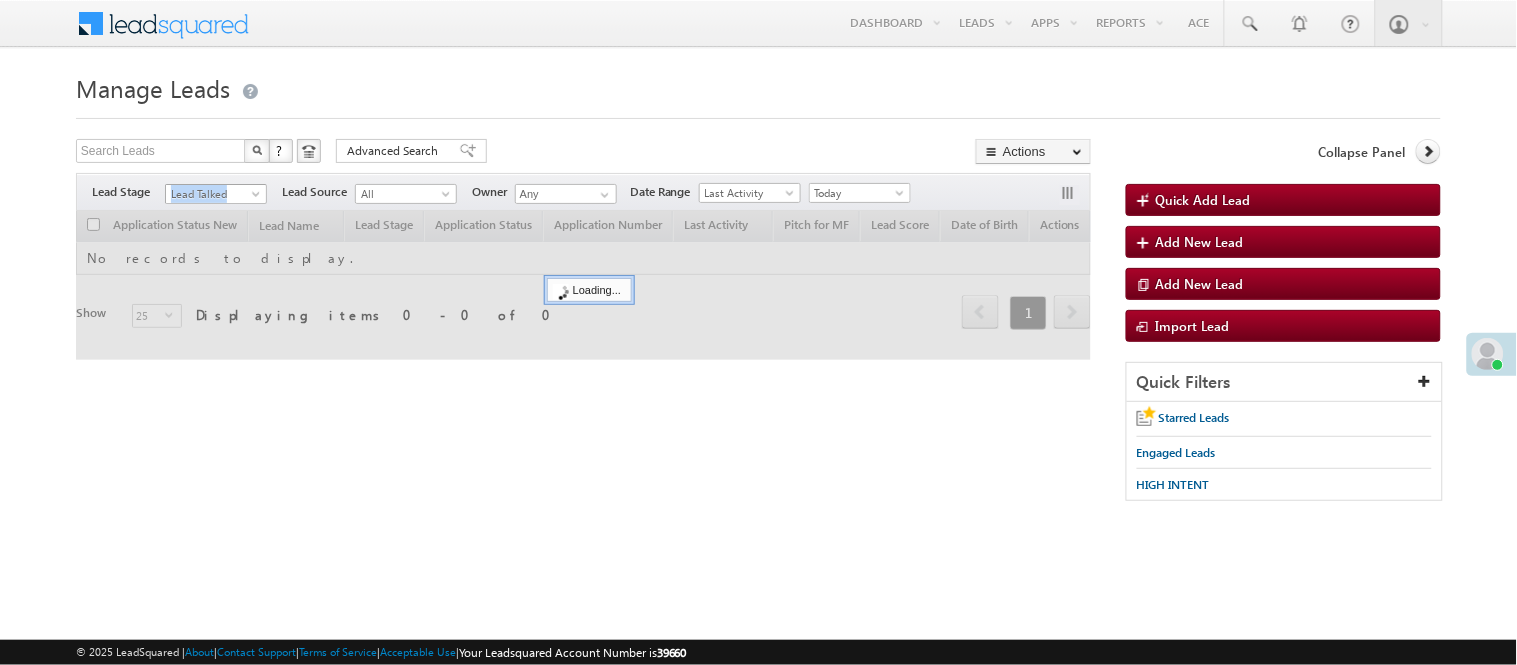 click on "Lead Talked" at bounding box center [213, 194] 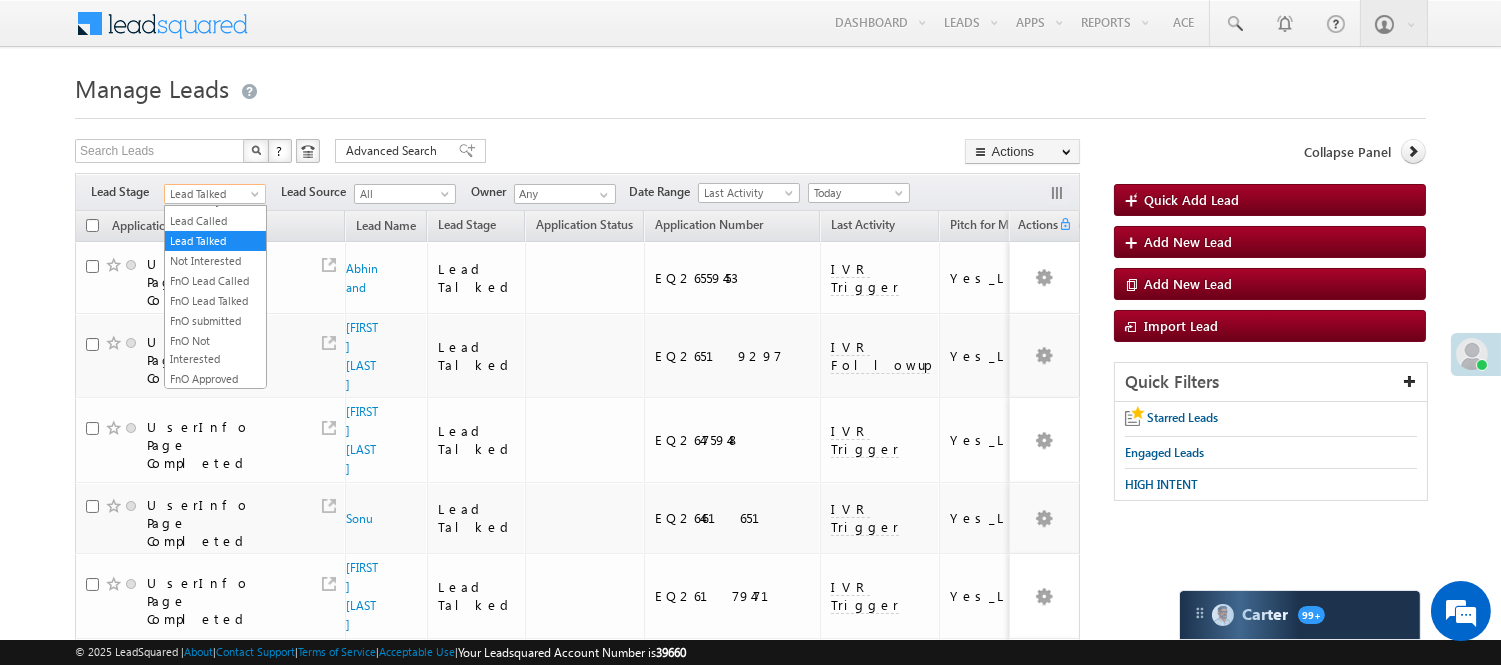 scroll, scrollTop: 496, scrollLeft: 0, axis: vertical 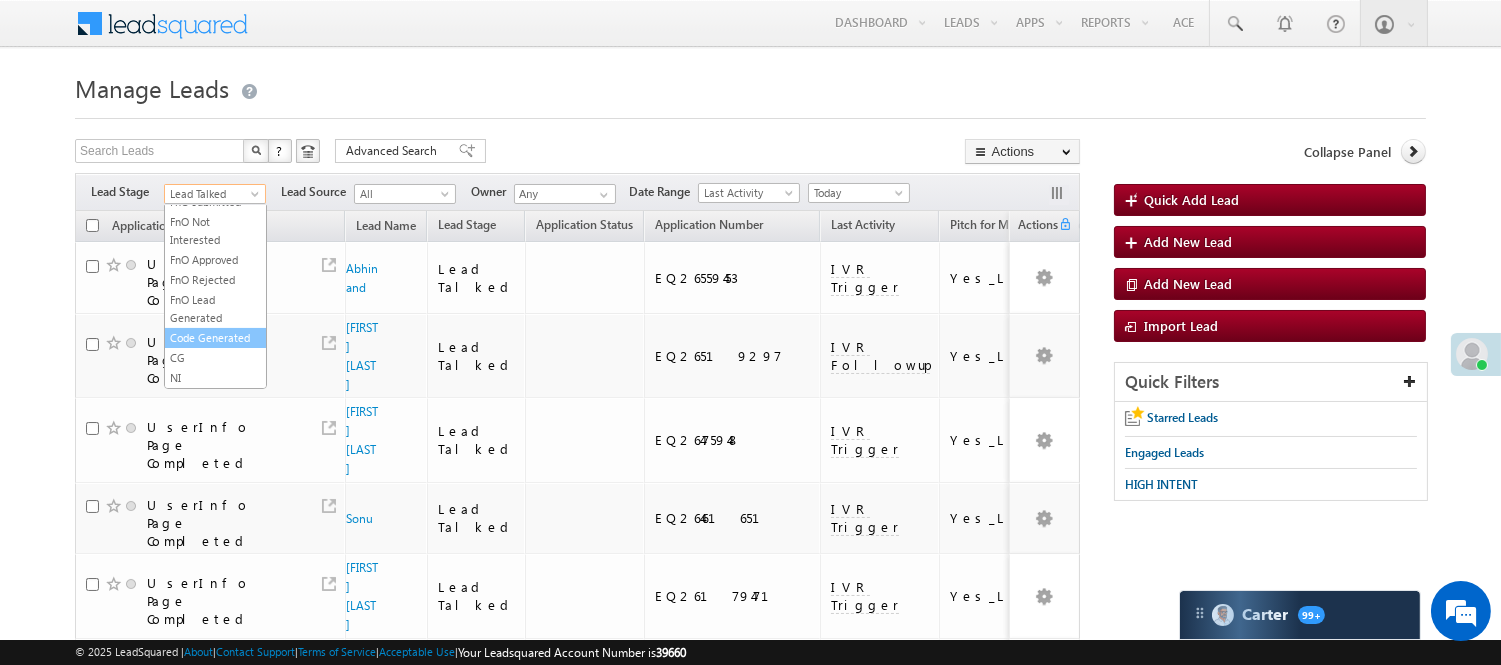 click on "Code Generated" at bounding box center [215, 338] 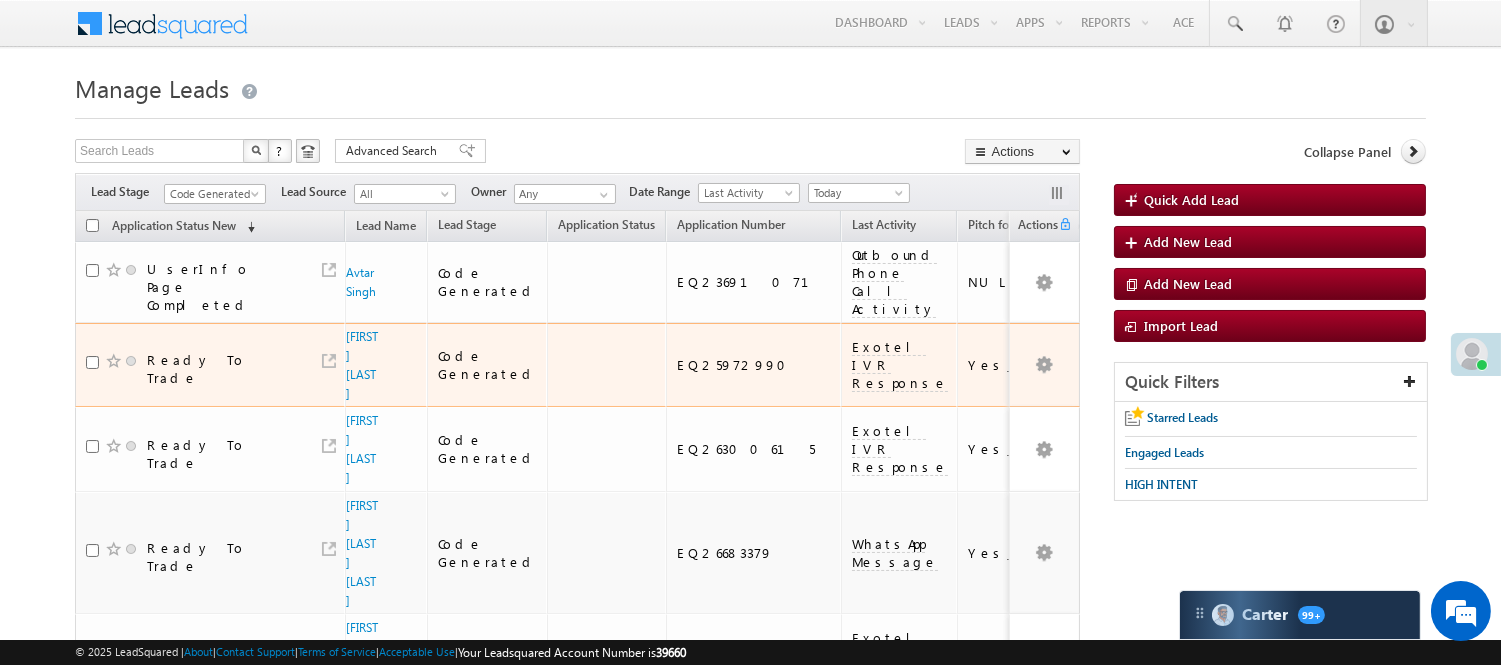 scroll, scrollTop: 0, scrollLeft: 0, axis: both 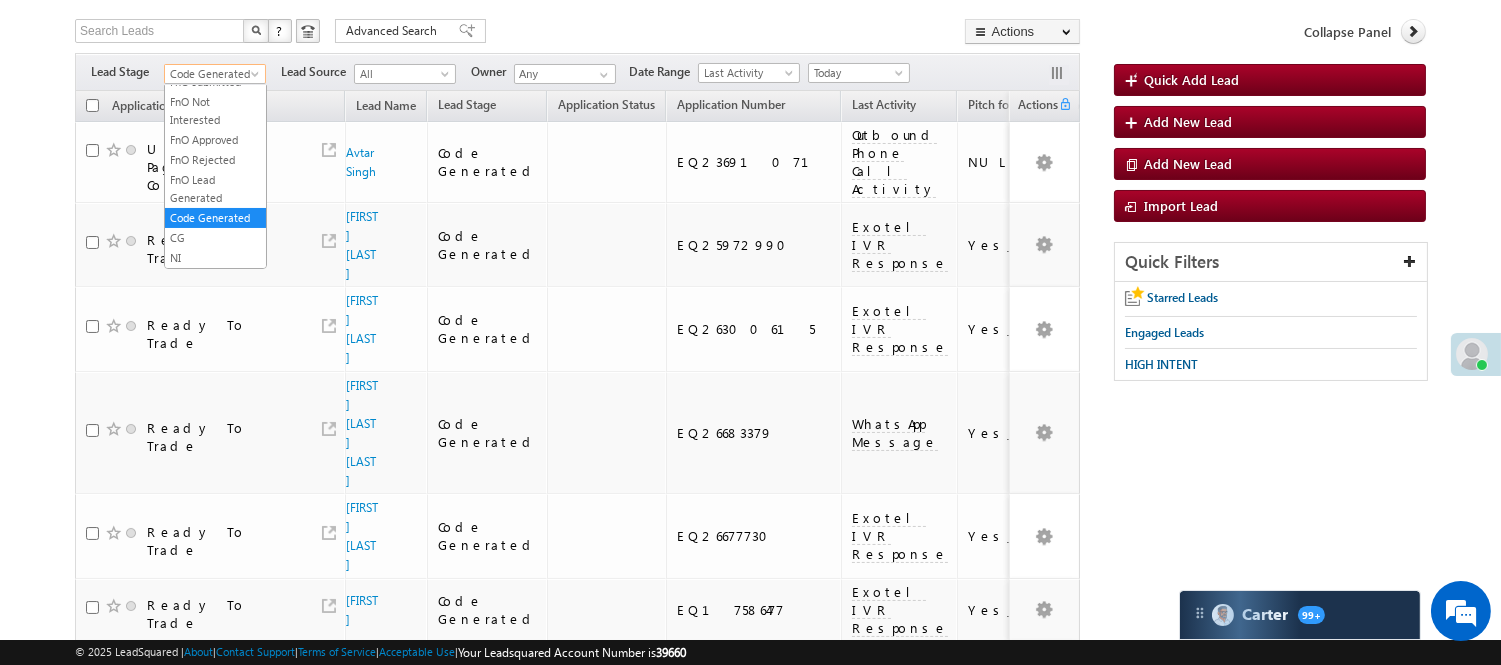 click on "Code Generated" at bounding box center [212, 74] 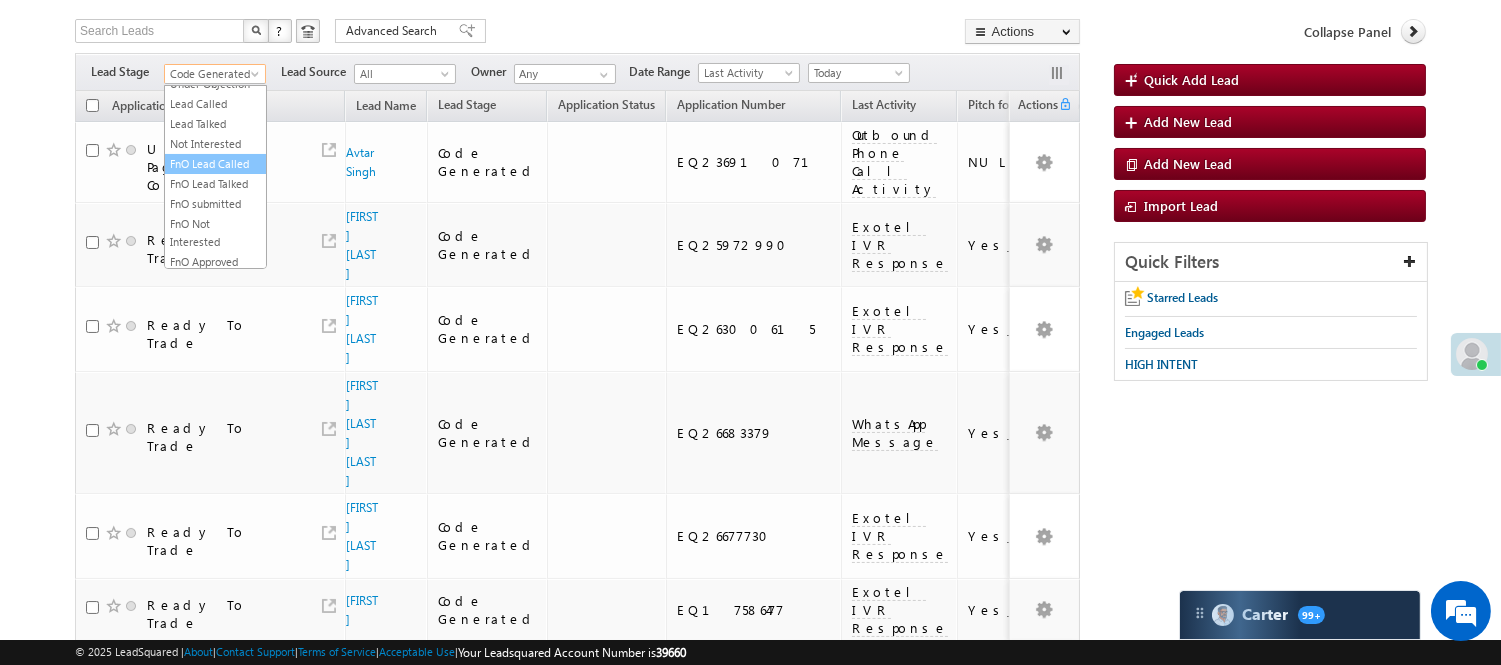 scroll, scrollTop: 0, scrollLeft: 0, axis: both 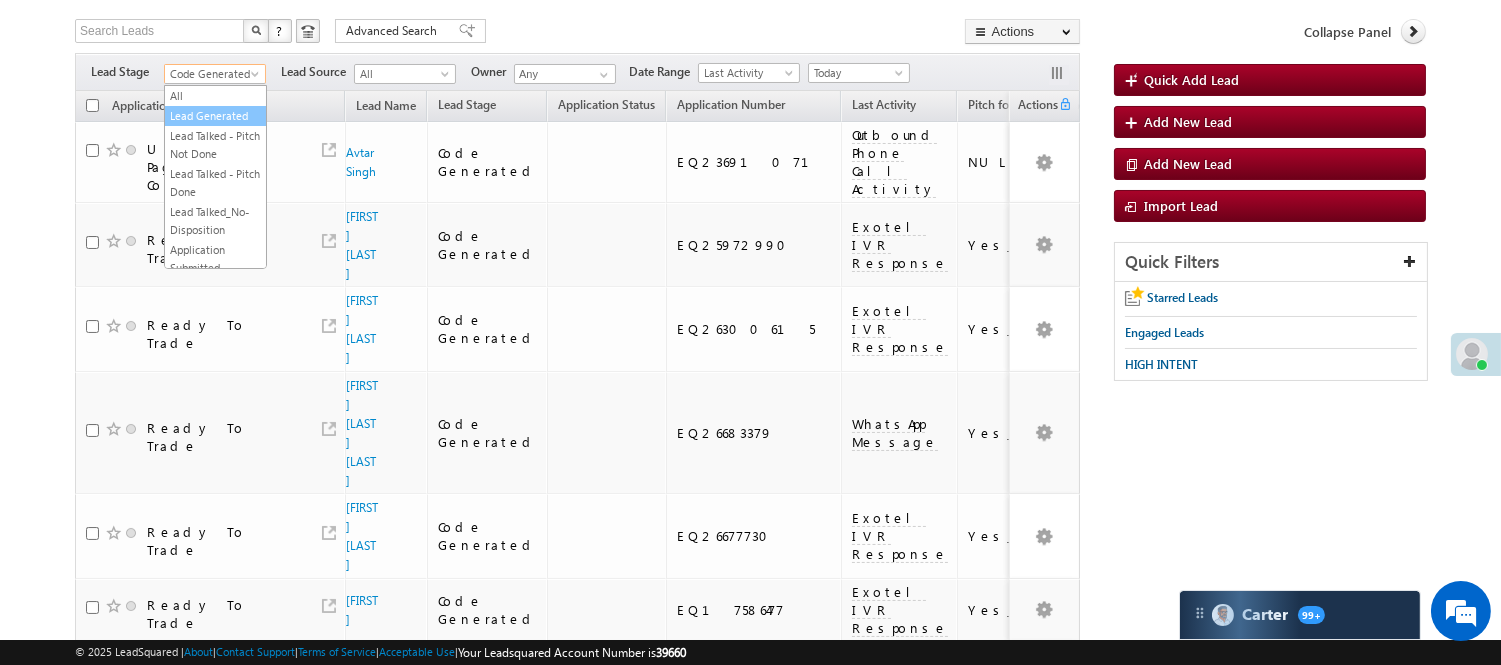 click on "Lead Generated" at bounding box center [215, 116] 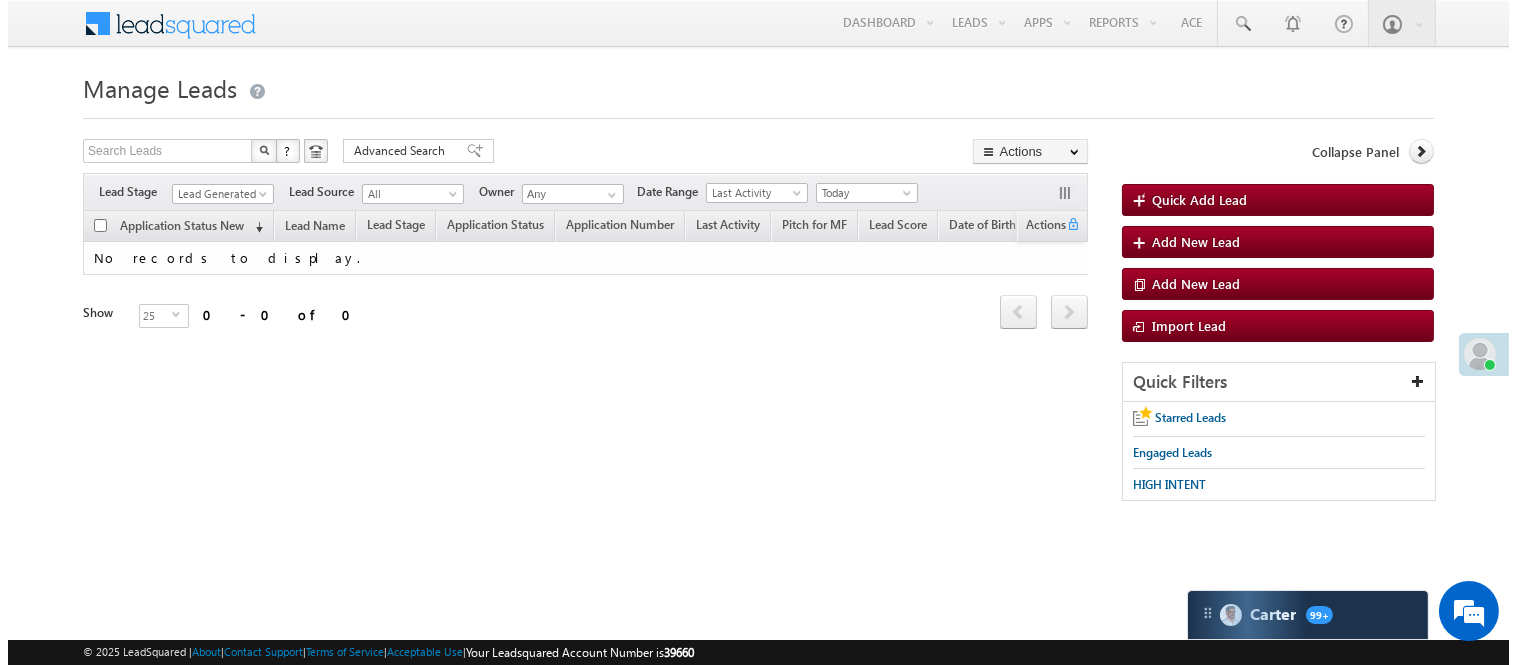 scroll, scrollTop: 0, scrollLeft: 0, axis: both 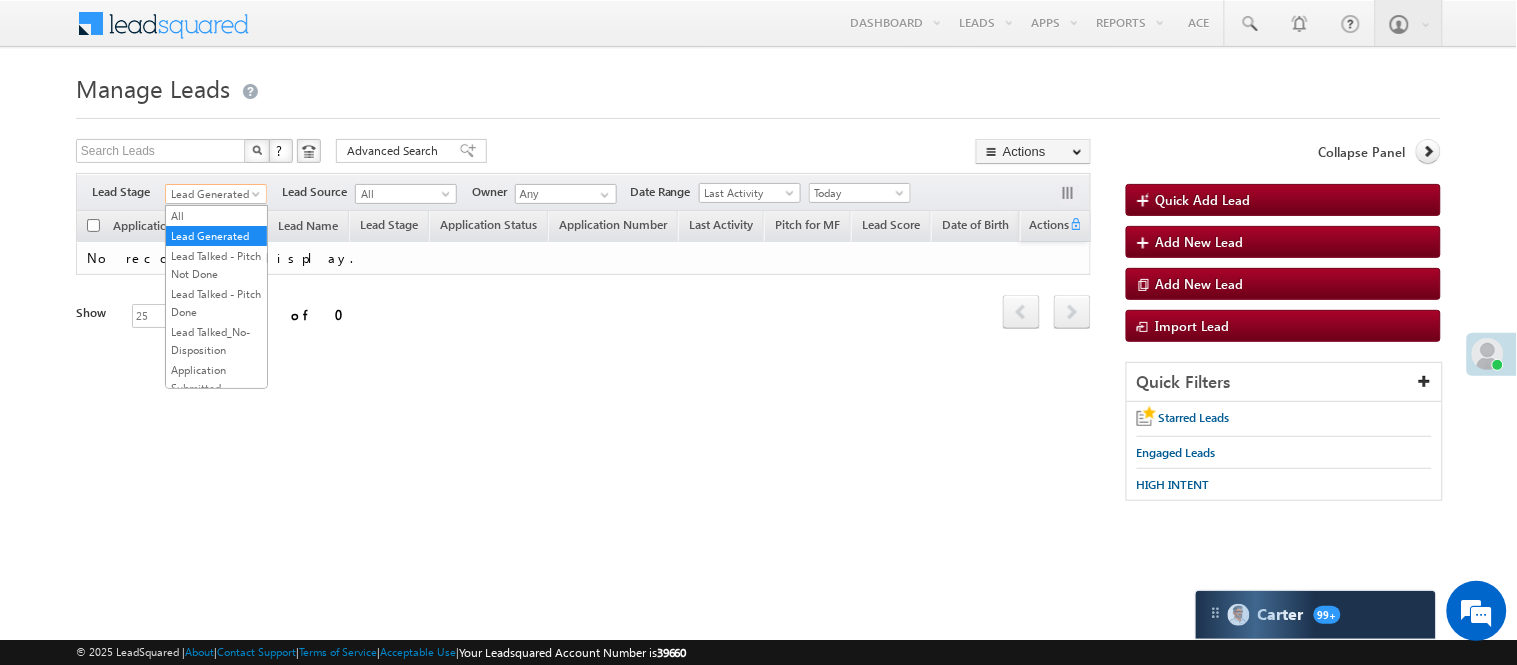 click on "Lead Generated" at bounding box center (213, 194) 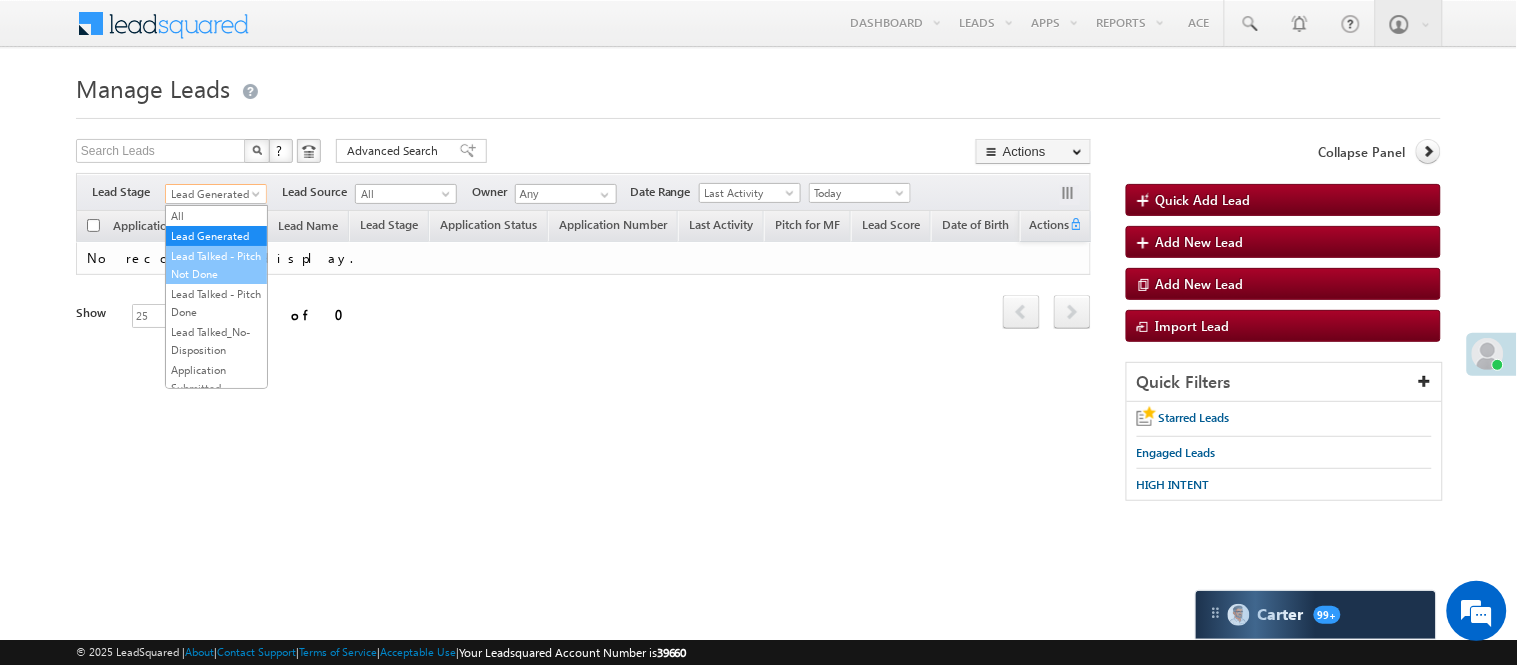 click on "Lead Talked - Pitch Not Done" at bounding box center [216, 265] 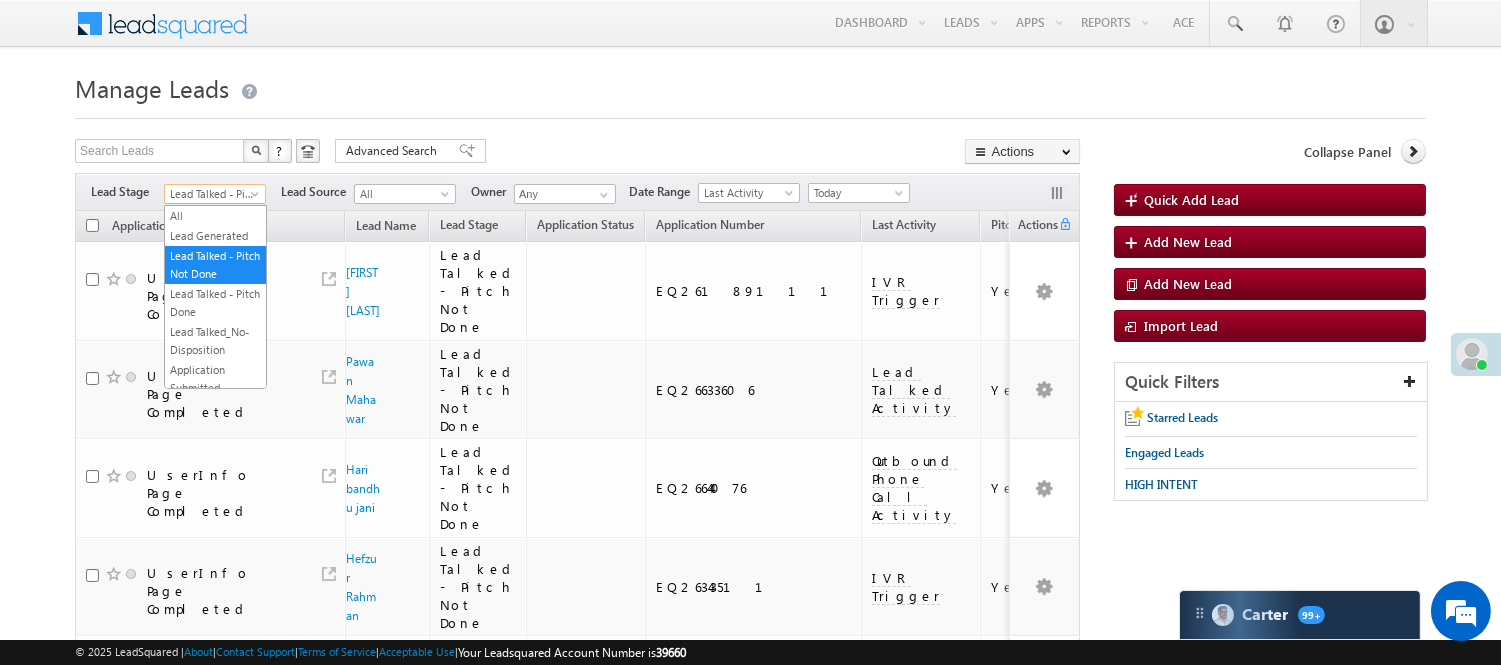 click on "Lead Talked - Pitch Not Done" at bounding box center (212, 194) 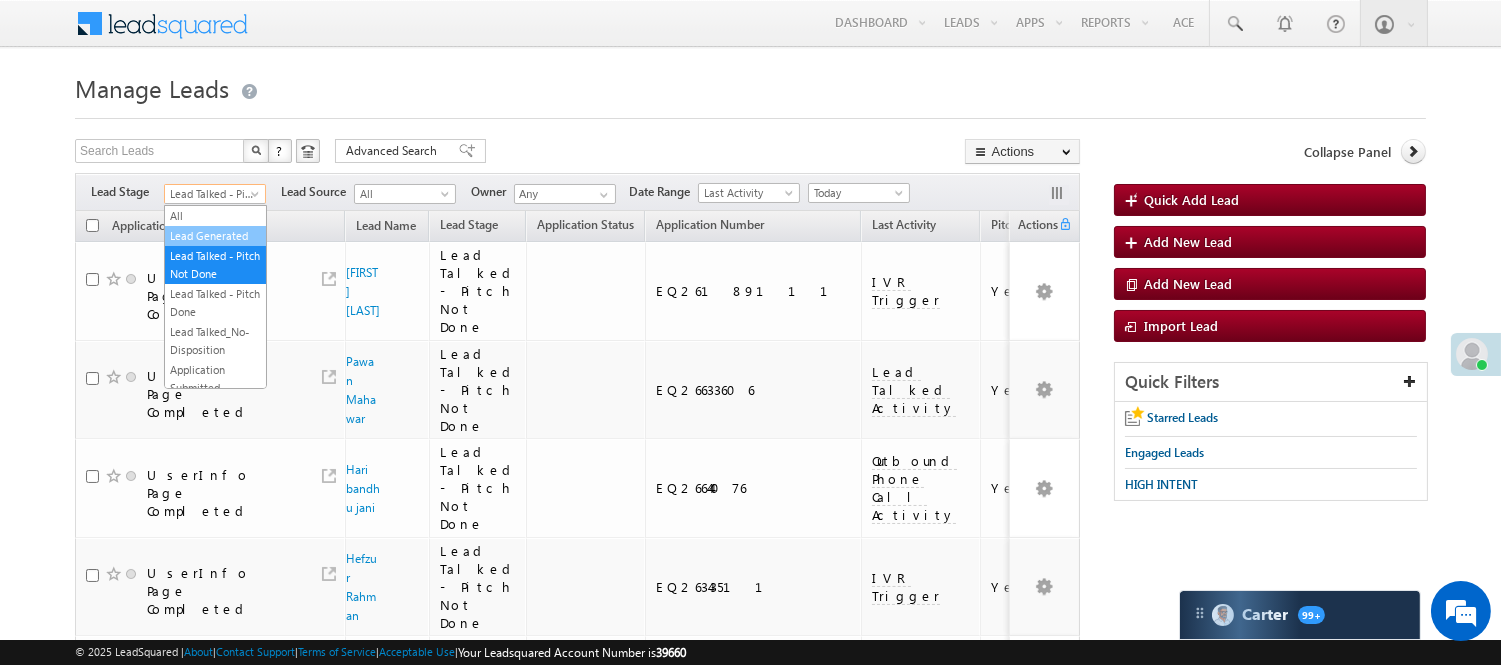 click on "Lead Generated" at bounding box center [215, 236] 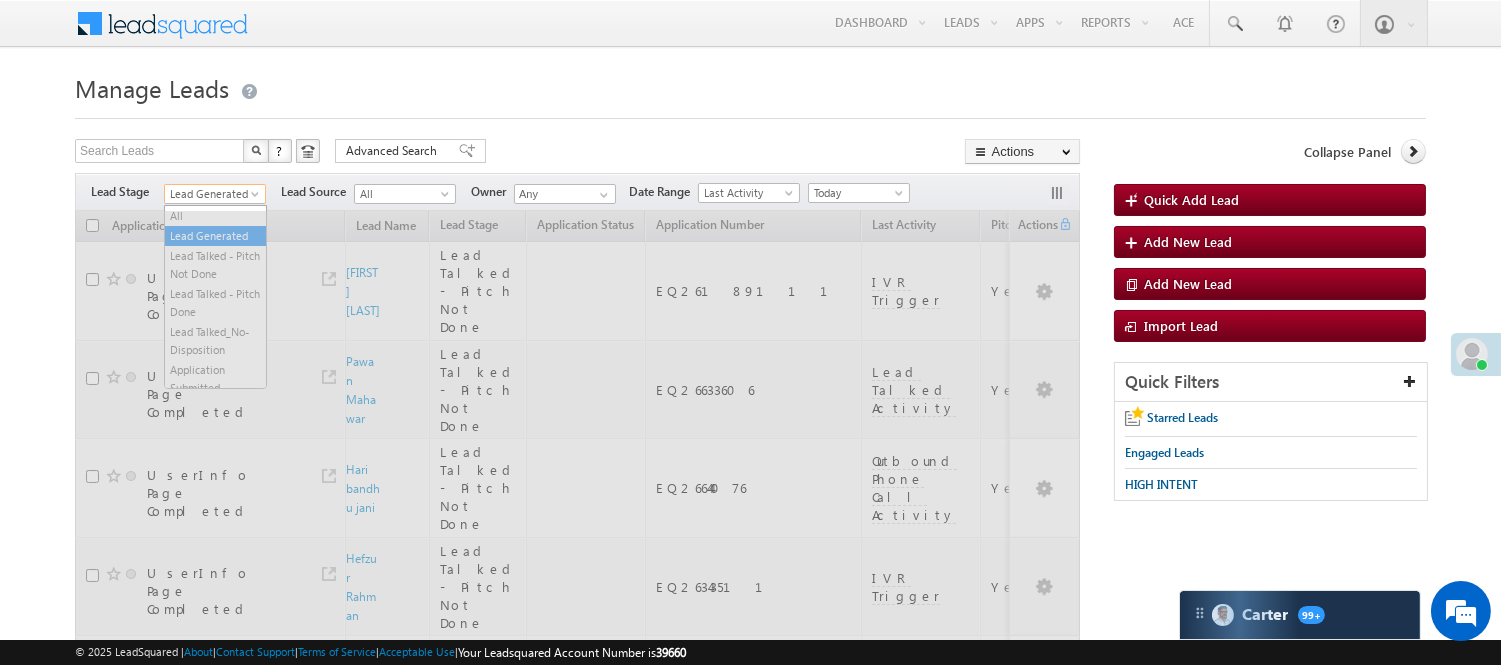 click on "Lead Generated" at bounding box center (212, 194) 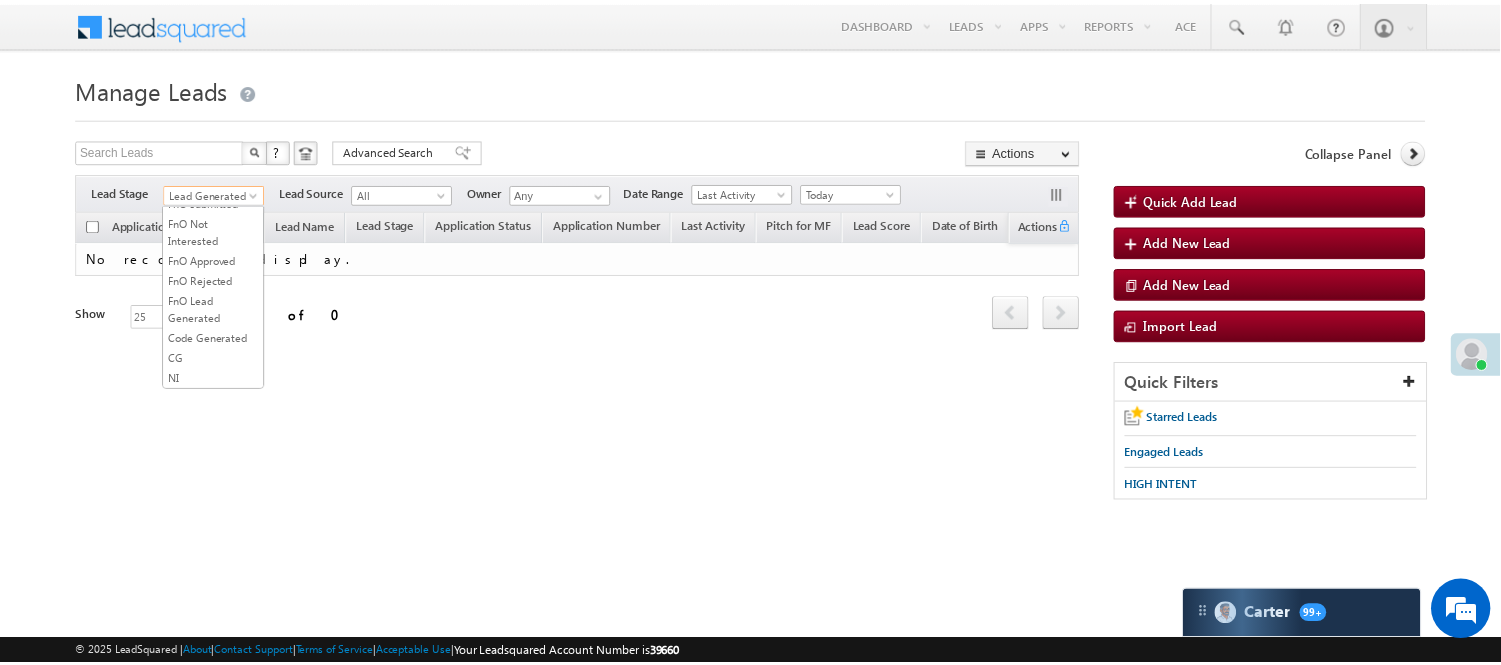 scroll, scrollTop: 274, scrollLeft: 0, axis: vertical 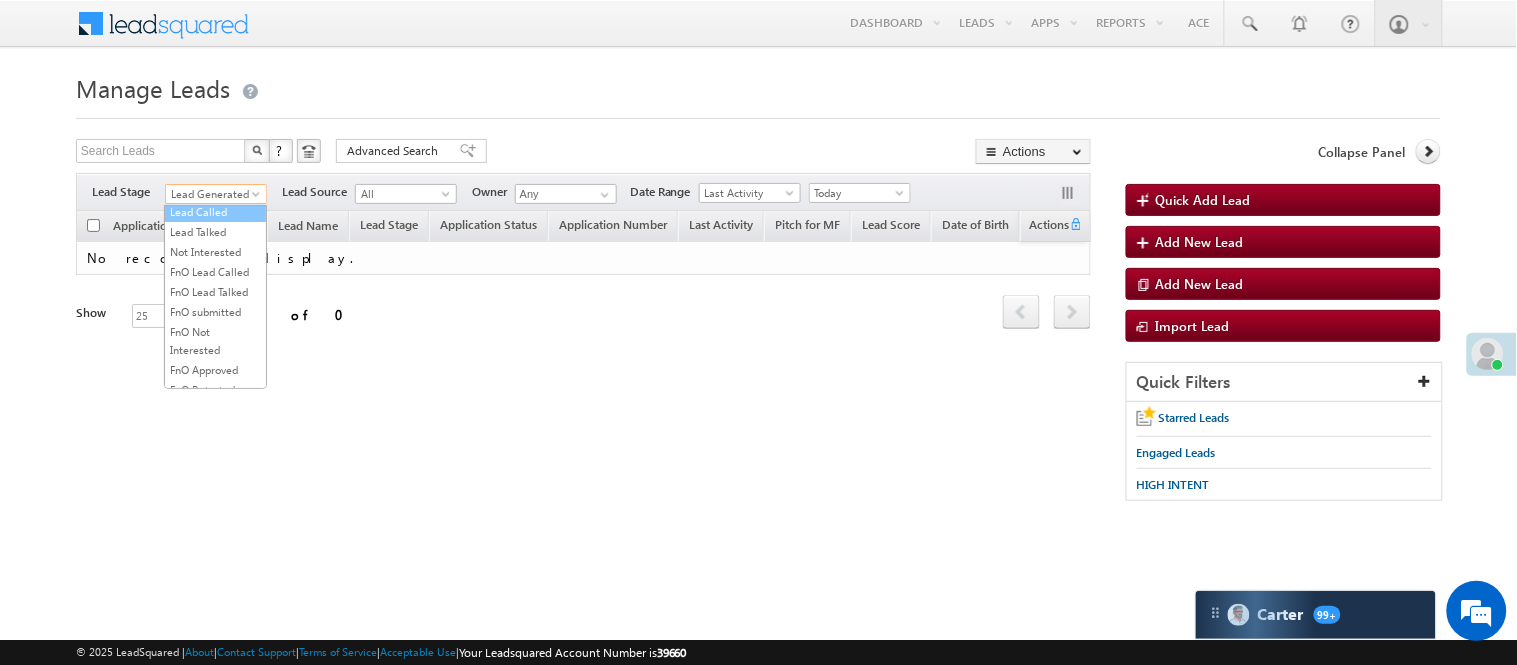 click on "Lead Called" at bounding box center [215, 212] 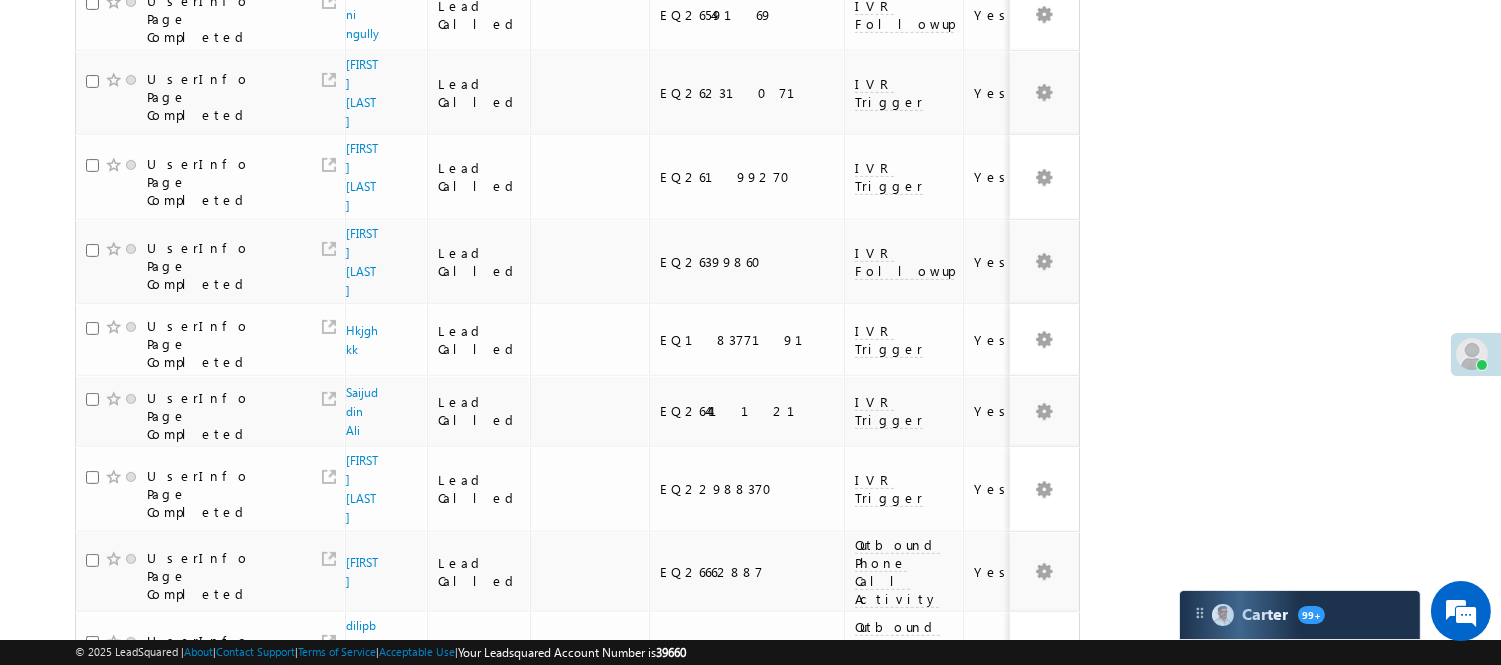 scroll, scrollTop: 1395, scrollLeft: 0, axis: vertical 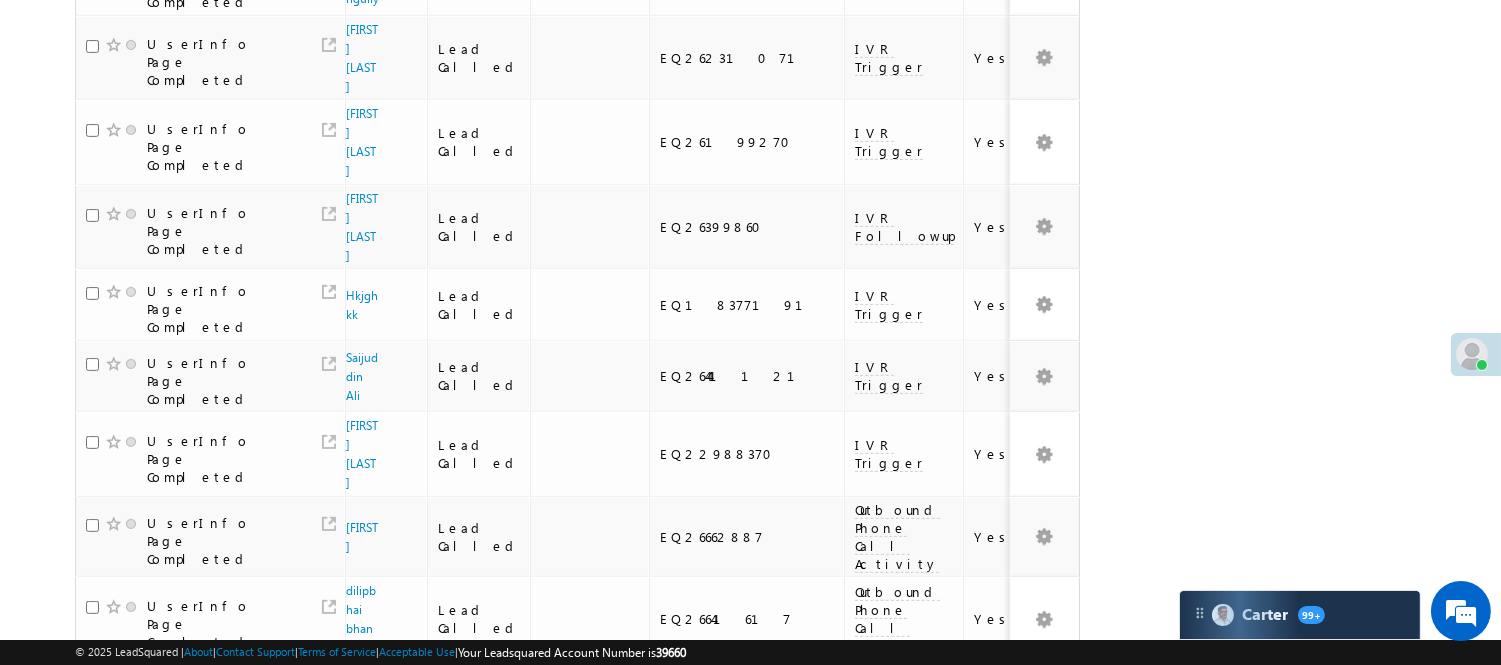 click on "3" at bounding box center [938, 907] 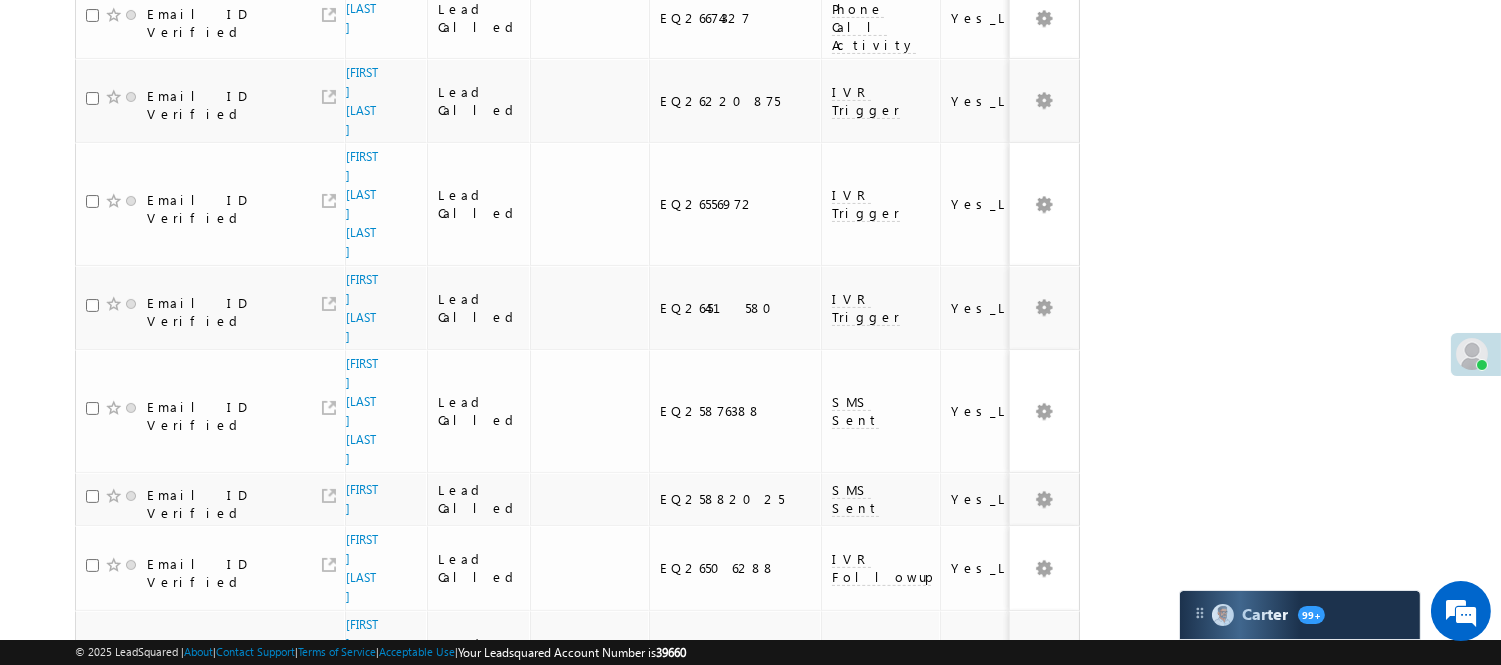 scroll, scrollTop: 1444, scrollLeft: 0, axis: vertical 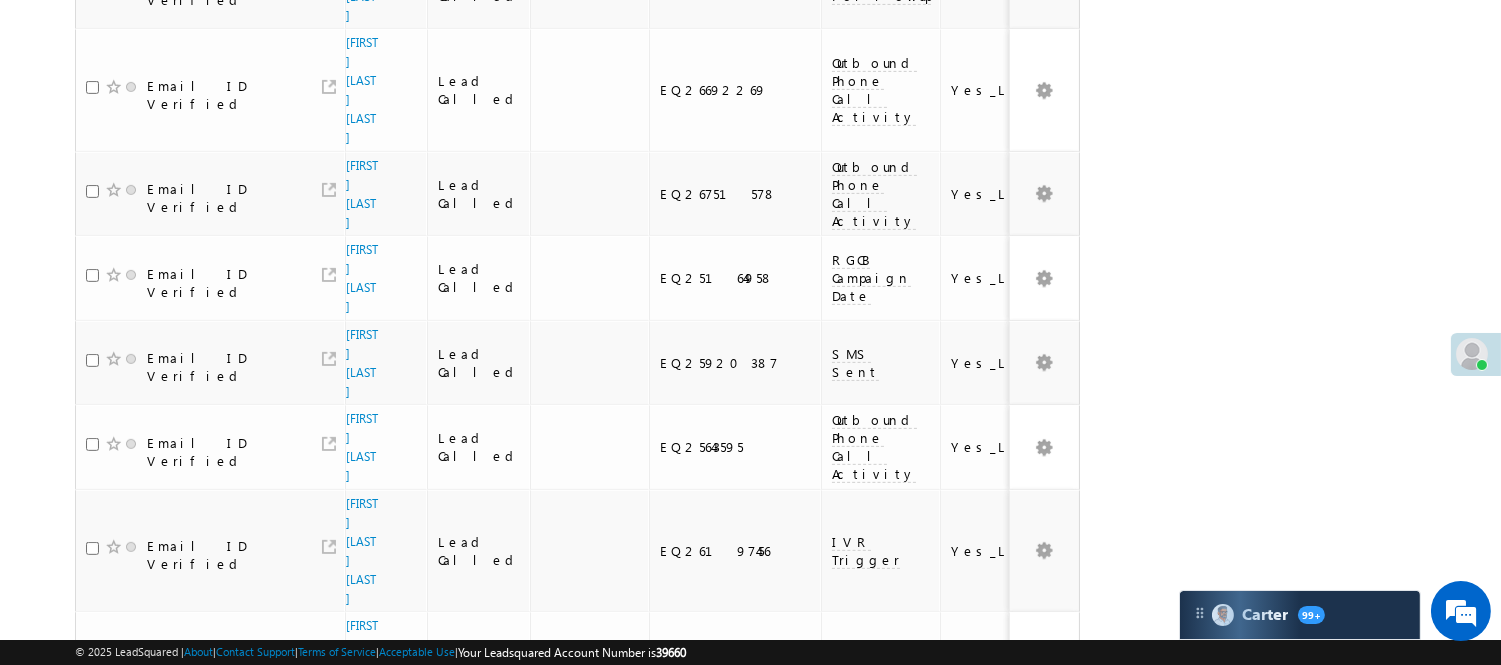 click on "4" at bounding box center [978, 1069] 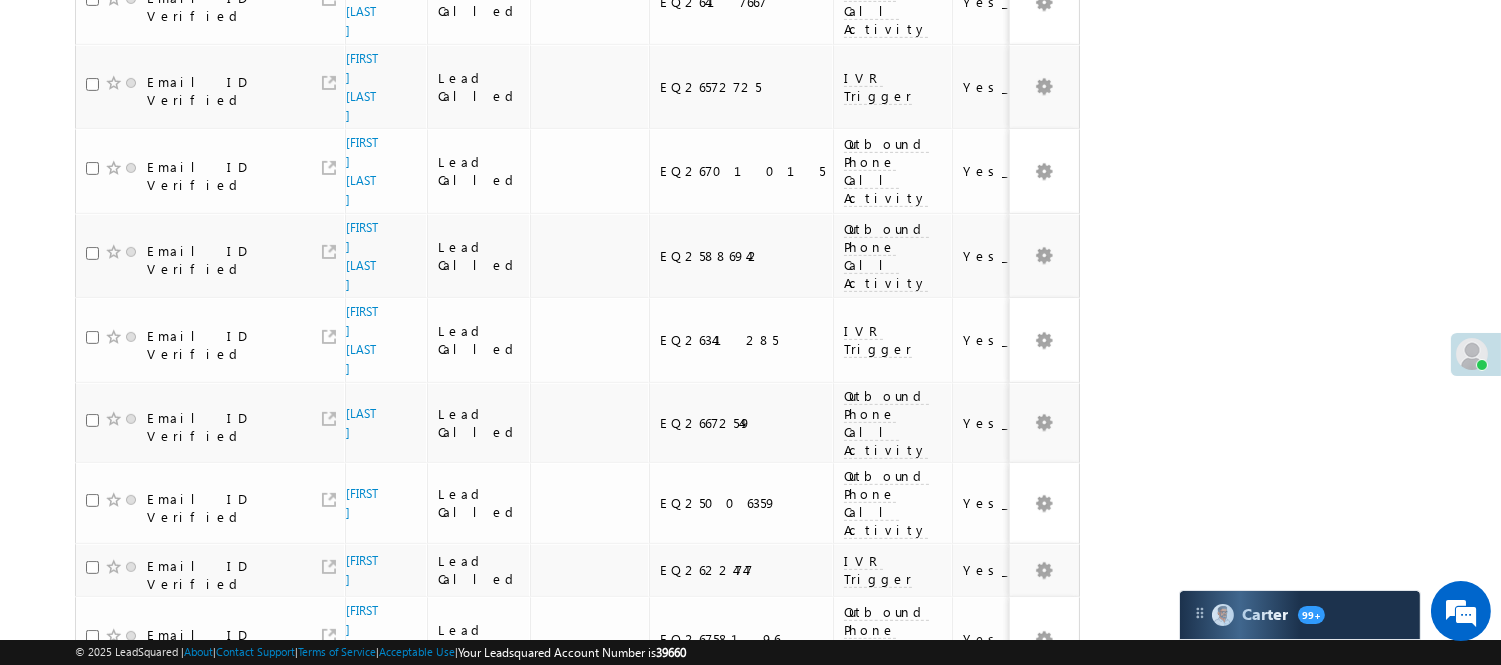 scroll, scrollTop: 1441, scrollLeft: 0, axis: vertical 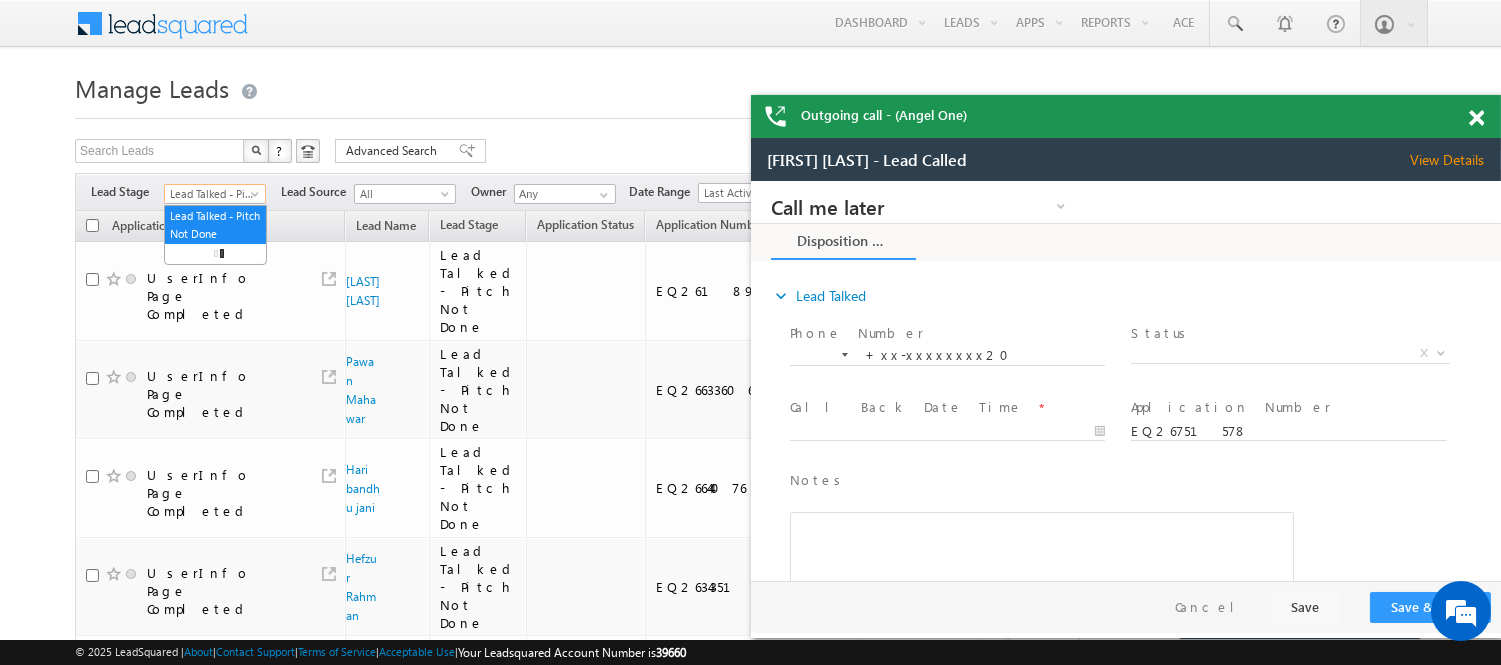click on "Lead Talked - Pitch Not Done" at bounding box center (212, 194) 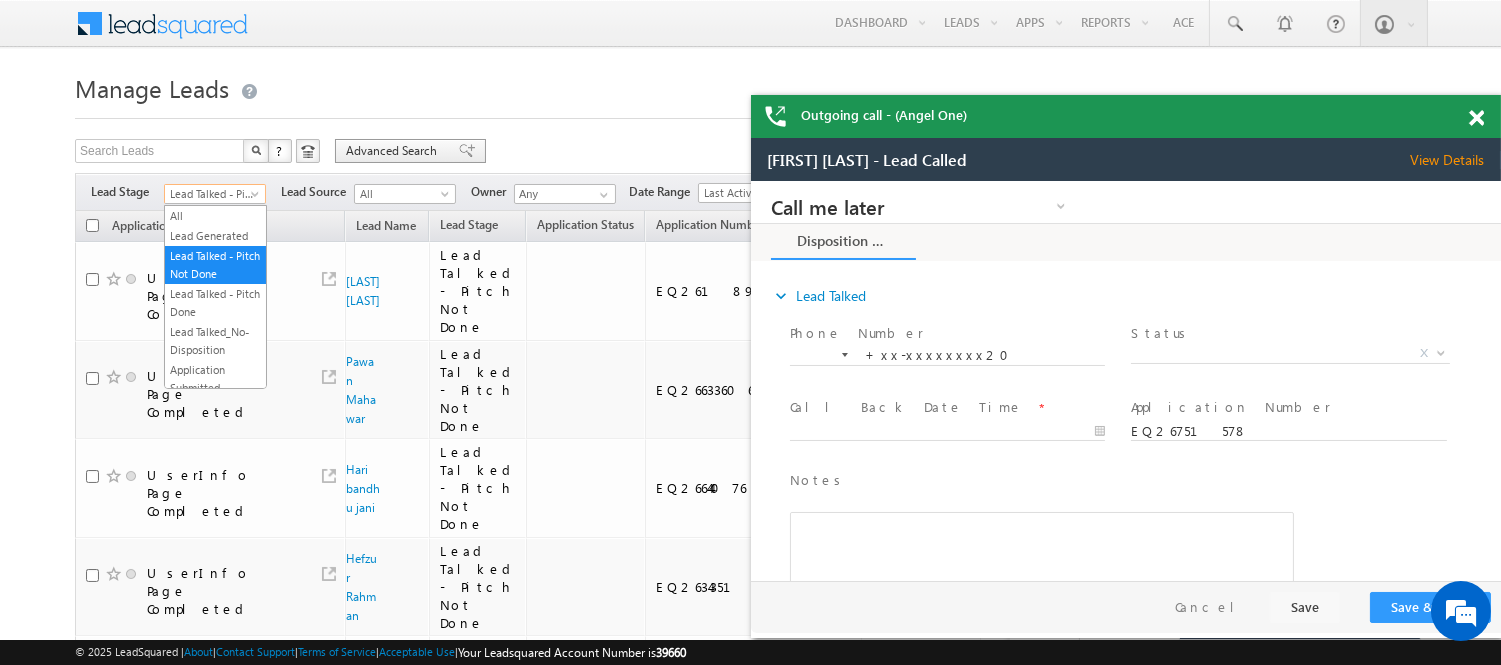 click on "Advanced Search" at bounding box center [394, 151] 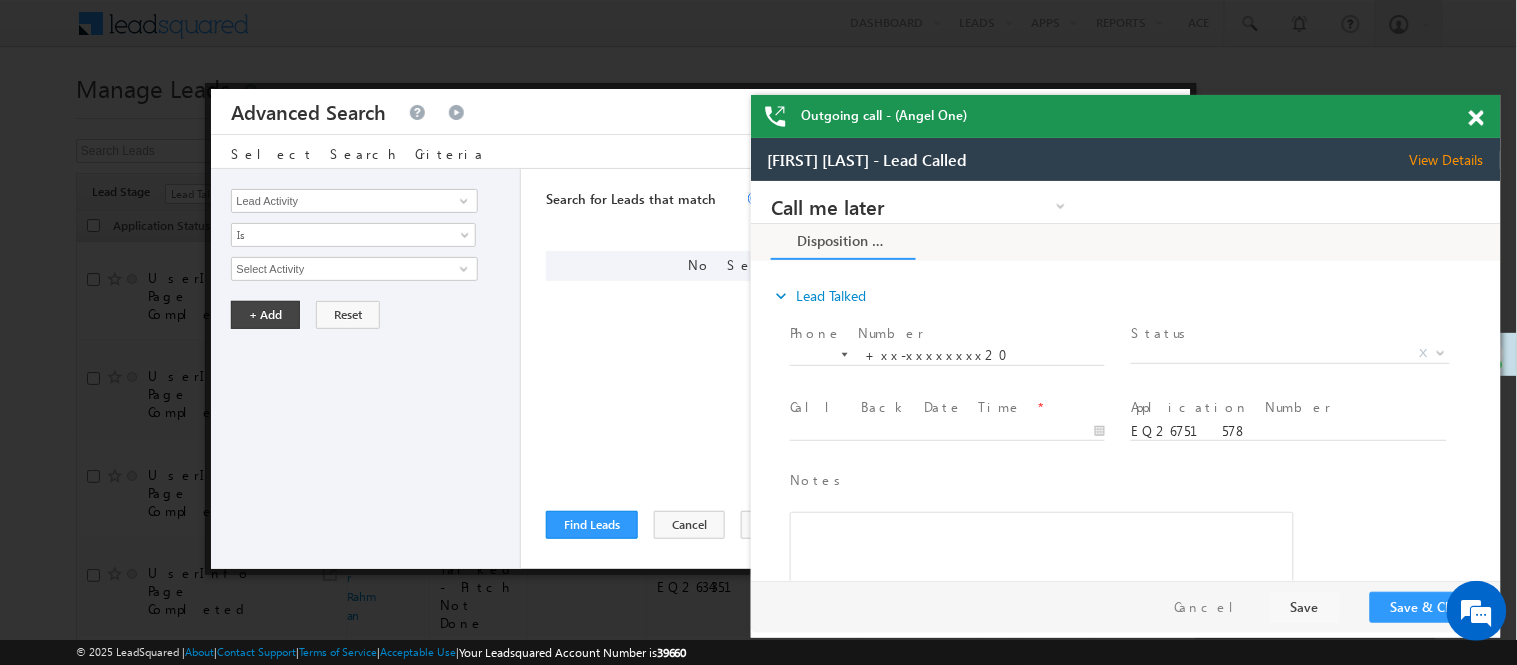 click at bounding box center (1476, 118) 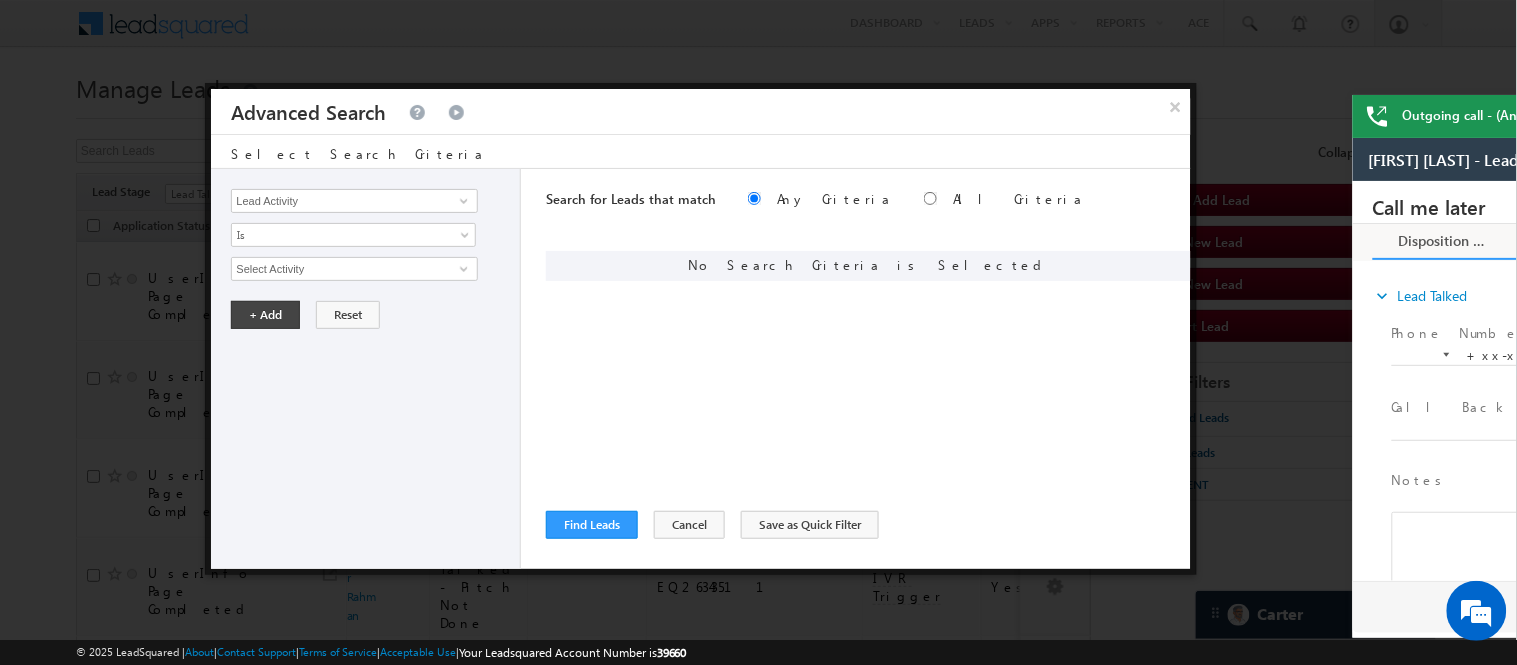 click on "Outgoing call -  (Angel One)
Menu
Nisha Anand Yadav
Nisha .Yada v@ang elbro king." at bounding box center (758, 1419) 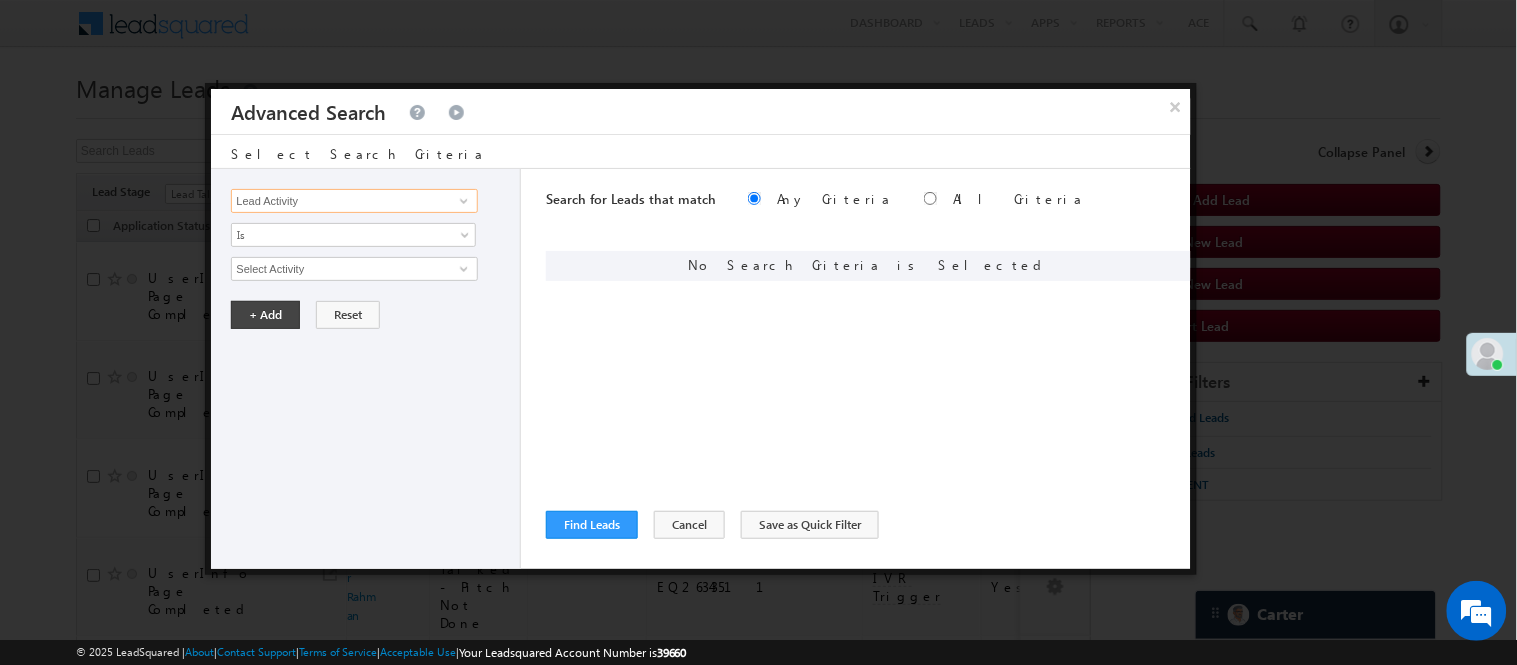 click on "Lead Activity" at bounding box center (354, 201) 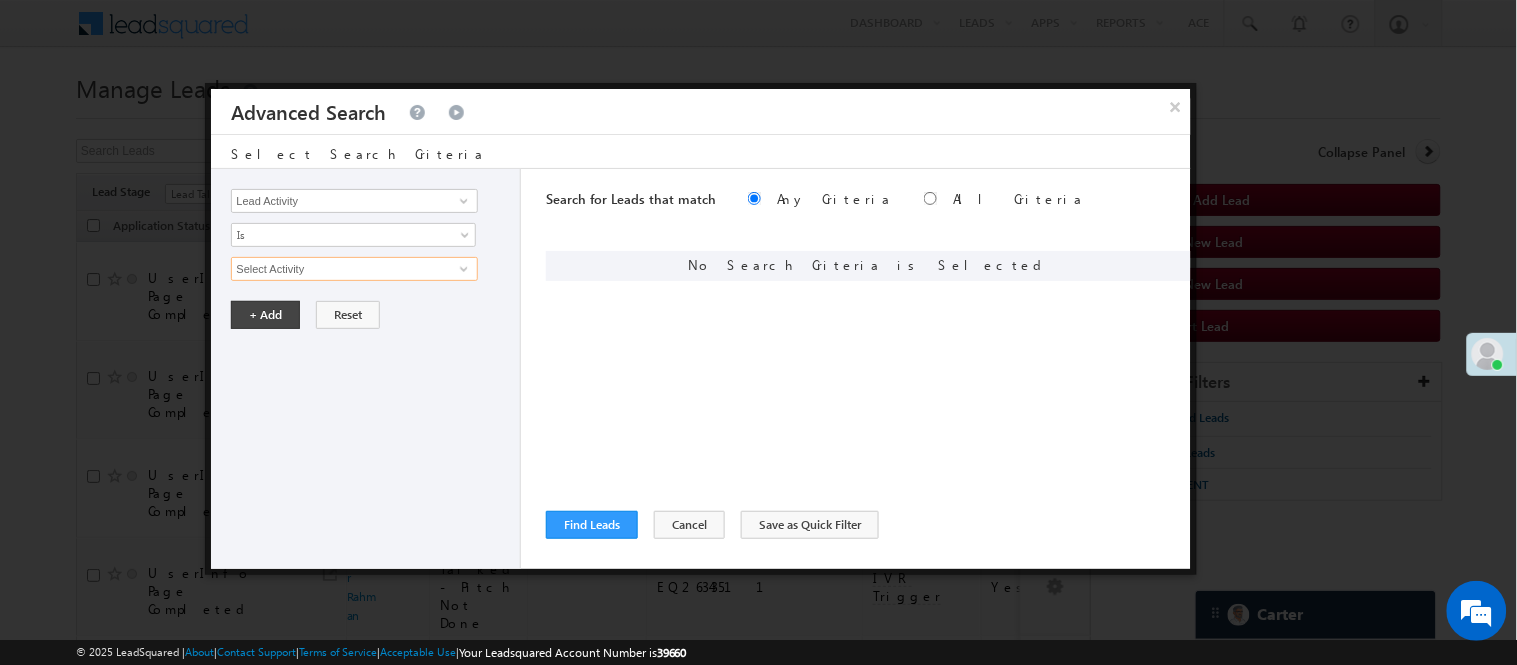 click on "Select Activity" at bounding box center [354, 269] 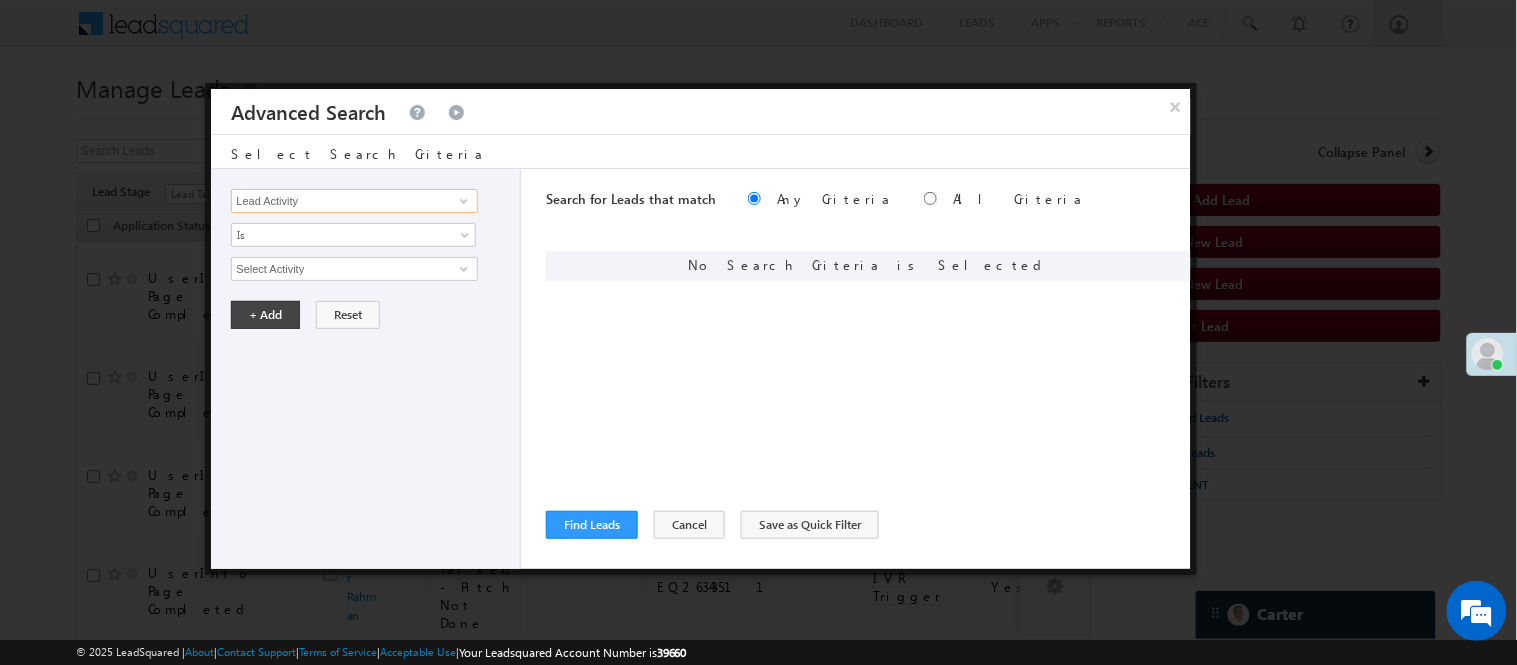 click on "Lead Activity" at bounding box center (354, 201) 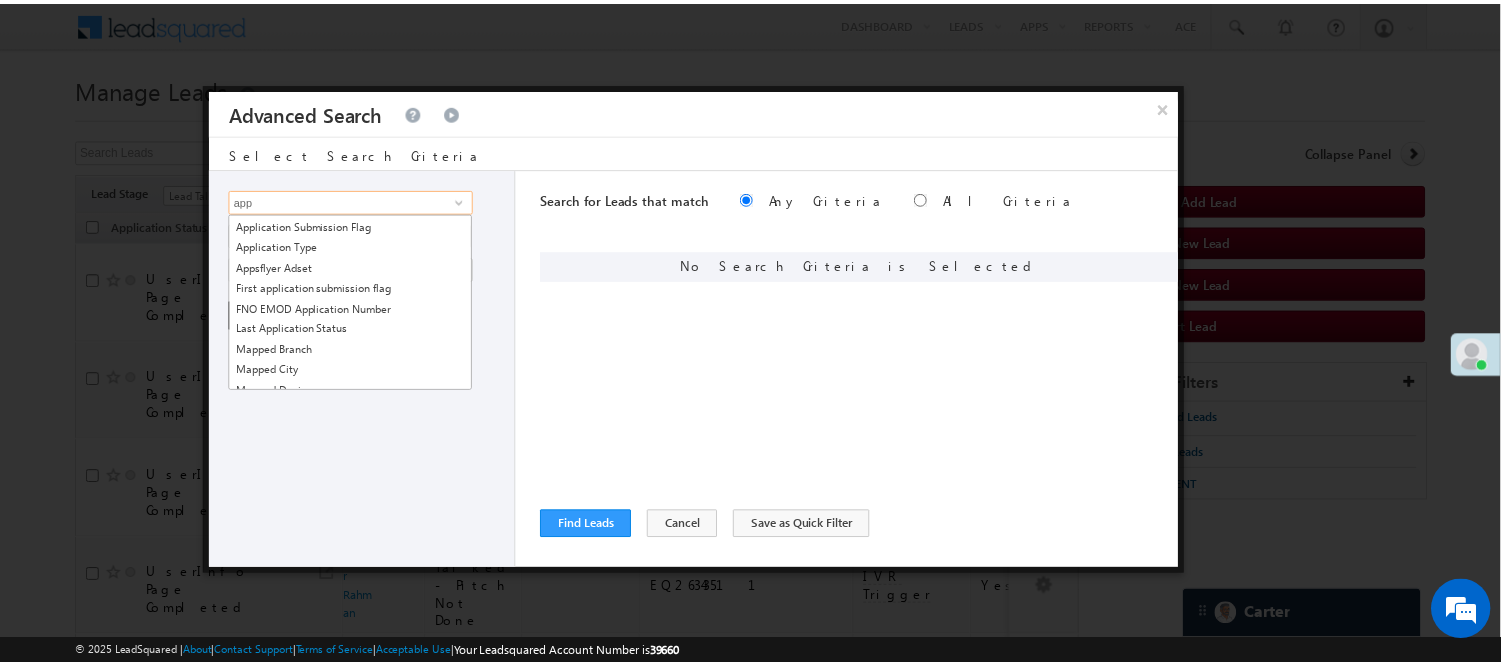 scroll, scrollTop: 214, scrollLeft: 0, axis: vertical 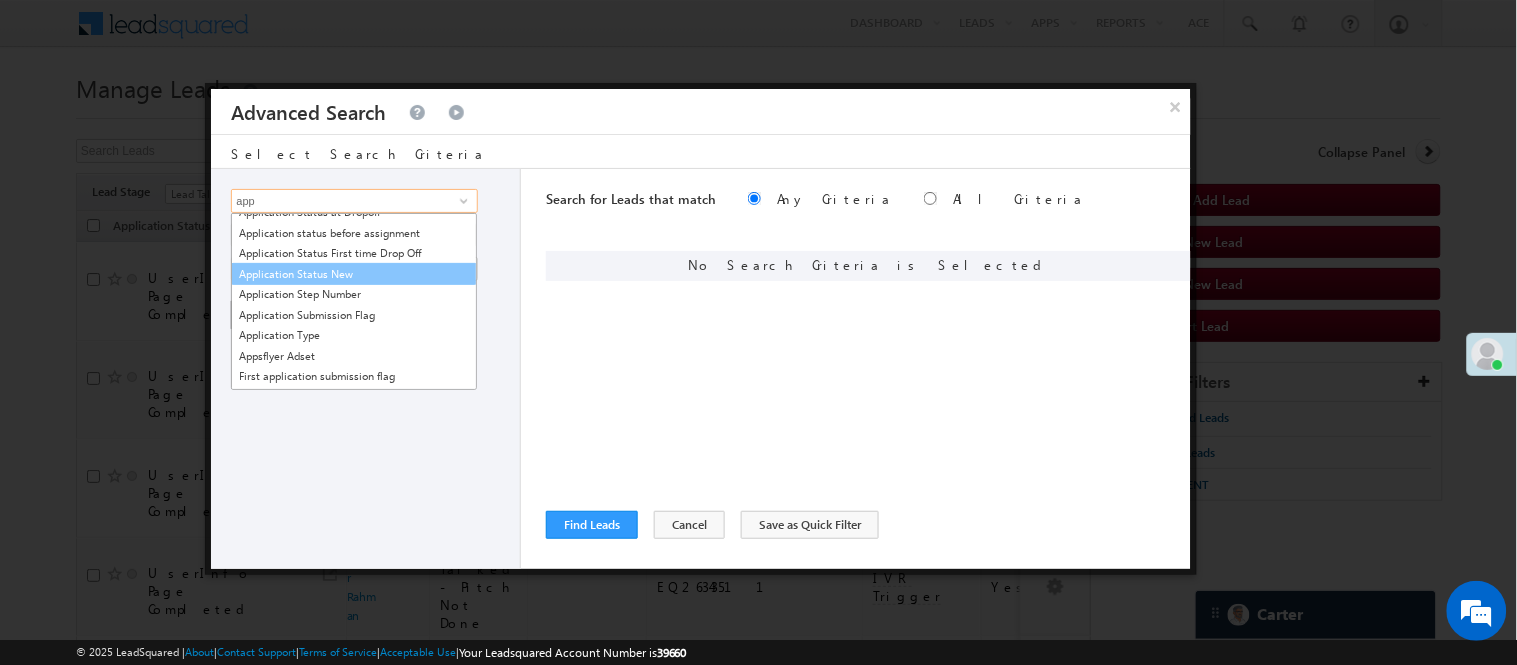 click on "Application Status New" at bounding box center (354, 274) 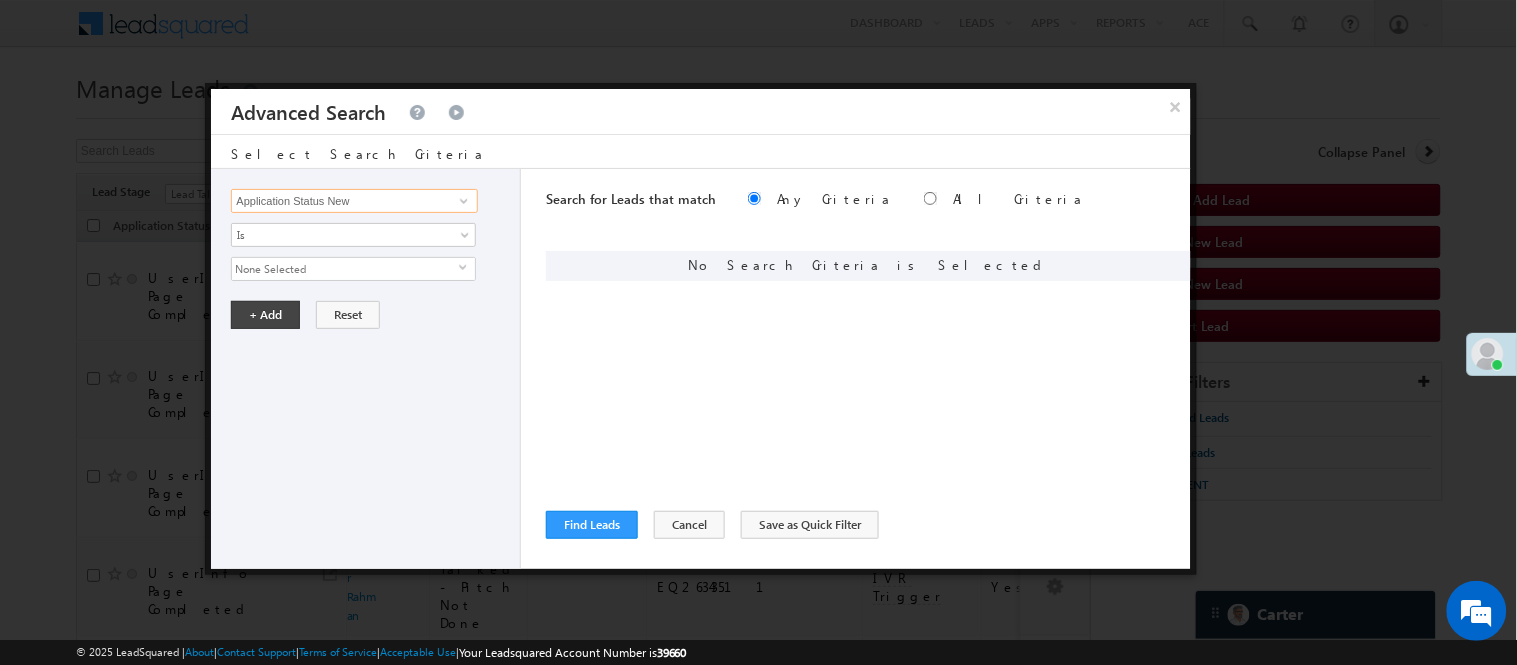 type on "Application Status New" 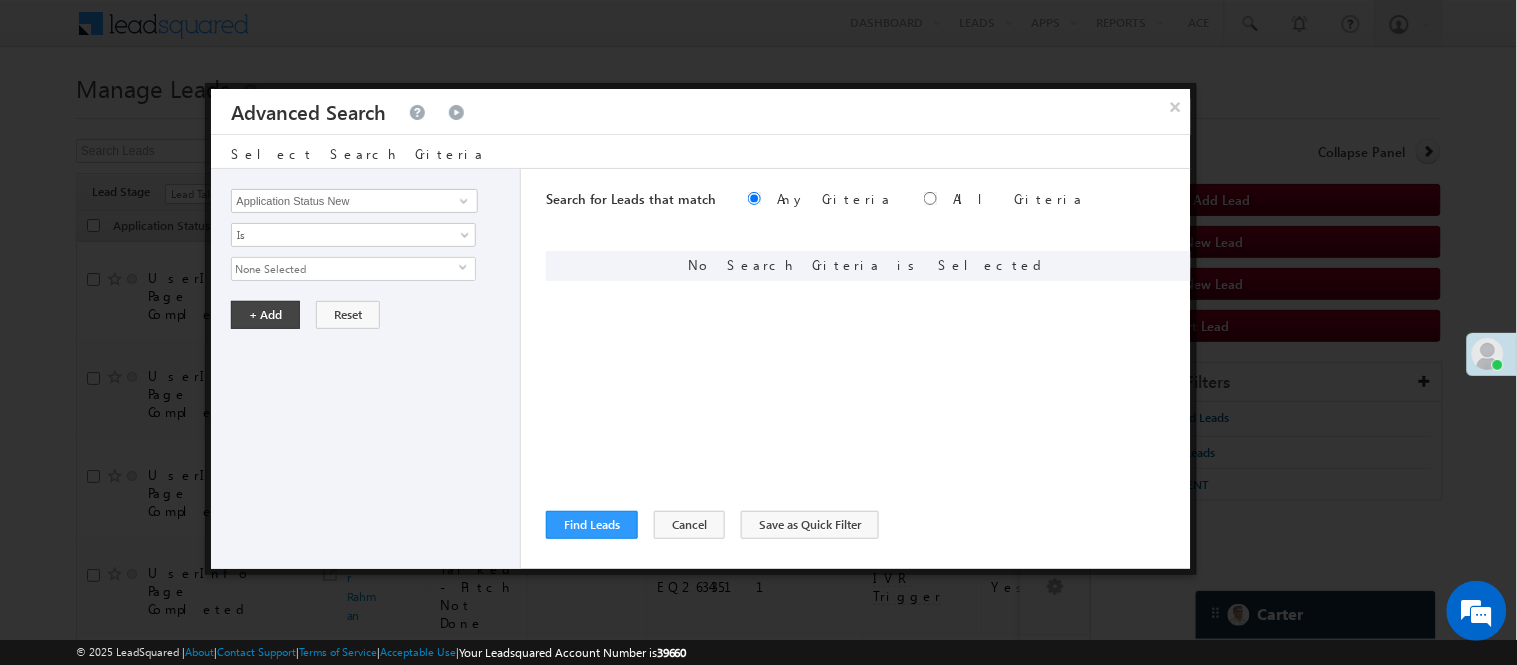 click on "None Selected" at bounding box center (345, 269) 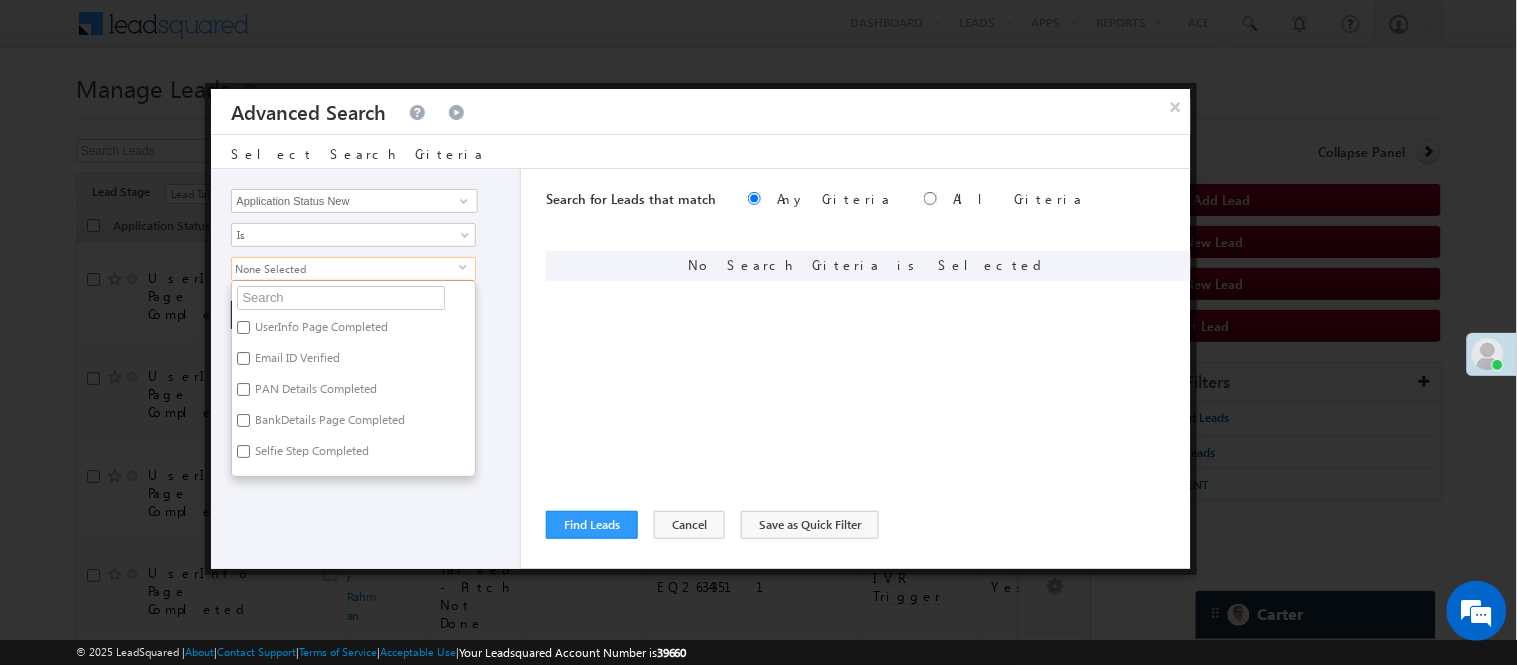 click on "PAN Details Completed" at bounding box center (314, 392) 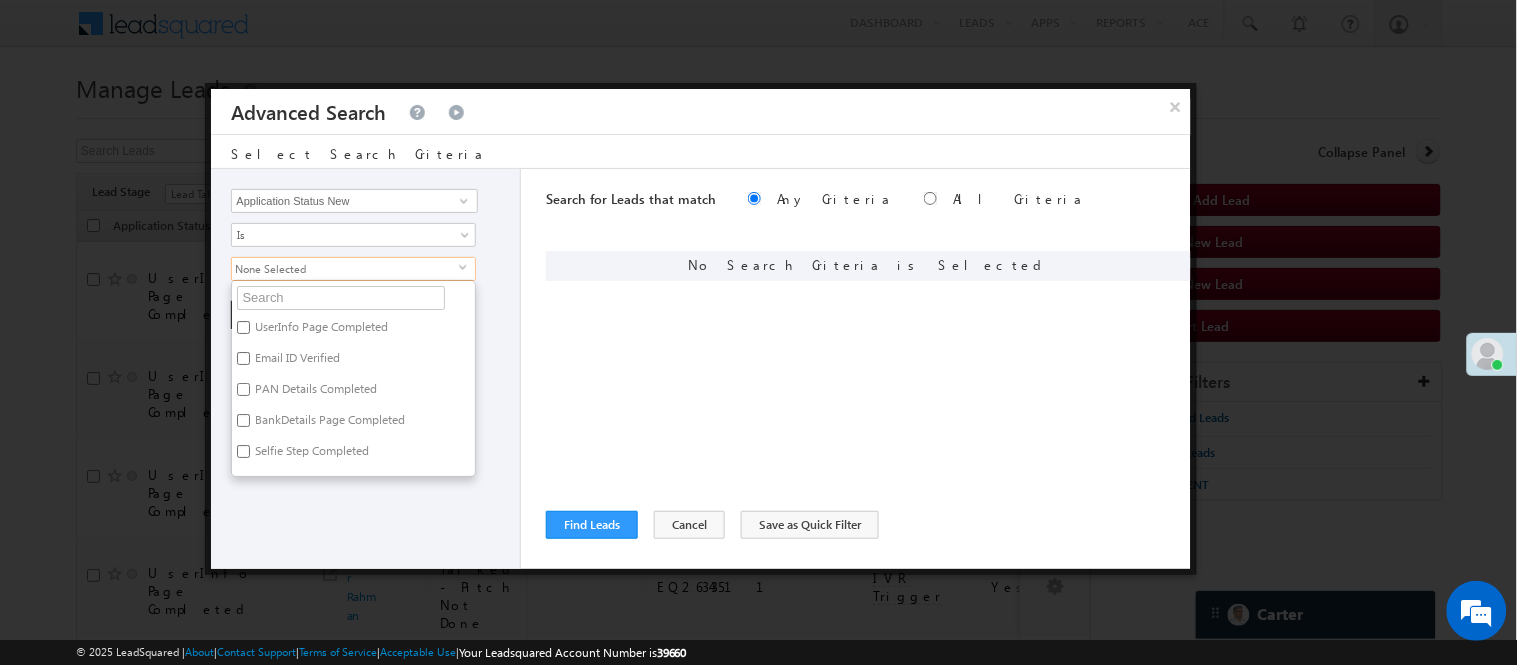 click on "PAN Details Completed" at bounding box center [243, 389] 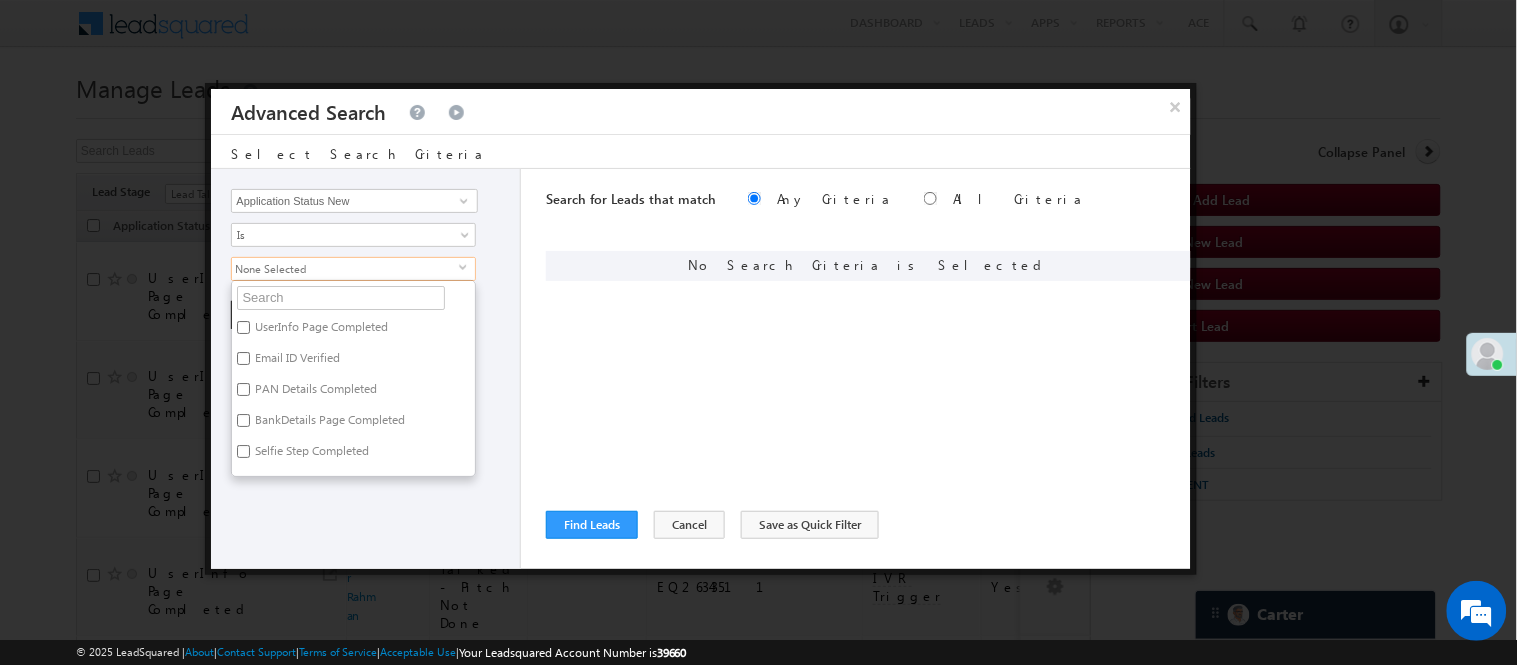 checkbox on "true" 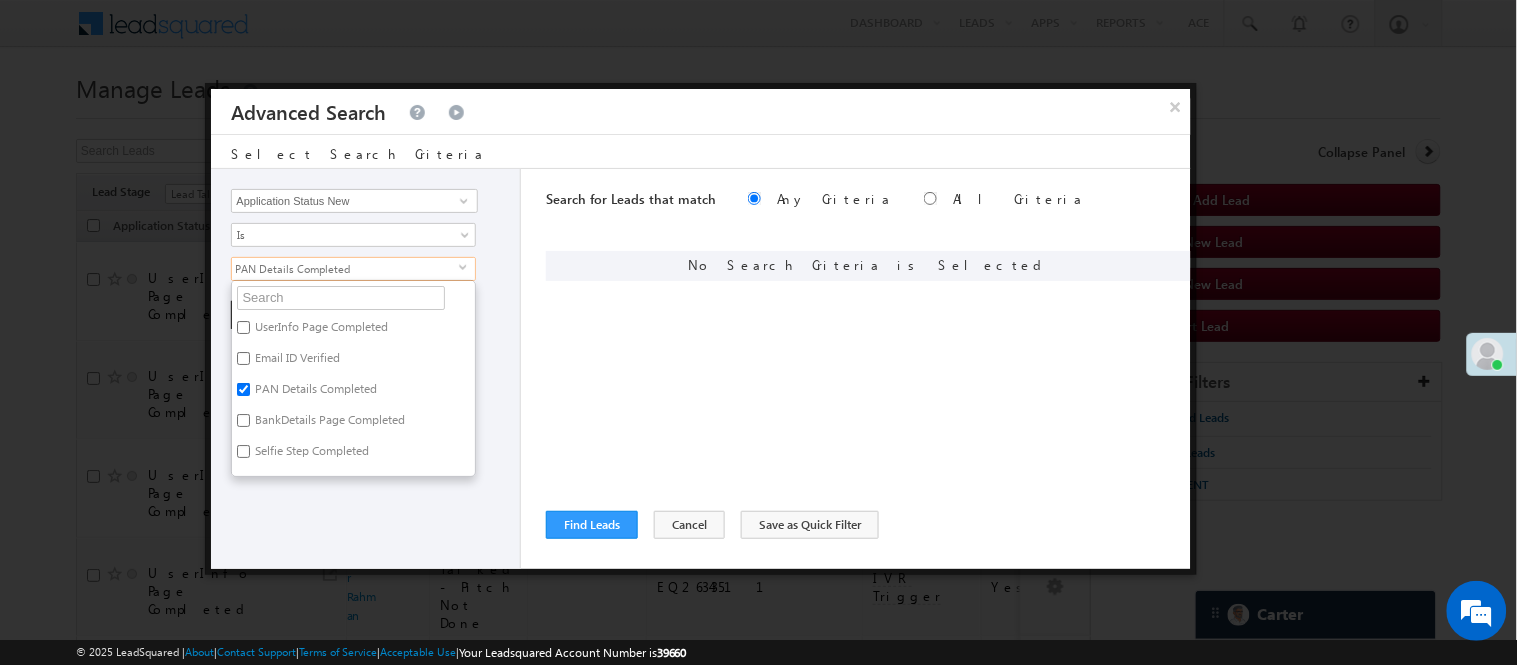 click on "BankDetails Page Completed" at bounding box center (328, 423) 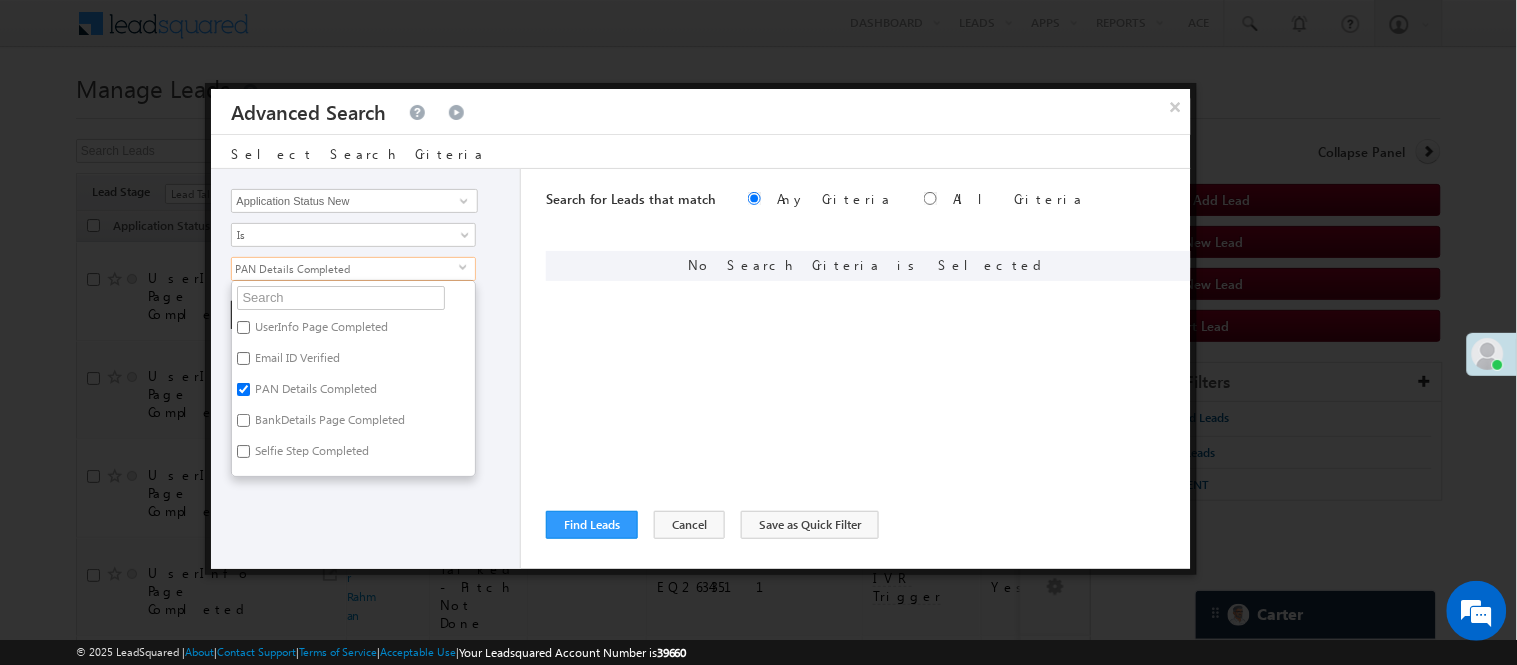 click on "BankDetails Page Completed" at bounding box center (243, 420) 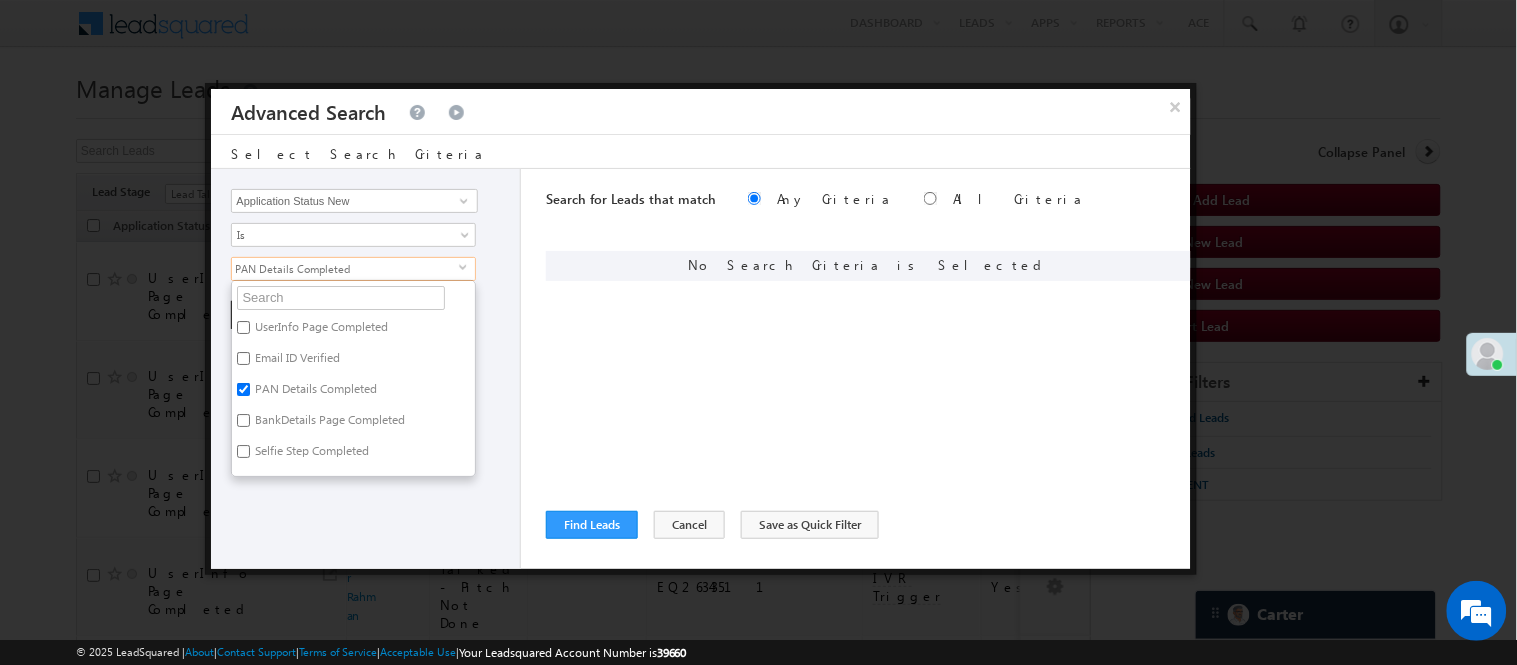 checkbox on "true" 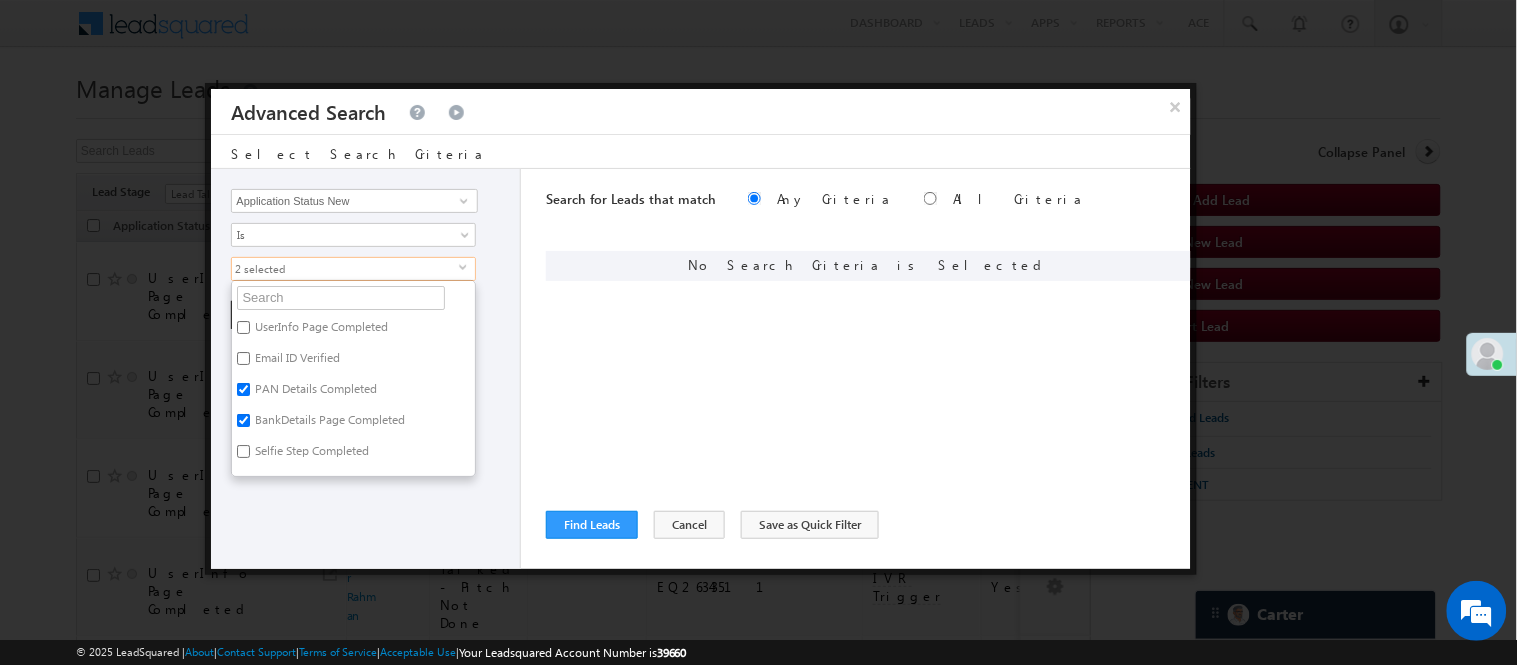 click on "Lead Activity Task Sales Group  Prospect Id  WA Last Message Timestamp 4th Day Disposition Aadhaar_MobileLinked Account Application Status Activation_Score Age Bucket AI_ML AngelCode App Download App Download Date App Status Compare Application Number Application Owner Application Source Application Status  Application Status at Assignment Application Status at Dropoff Application status before assignment  Application Status First time Drop Off  Application Status New Application Step Number Application Submission Flag Application Type Appsflyer Adset Area Manager Name Assignment Date Assignment Quota Assignment Status Attempt counter post coding  BO Branch Browser Call Back Counter Call back Date & Time Call Back Requested Created At Call Back Requested on  Call Back Requested Slot Call Duration Call Later Overall Counter Call Later_Insurance call back date Callid Campaign Call Counter Campaign Date Campaign flag for smart view Campaign Talktime counter Campaign Trade Date Is" at bounding box center (366, 369) 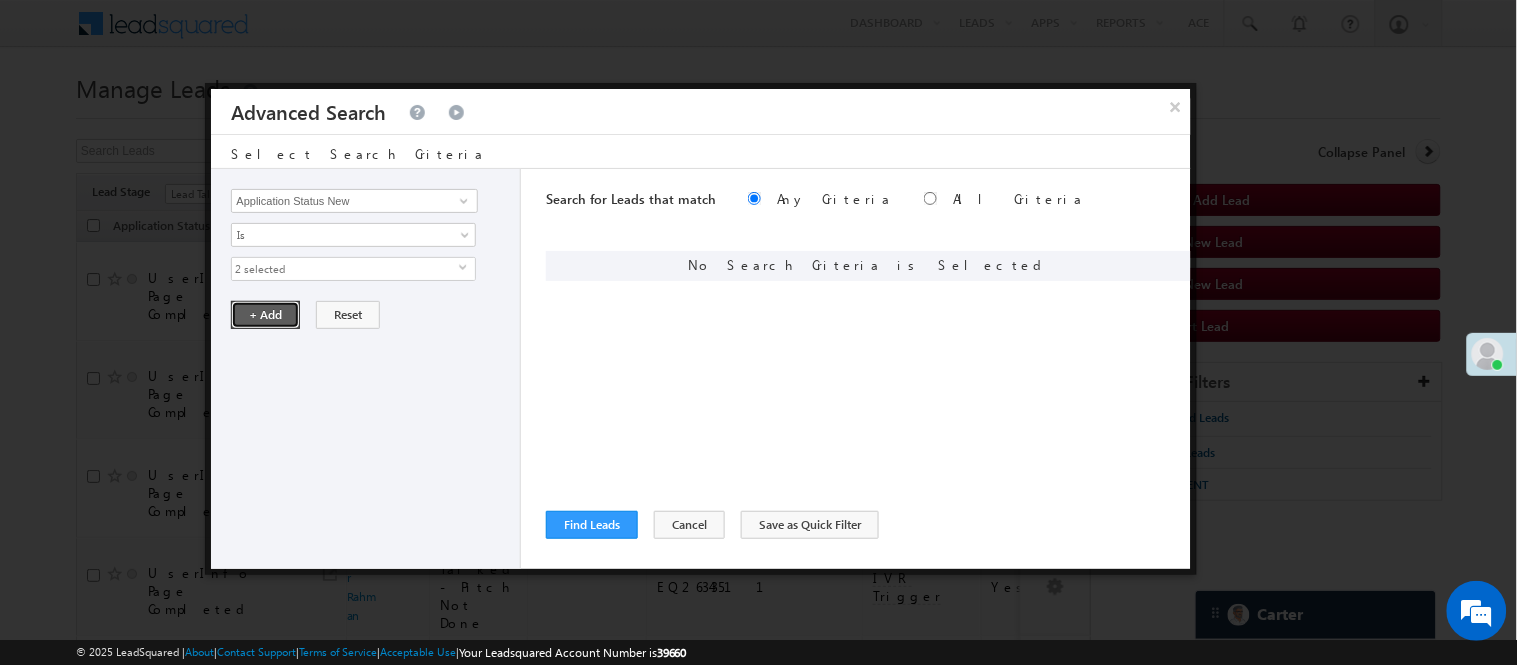 click on "+ Add" at bounding box center [265, 315] 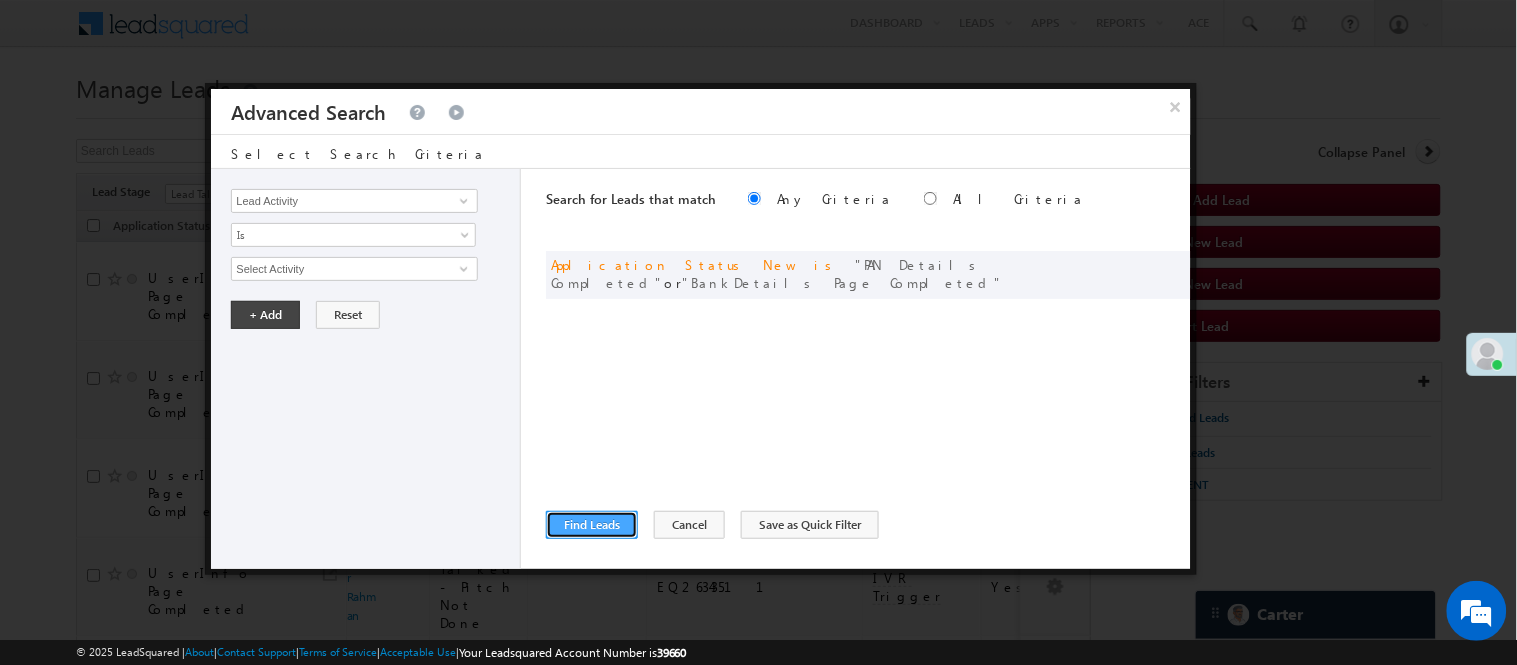 click on "Find Leads" at bounding box center (592, 525) 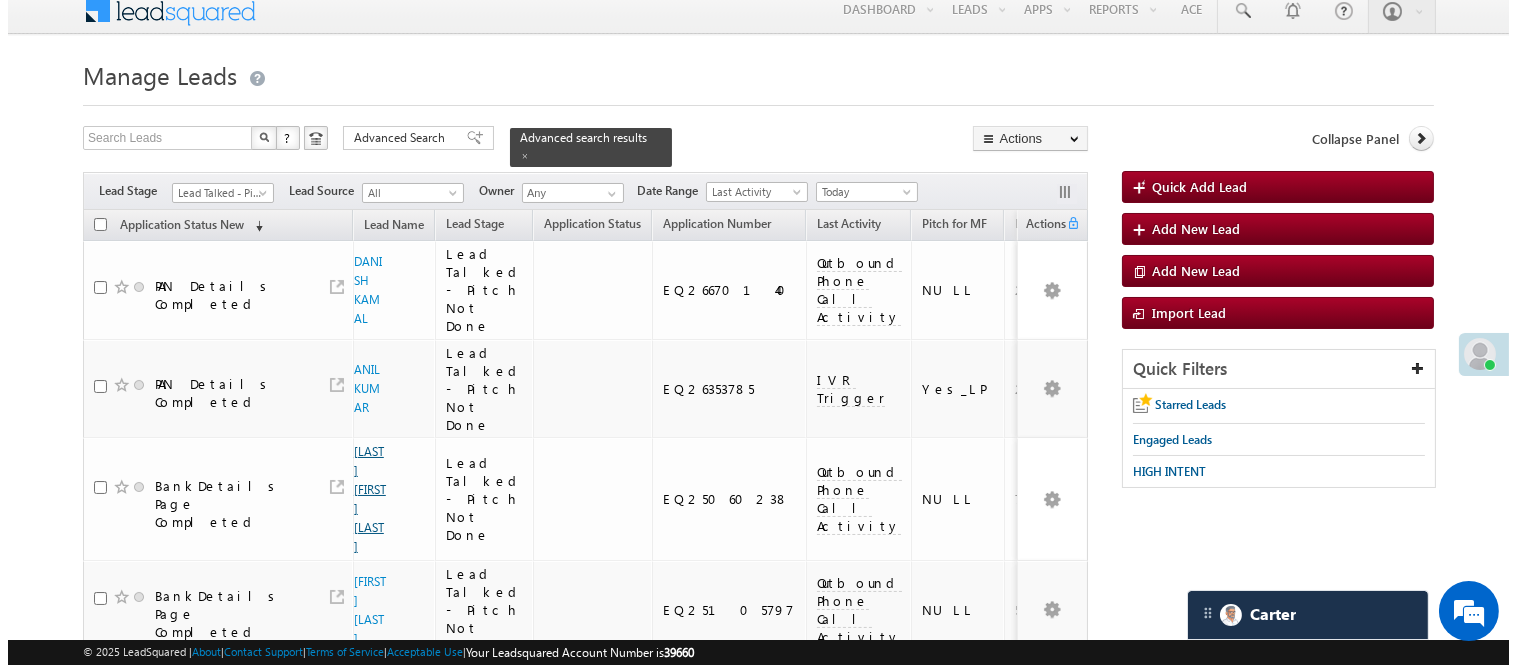 scroll, scrollTop: 0, scrollLeft: 0, axis: both 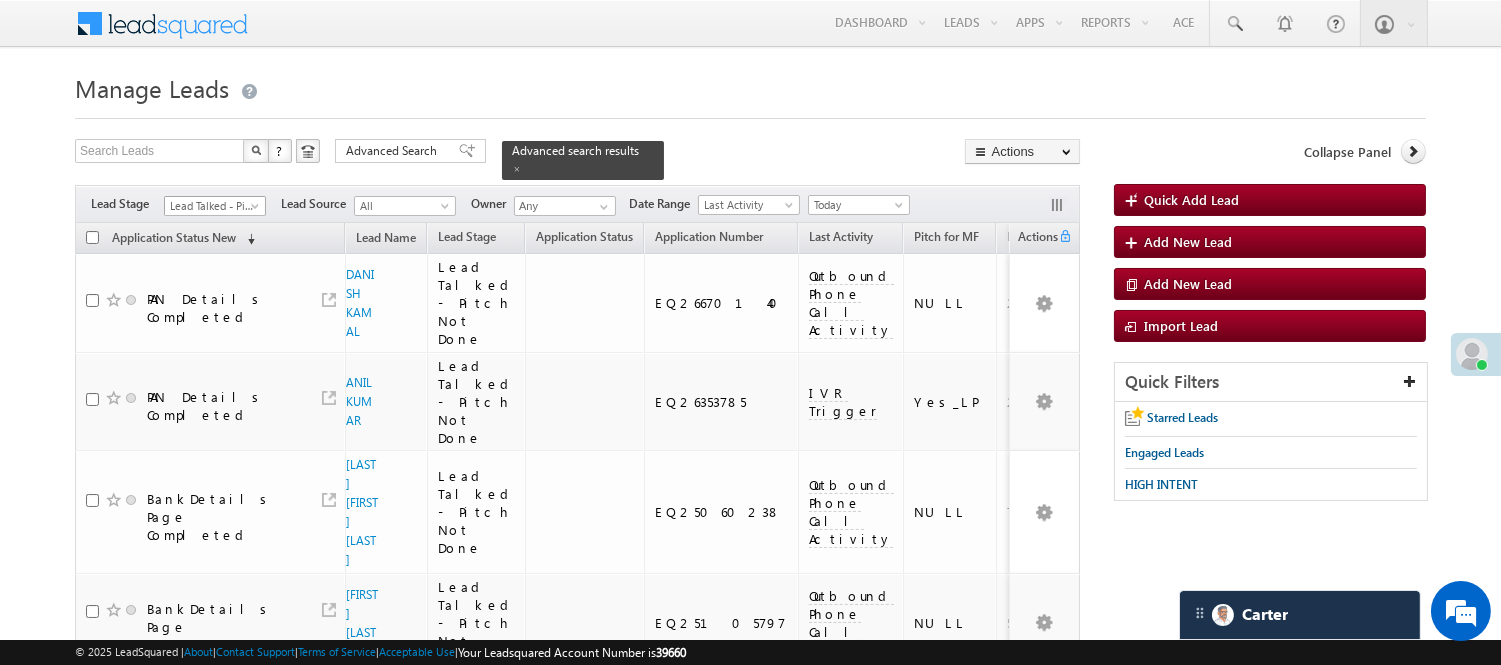click on "Lead Talked - Pitch Not Done" at bounding box center (212, 206) 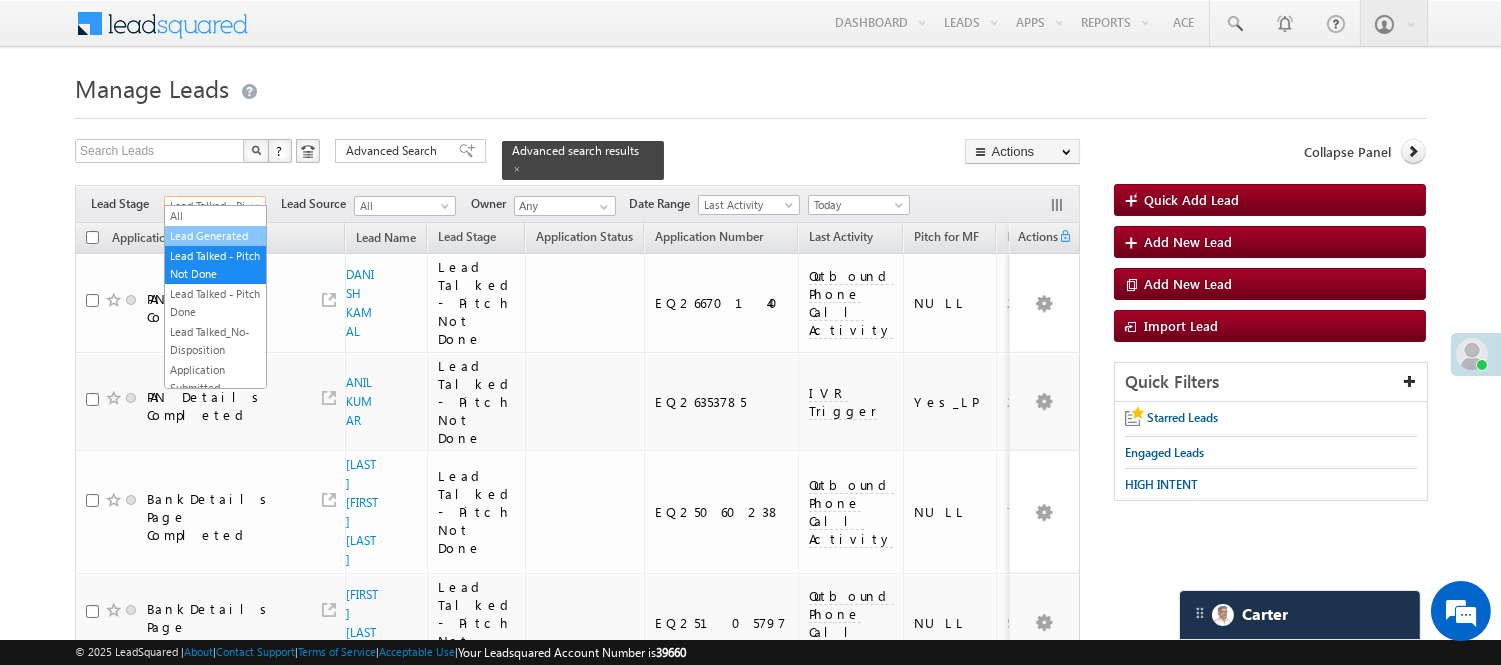 click on "Lead Generated" at bounding box center [215, 236] 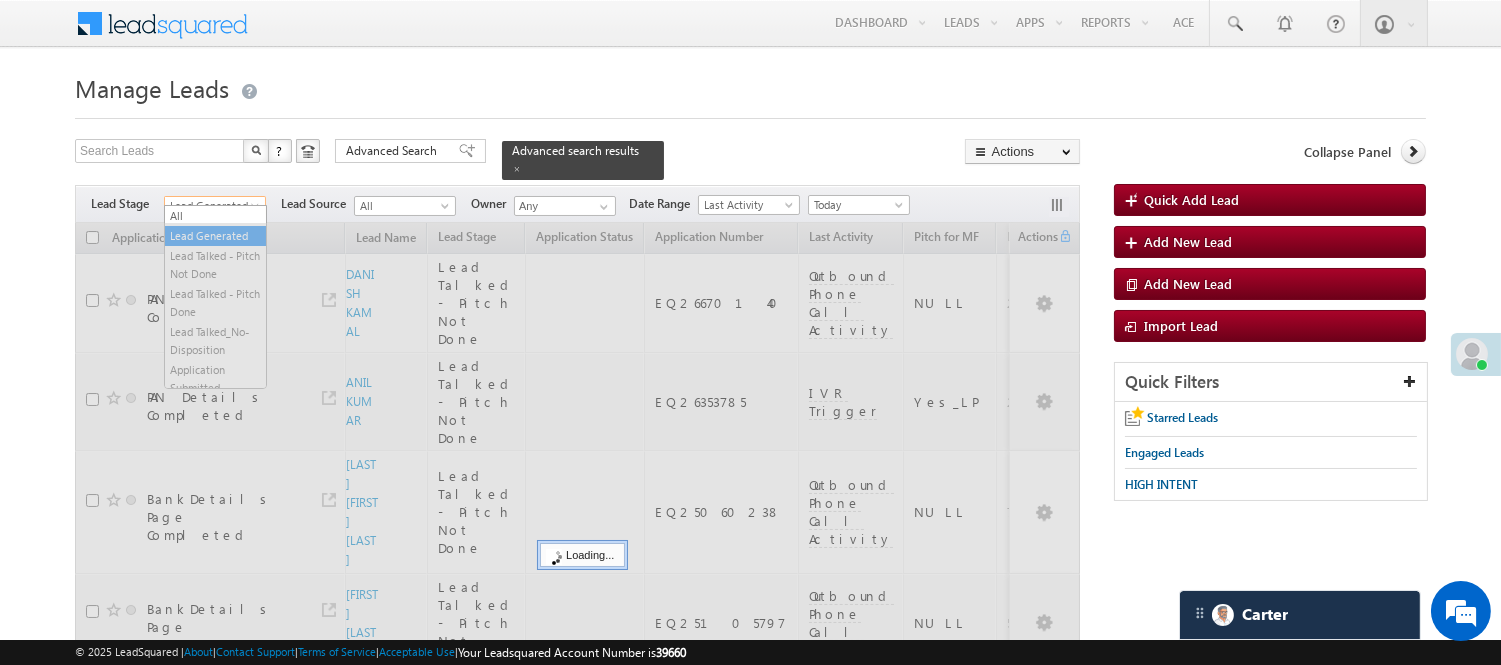 click on "Lead Generated" at bounding box center (212, 206) 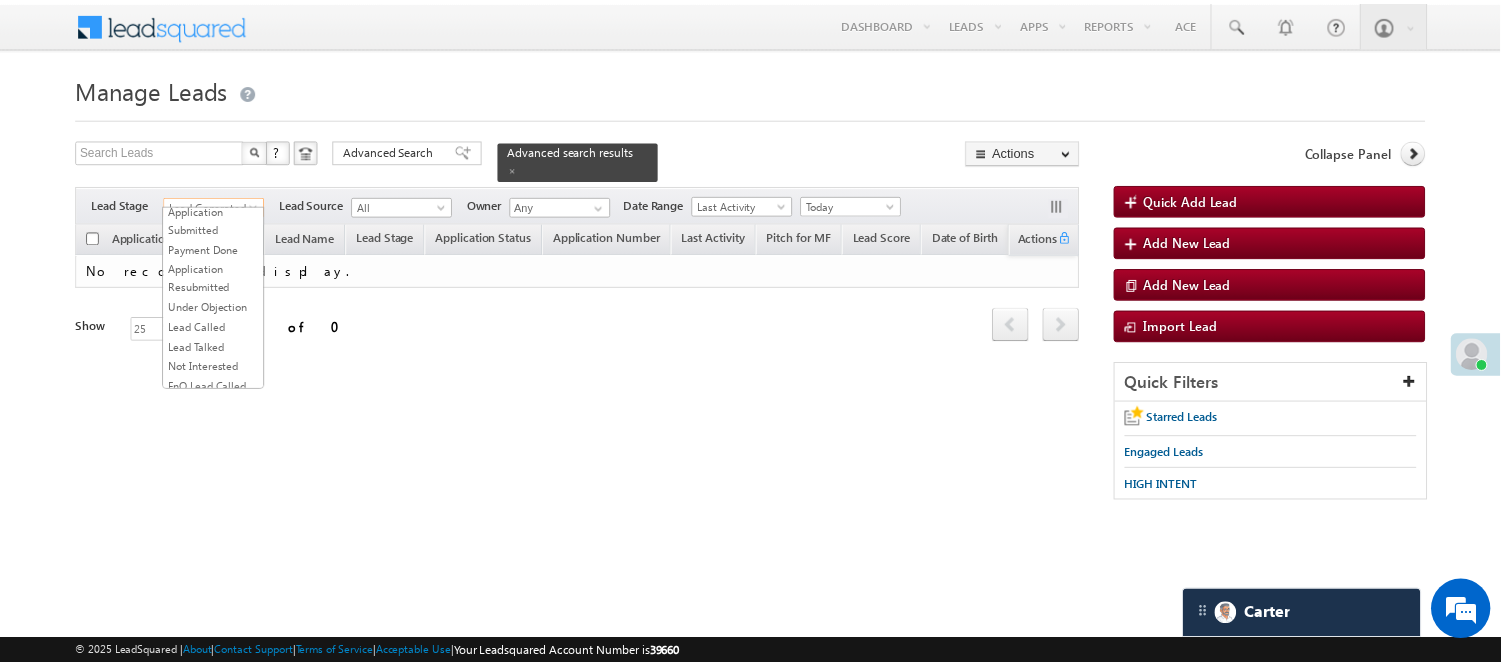 scroll, scrollTop: 333, scrollLeft: 0, axis: vertical 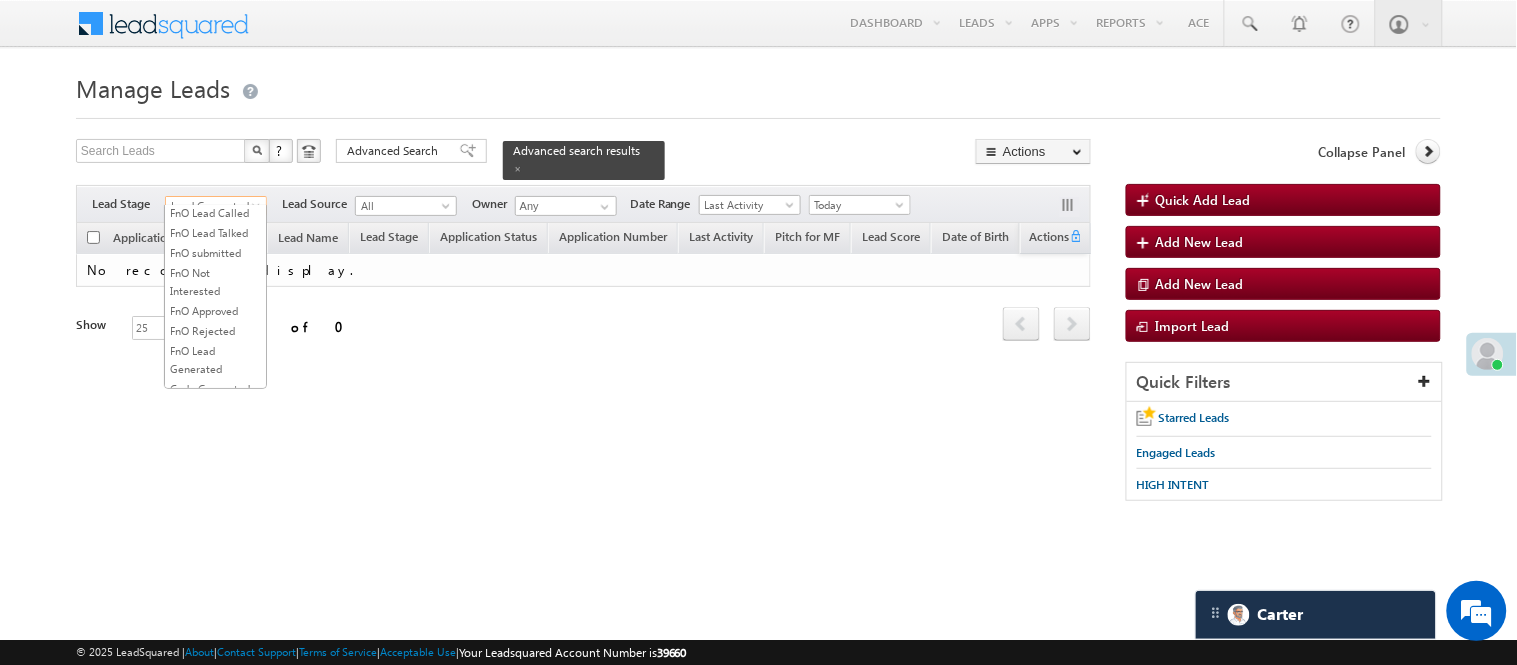 click on "Lead Talked" at bounding box center (215, 173) 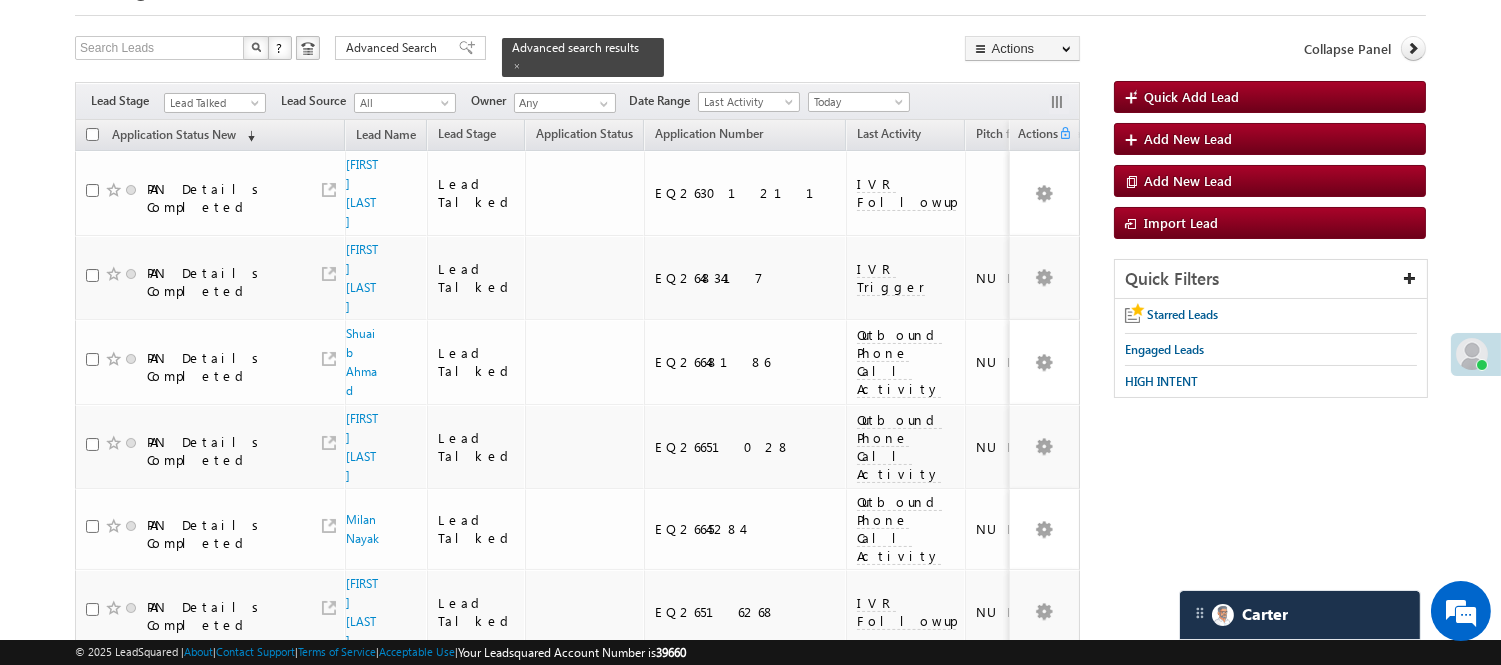 scroll, scrollTop: 0, scrollLeft: 0, axis: both 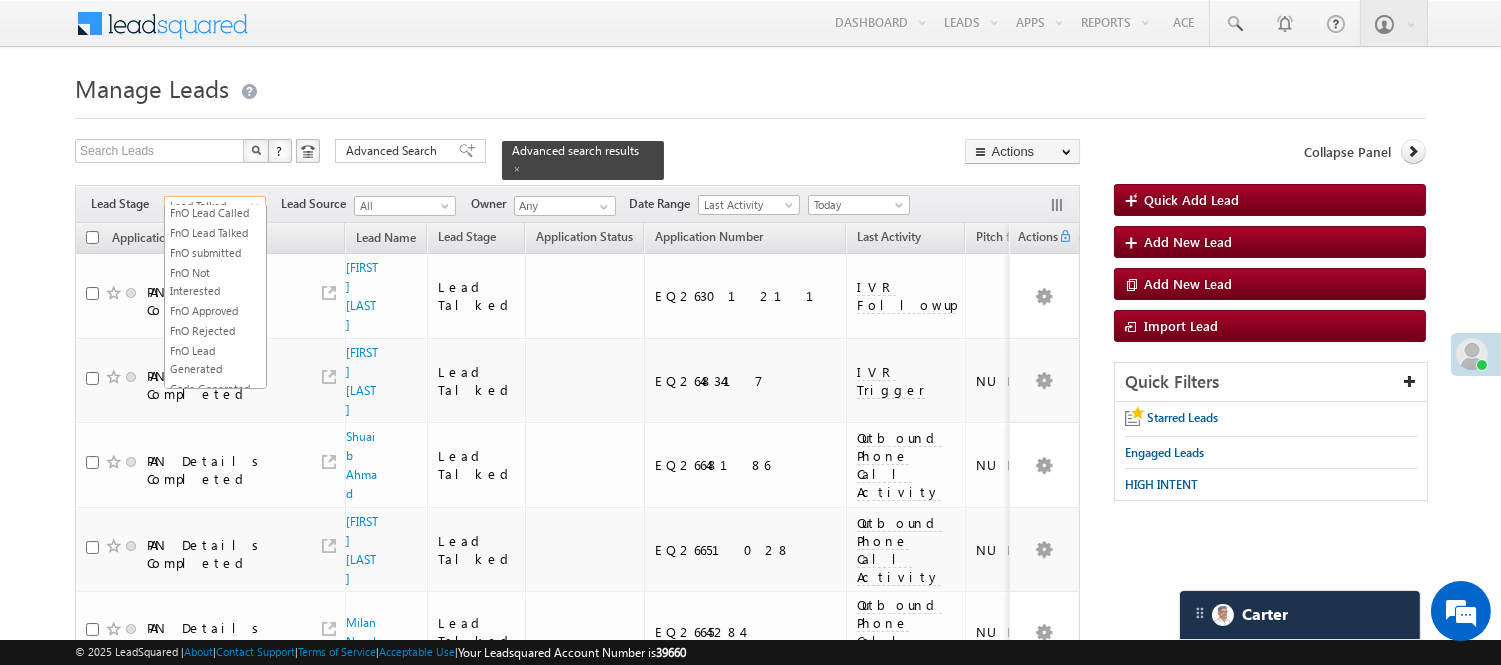click on "Lead Talked" at bounding box center (212, 206) 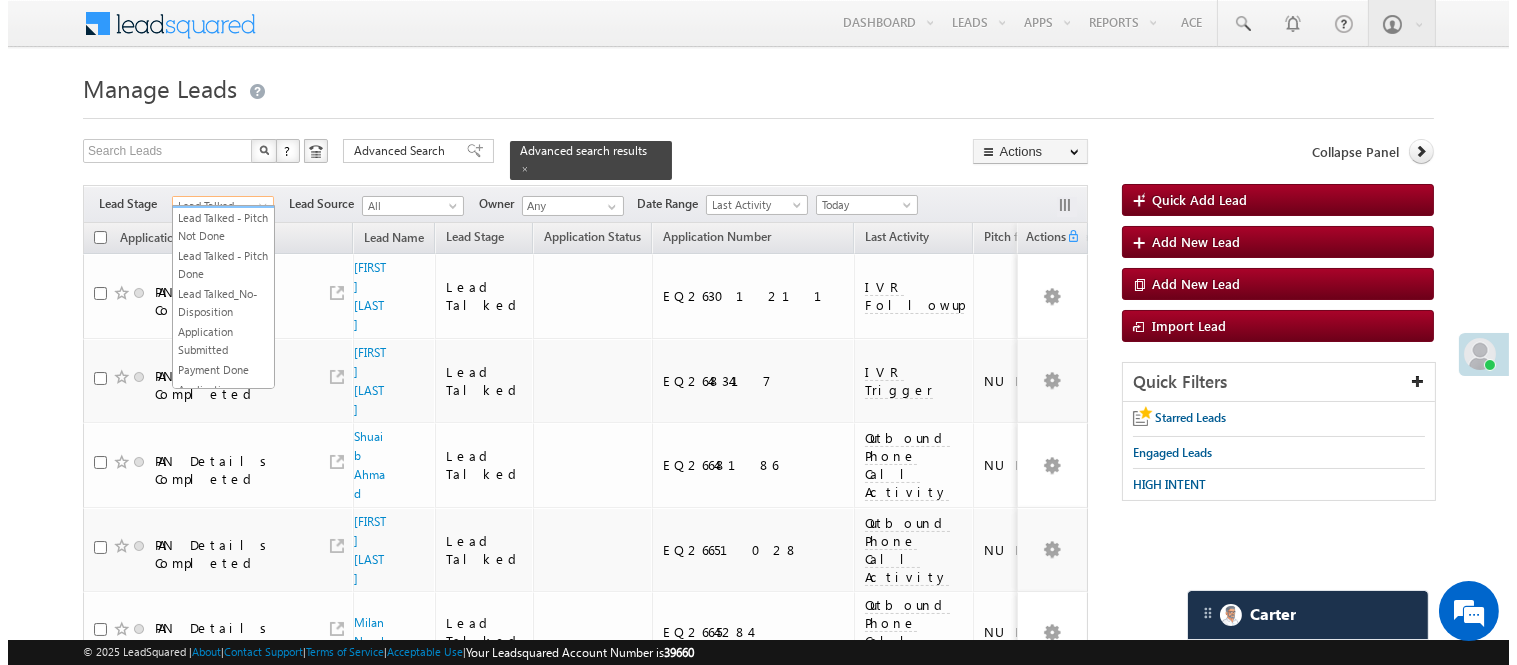 scroll, scrollTop: 0, scrollLeft: 0, axis: both 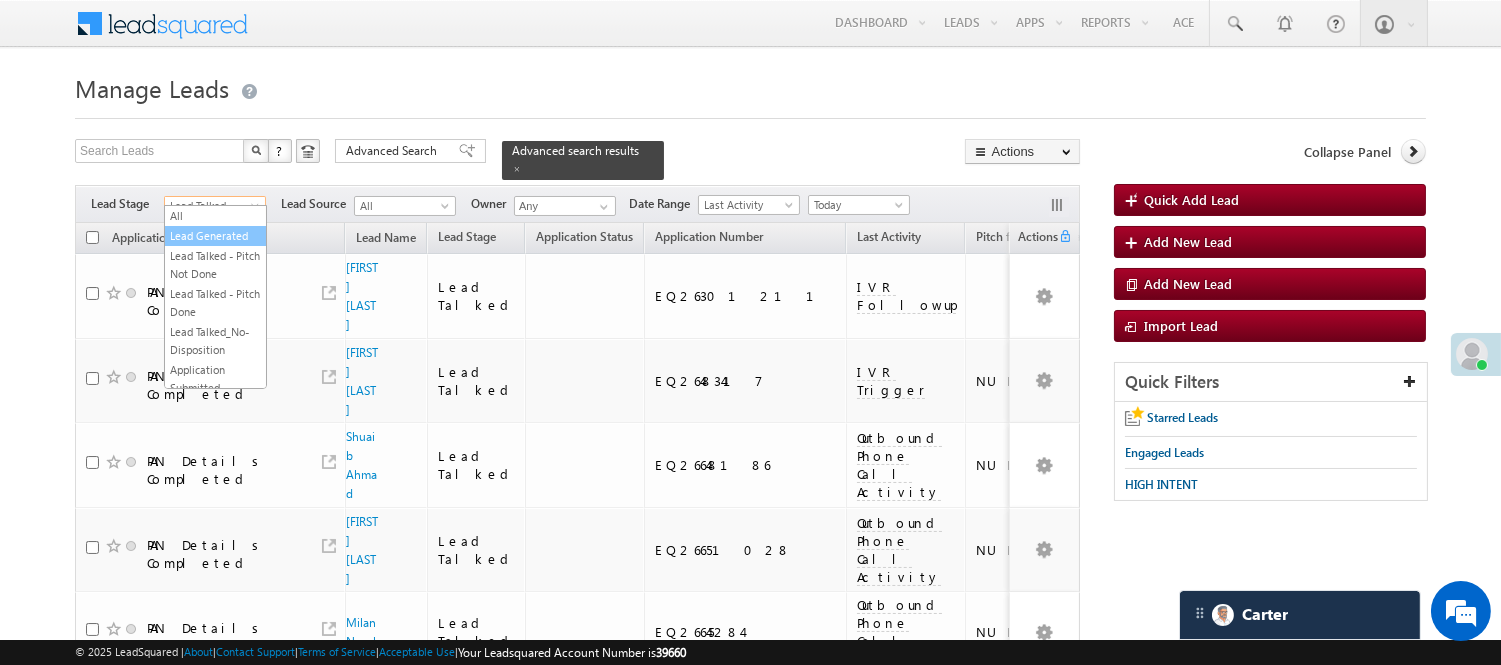 click on "Lead Generated" at bounding box center (215, 236) 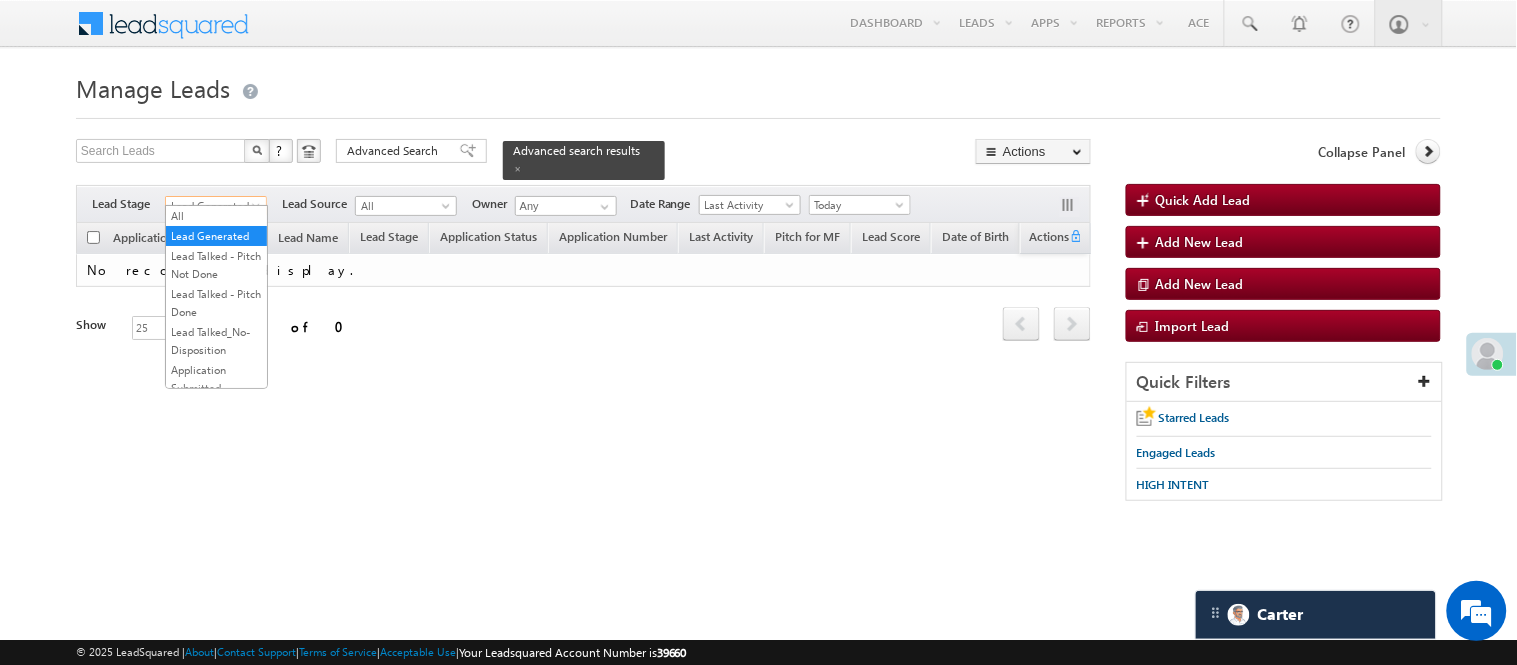 click on "Lead Generated" at bounding box center (213, 206) 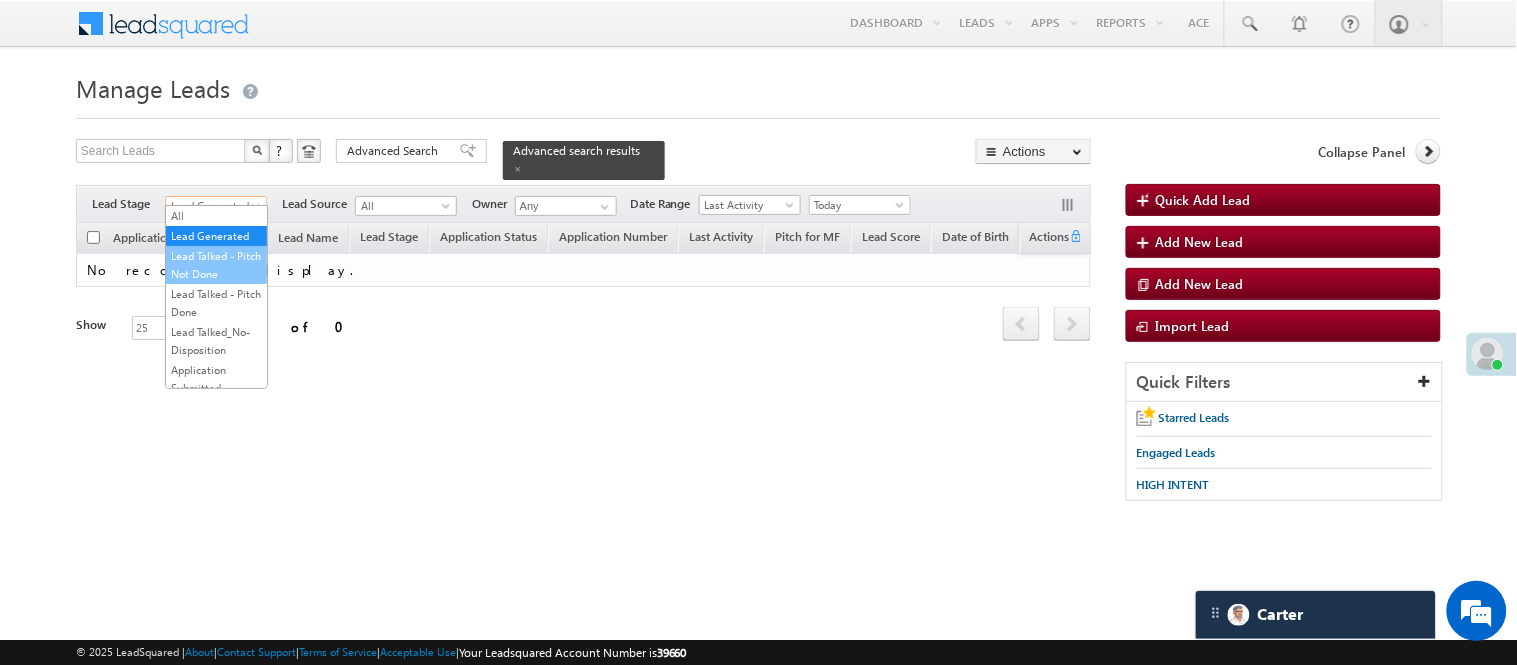 click on "Lead Talked - Pitch Not Done" at bounding box center (216, 265) 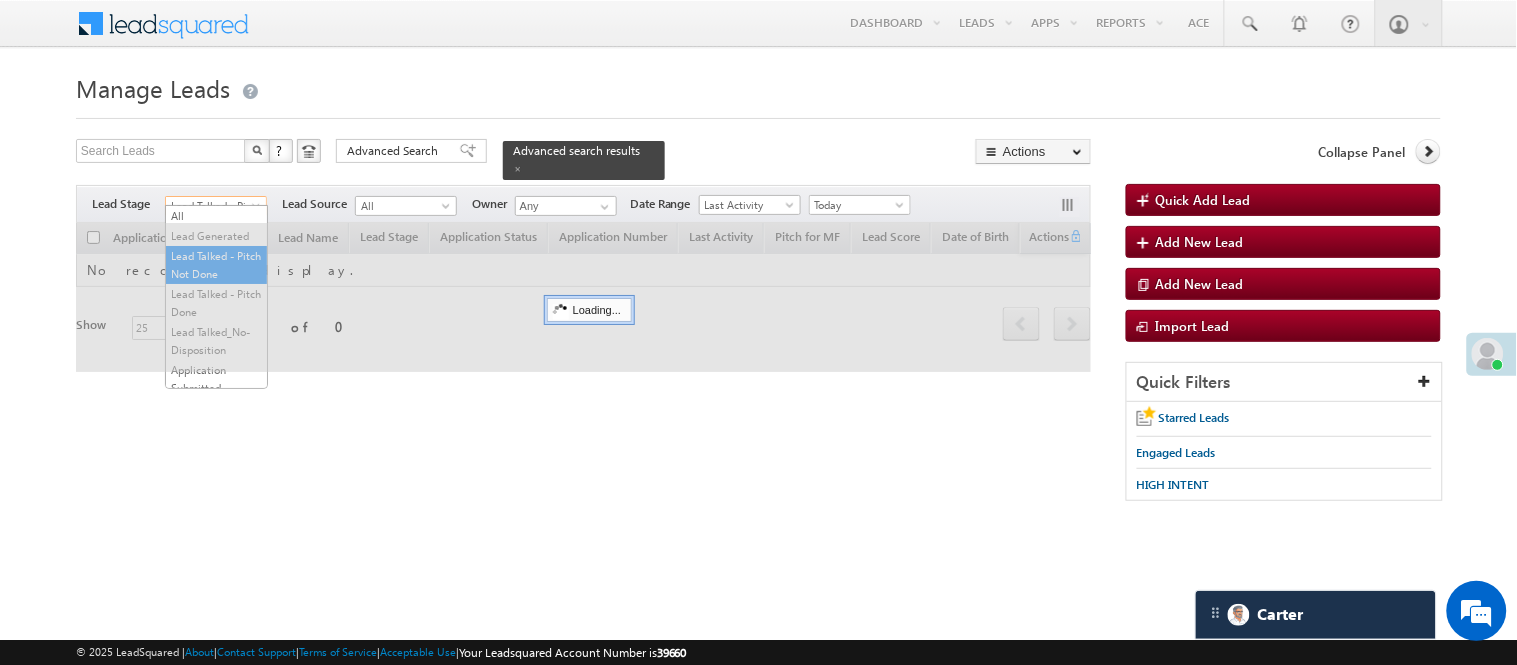 click on "Lead Talked - Pitch Not Done" at bounding box center [213, 206] 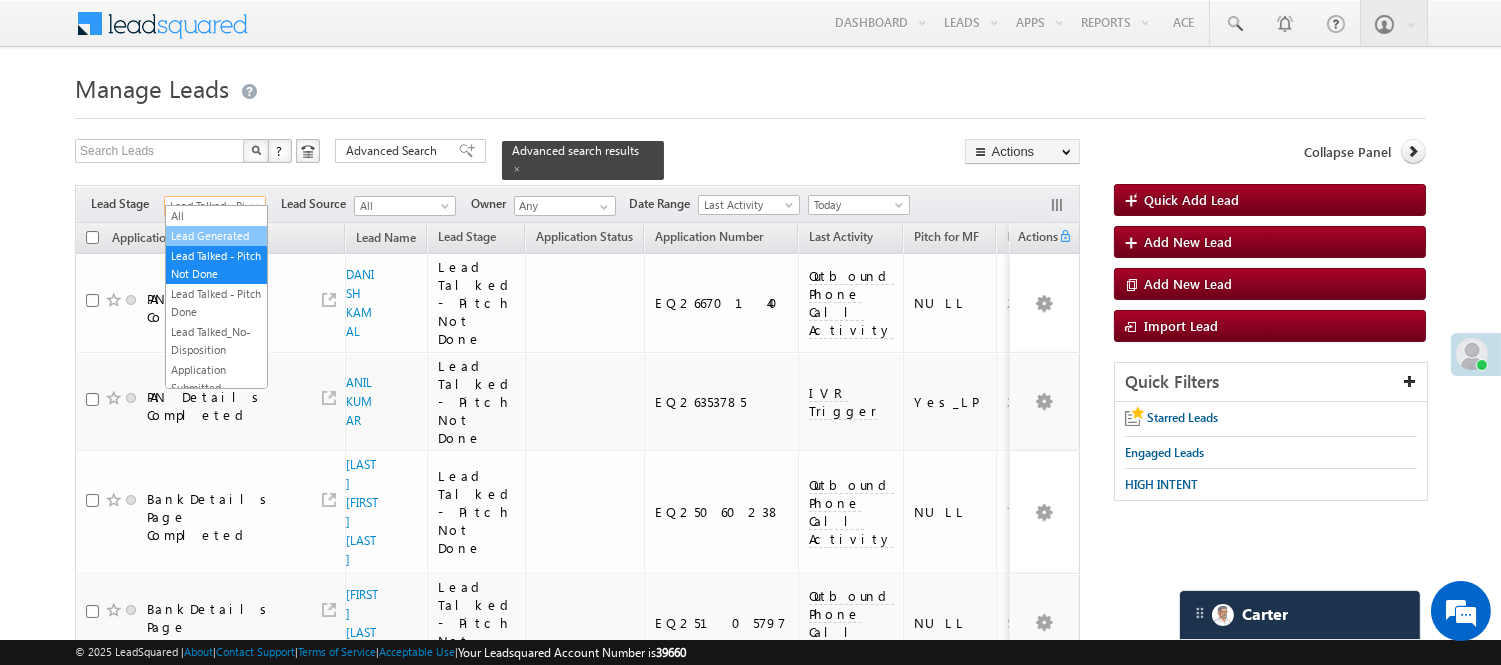 click on "Lead Generated" at bounding box center [216, 236] 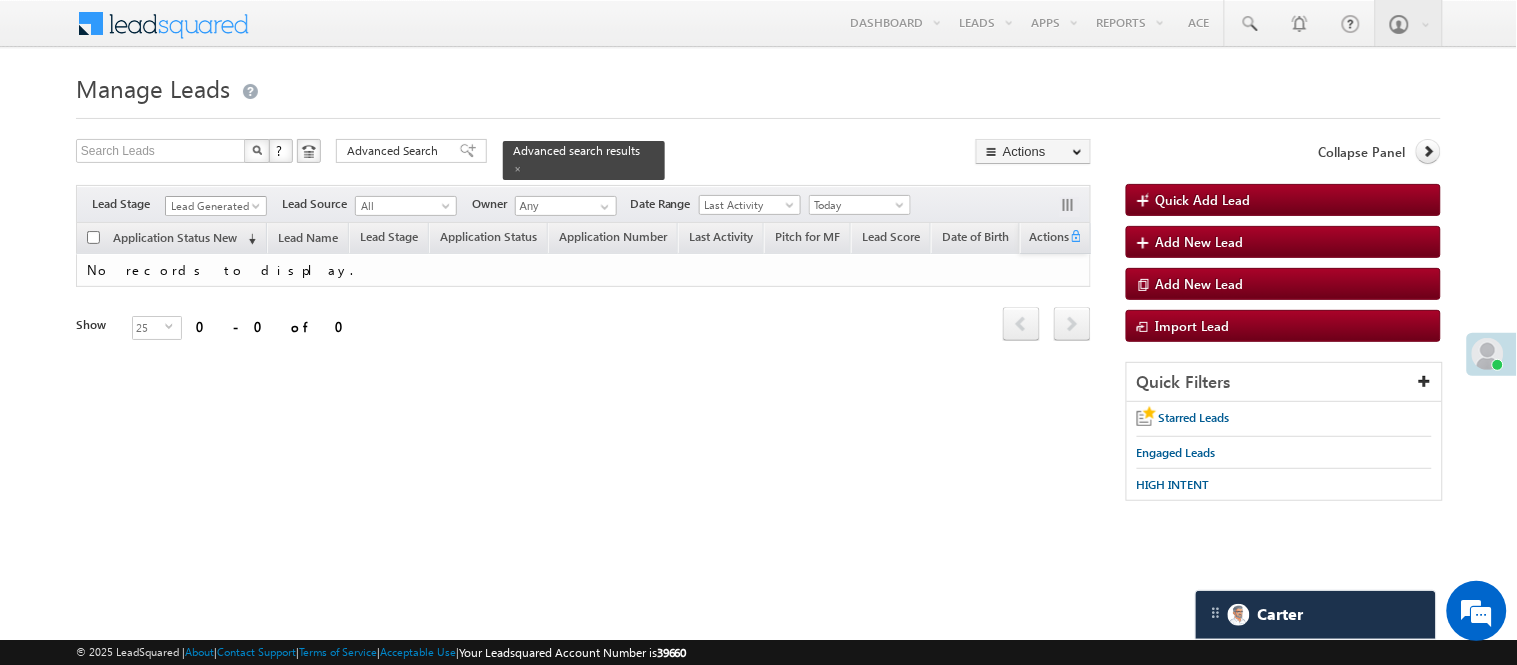 click on "Lead Generated" at bounding box center [213, 206] 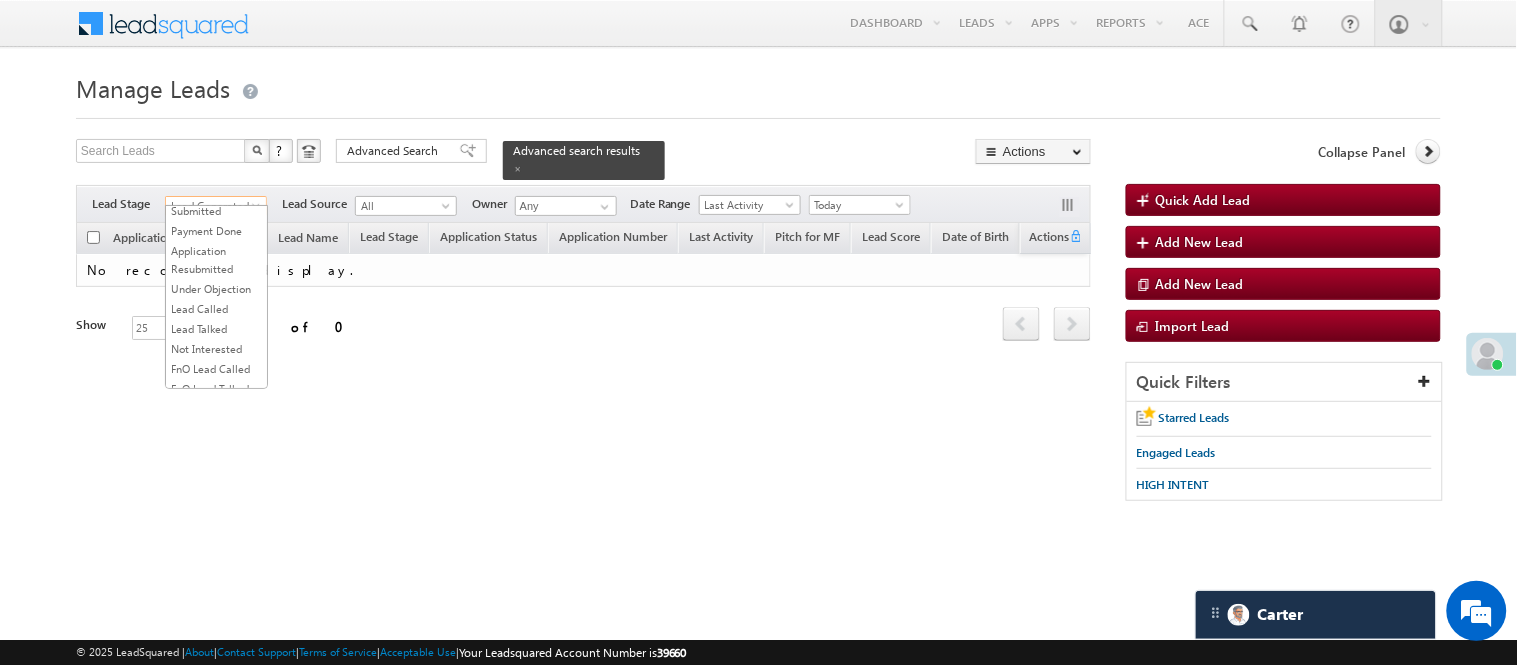 scroll, scrollTop: 444, scrollLeft: 0, axis: vertical 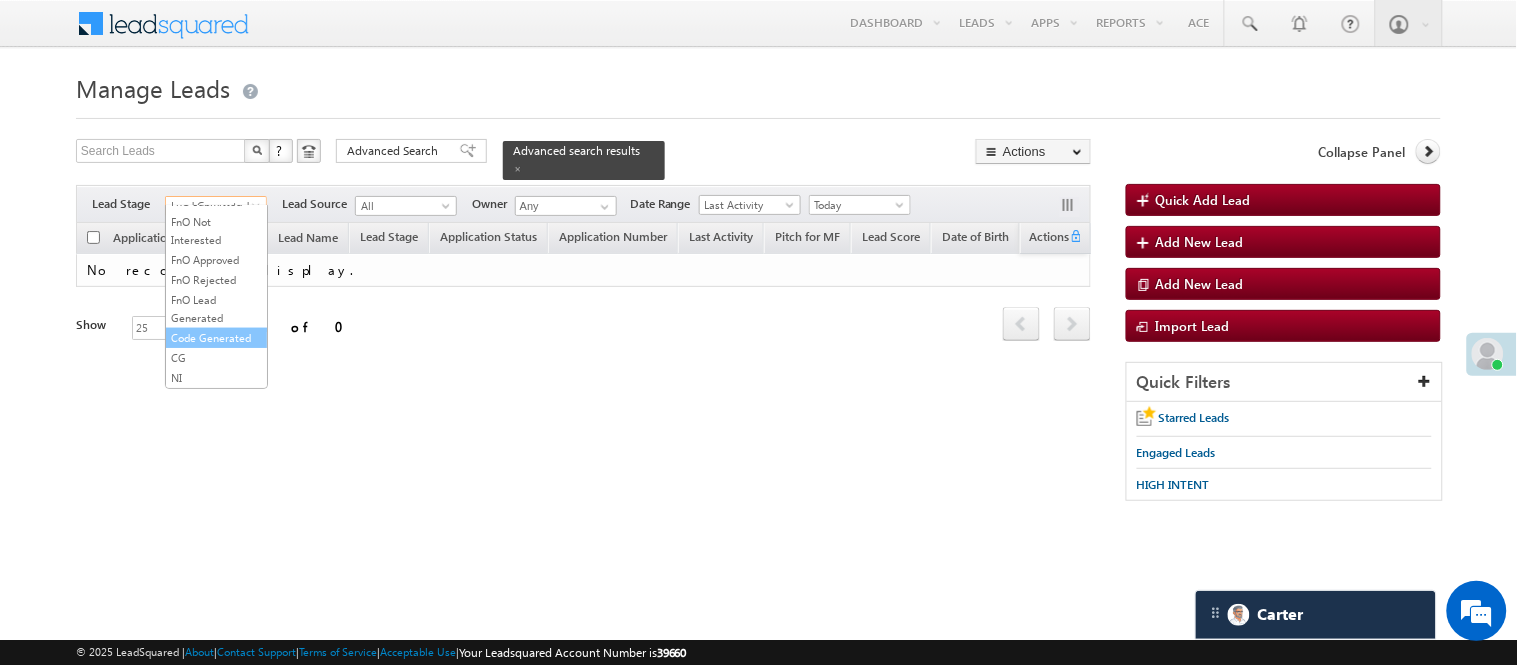 click on "Code Generated" at bounding box center (216, 338) 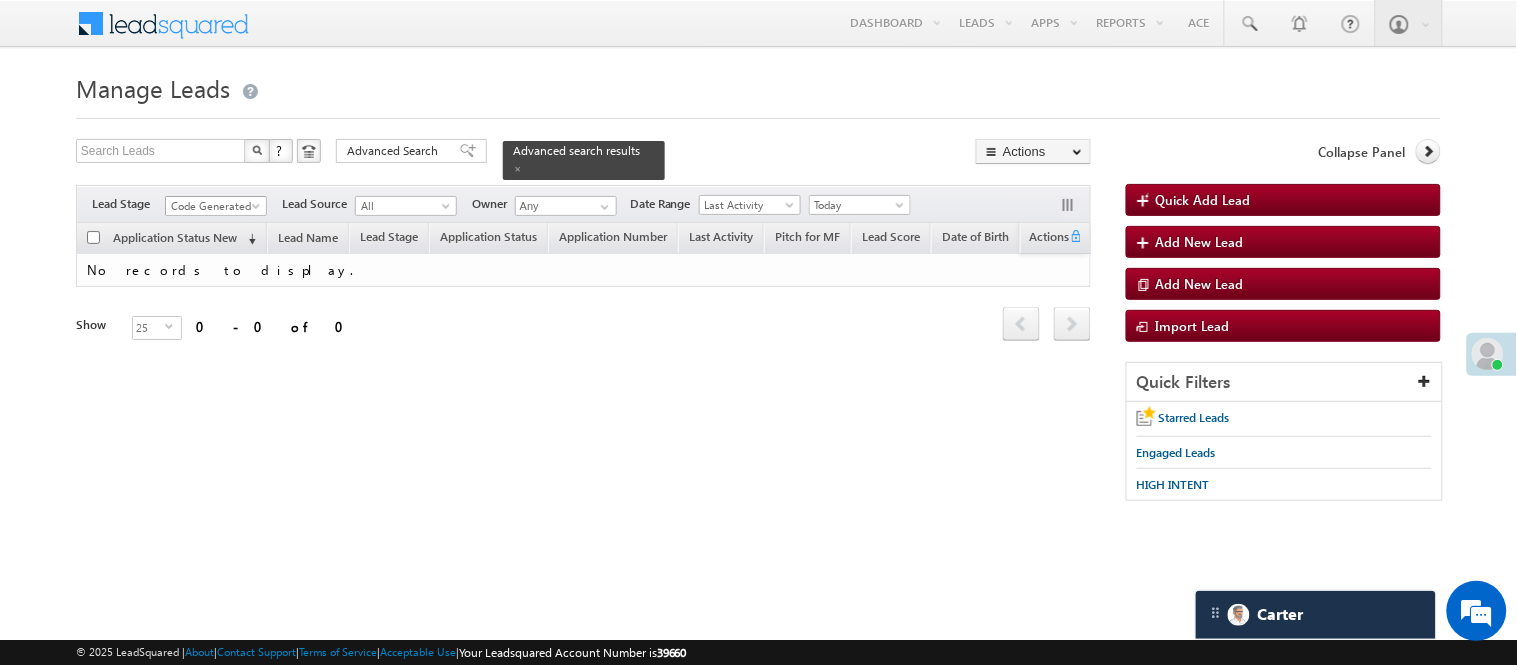 click on "Code Generated" at bounding box center (213, 206) 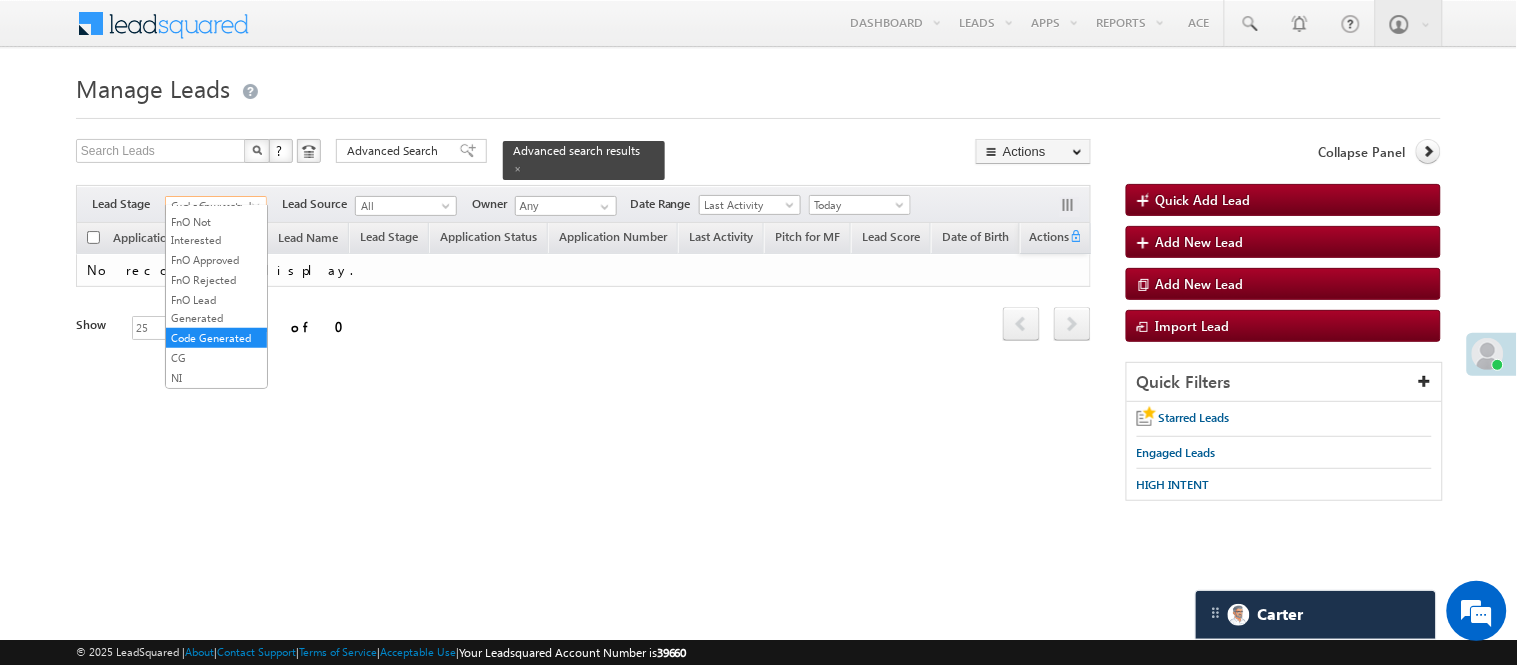 scroll, scrollTop: 455, scrollLeft: 0, axis: vertical 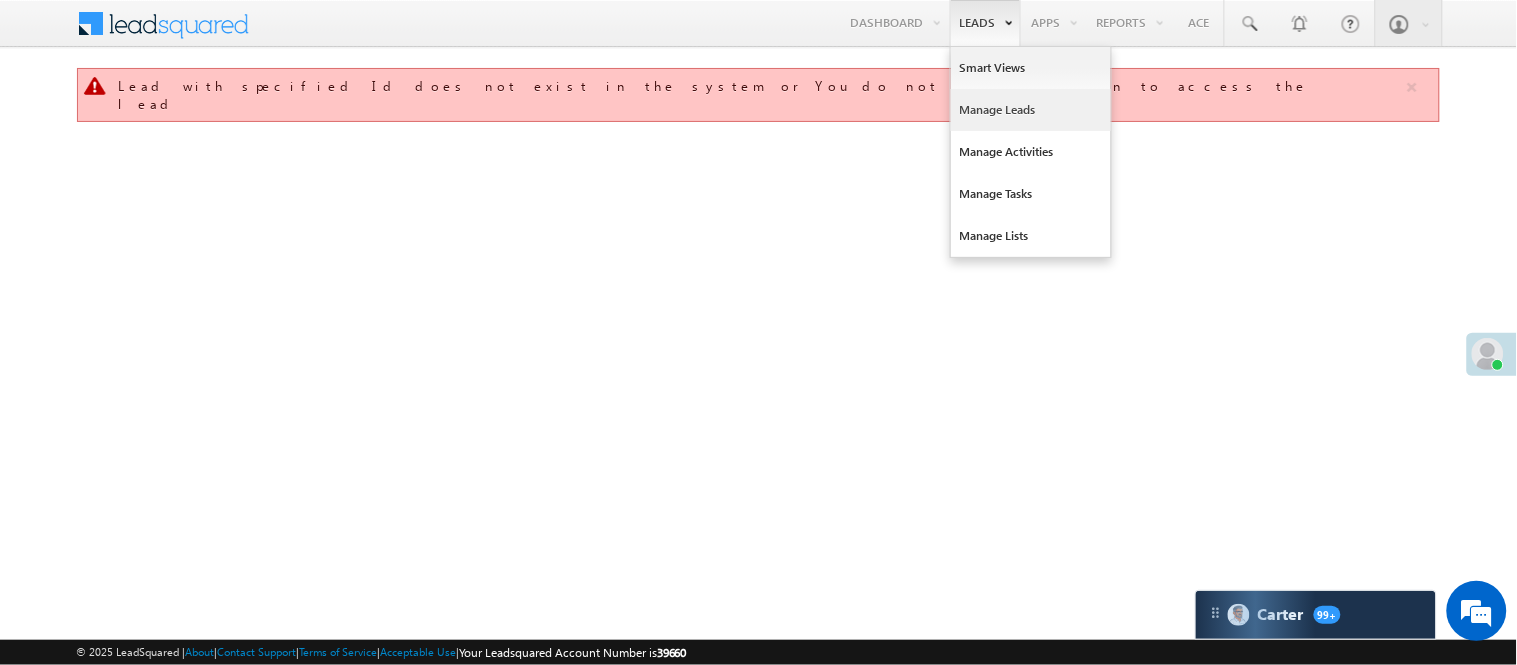 click on "Manage Leads" at bounding box center [1031, 110] 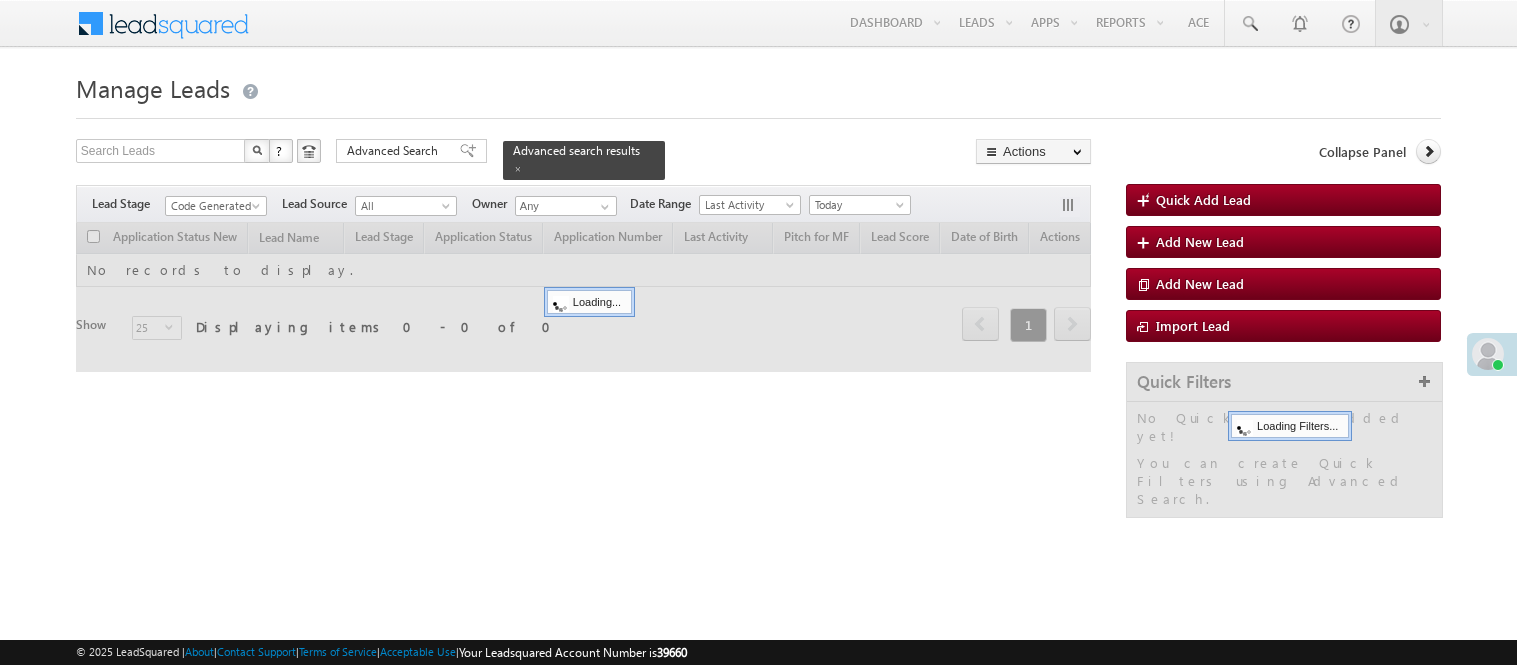 scroll, scrollTop: 0, scrollLeft: 0, axis: both 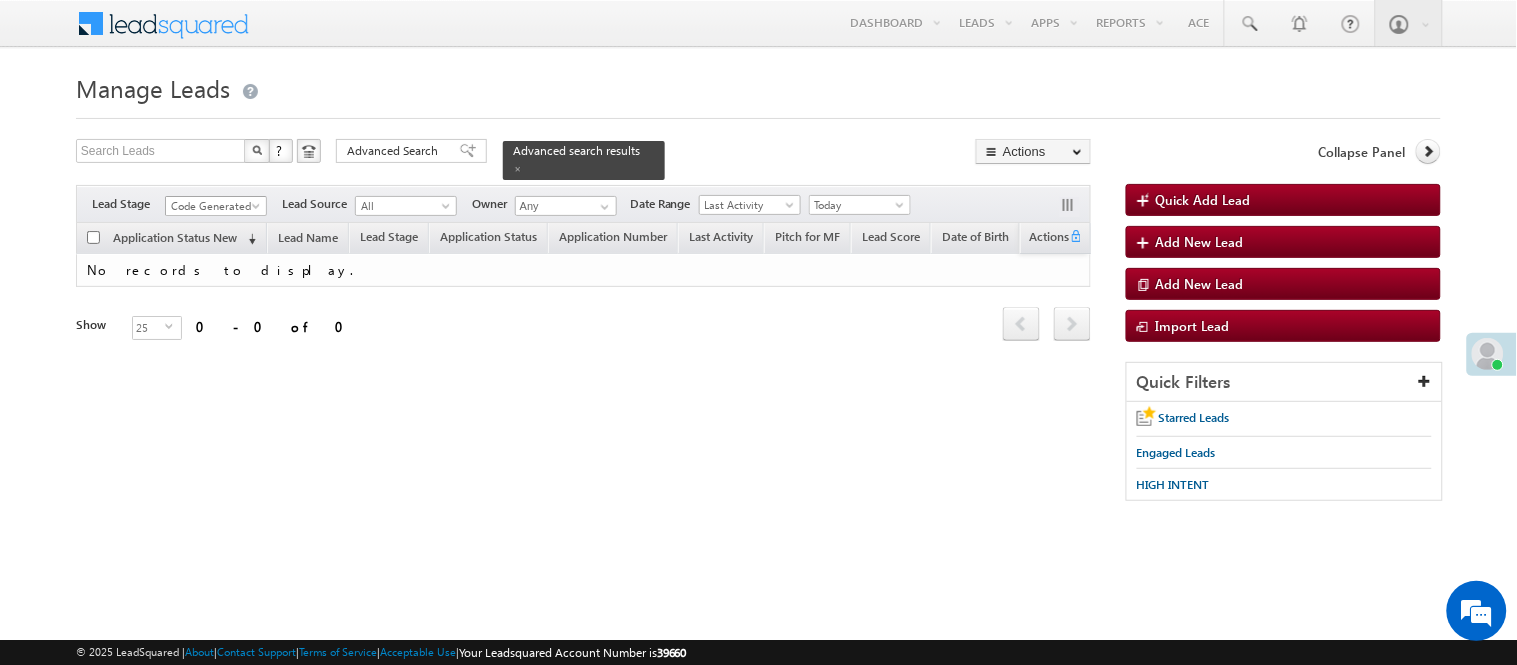 click on "Code Generated" at bounding box center (213, 206) 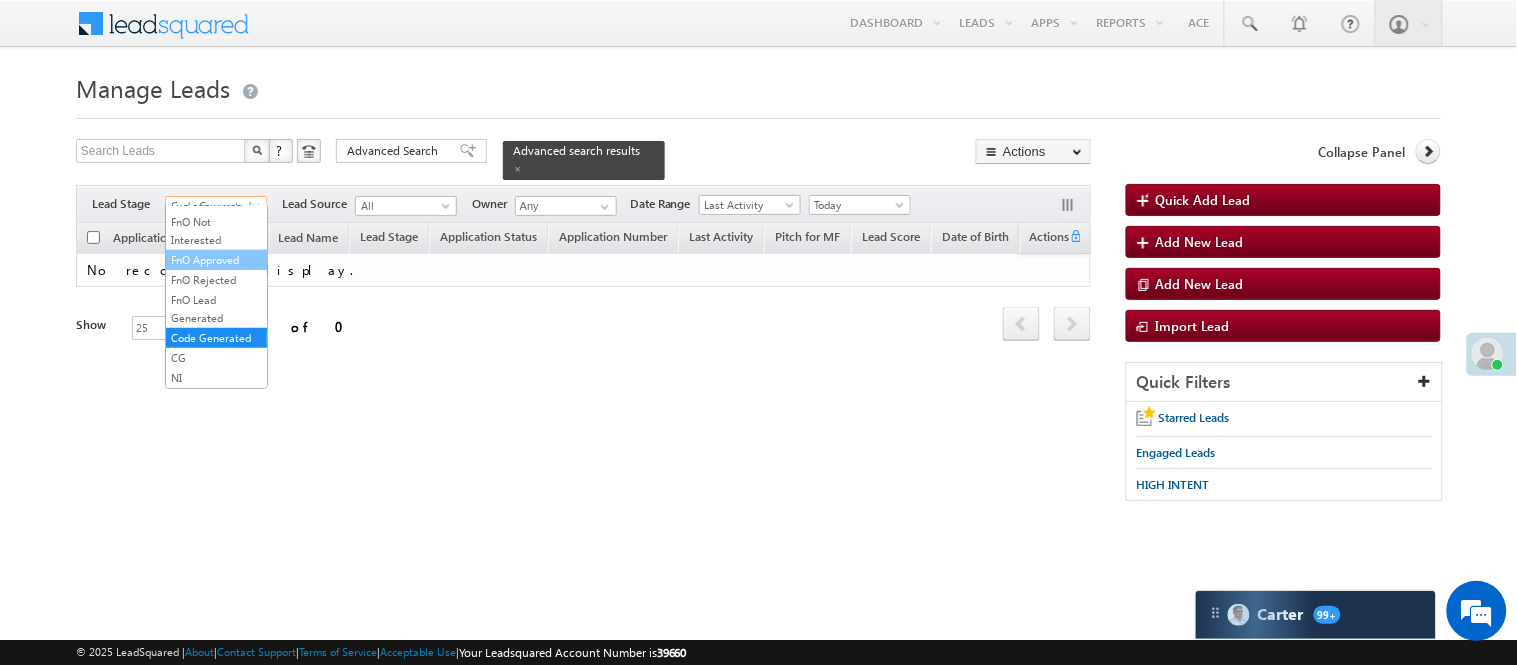 scroll, scrollTop: 0, scrollLeft: 0, axis: both 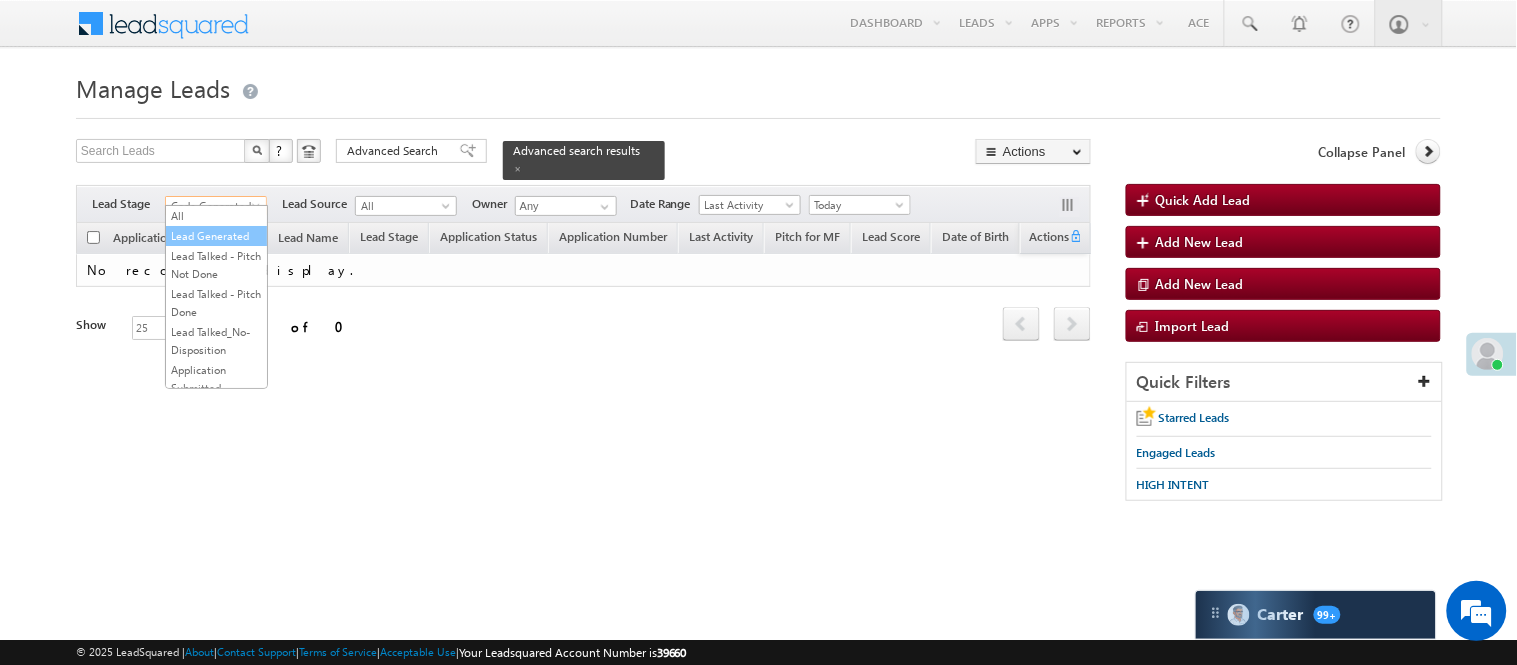 click on "Lead Generated" at bounding box center (216, 236) 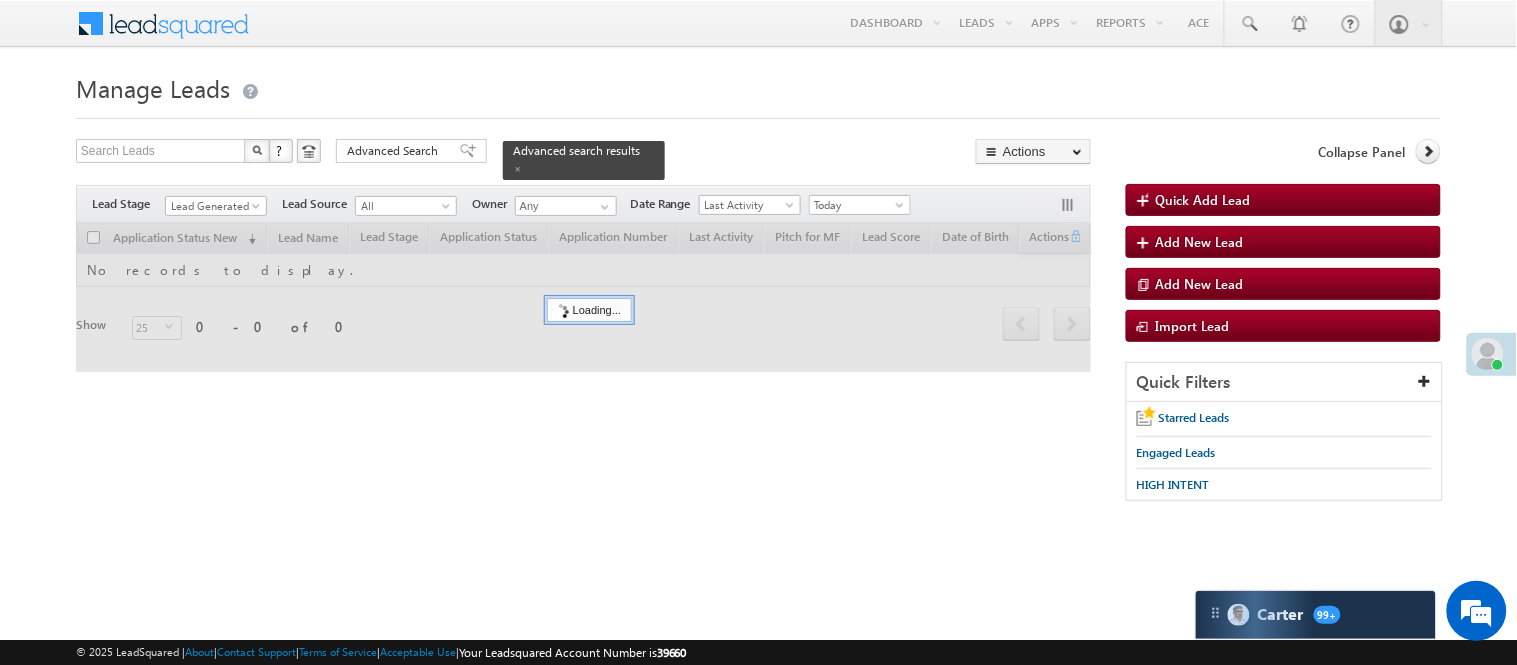 click at bounding box center [758, 112] 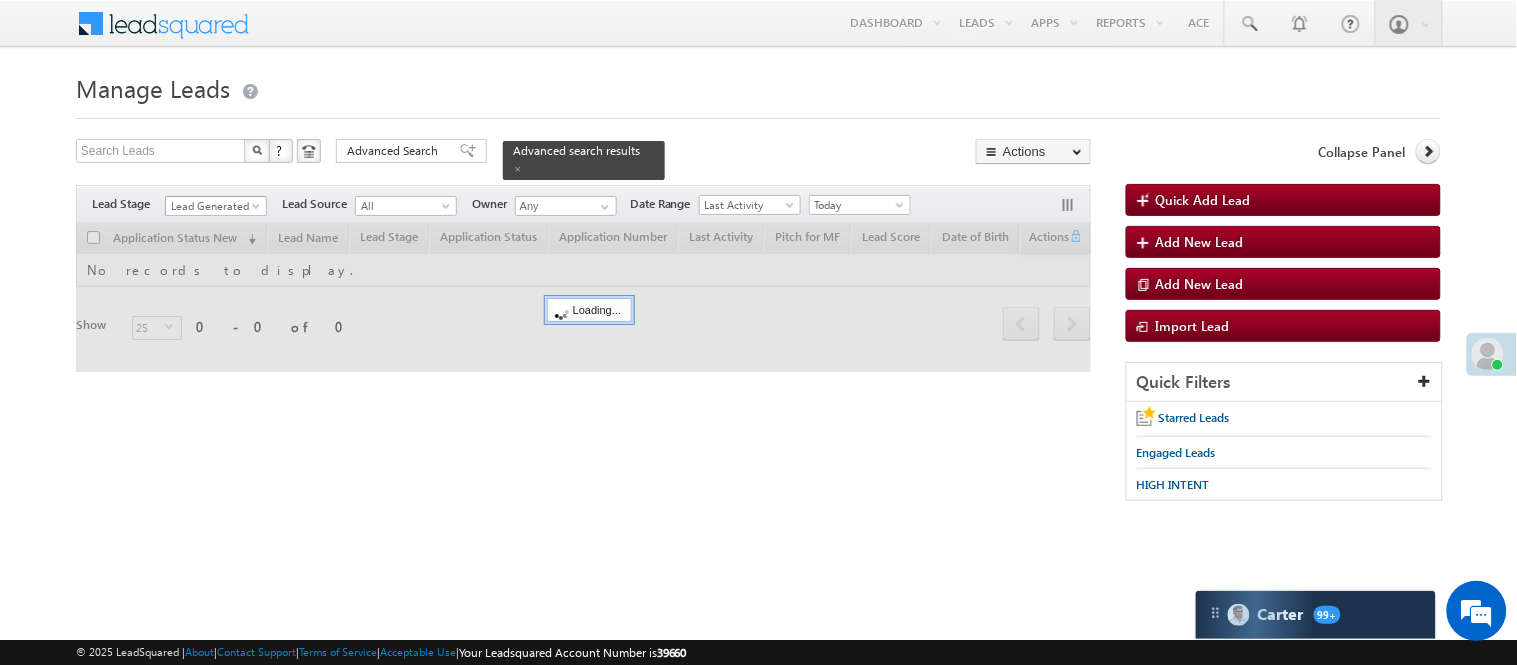 click on "Lead Generated" at bounding box center (213, 206) 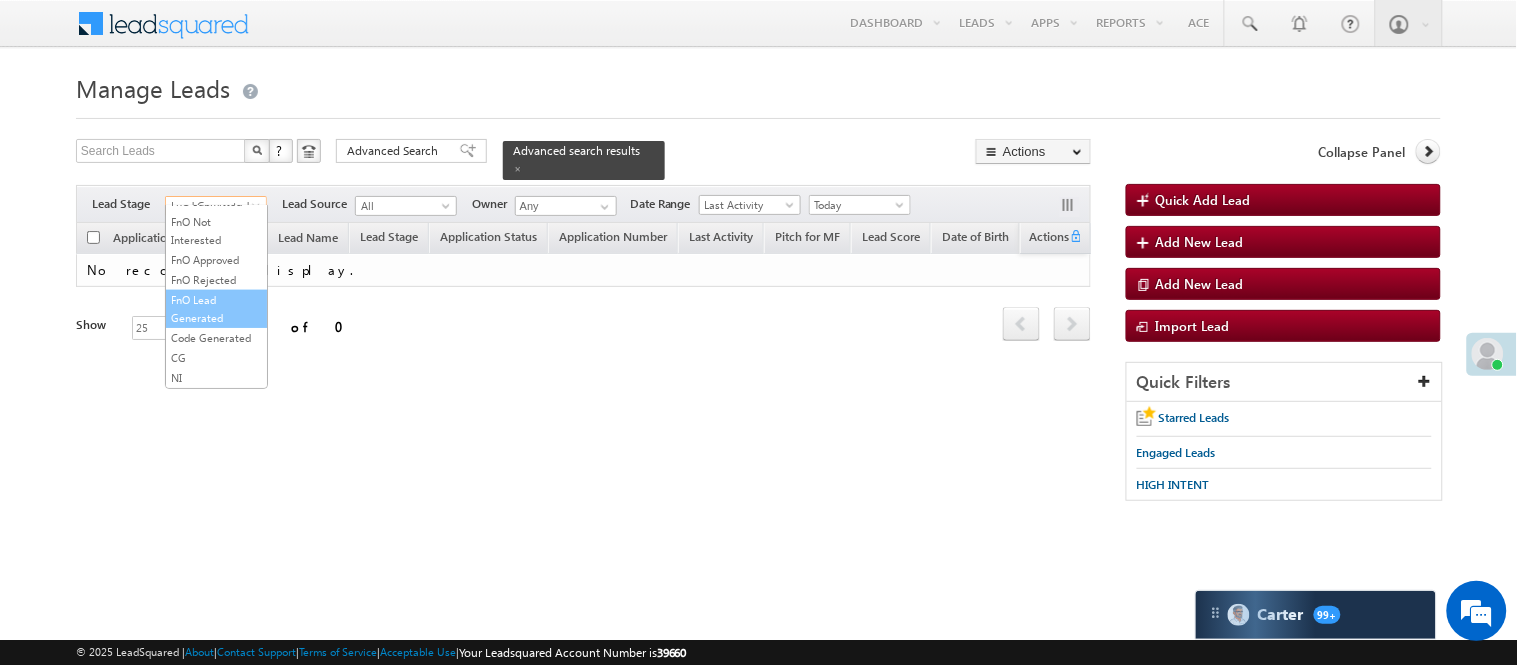 scroll, scrollTop: 496, scrollLeft: 0, axis: vertical 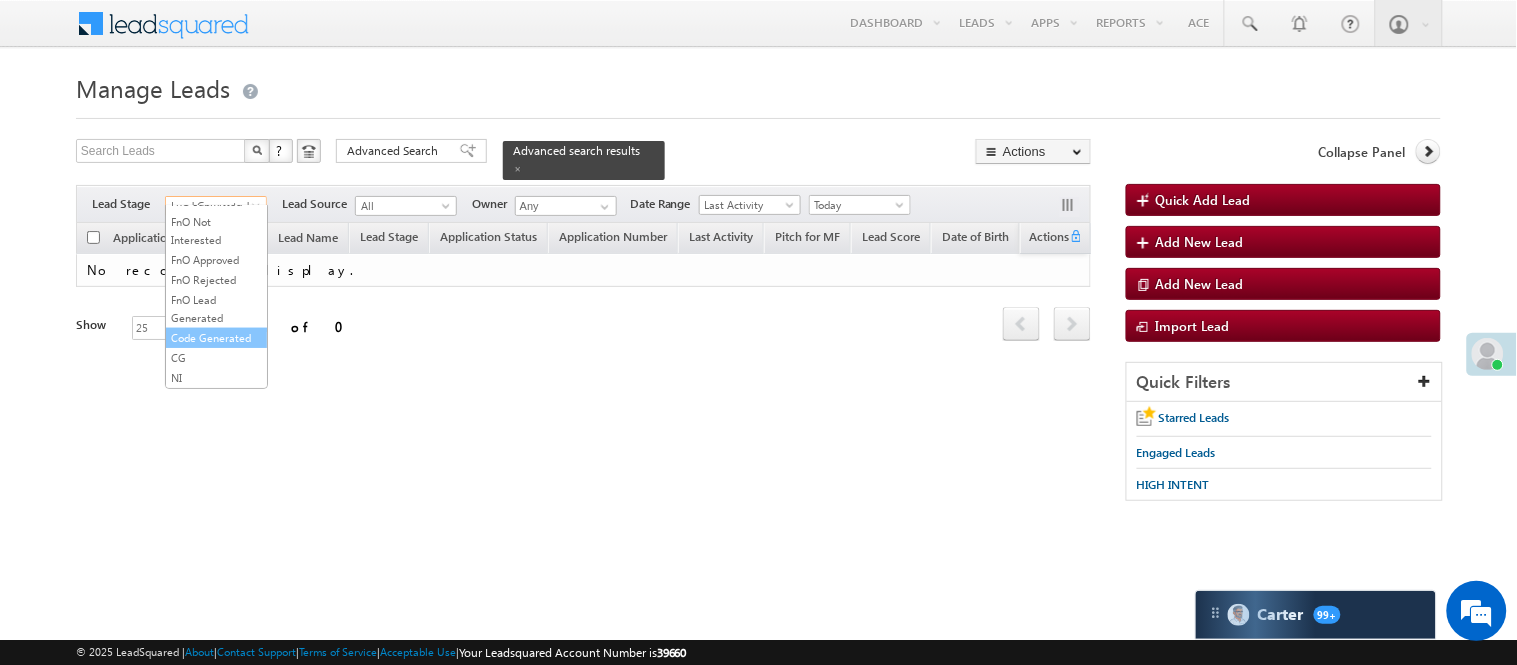 click on "Code Generated" at bounding box center (216, 338) 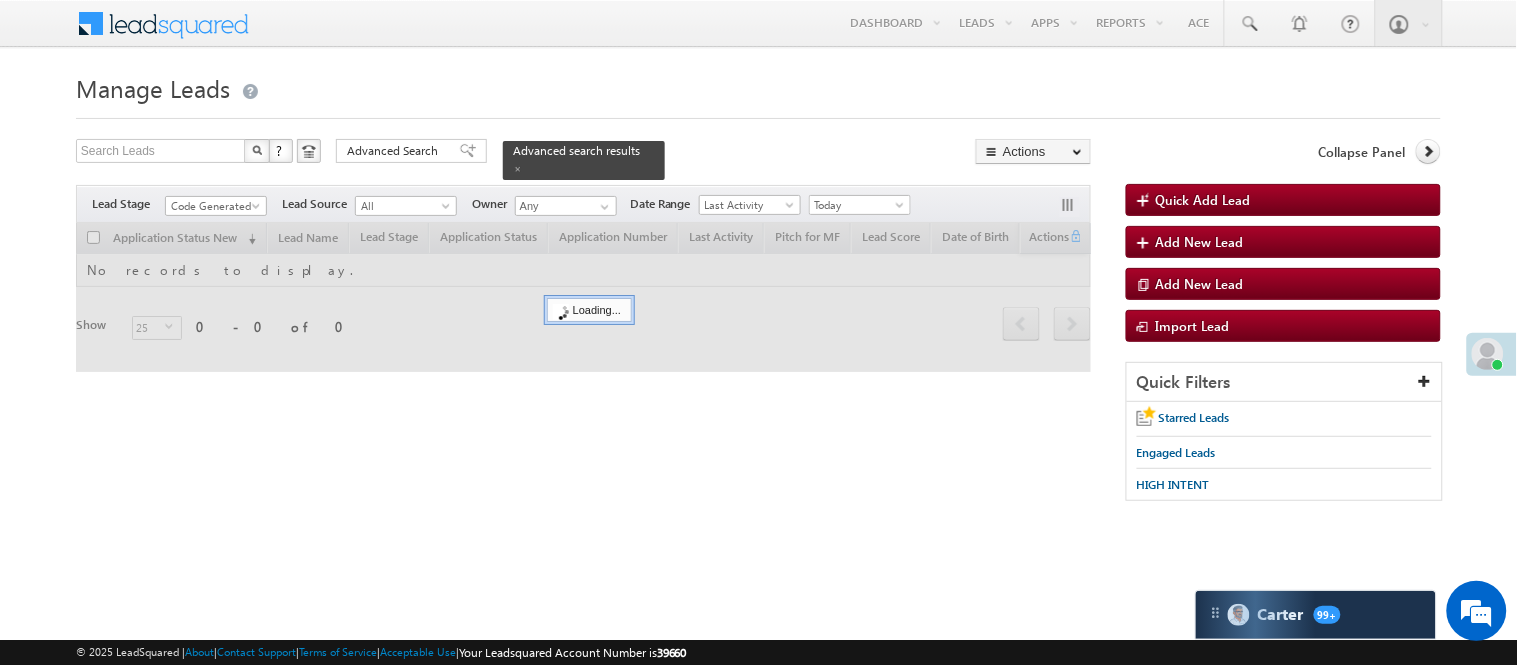 click on "Menu
Nisha Anand Yadav
Nisha .Yada v@ang elbro king. com
Angel Broki" at bounding box center [758, 24] 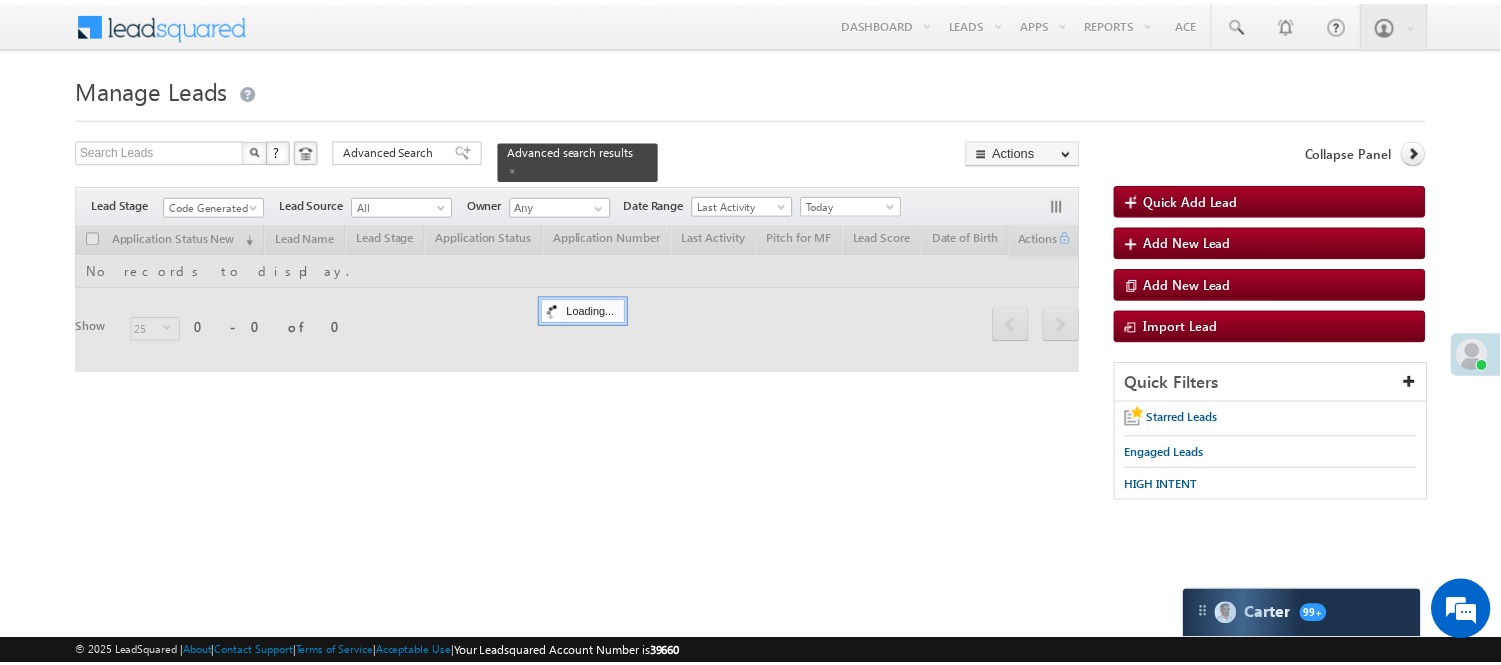 scroll, scrollTop: 0, scrollLeft: 0, axis: both 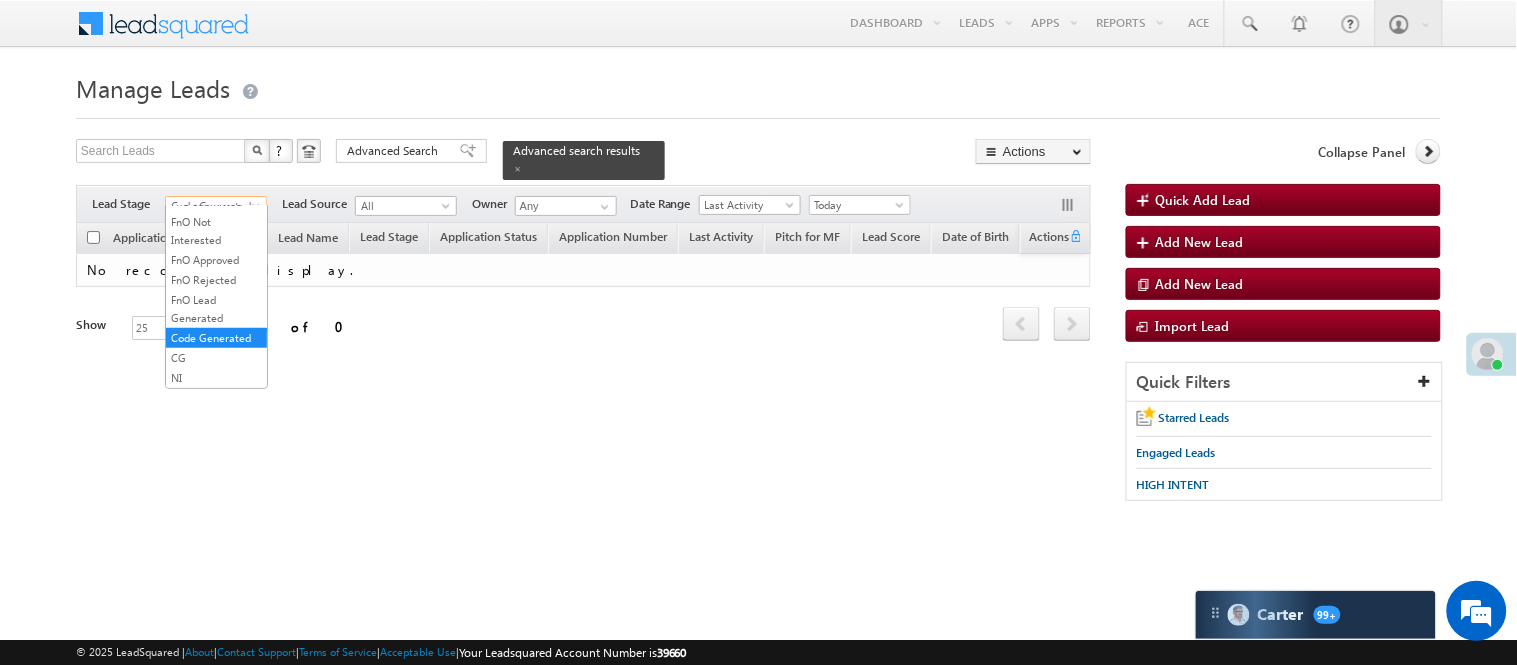 click on "Code Generated" at bounding box center [216, 206] 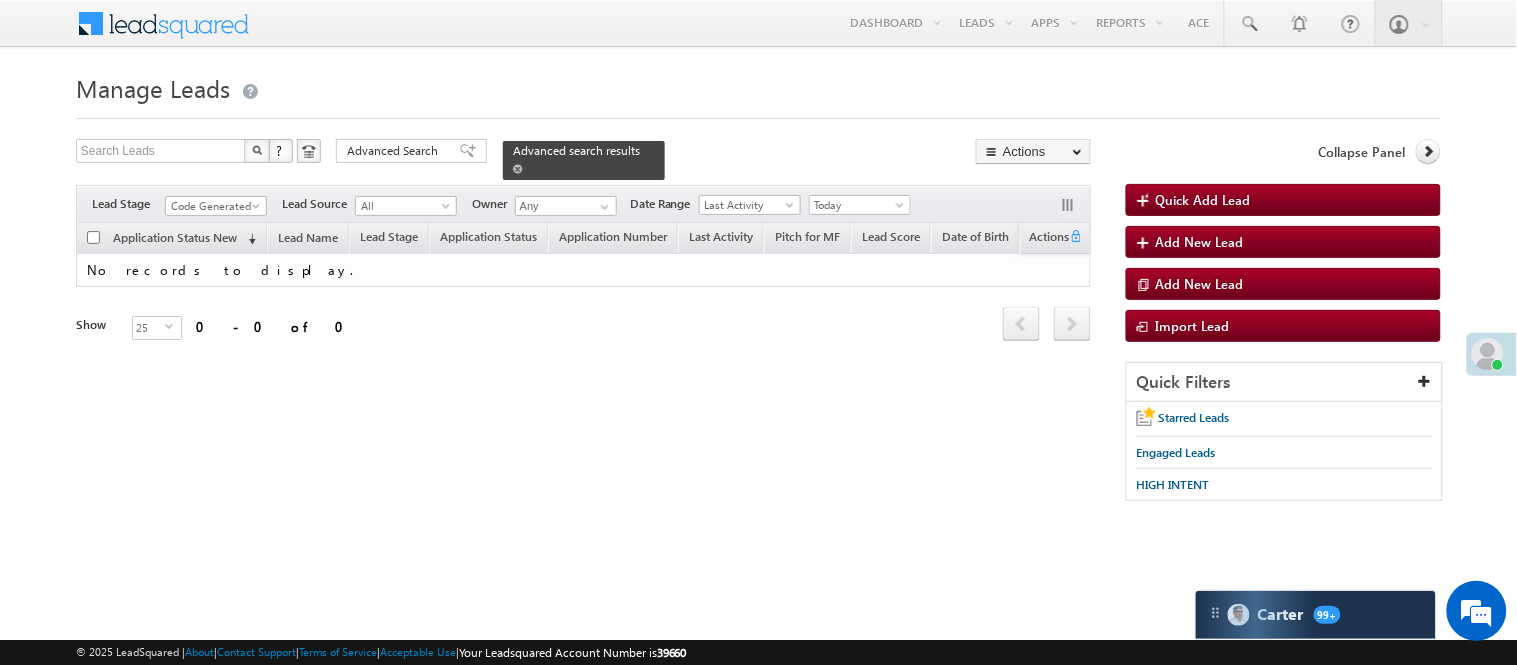 click at bounding box center (518, 169) 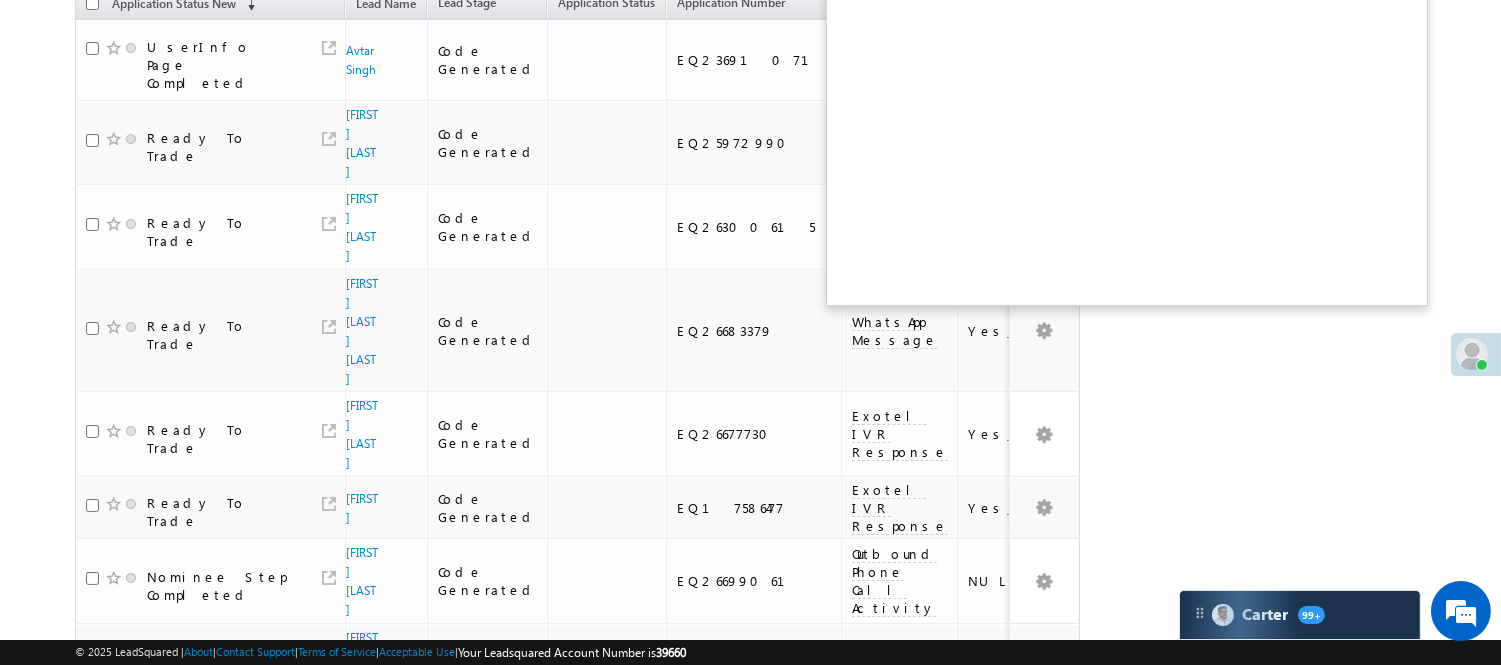 scroll, scrollTop: 0, scrollLeft: 0, axis: both 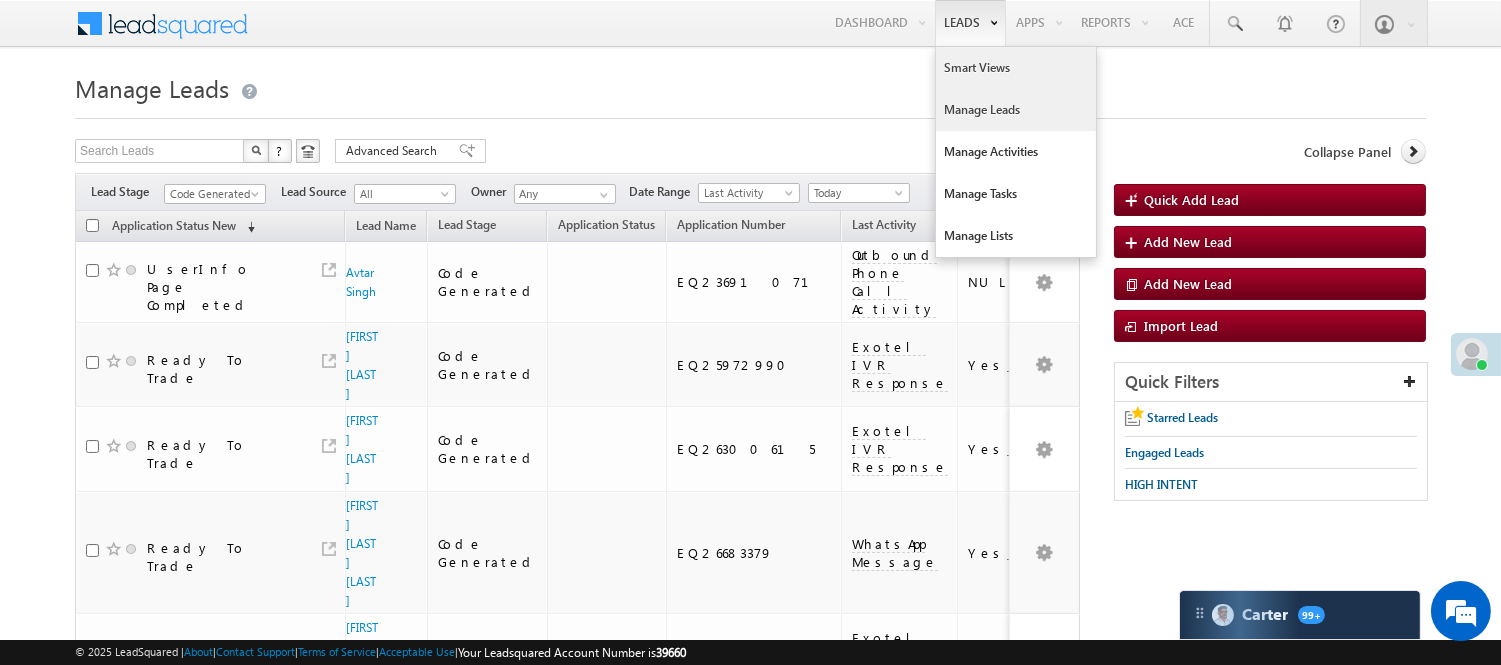 click on "Smart Views" at bounding box center [1016, 68] 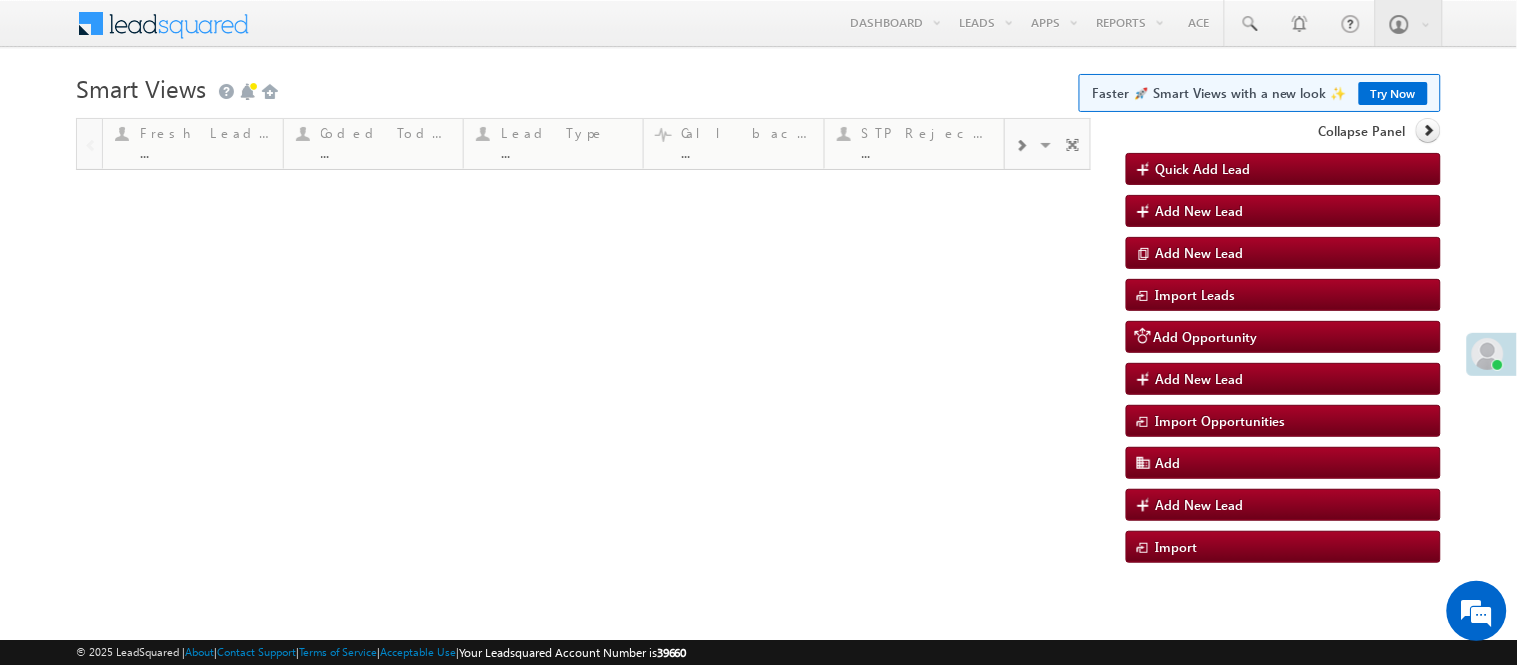 scroll, scrollTop: 0, scrollLeft: 0, axis: both 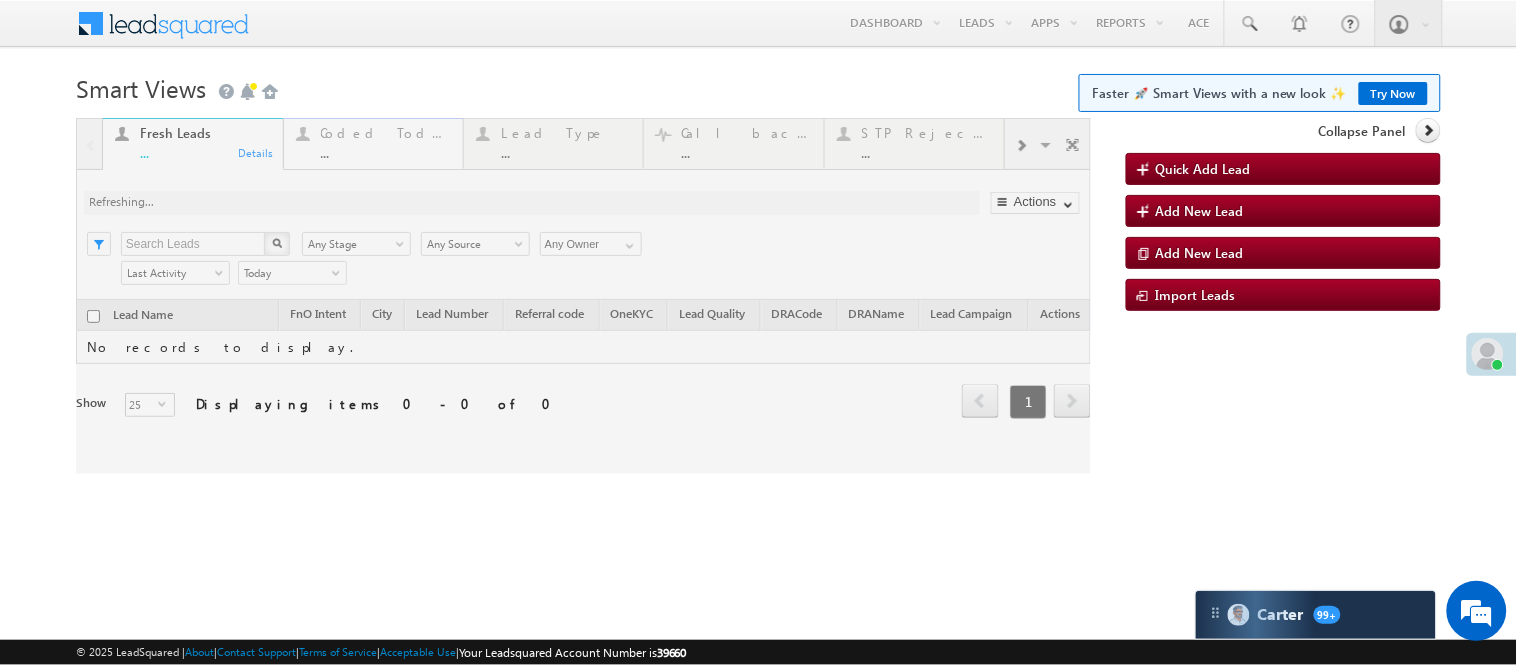 click at bounding box center [583, 296] 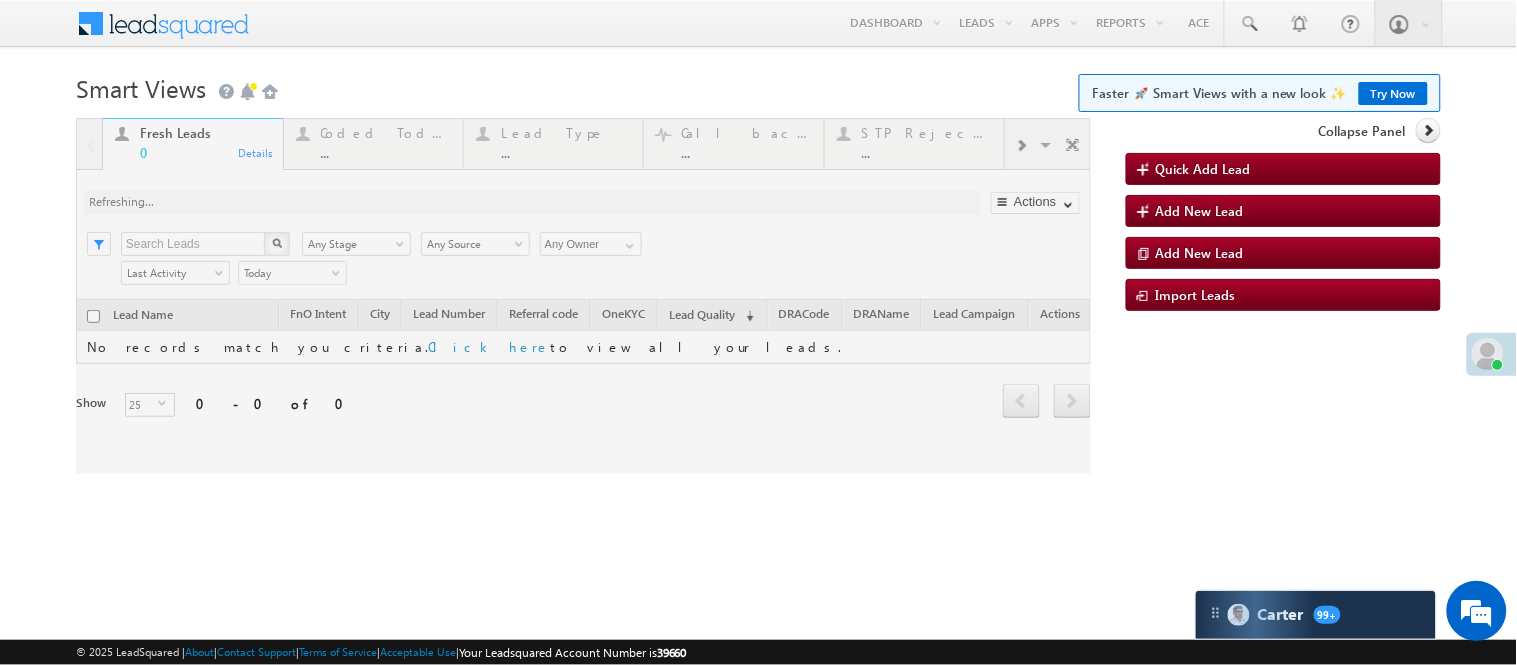 click at bounding box center [583, 296] 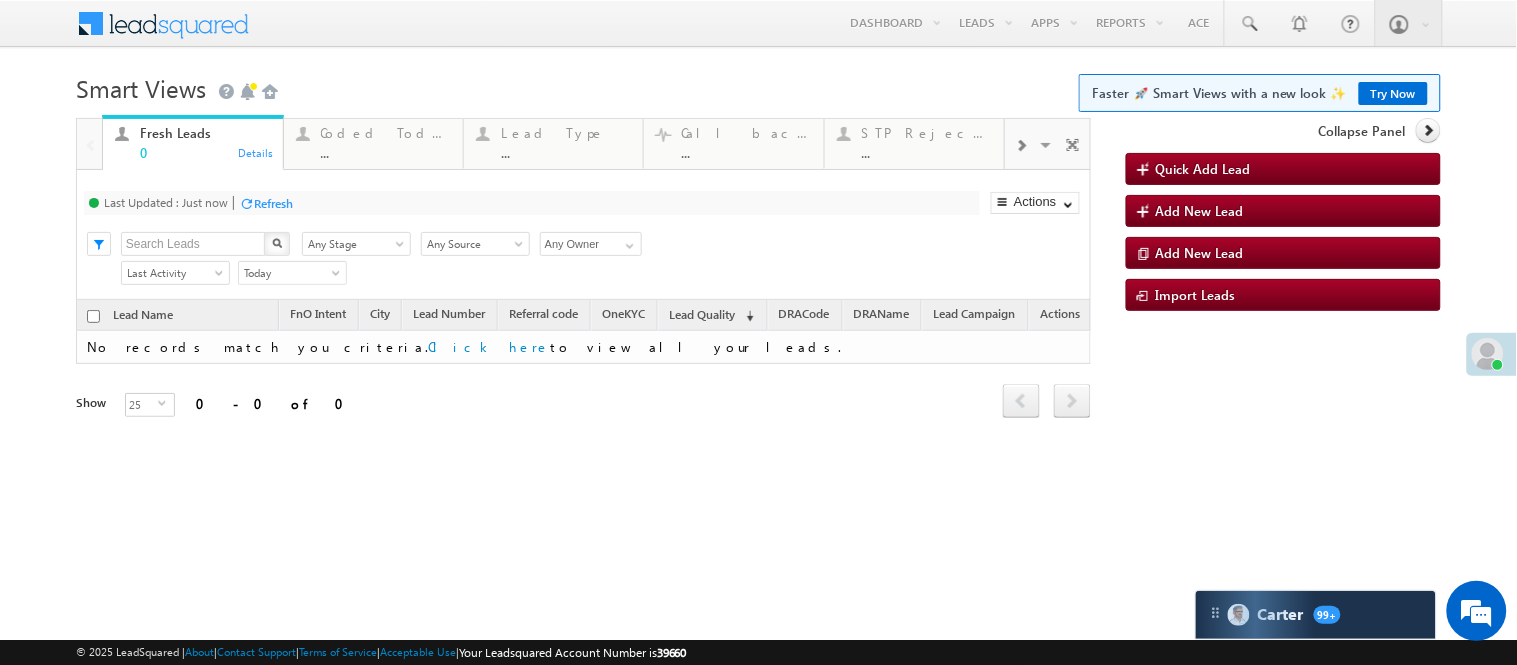 scroll, scrollTop: 0, scrollLeft: 0, axis: both 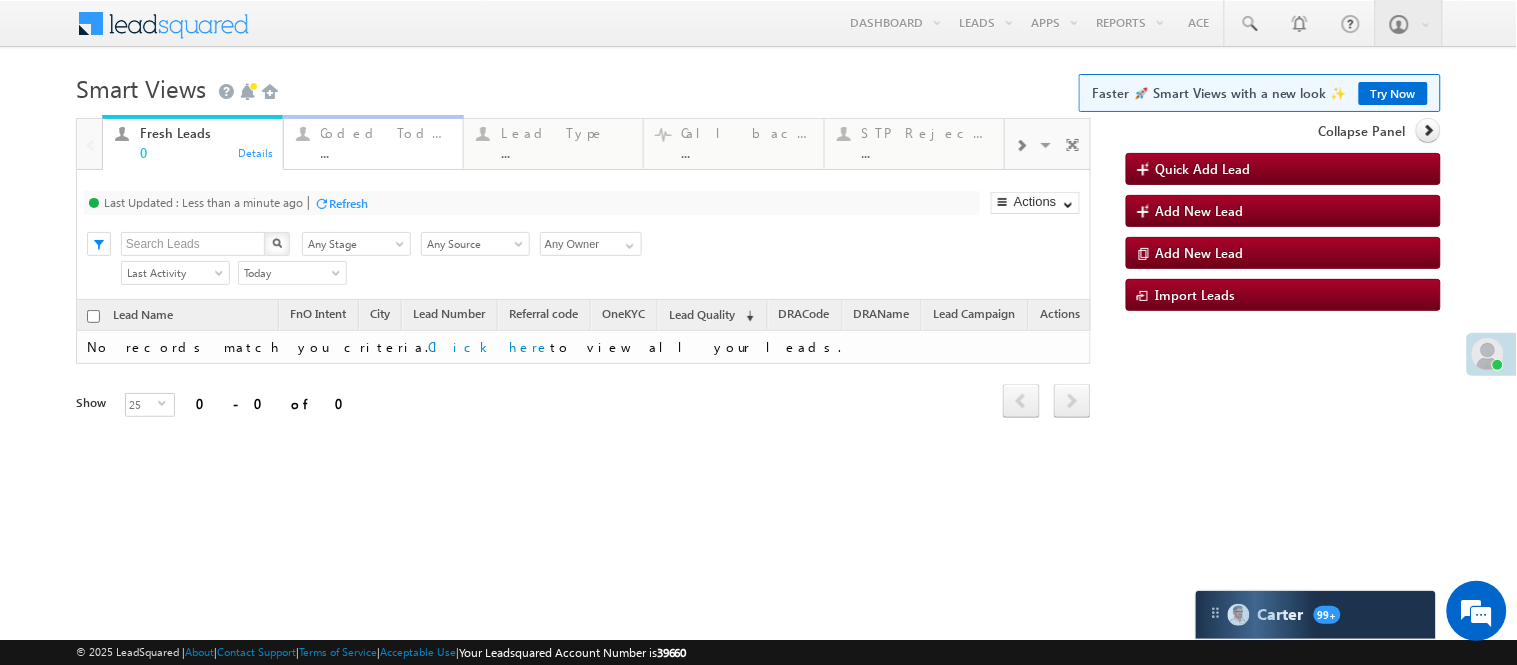 click on "..." at bounding box center [386, 152] 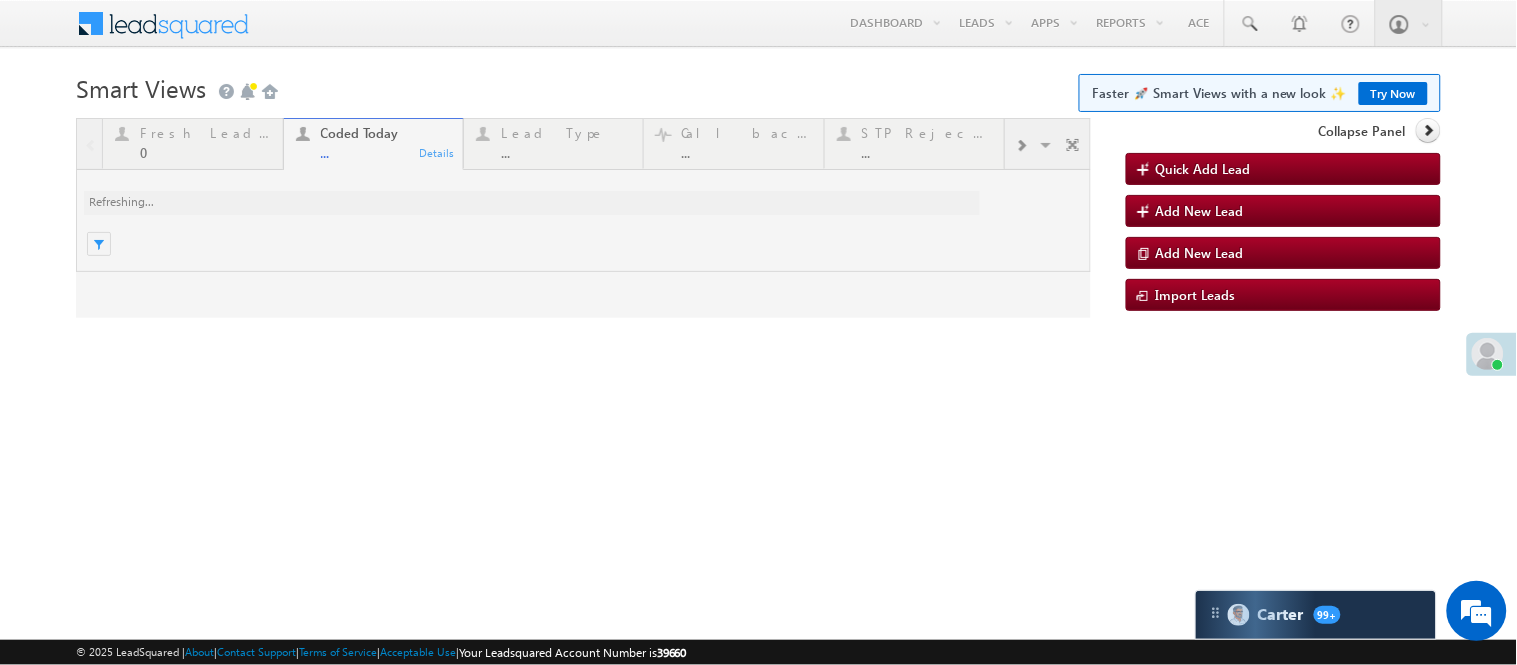 scroll, scrollTop: 0, scrollLeft: 0, axis: both 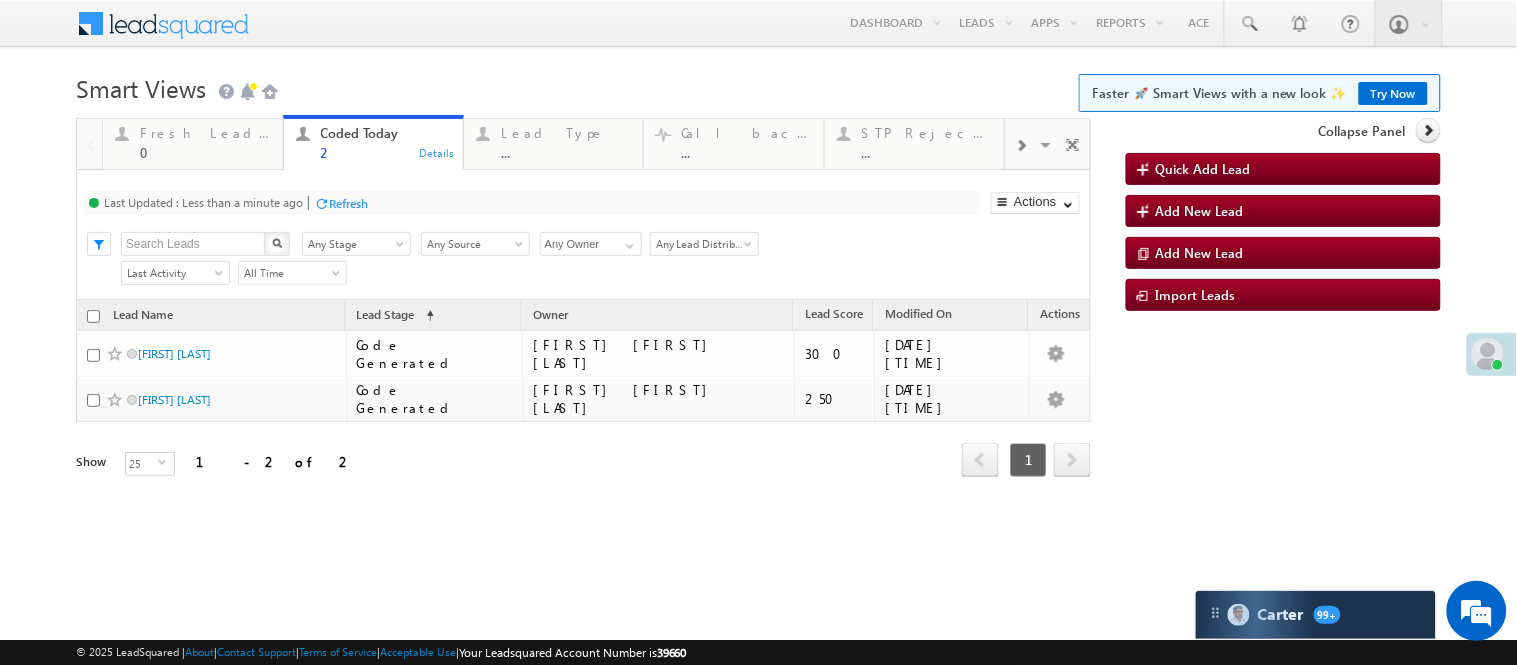 click on "Menu
[FIRST] [FIRST] [LAST]
[FIRST] .[LAST]@example.com" at bounding box center [758, 283] 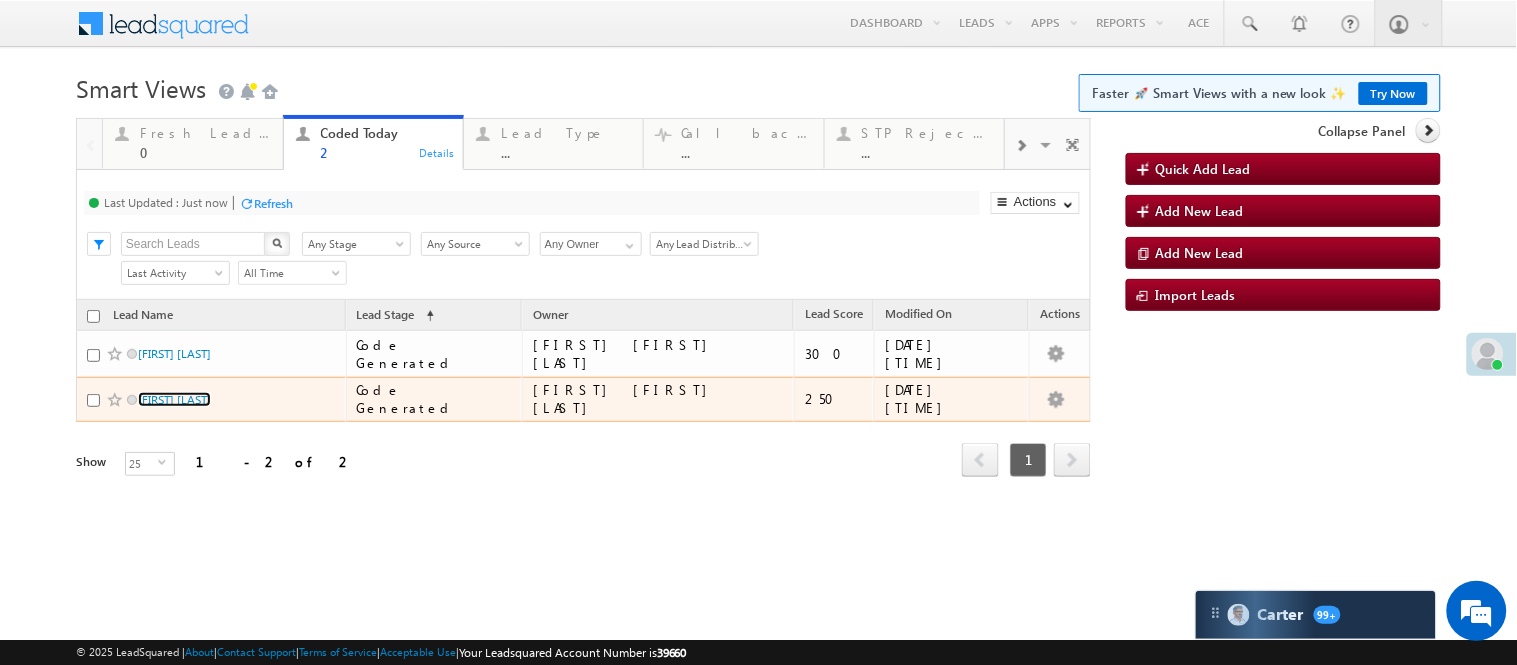 click on "[FIRST] [LAST]" at bounding box center [174, 399] 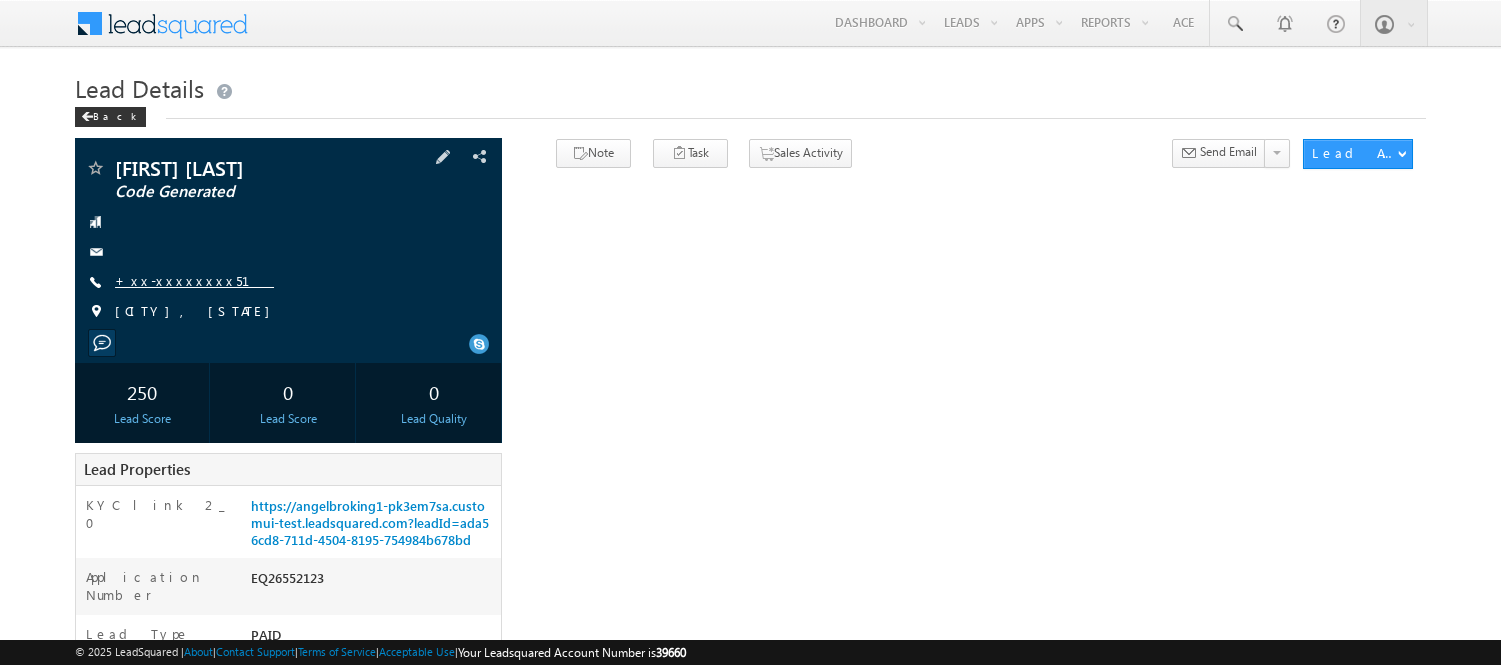 scroll, scrollTop: 0, scrollLeft: 0, axis: both 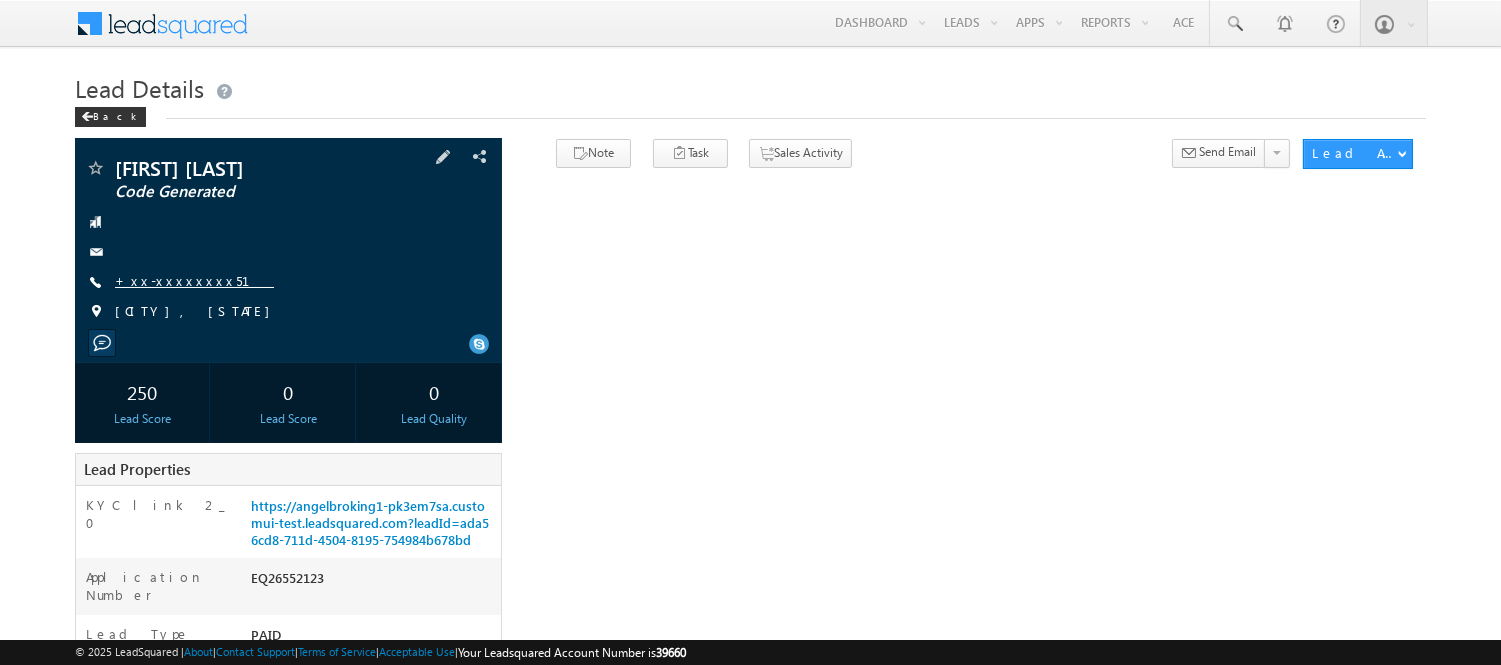 click on "+xx-xxxxxxxx51" at bounding box center (194, 280) 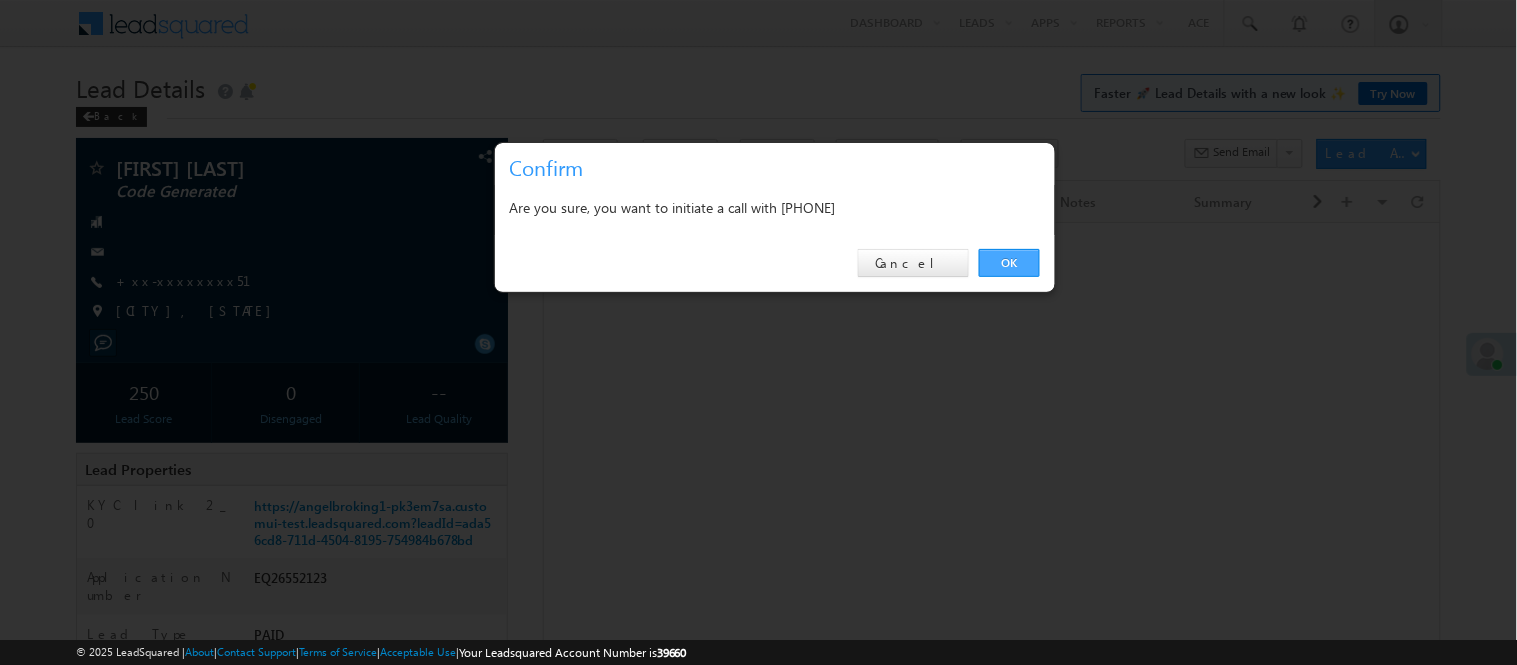 click on "OK" at bounding box center (1009, 263) 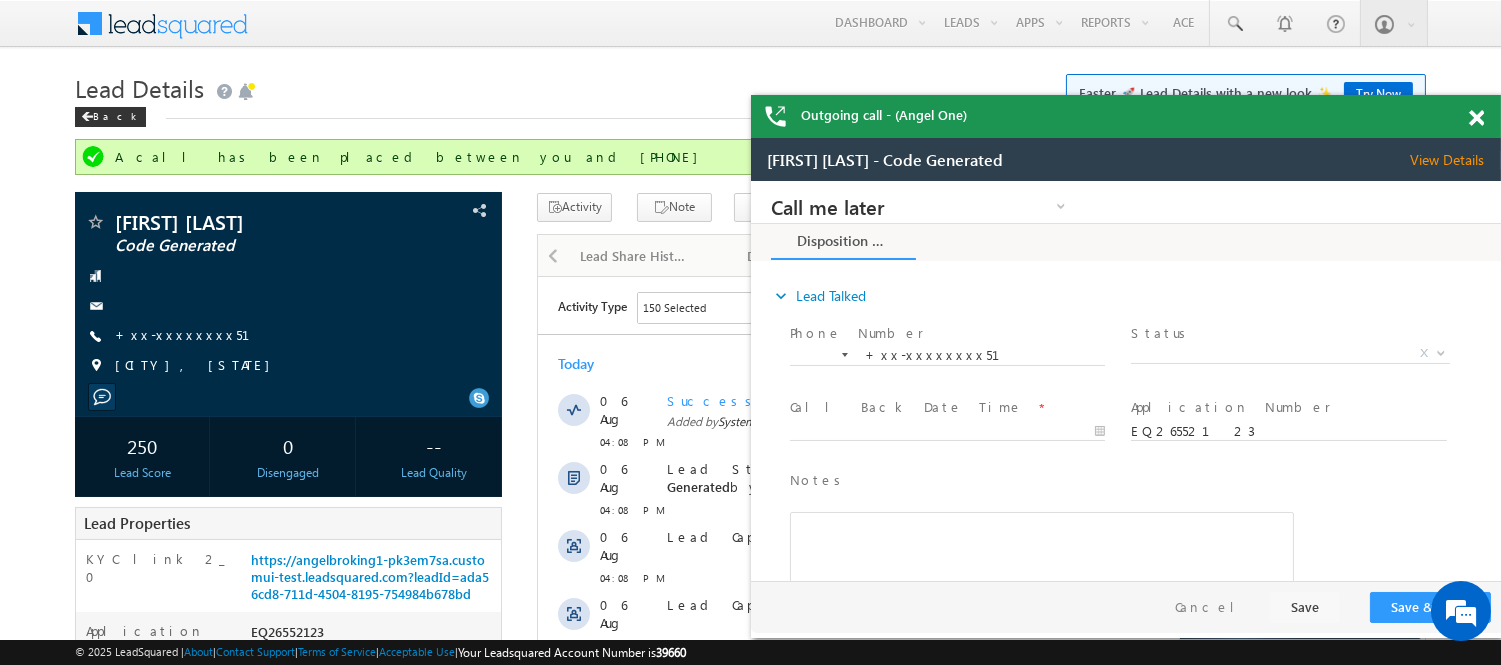 scroll, scrollTop: 0, scrollLeft: 0, axis: both 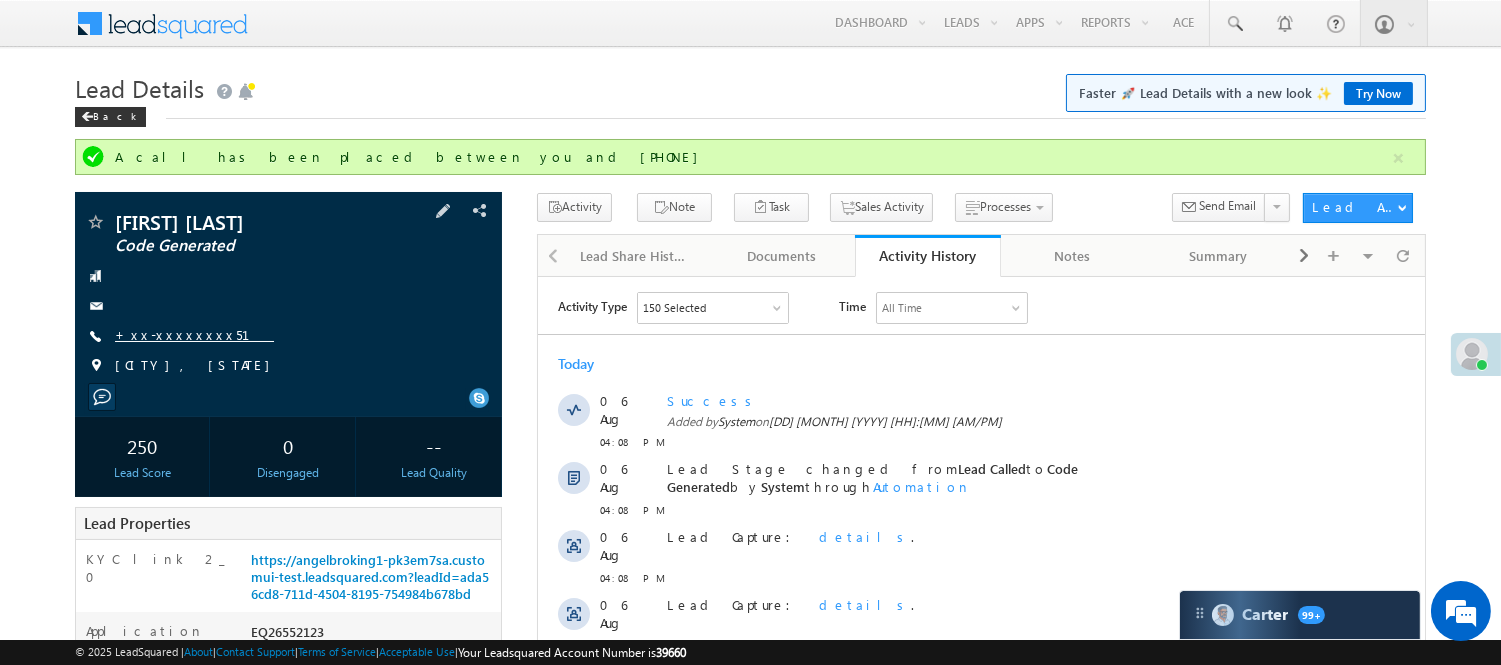 click on "+xx-xxxxxxxx51" at bounding box center (194, 334) 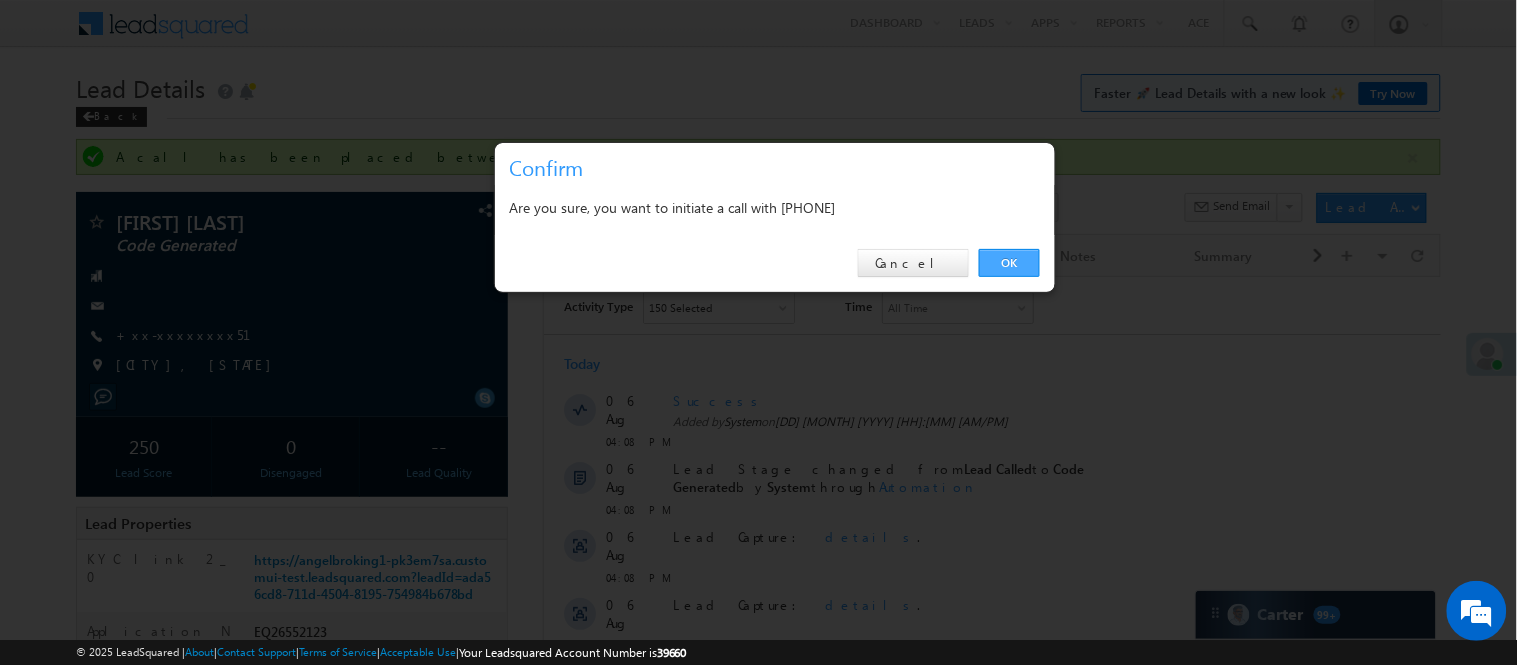 click on "OK" at bounding box center [1009, 263] 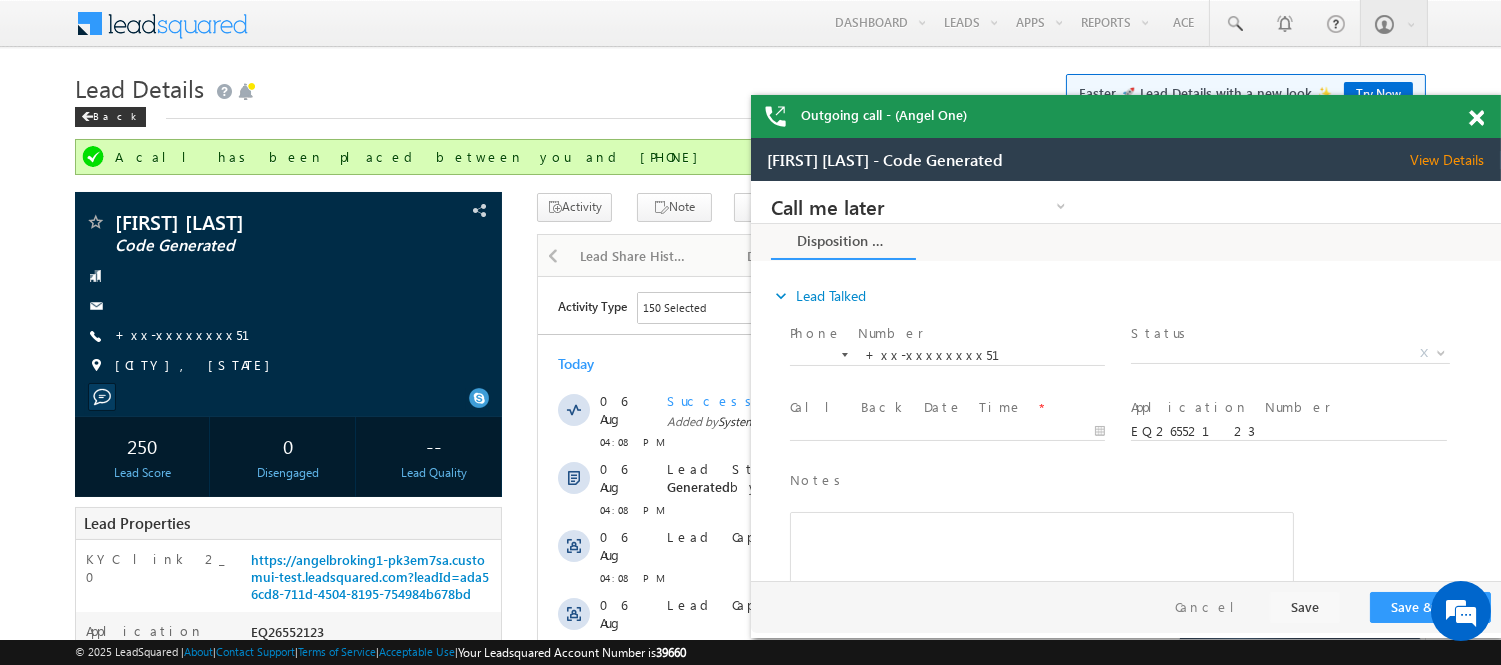scroll, scrollTop: 0, scrollLeft: 0, axis: both 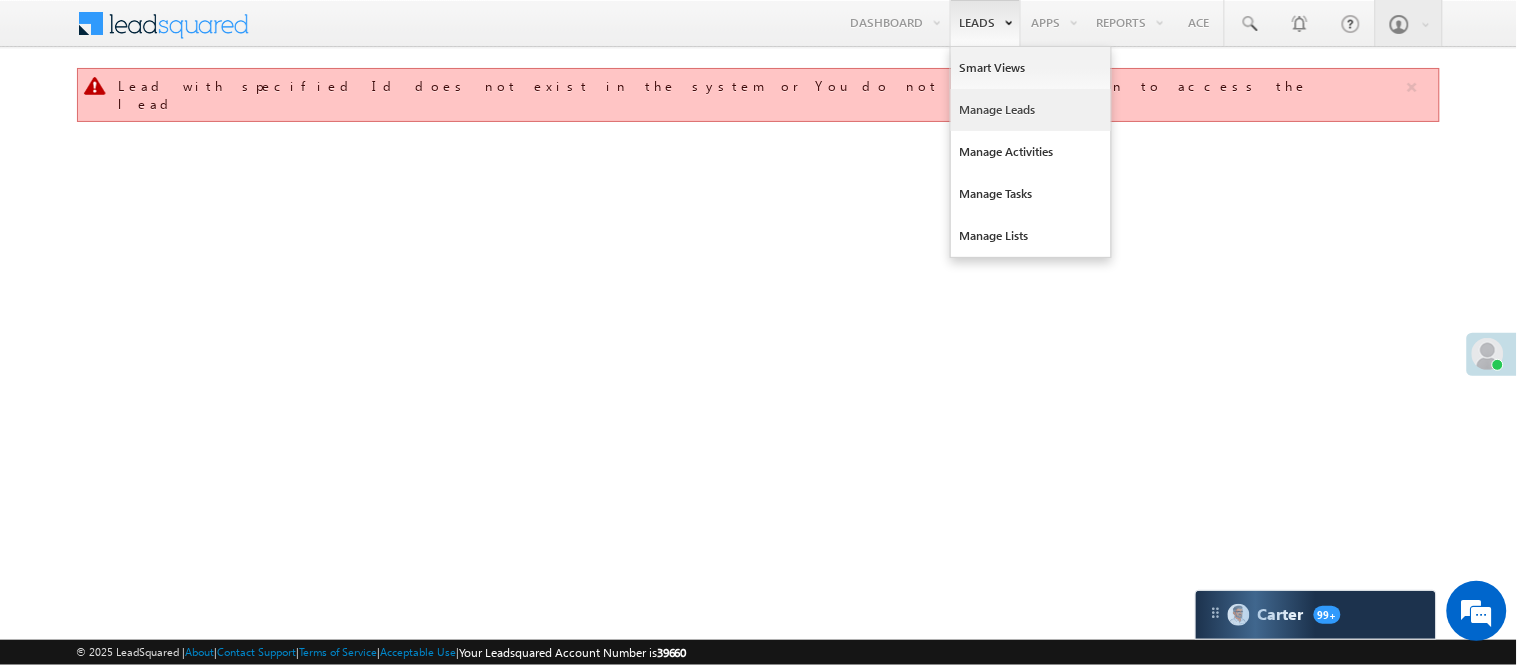 click on "Manage Leads" at bounding box center [1031, 110] 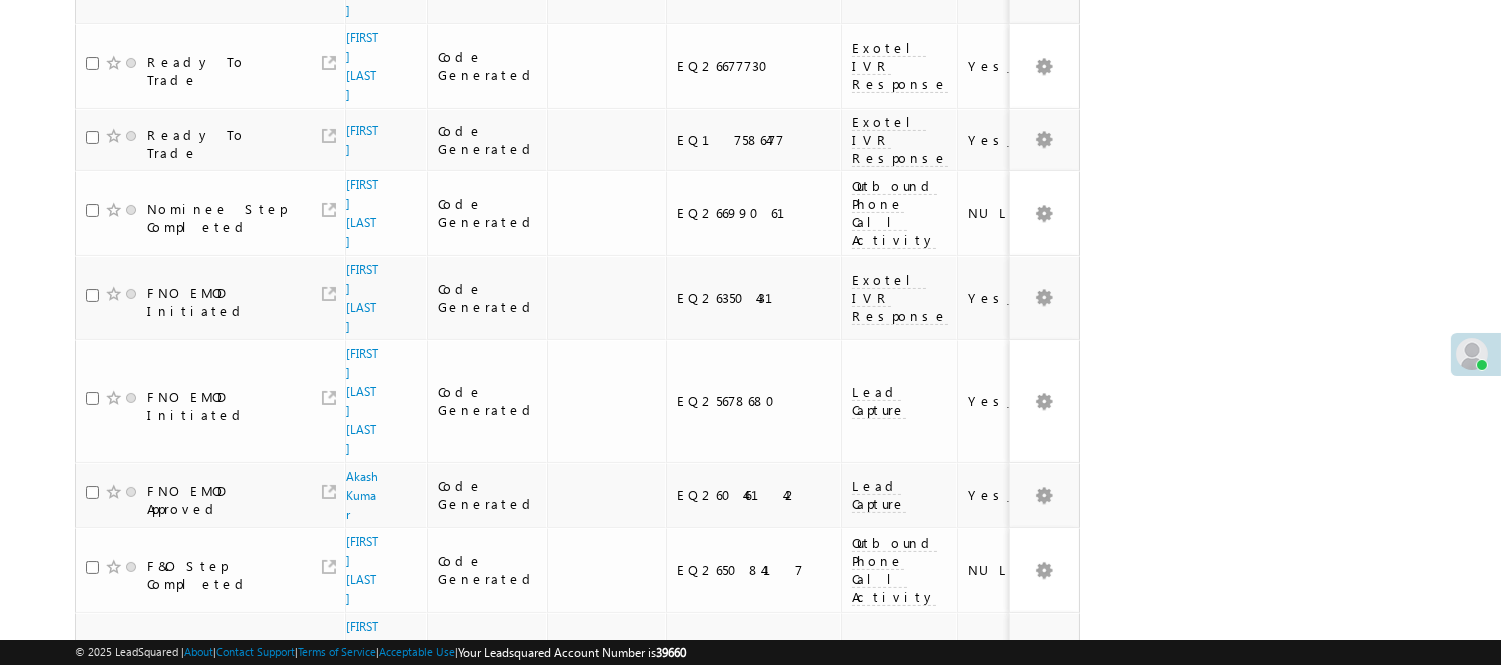 scroll, scrollTop: 0, scrollLeft: 0, axis: both 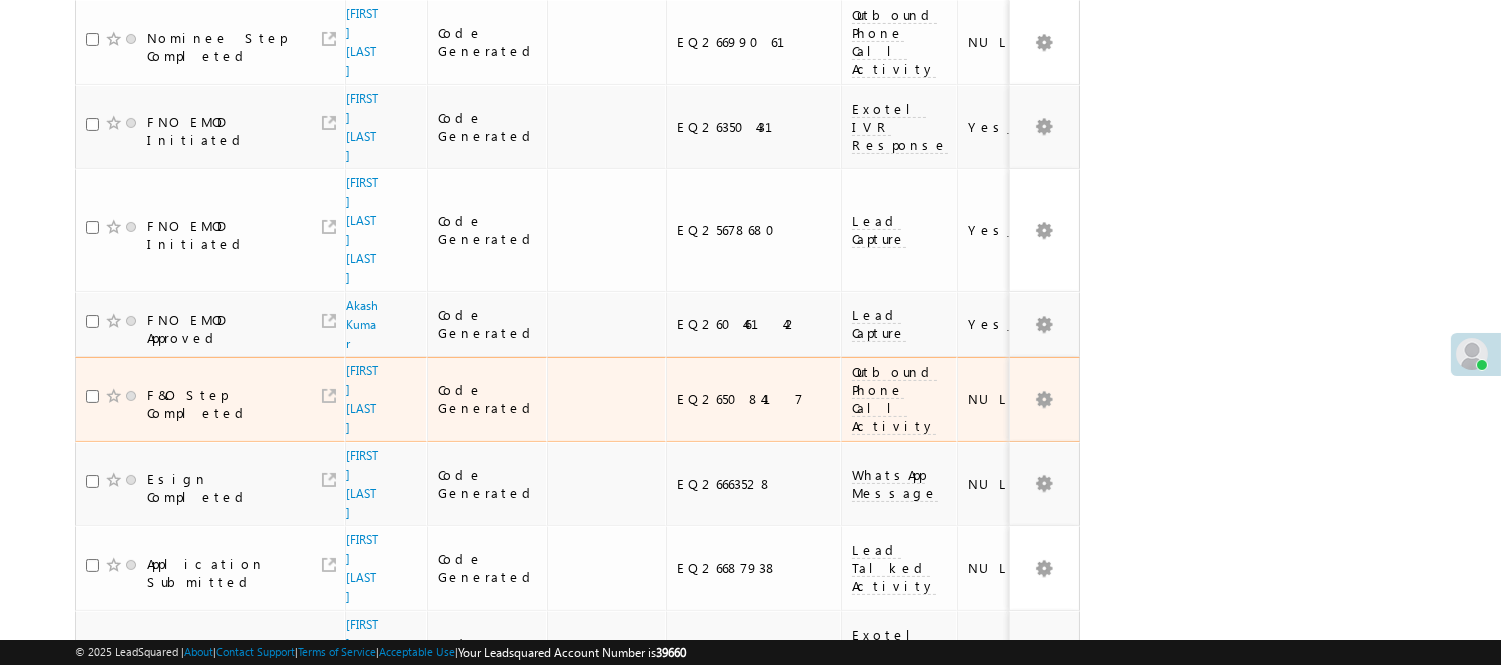 click at bounding box center (257, -563) 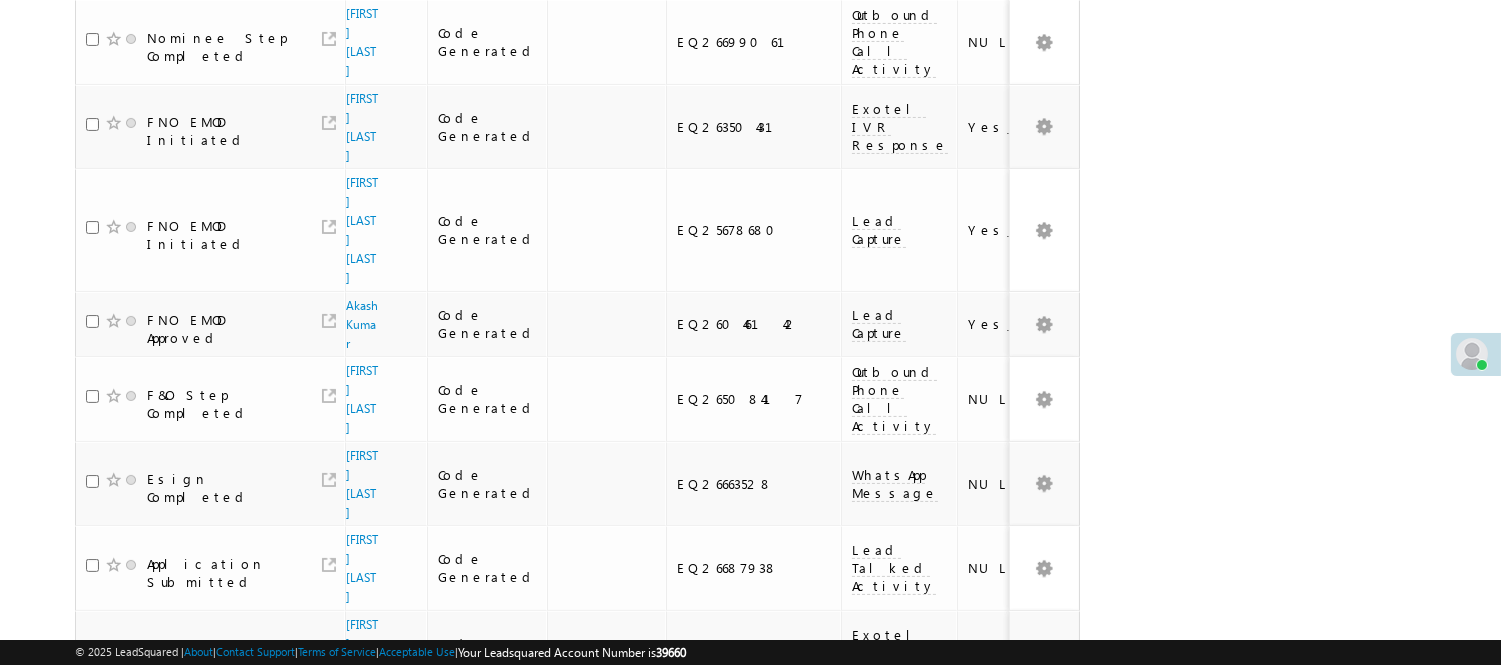 scroll, scrollTop: 0, scrollLeft: 0, axis: both 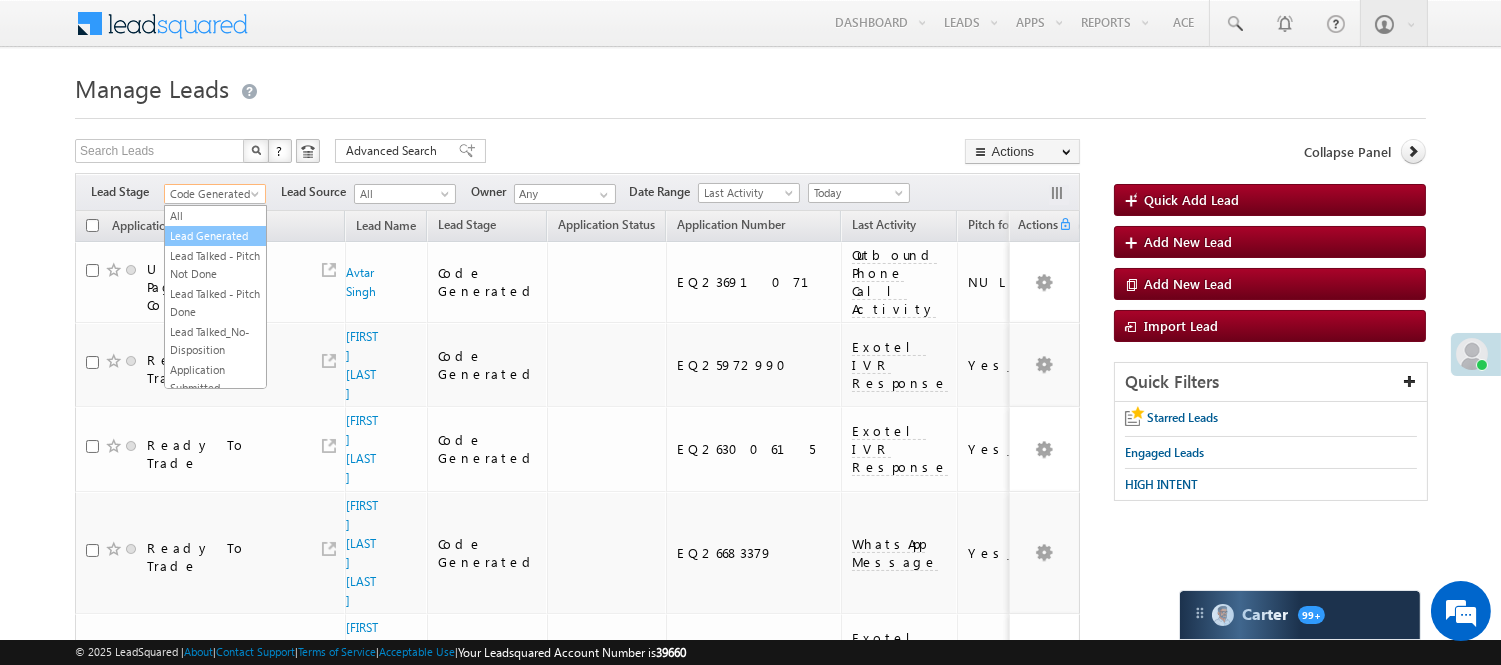 click on "Lead Generated" at bounding box center [215, 236] 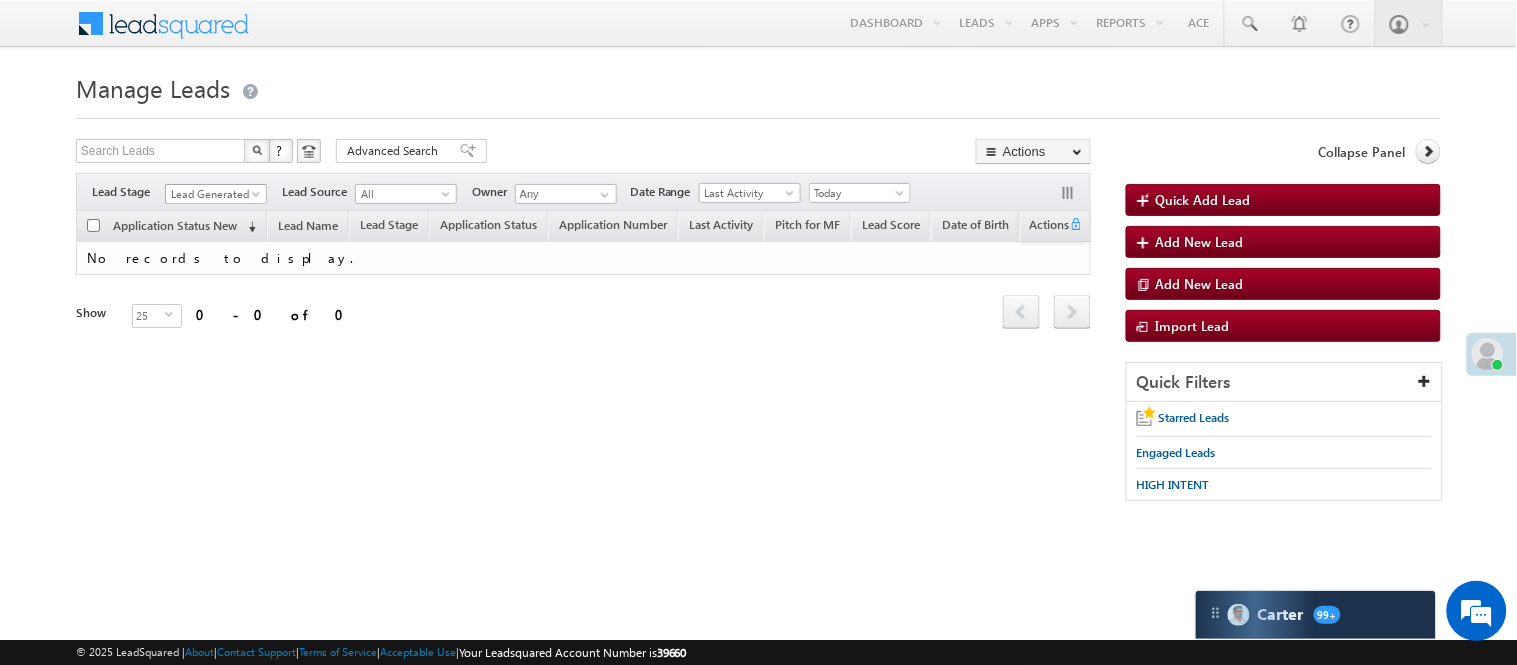 click on "Lead Generated" at bounding box center (213, 194) 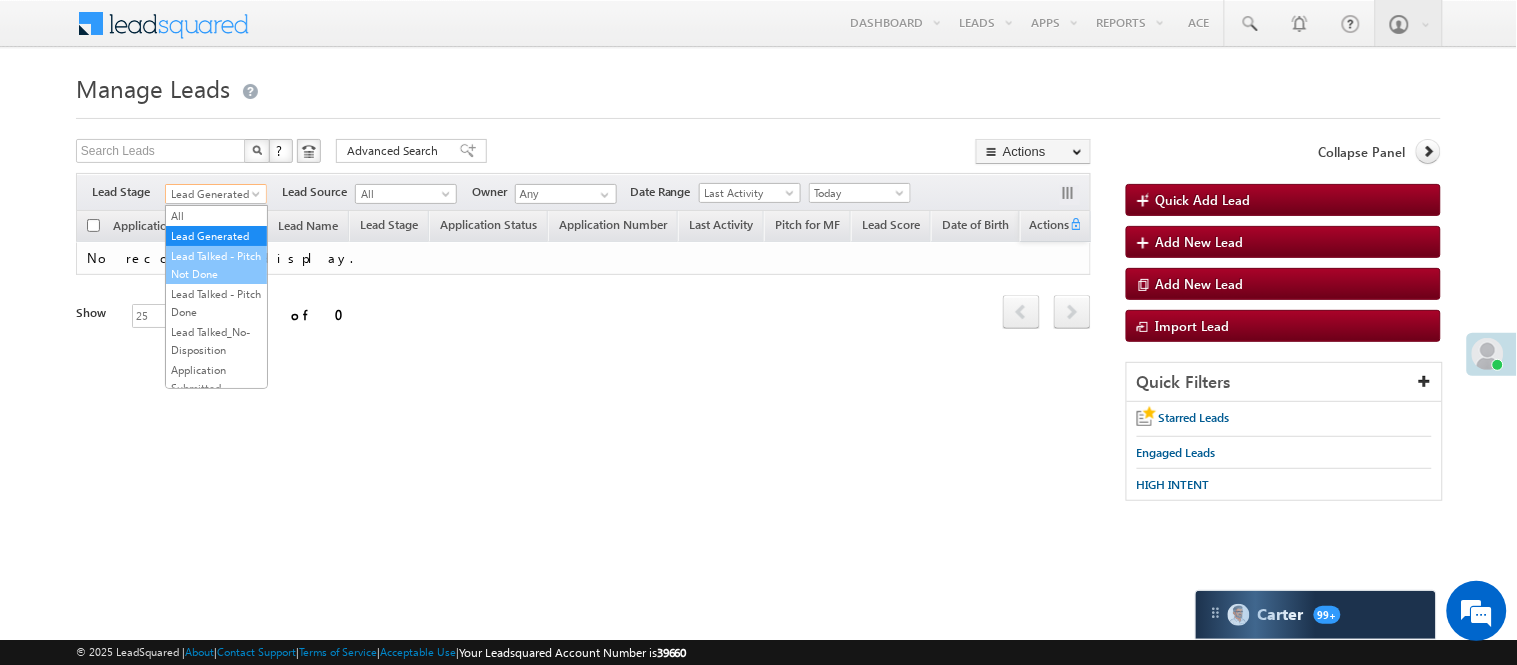 click on "Lead Talked - Pitch Not Done" at bounding box center (216, 265) 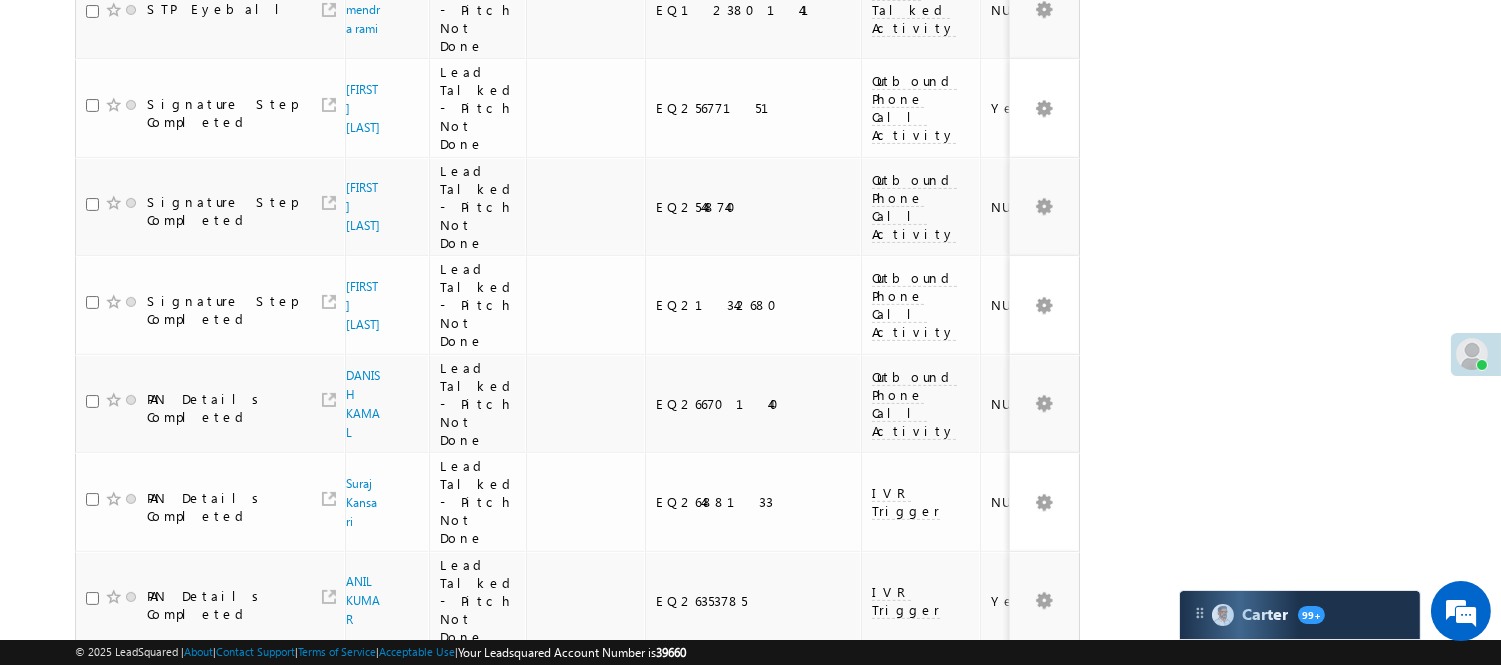scroll, scrollTop: 777, scrollLeft: 0, axis: vertical 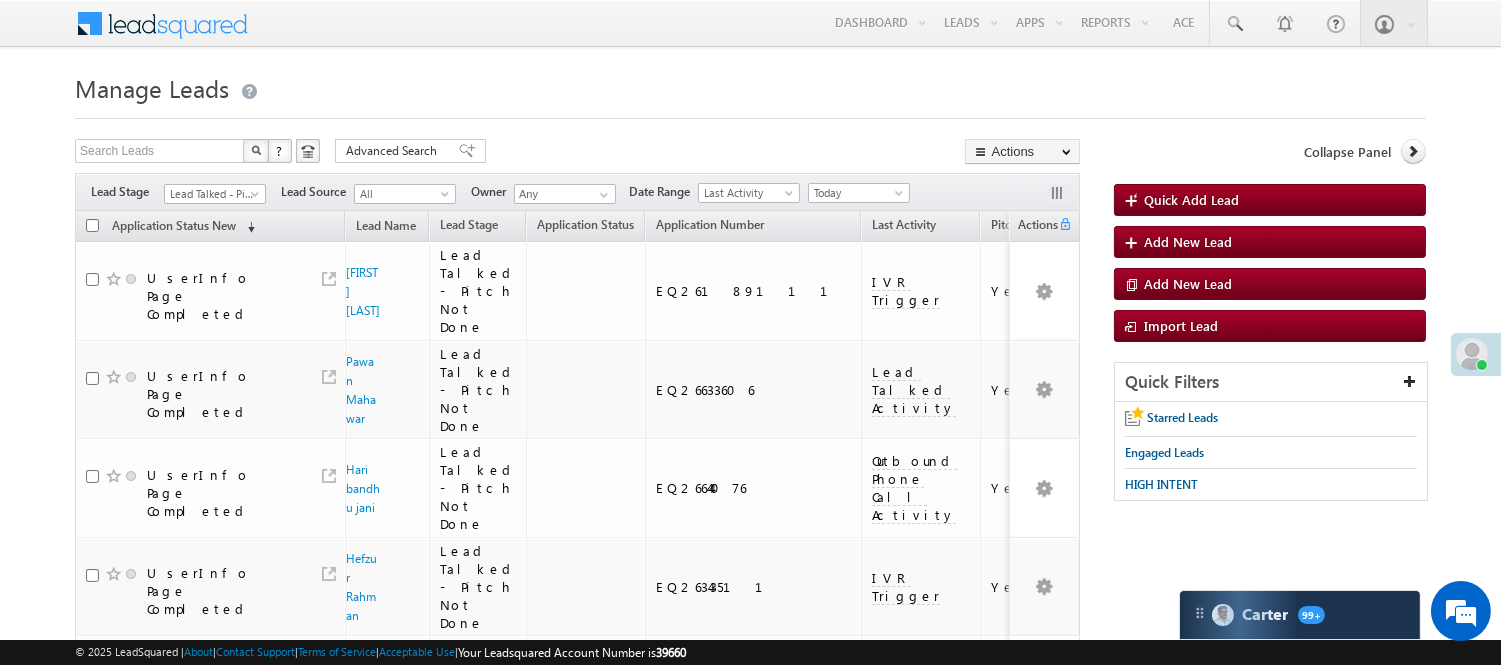 click on "Lead Talked - Pitch Not Done" at bounding box center (212, 194) 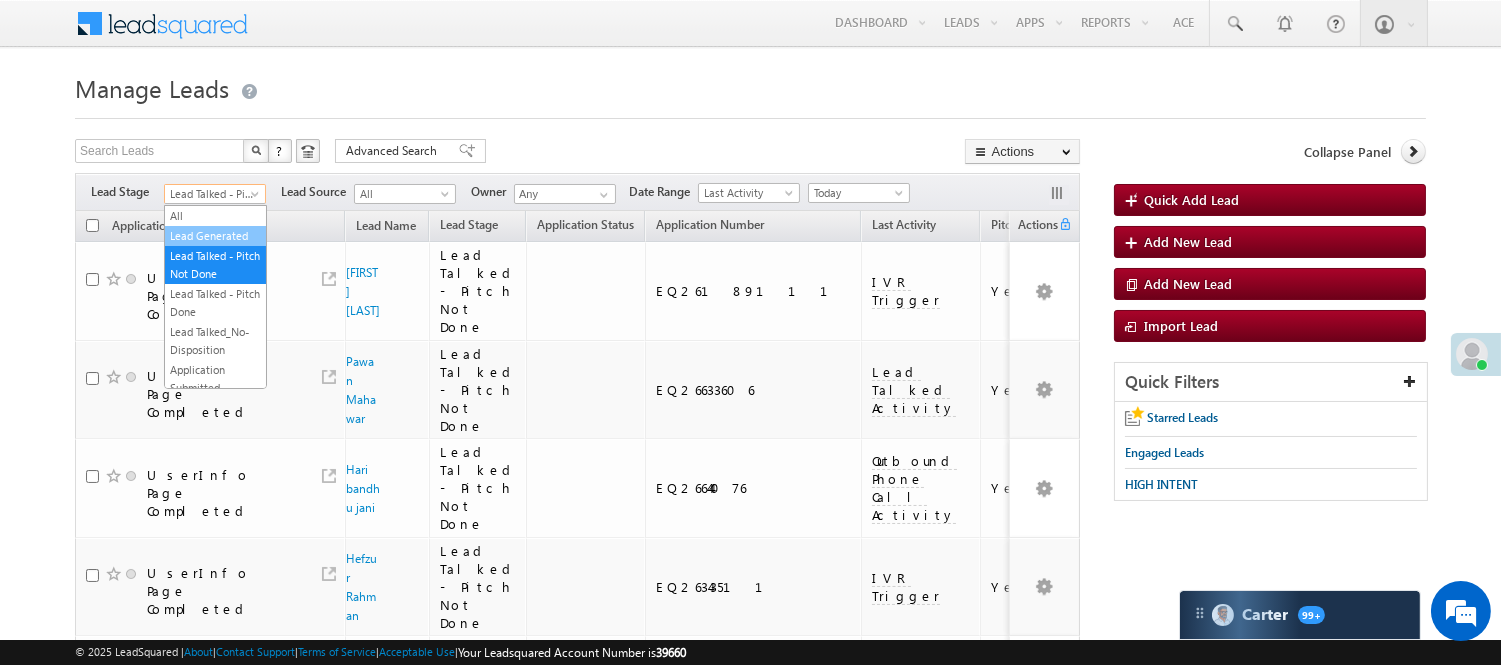 click on "Lead Generated" at bounding box center (215, 236) 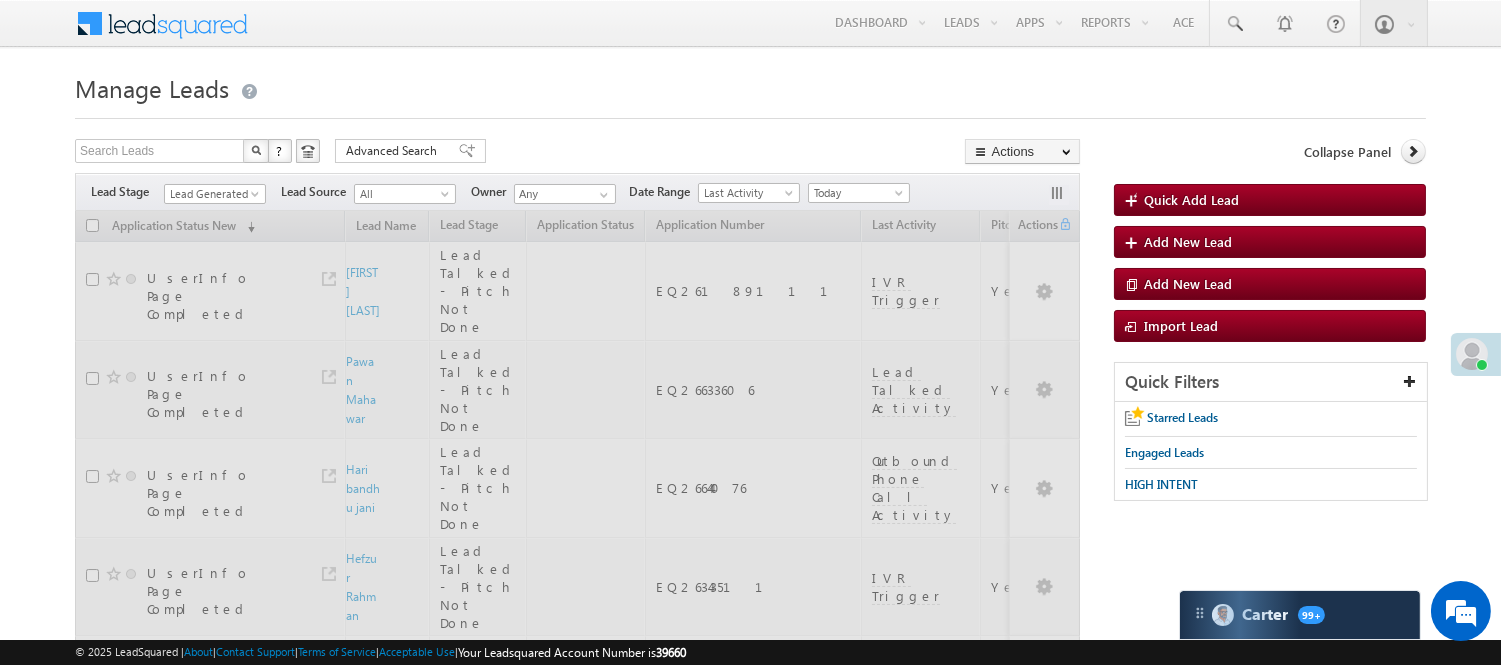 click on "Manage Leads
Quick Add Lead
Search Leads X ?   66 results found
Advanced Search
Advanced Search
Actions Actions" at bounding box center (750, 1453) 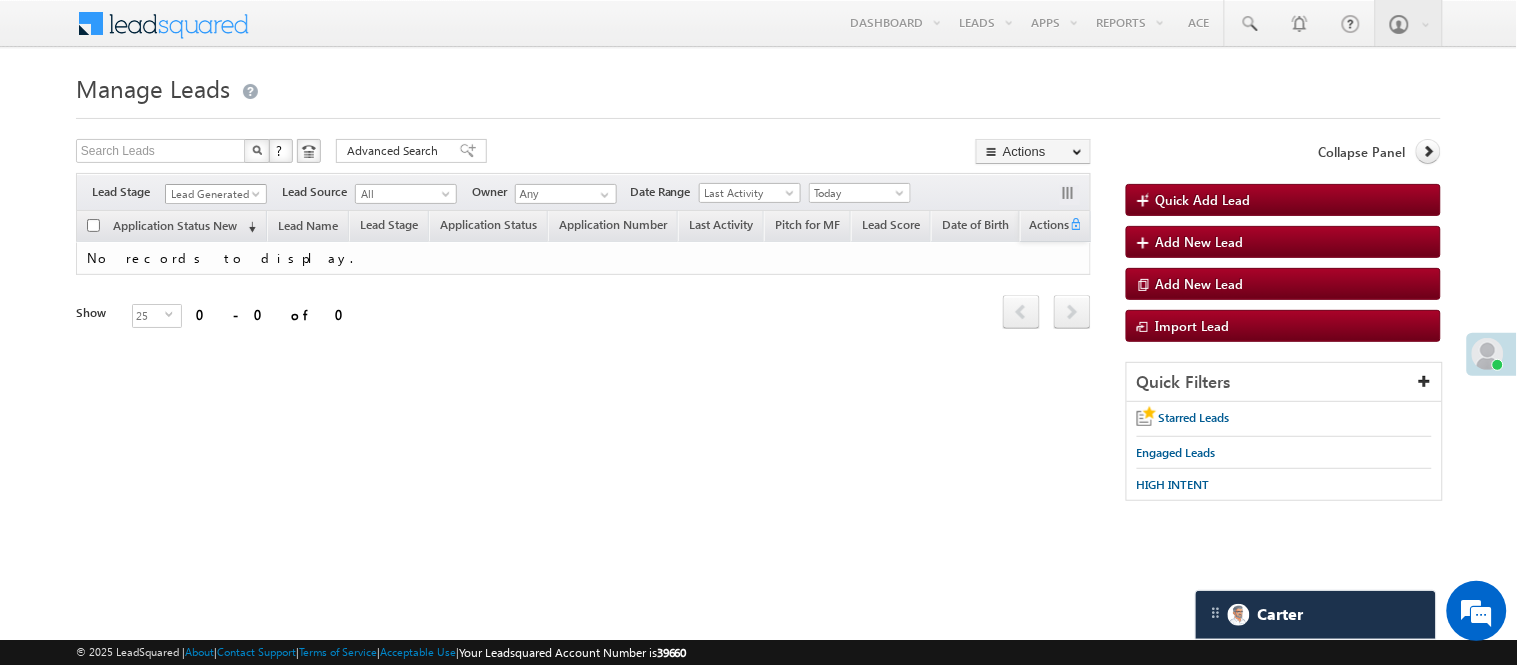 click on "Lead Generated" at bounding box center [213, 194] 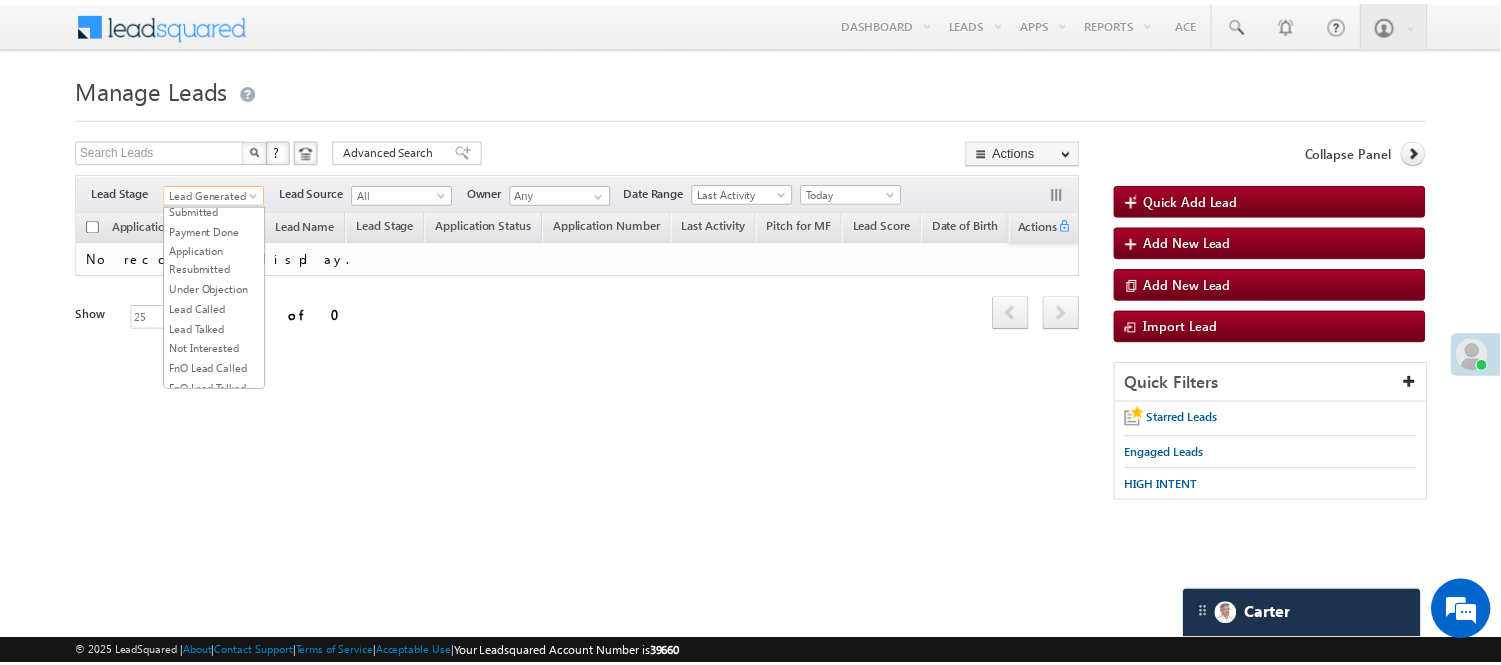 scroll, scrollTop: 444, scrollLeft: 0, axis: vertical 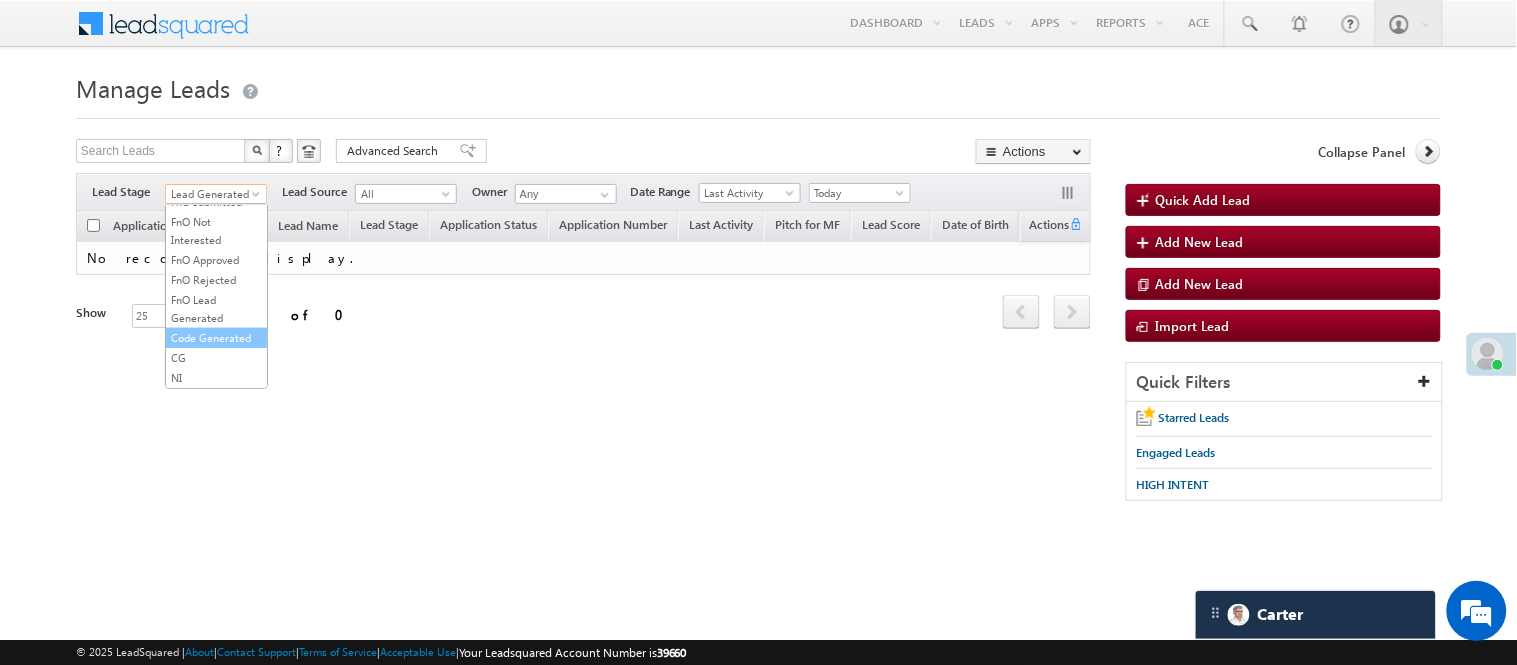 click on "Code Generated" at bounding box center (216, 338) 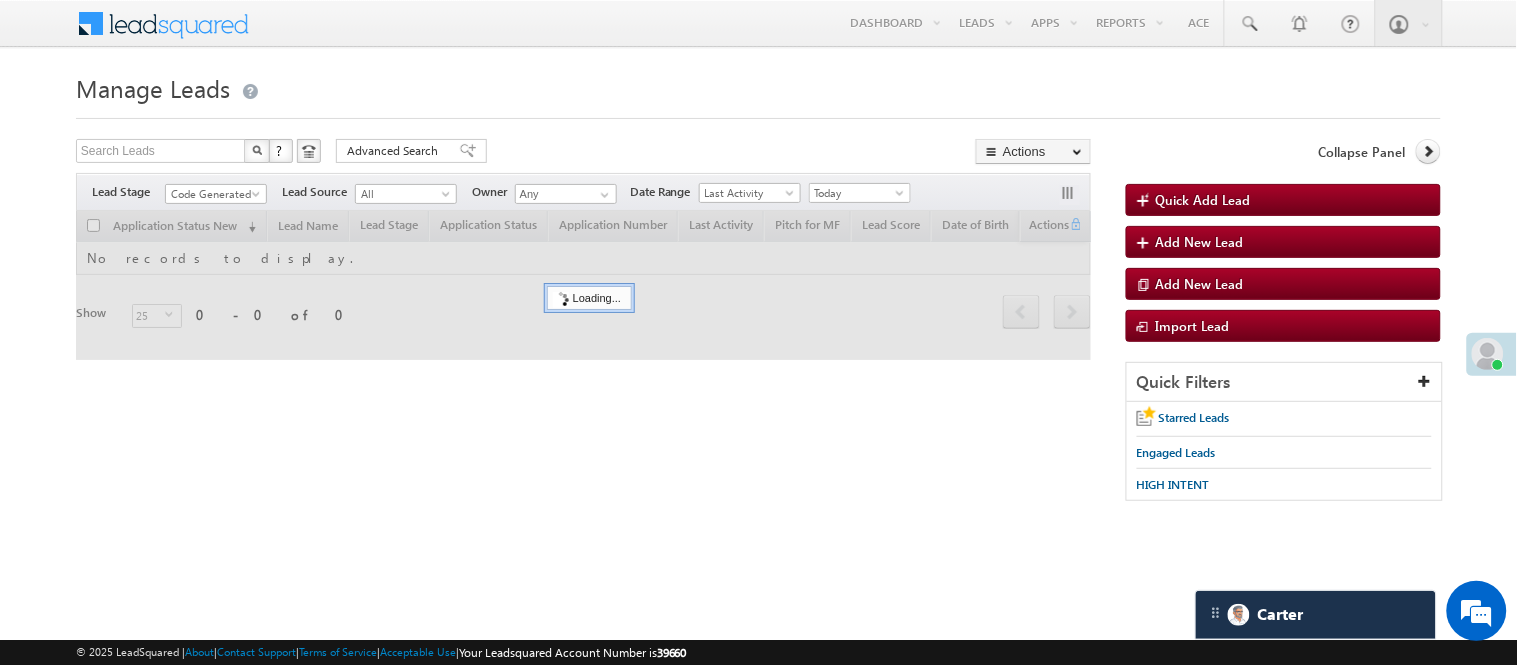 click on "Manage Leads" at bounding box center [758, 86] 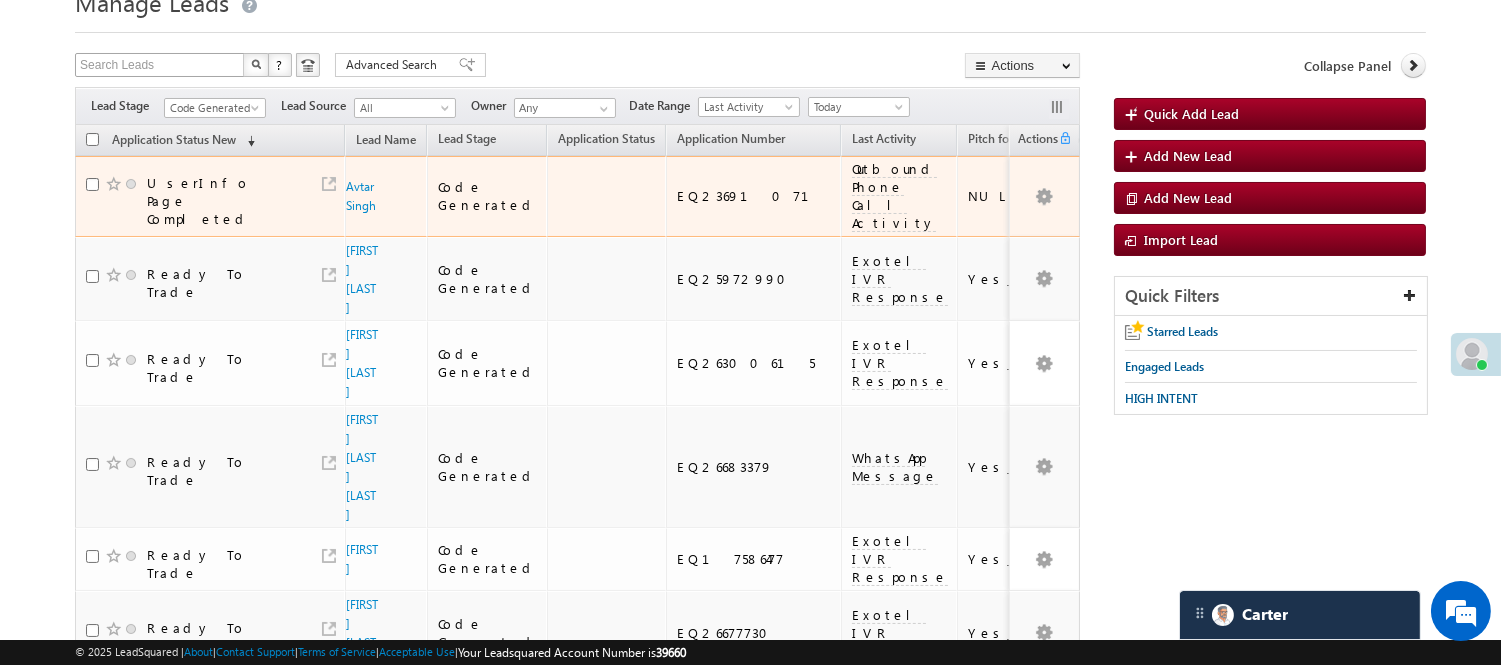 scroll, scrollTop: 0, scrollLeft: 0, axis: both 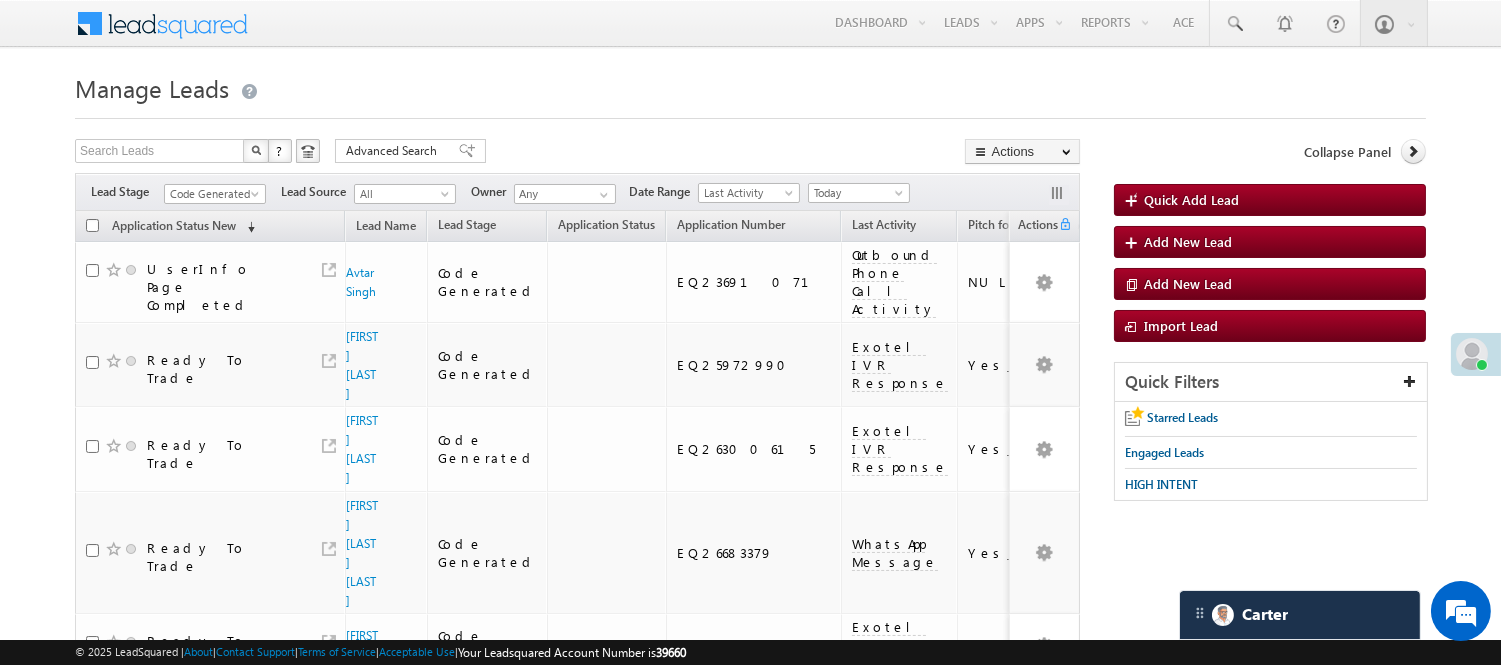 click on "Filters
Lead Stage
All Lead Generated Lead Talked - Pitch Not Done Lead Talked - Pitch Done Lead Talked_No-Disposition Application Submitted Payment Done Application Resubmitted Under Objection Lead Called Lead Talked Not Interested FnO Lead Called FnO Lead Talked FnO submitted FnO Not Interested FnO Approved FnO Rejected FnO Lead Generated Code Generated CG NI Code Generated
Lead Source
All All
Owner Any Any" at bounding box center [577, 192] 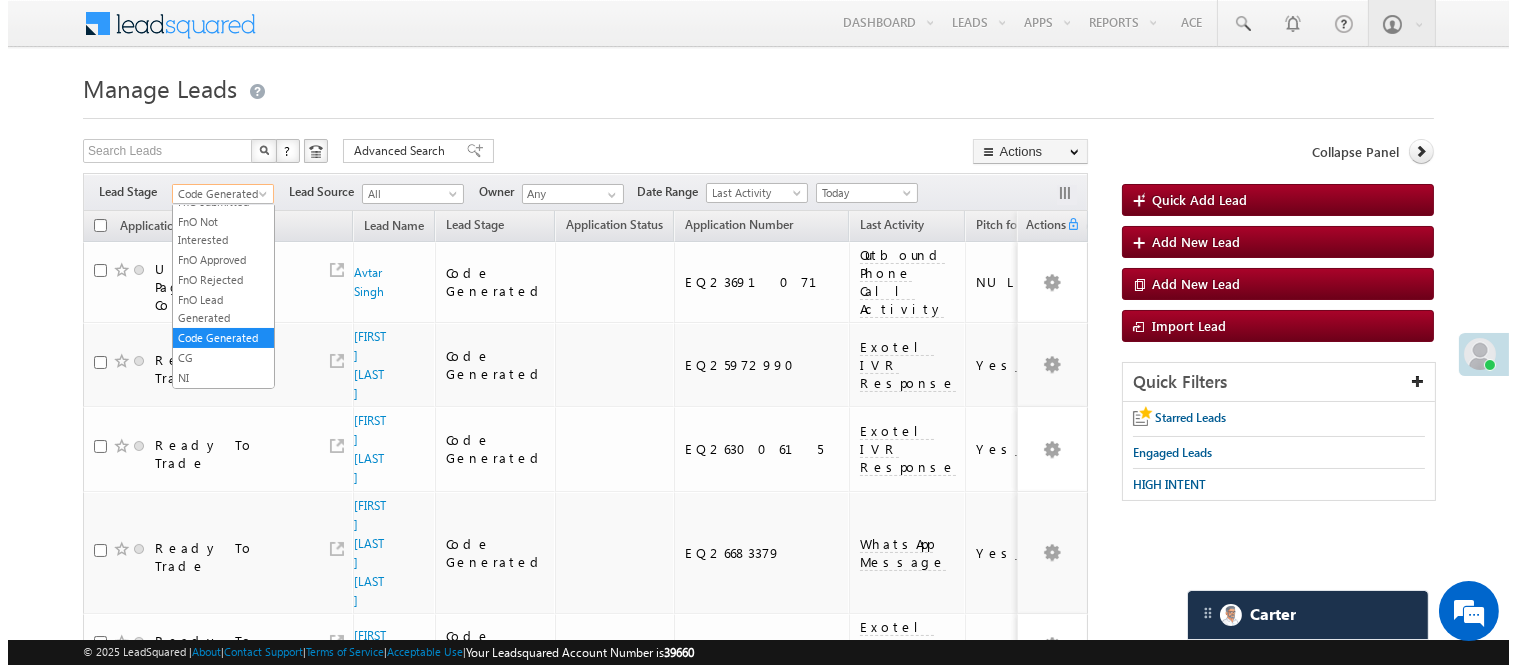 scroll, scrollTop: 0, scrollLeft: 0, axis: both 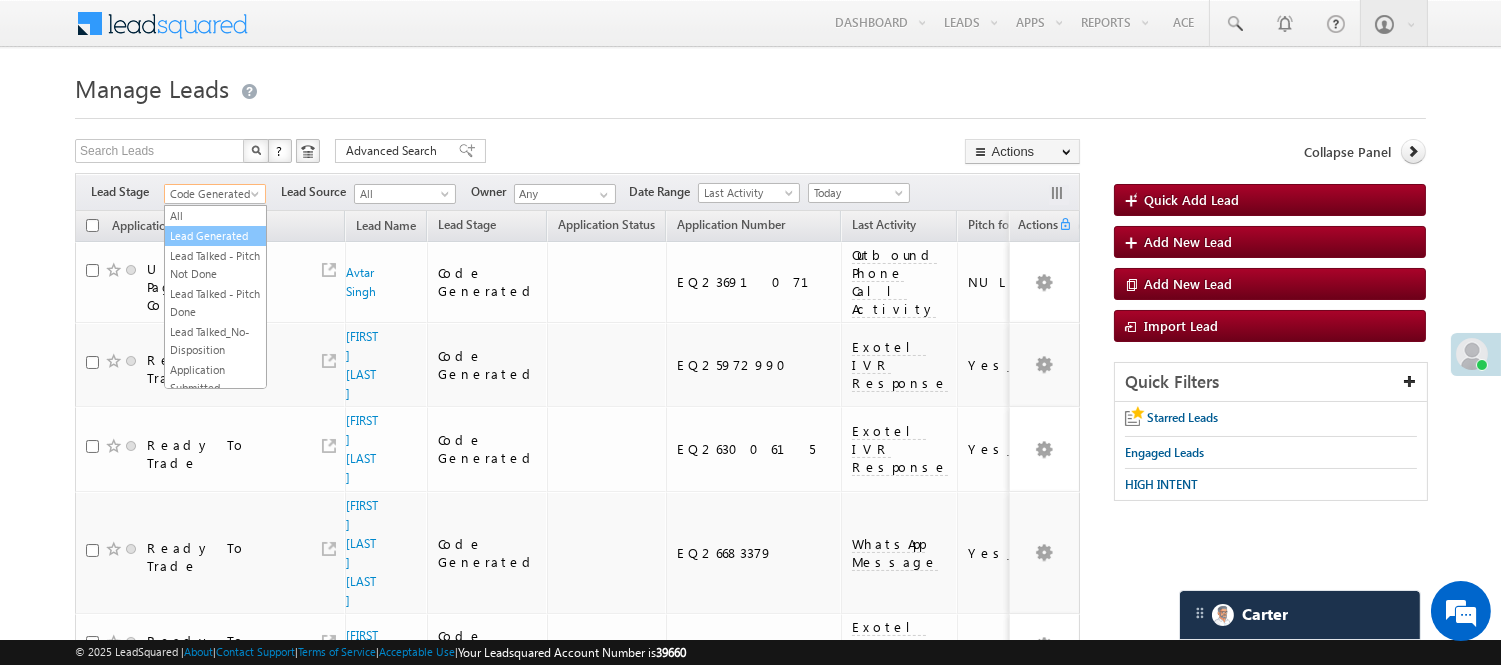 click on "Lead Generated" at bounding box center [215, 236] 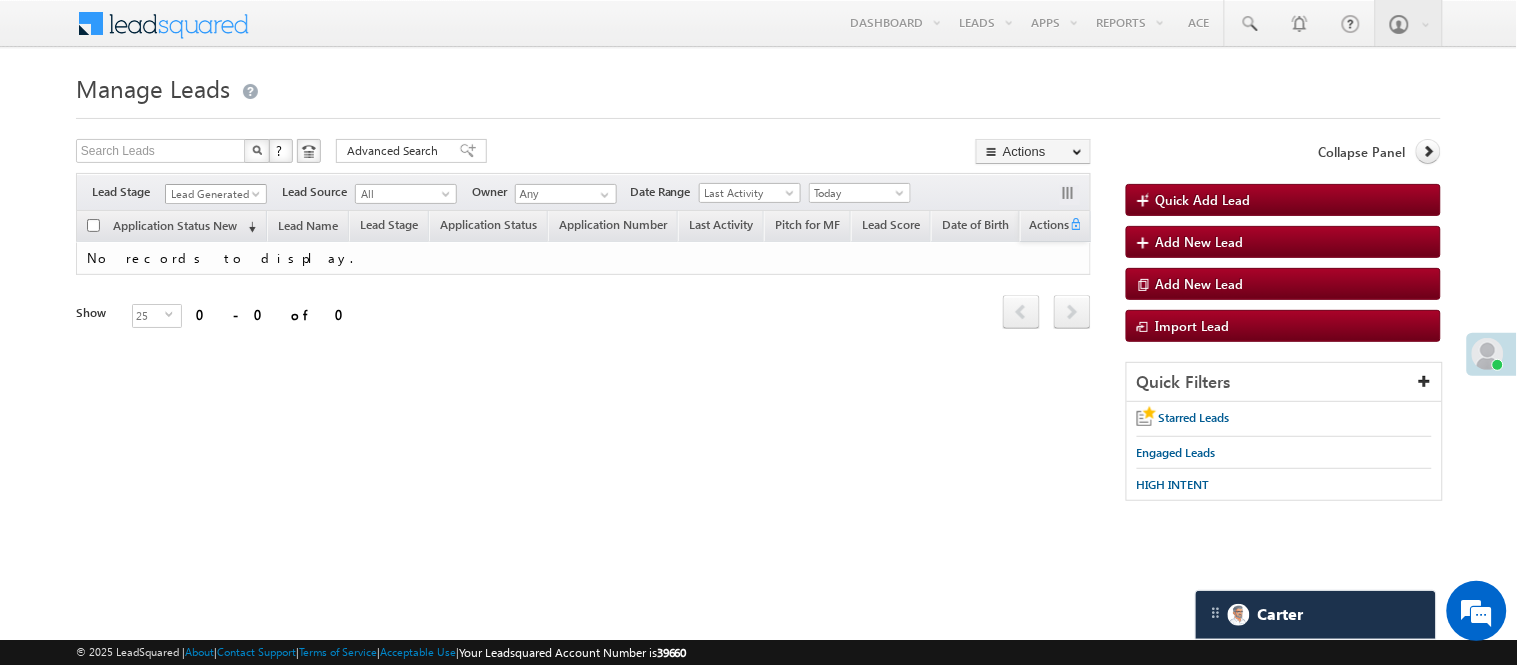 click at bounding box center [258, 198] 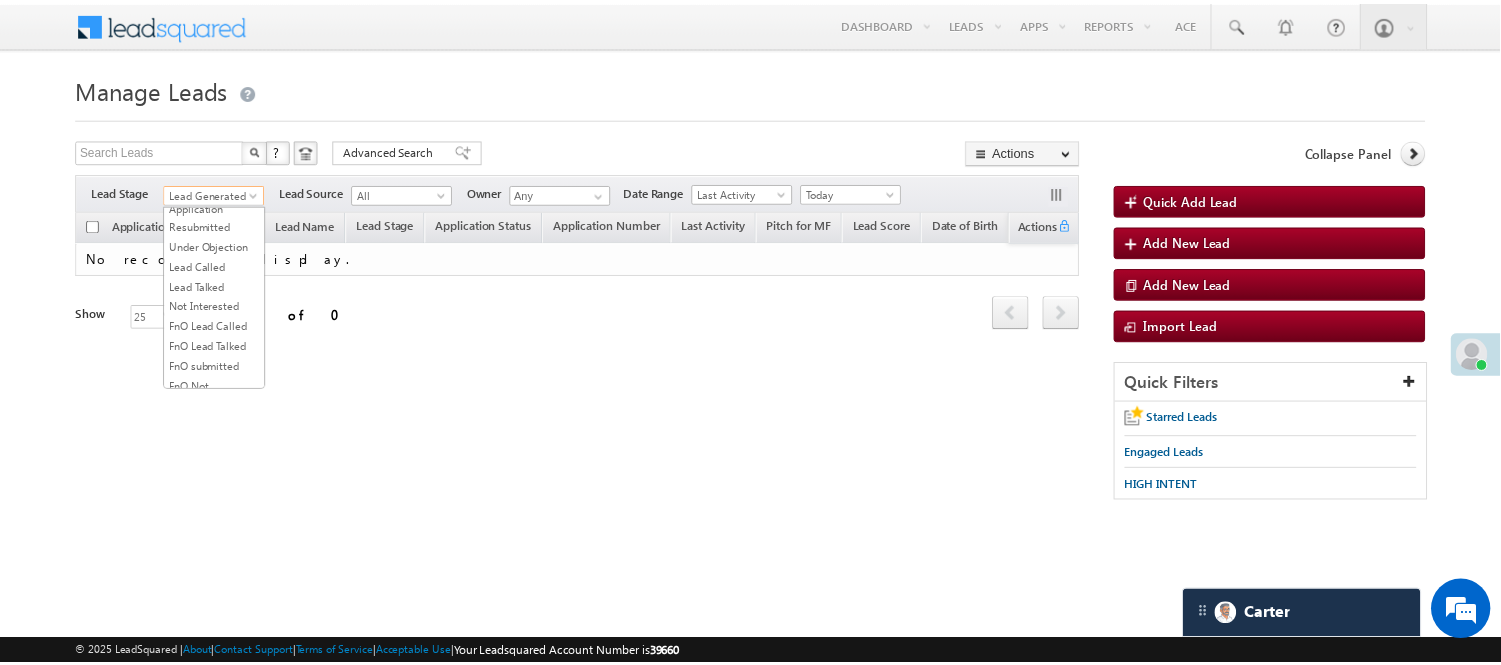 scroll, scrollTop: 222, scrollLeft: 0, axis: vertical 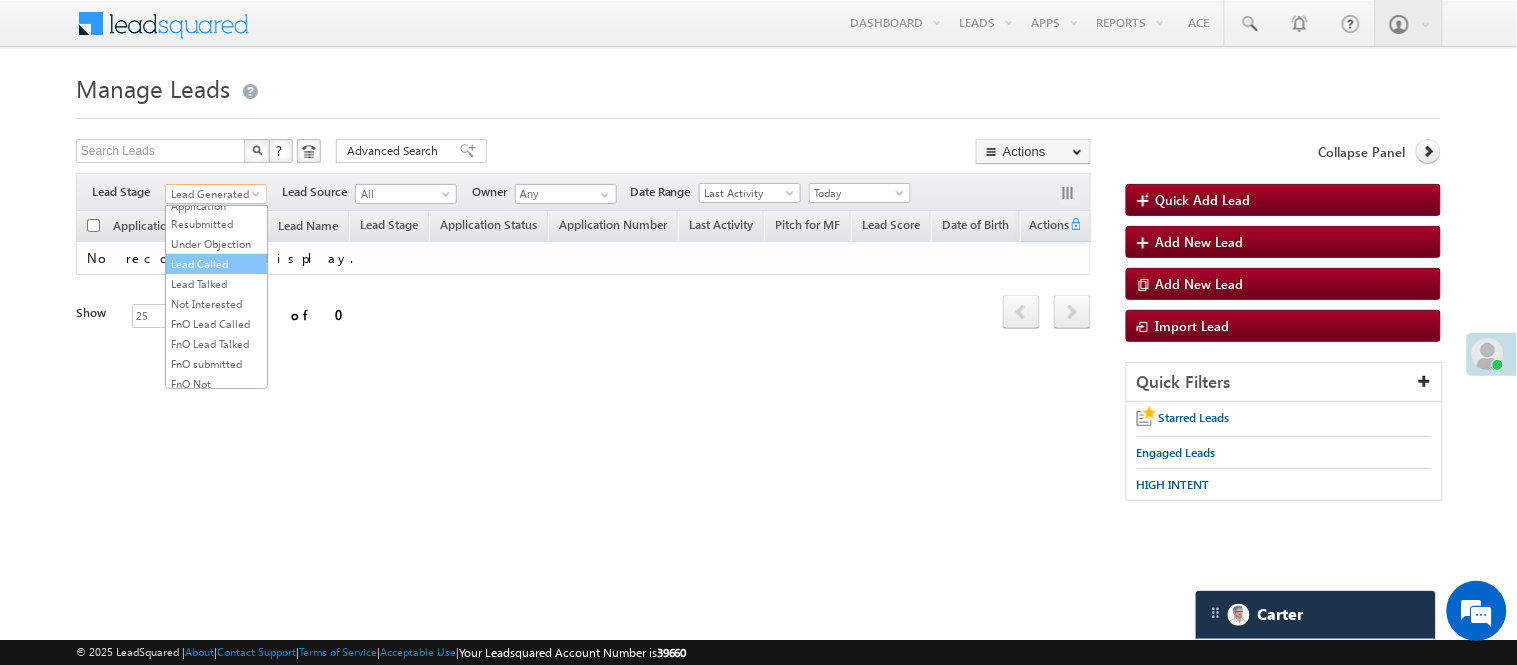 click on "Lead Called" at bounding box center (216, 264) 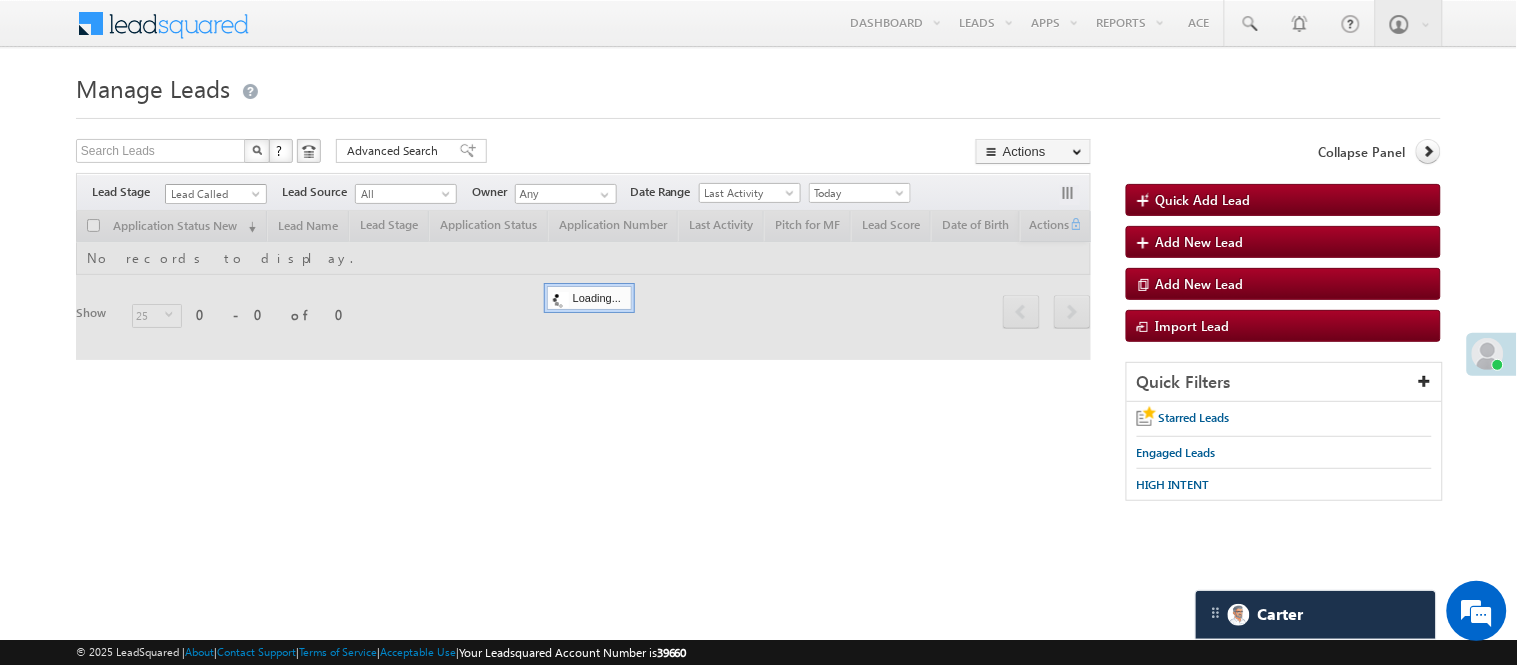 click on "Lead Called" at bounding box center [213, 194] 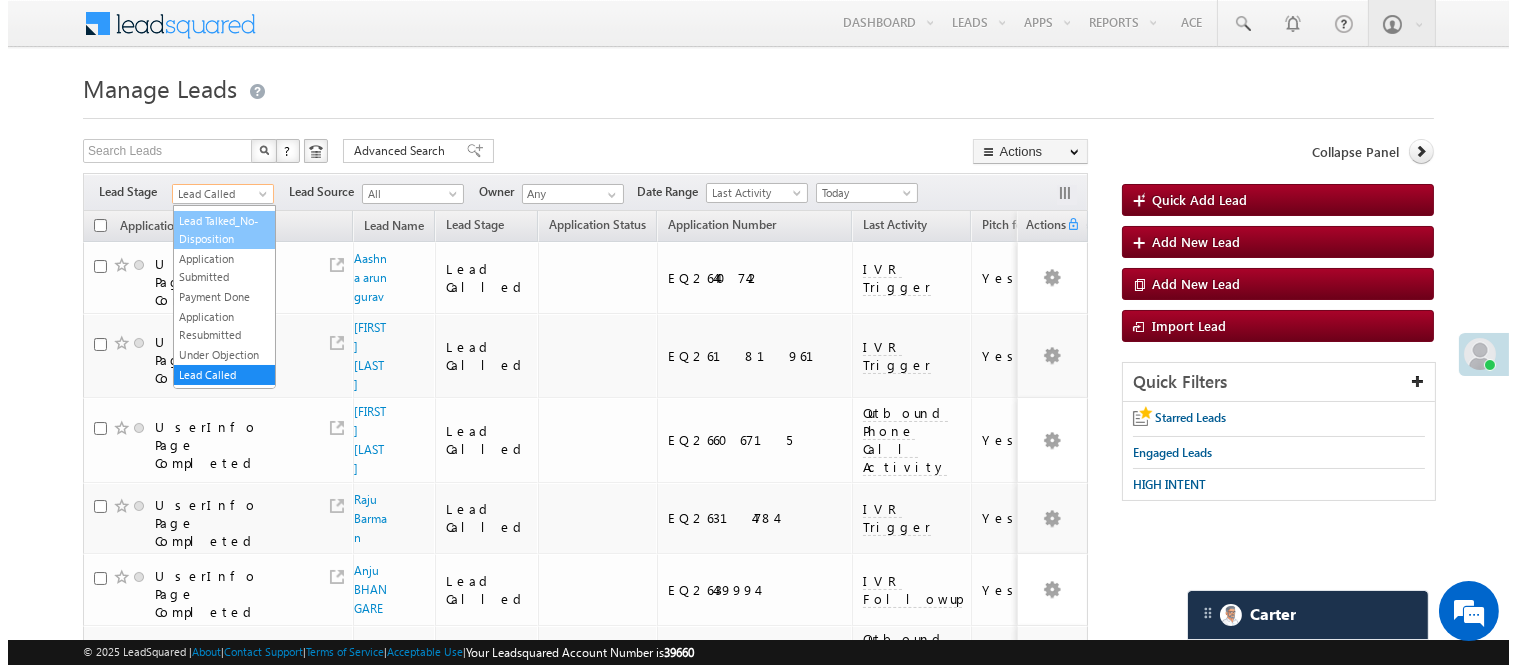 scroll, scrollTop: 0, scrollLeft: 0, axis: both 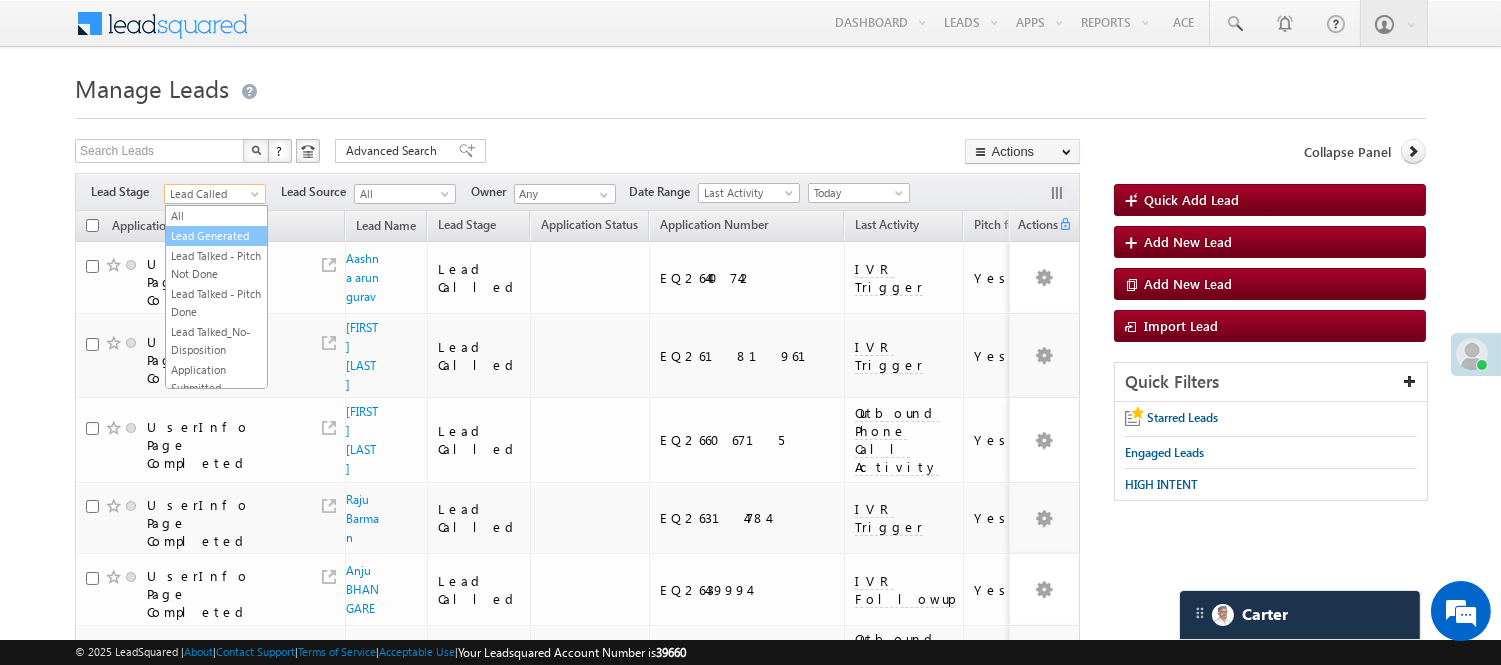 click on "Lead Generated" at bounding box center (216, 236) 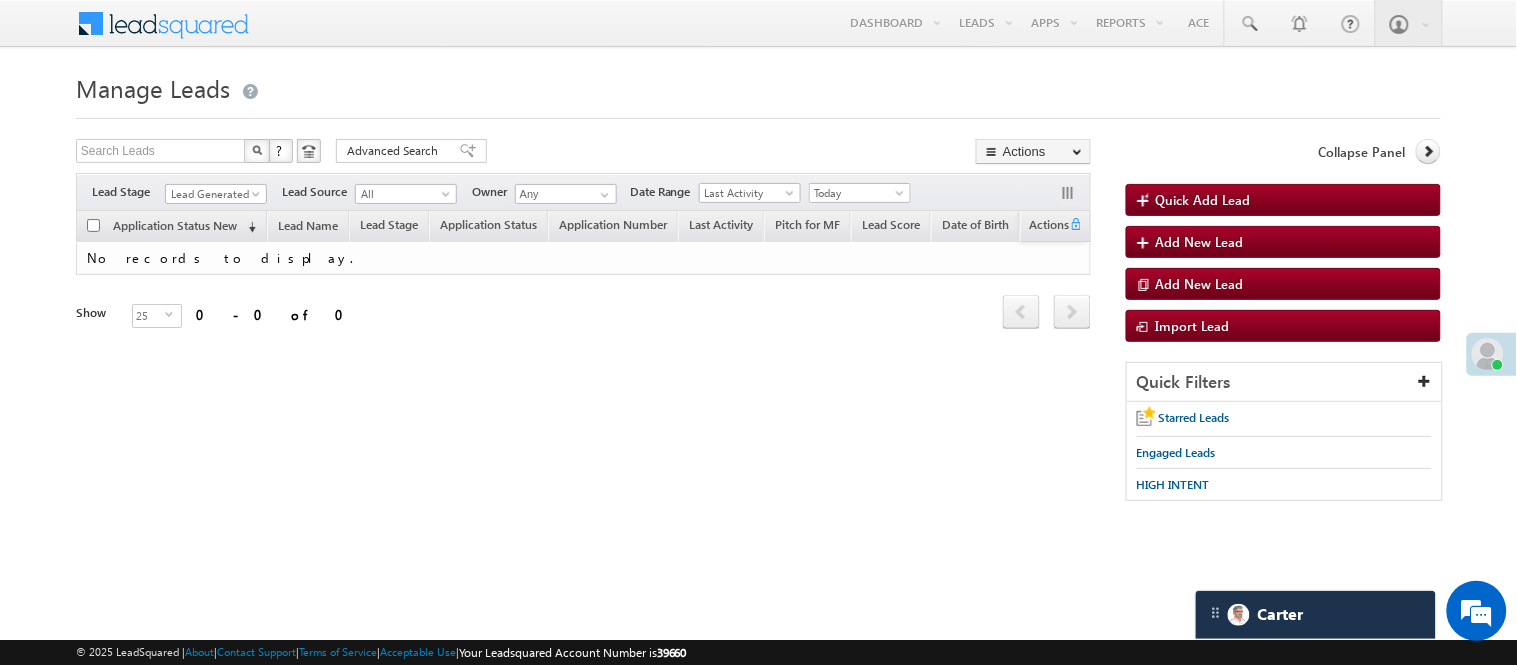 click on "Lead Generated" at bounding box center [213, 194] 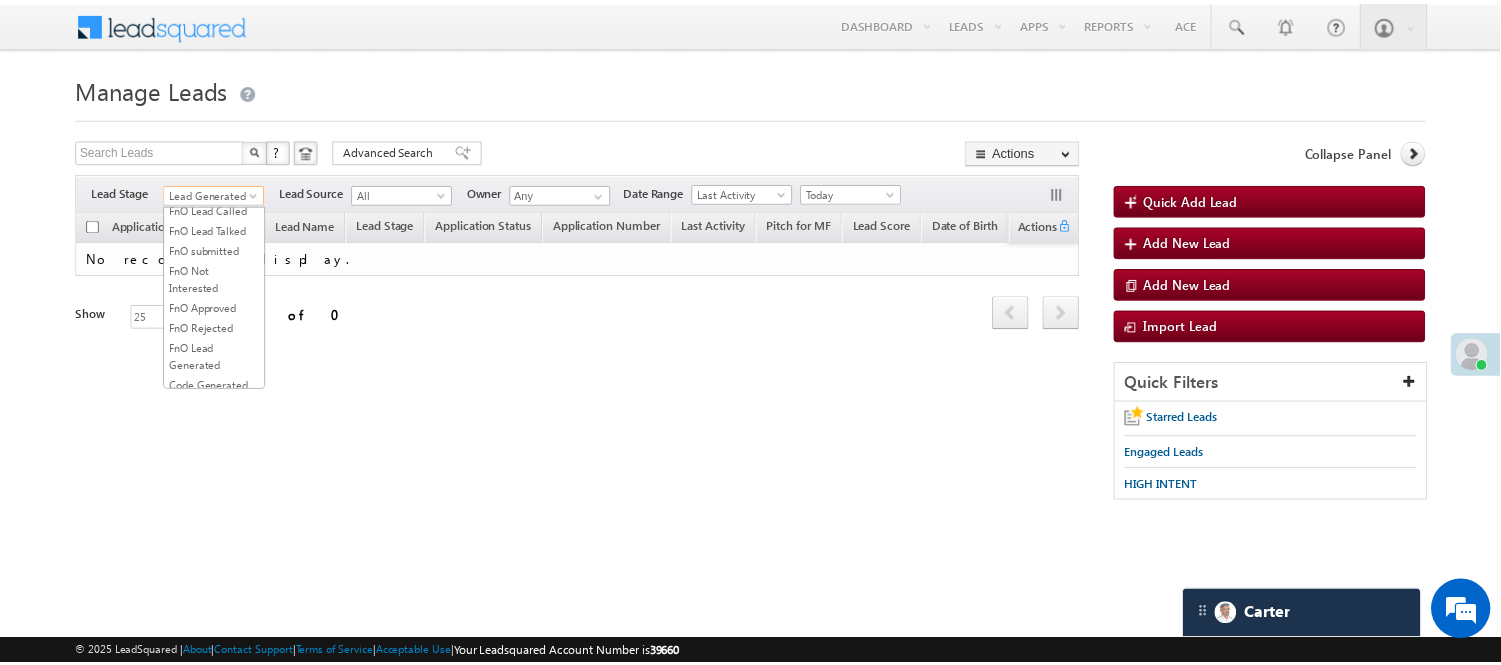 scroll, scrollTop: 496, scrollLeft: 0, axis: vertical 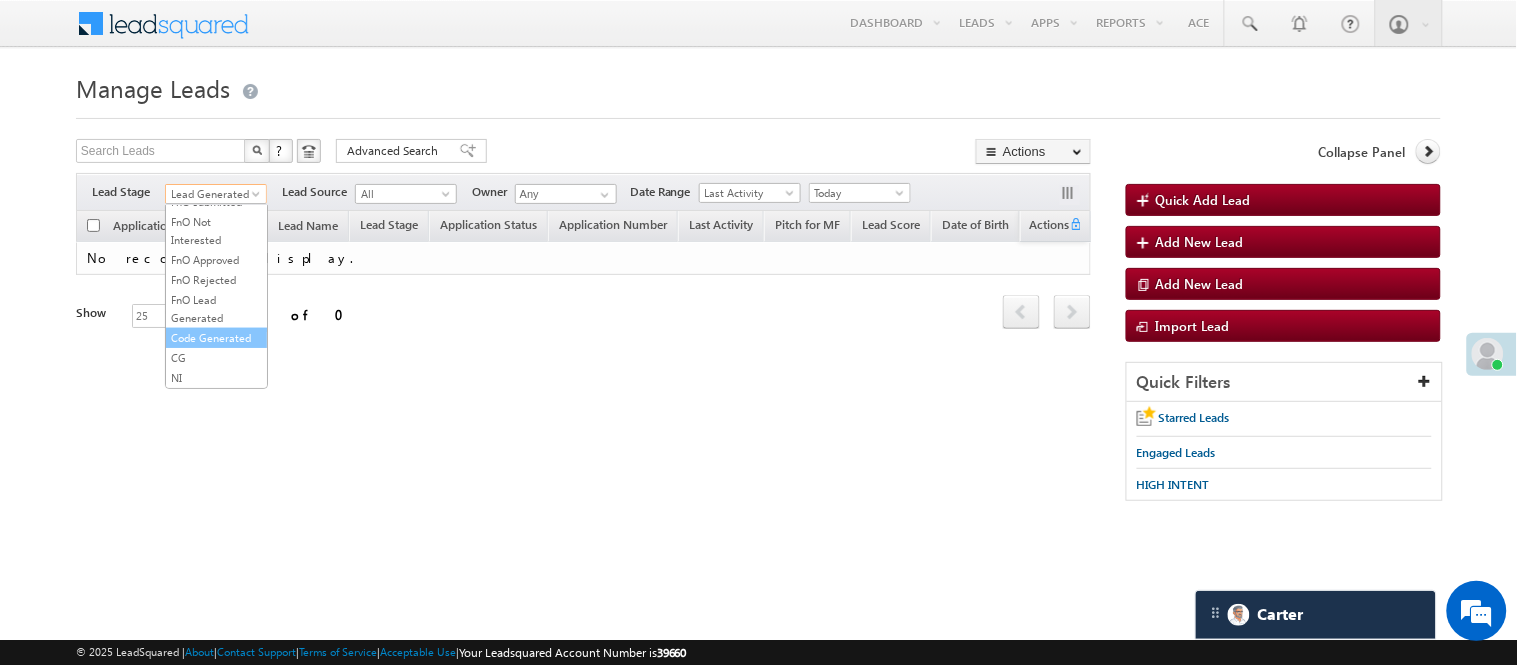 click on "Code Generated" at bounding box center [216, 338] 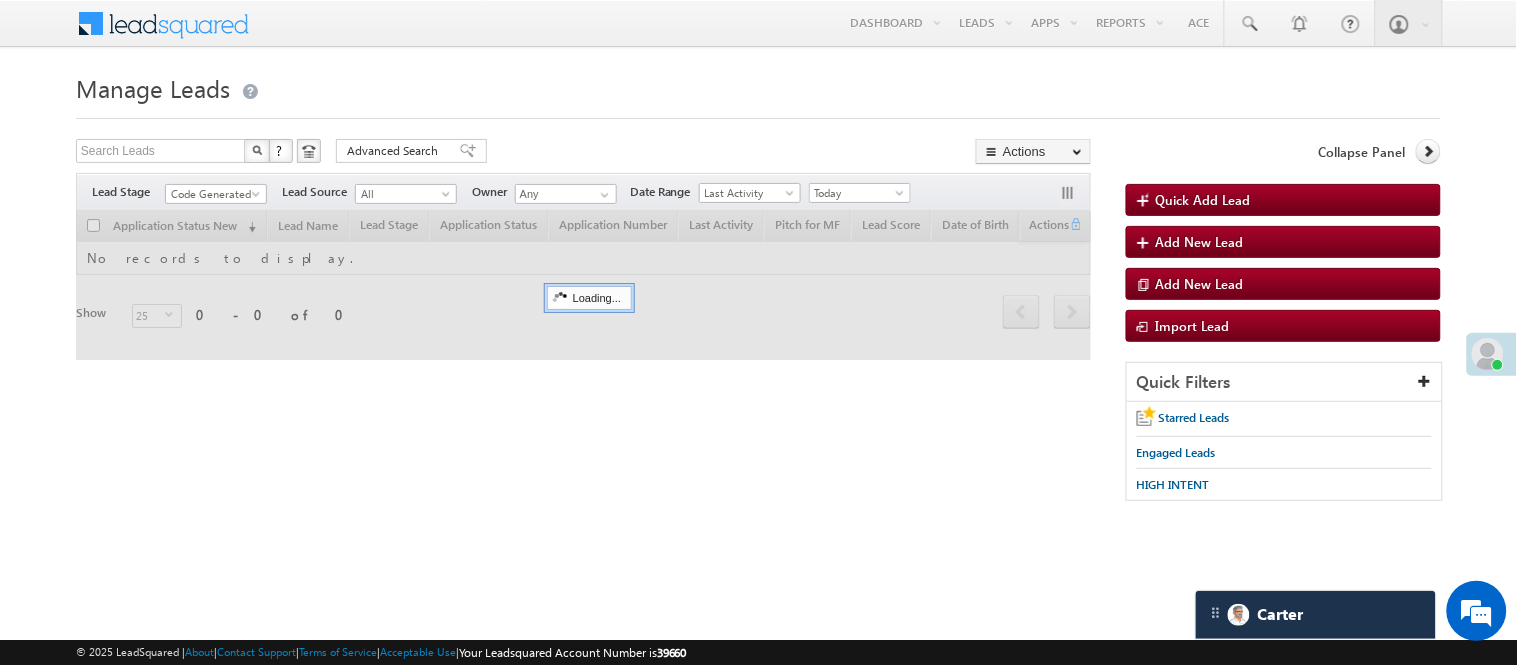 click on "Manage Leads" at bounding box center (758, 86) 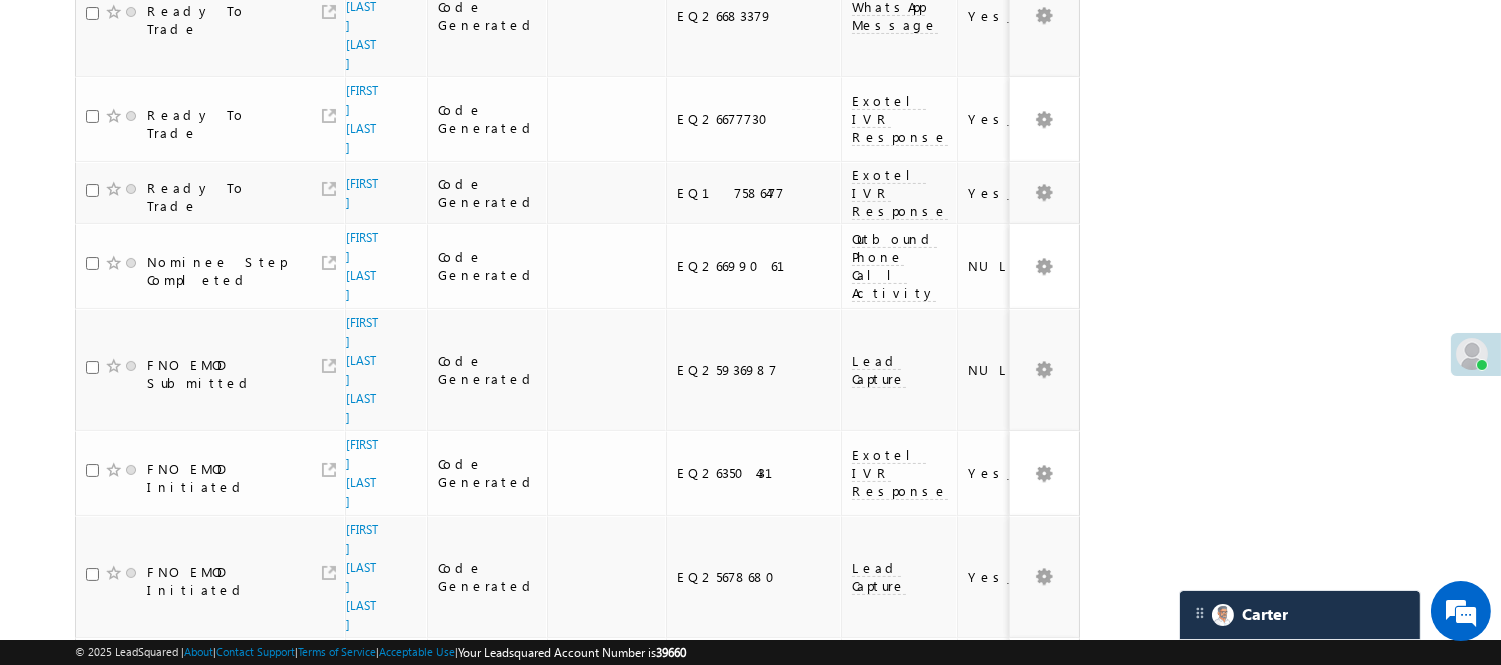 scroll, scrollTop: 68, scrollLeft: 0, axis: vertical 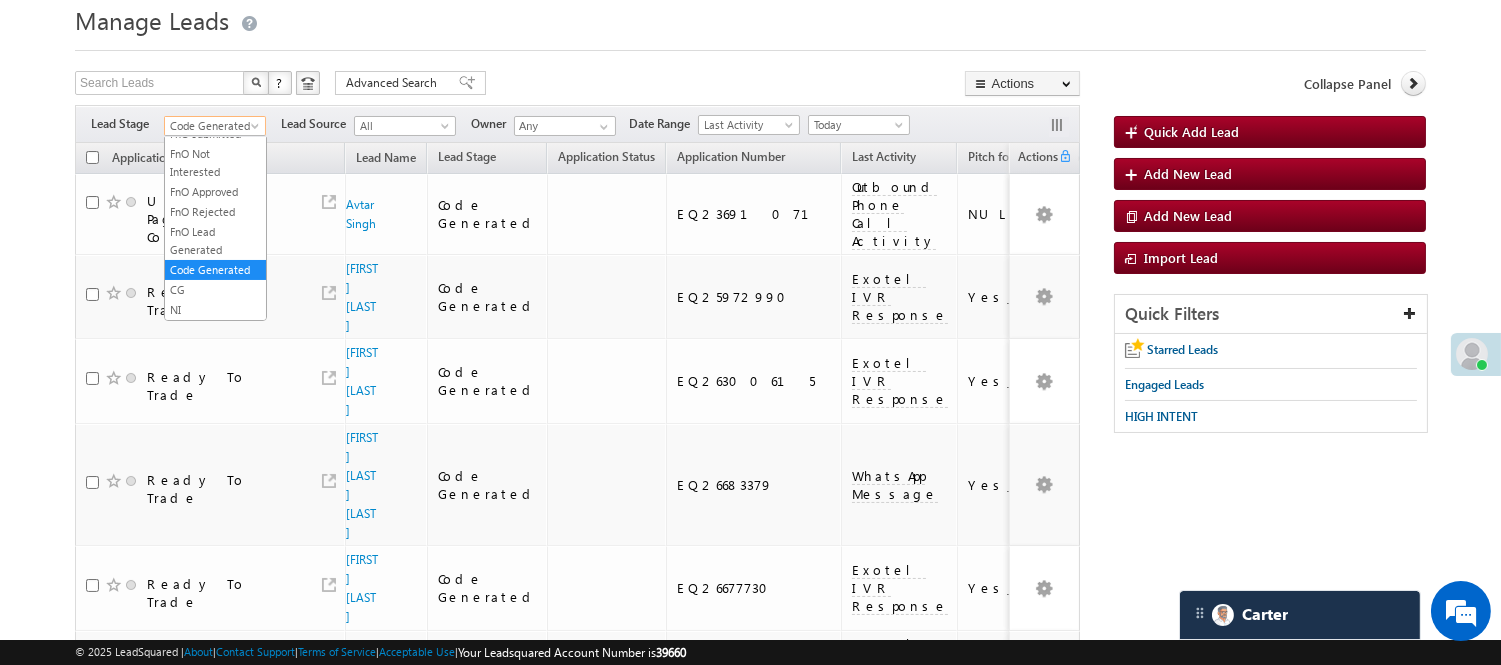 click on "Code Generated" at bounding box center [215, 126] 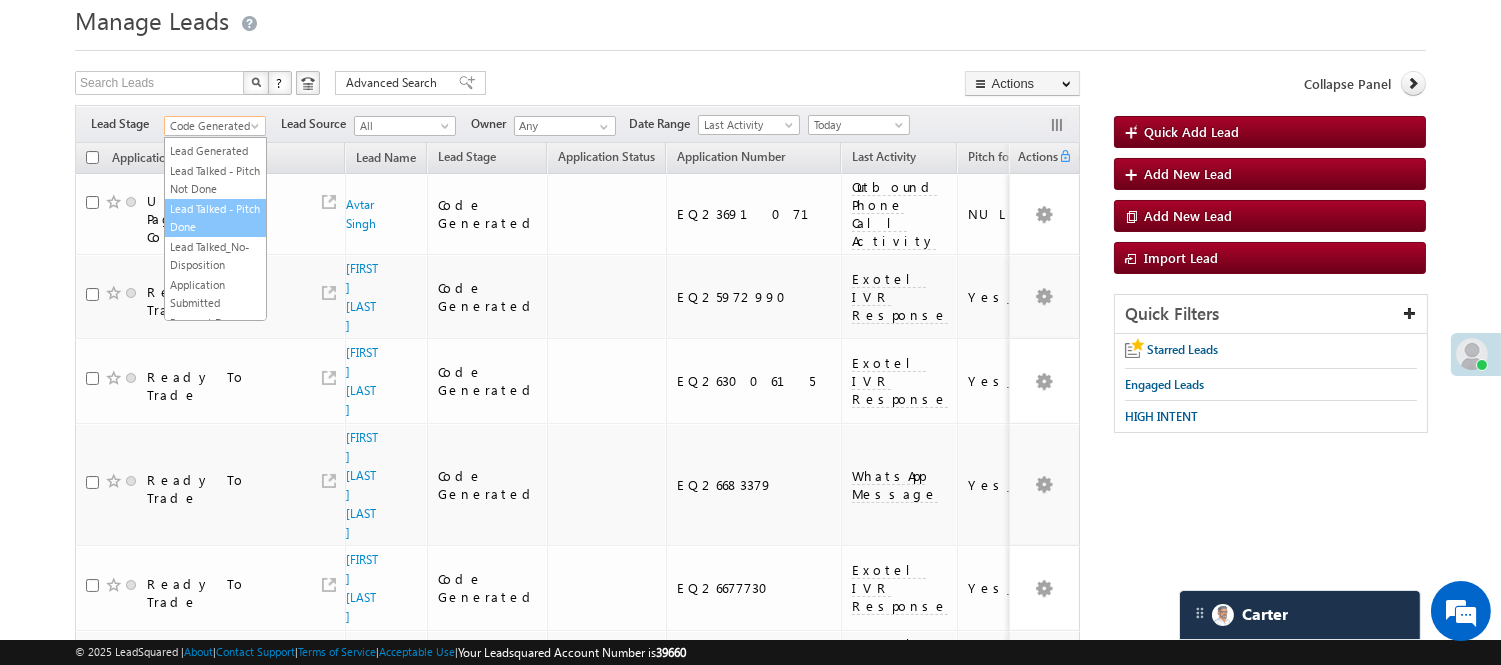 scroll, scrollTop: 0, scrollLeft: 0, axis: both 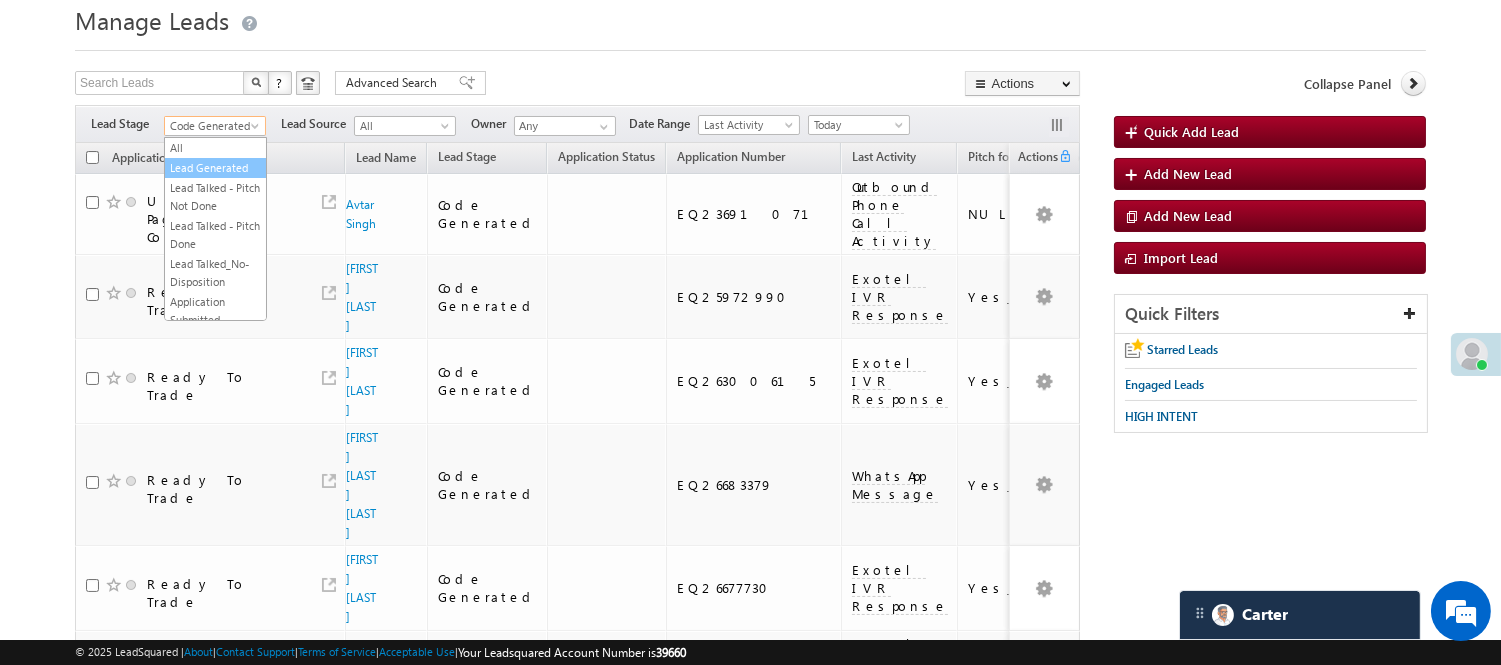 click on "Lead Generated" at bounding box center (215, 168) 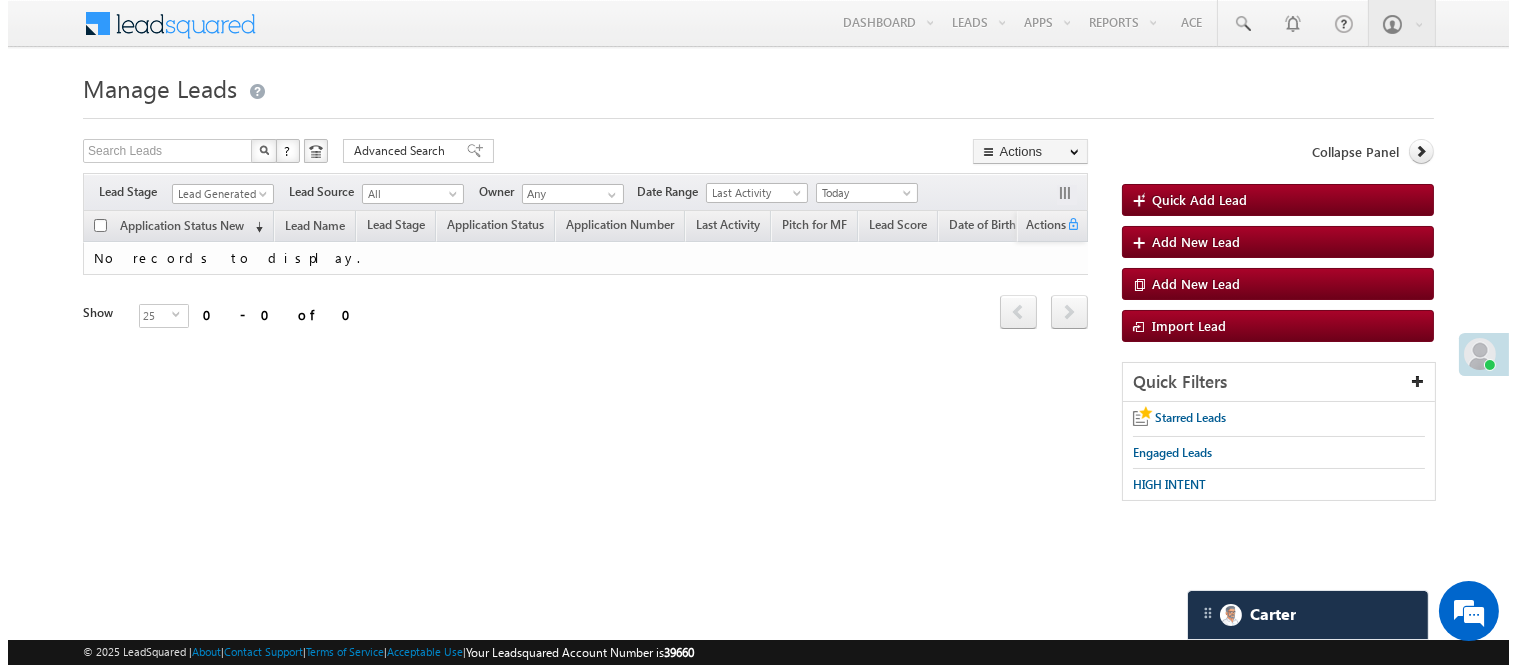 scroll, scrollTop: 0, scrollLeft: 0, axis: both 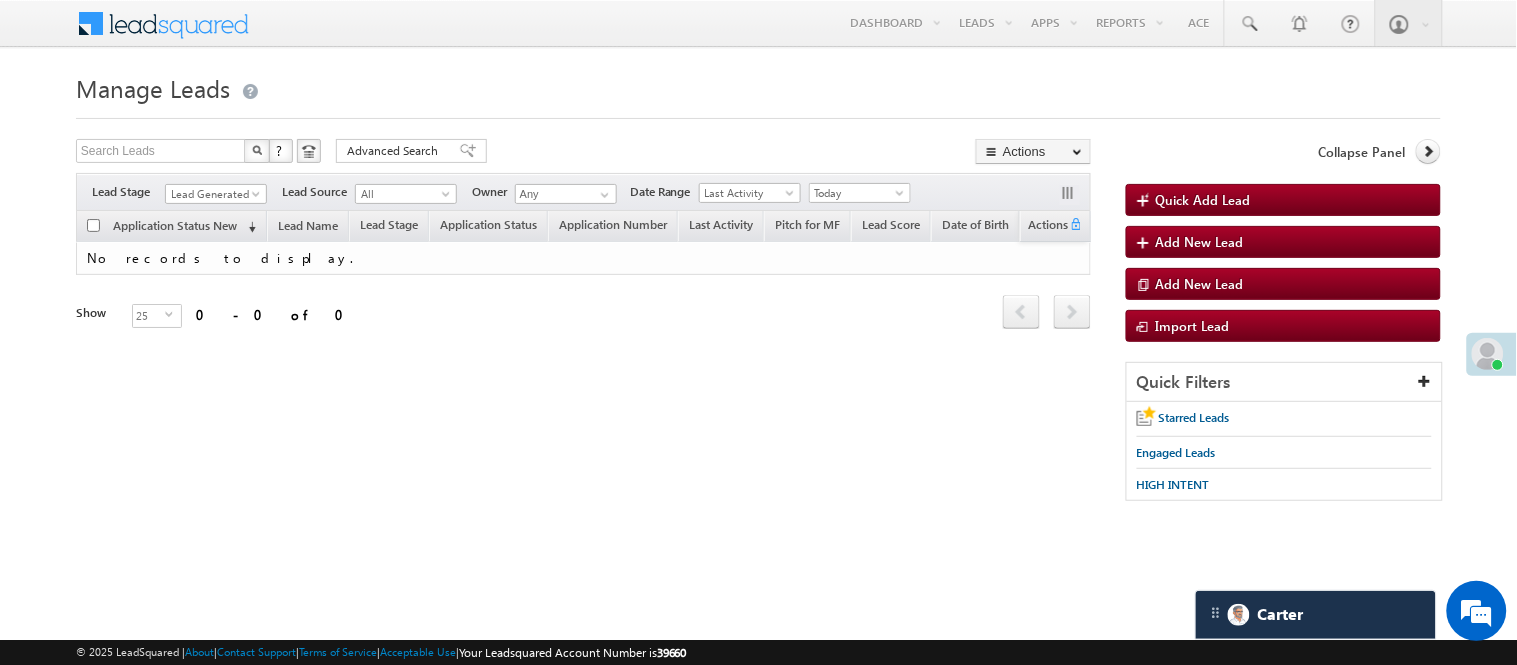 click on "Manage Leads" at bounding box center [758, 86] 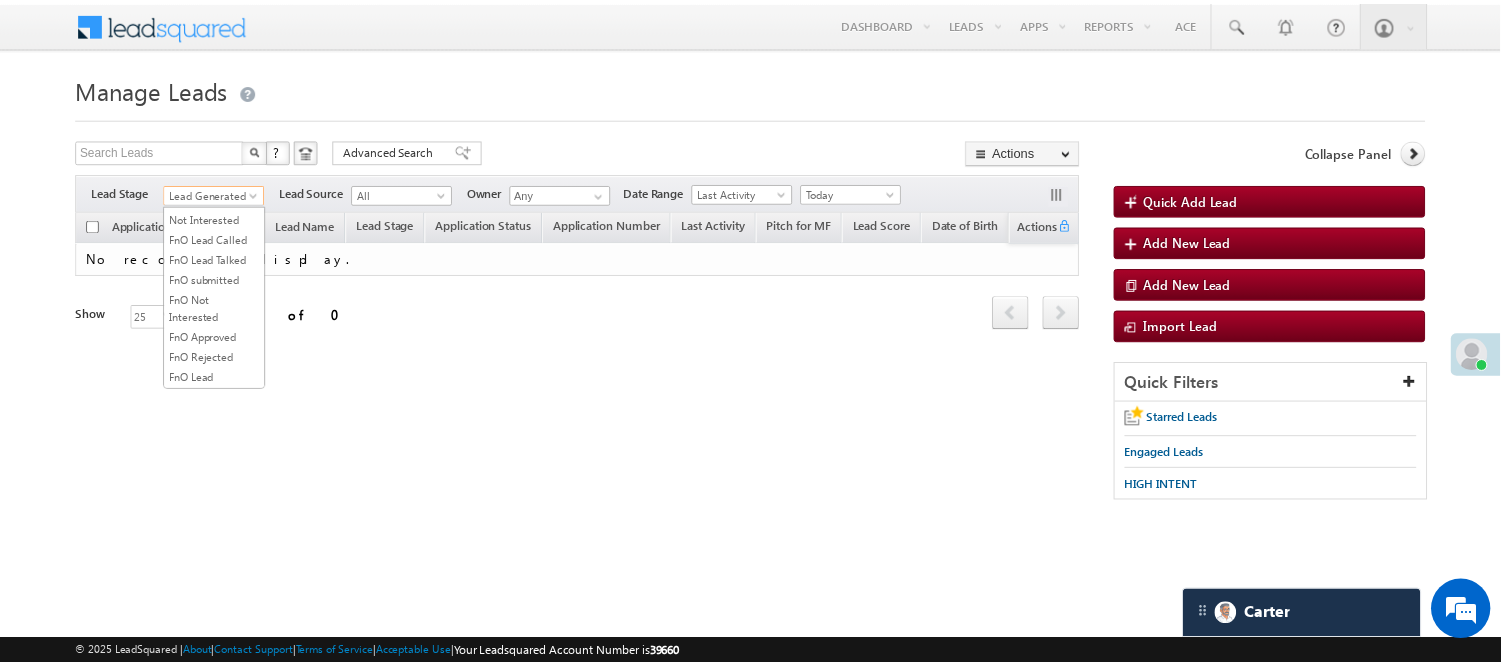 scroll, scrollTop: 333, scrollLeft: 0, axis: vertical 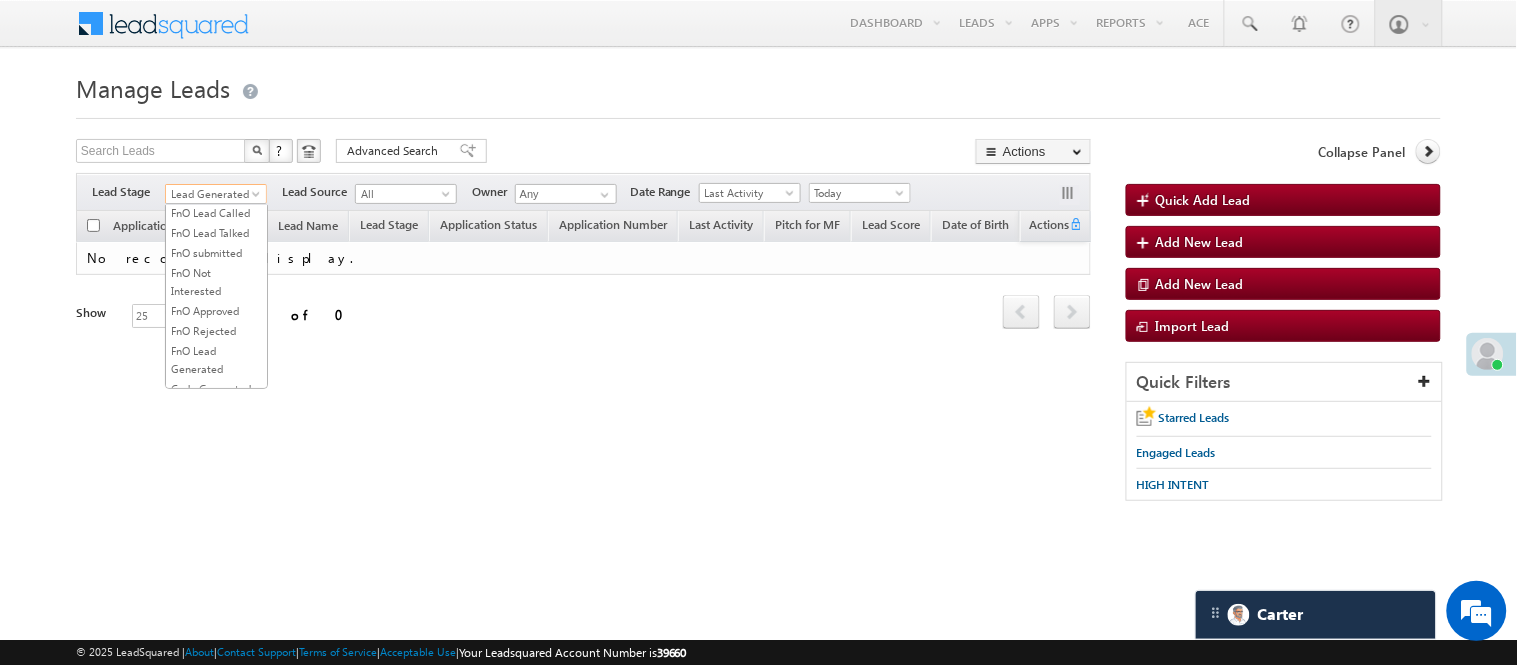 click on "Lead Talked" at bounding box center [216, 173] 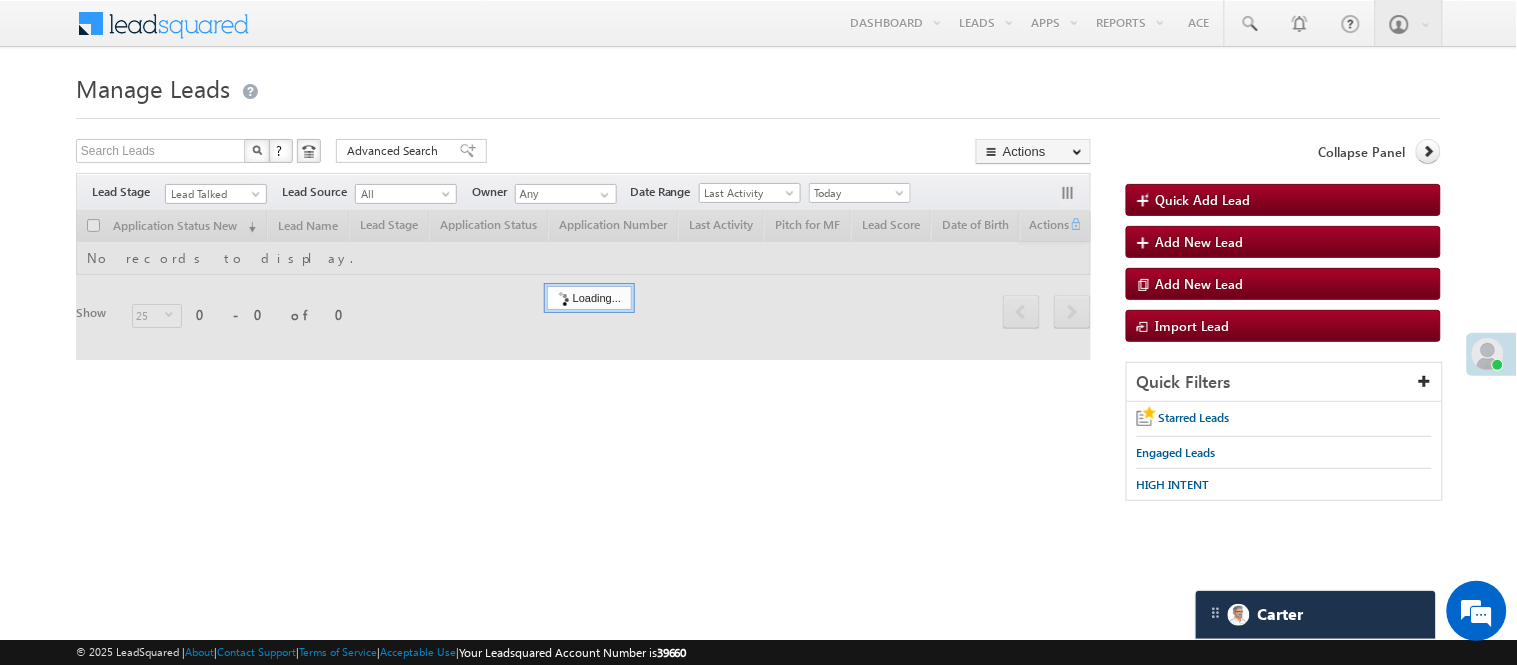 click on "Manage Leads" at bounding box center [758, 86] 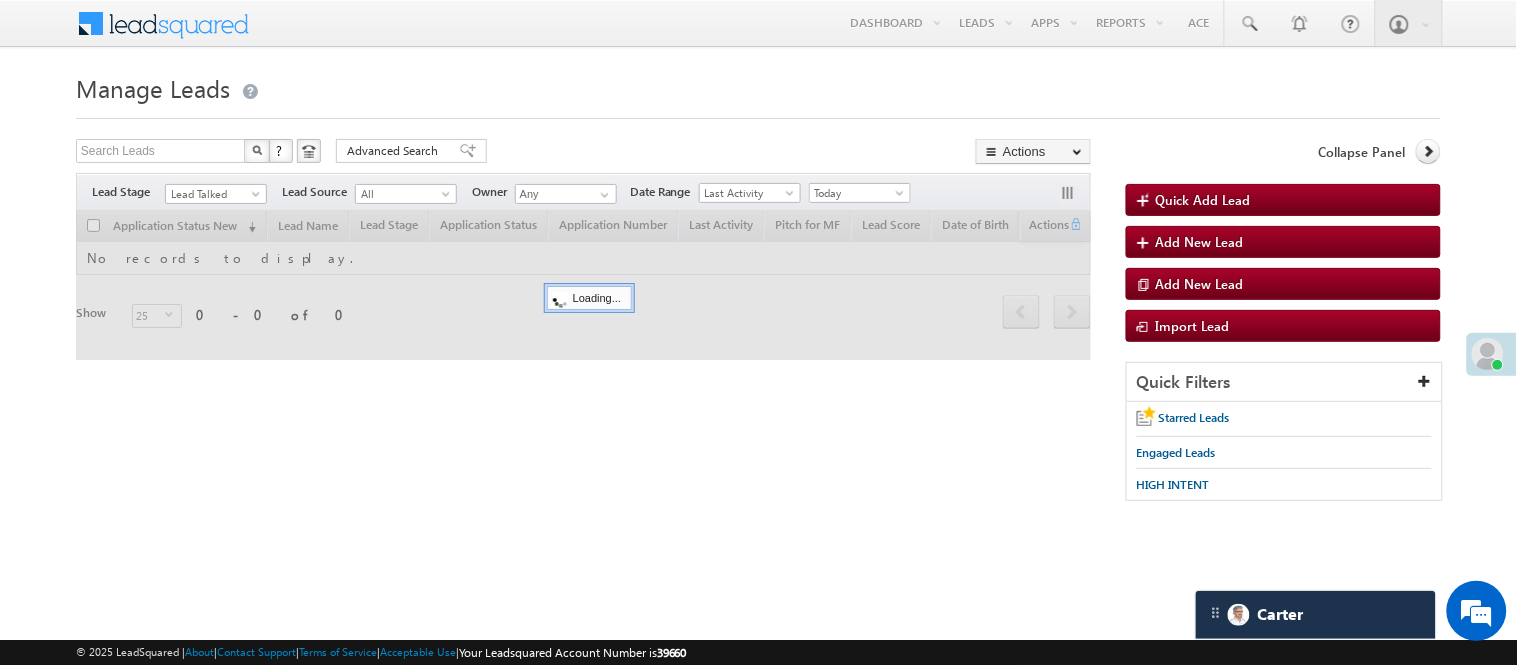 click on "Lead Talked" at bounding box center (213, 194) 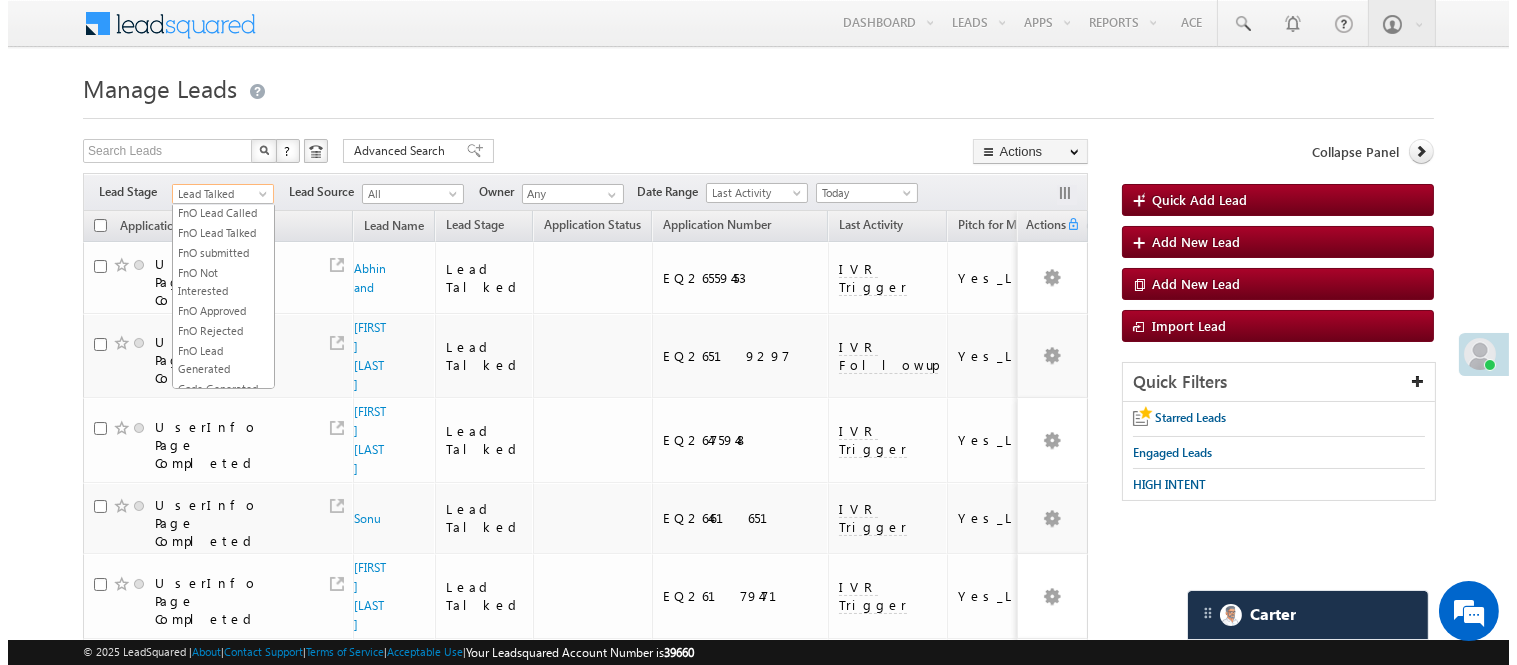 scroll, scrollTop: 0, scrollLeft: 0, axis: both 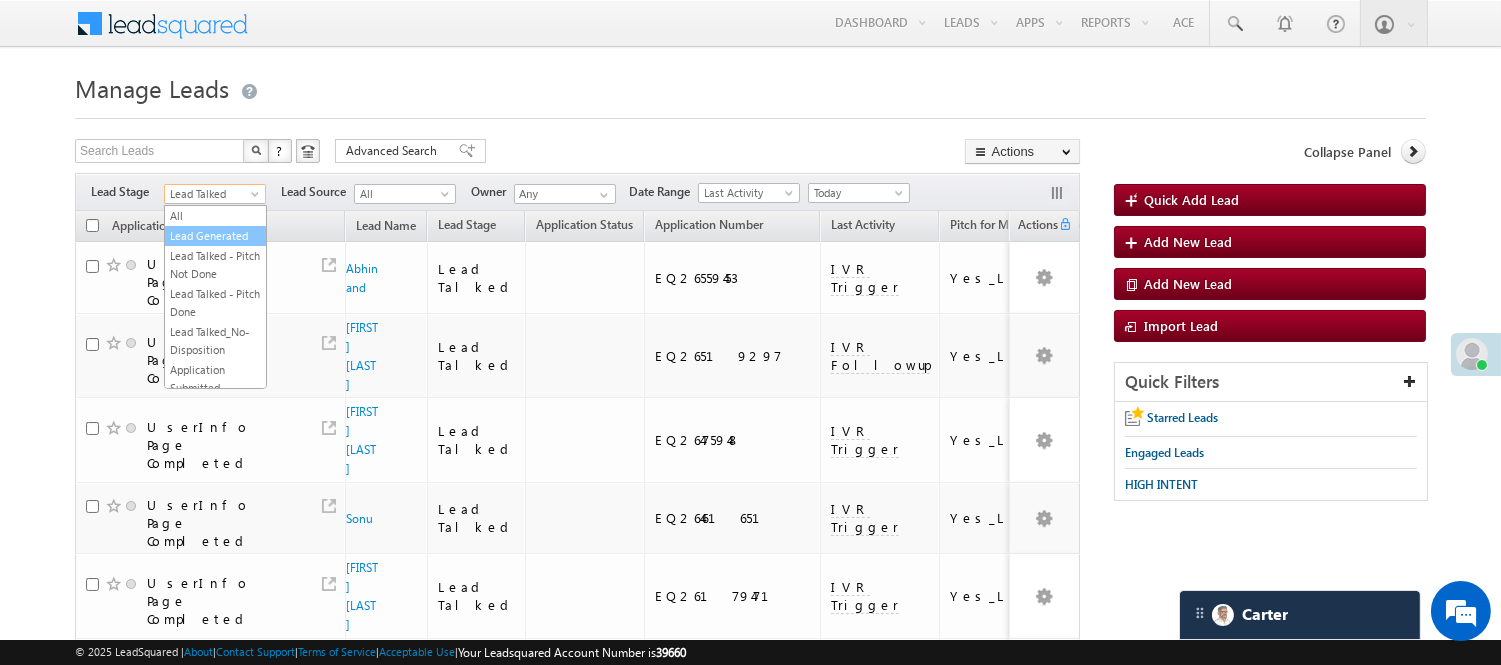 click on "Lead Generated" at bounding box center (215, 236) 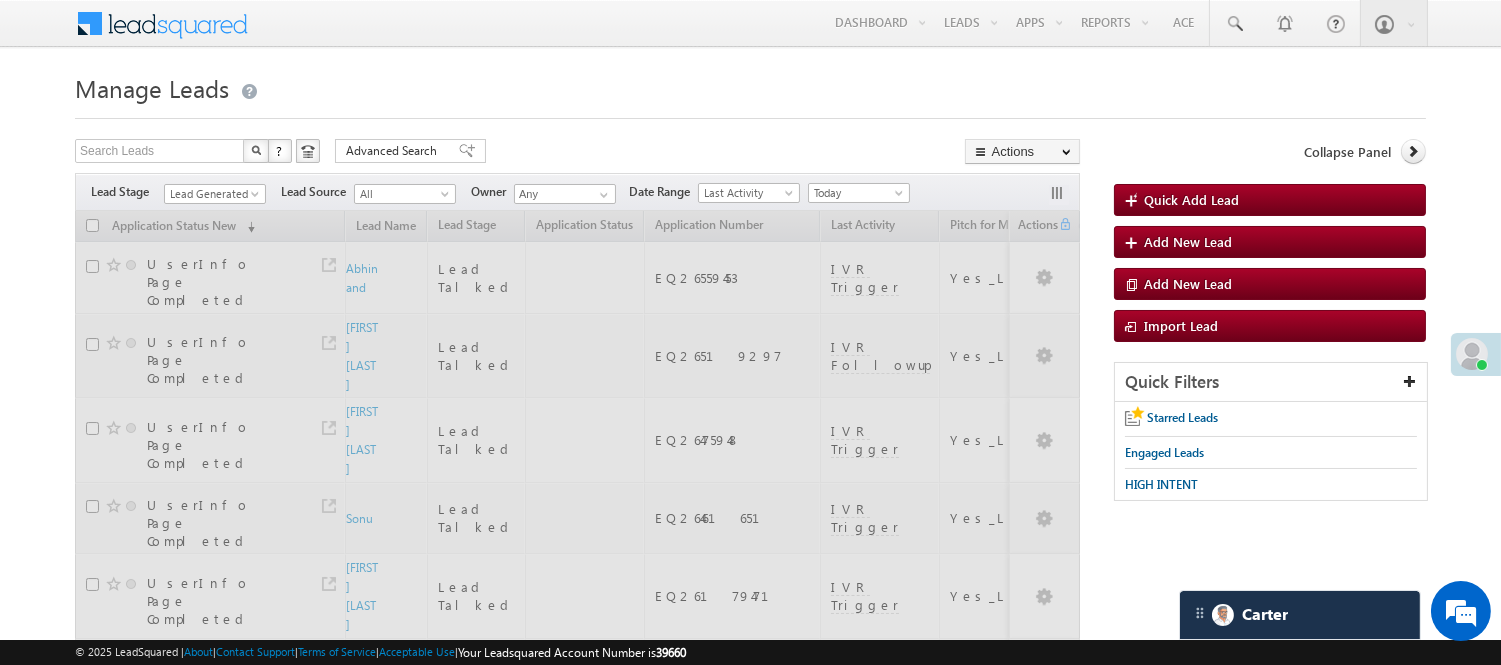 click on "Manage Leads
Quick Add Lead
Search Leads X ?   109 results found
Advanced Search
Advanced Search
Actions Actions" at bounding box center [750, 1223] 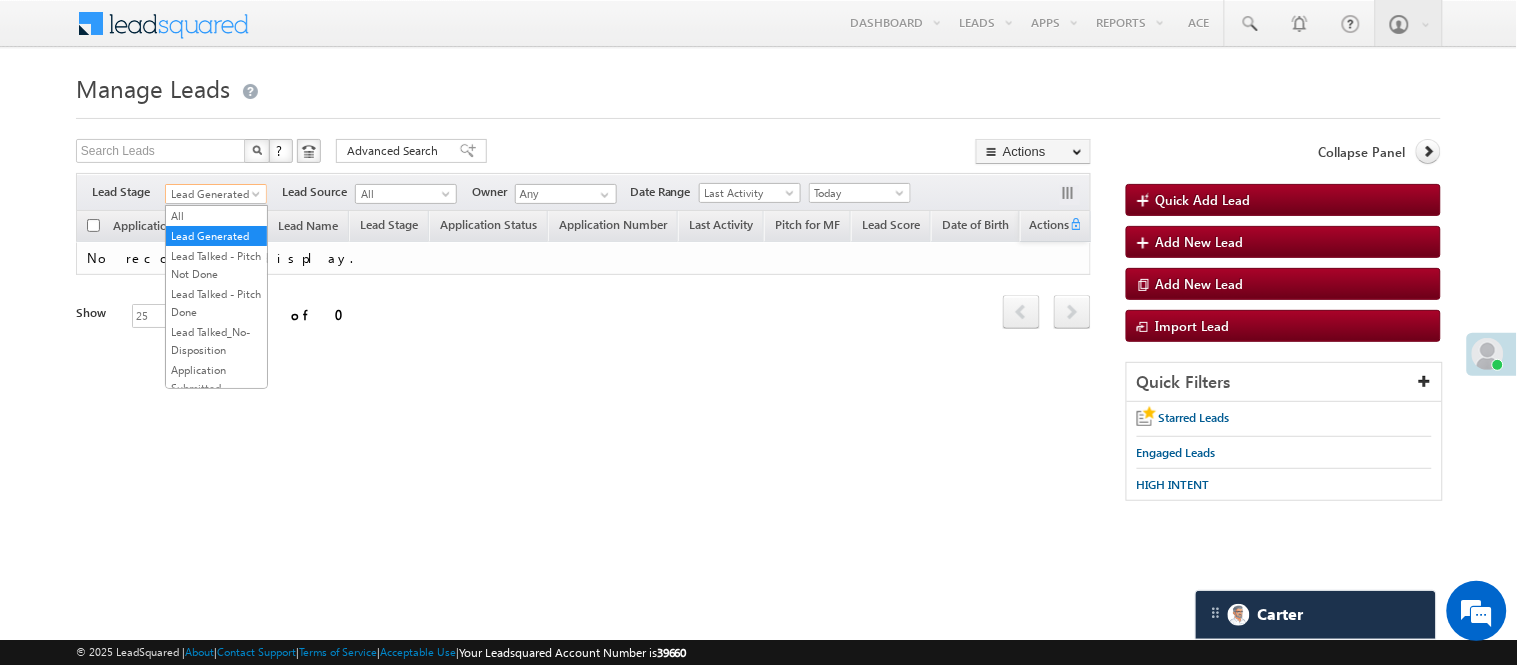 click on "Lead Generated" at bounding box center (213, 194) 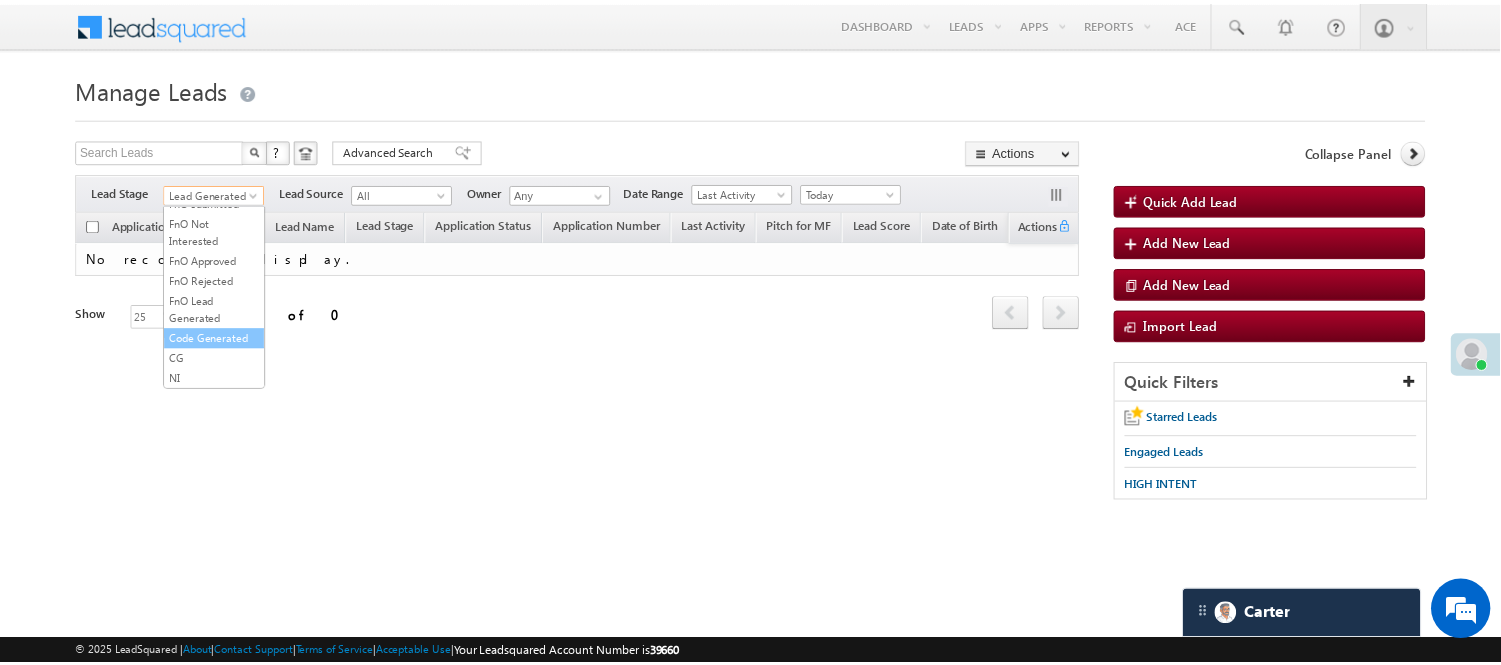 scroll, scrollTop: 274, scrollLeft: 0, axis: vertical 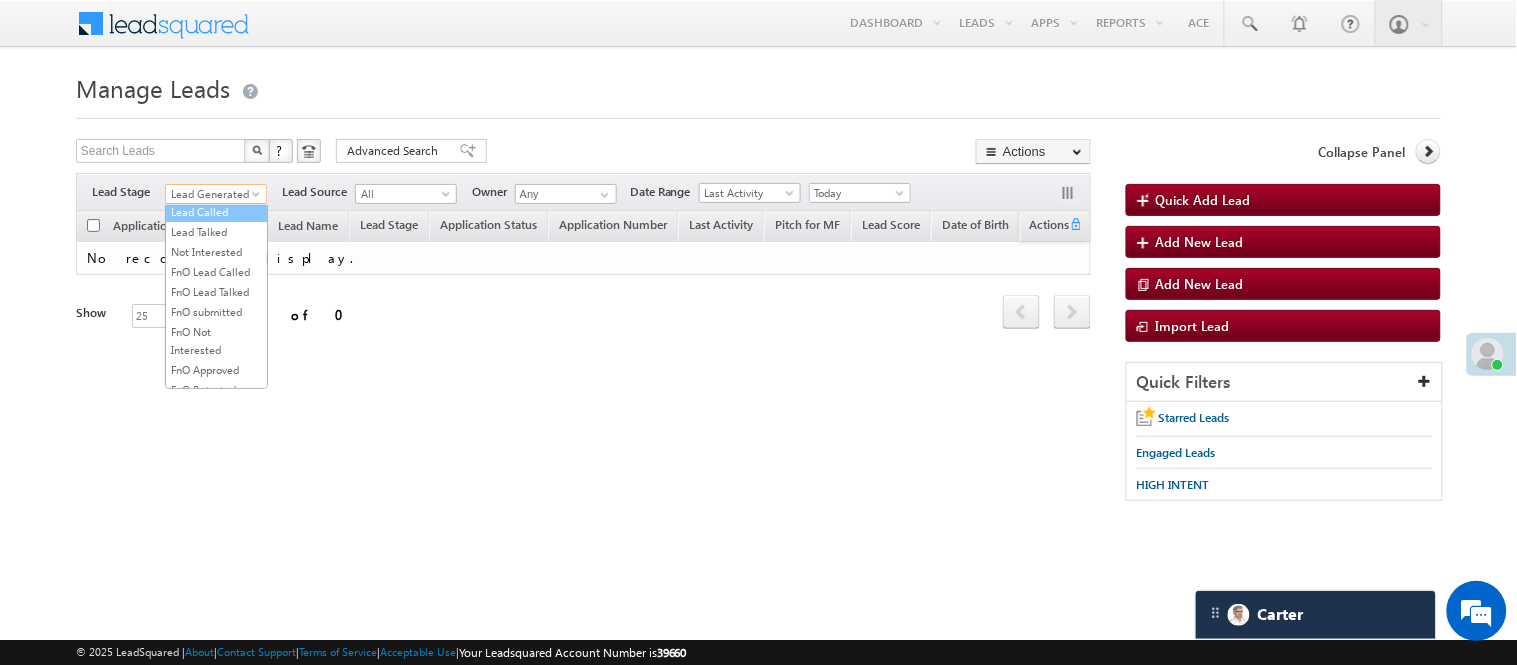 click on "Lead Called" at bounding box center (216, 212) 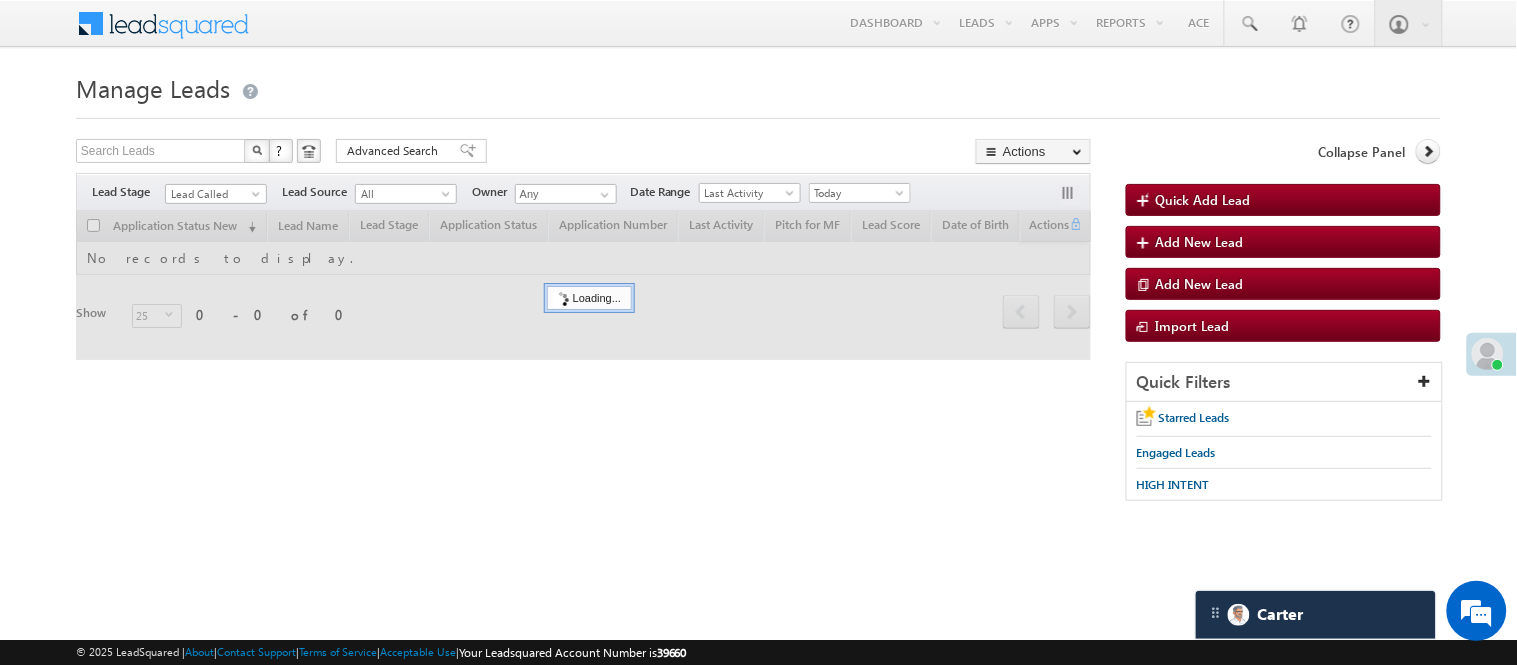 click on "Search Leads X ?   0 results found
Advanced Search
Advanced Search
Advanced search results
Actions Export Leads Reset all Filters
Actions Export Leads Bulk Update Send Email Add to List Add Activity Change Owner Change Stage Delete Merge Leads" at bounding box center (583, 153) 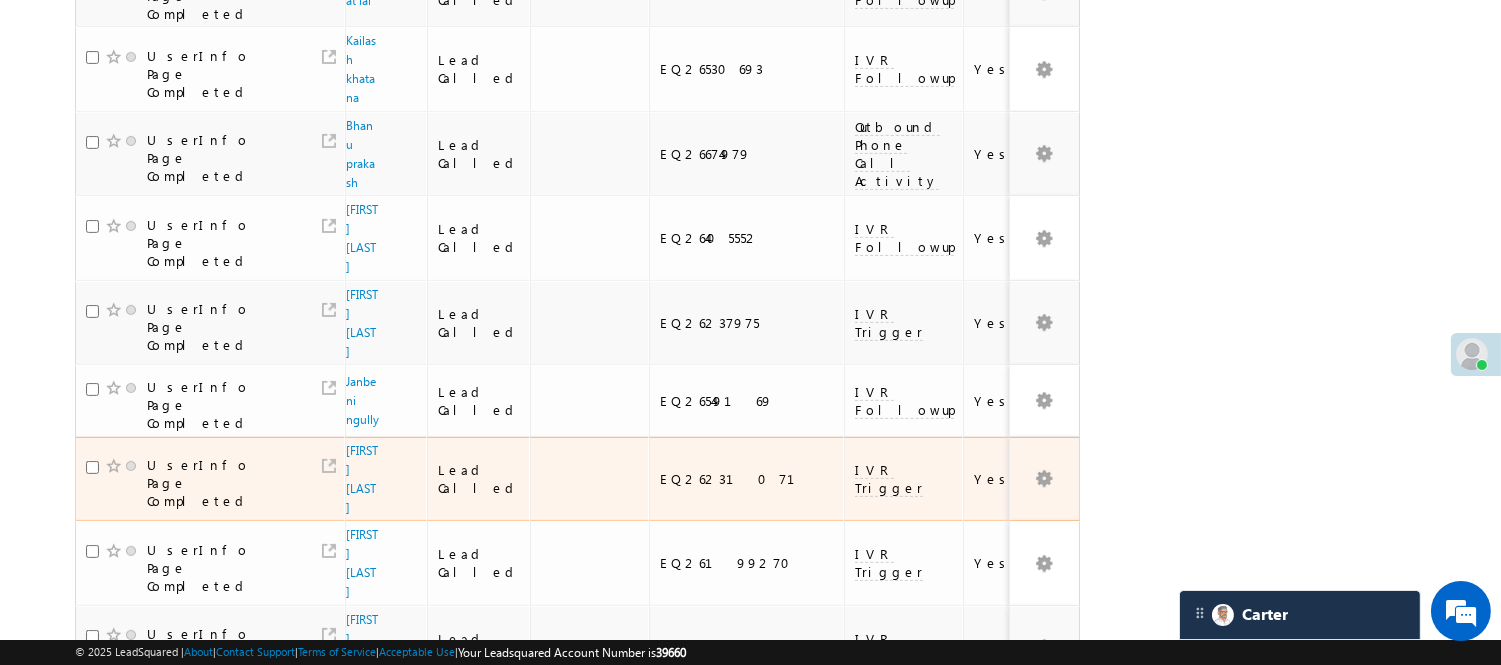scroll, scrollTop: 1300, scrollLeft: 0, axis: vertical 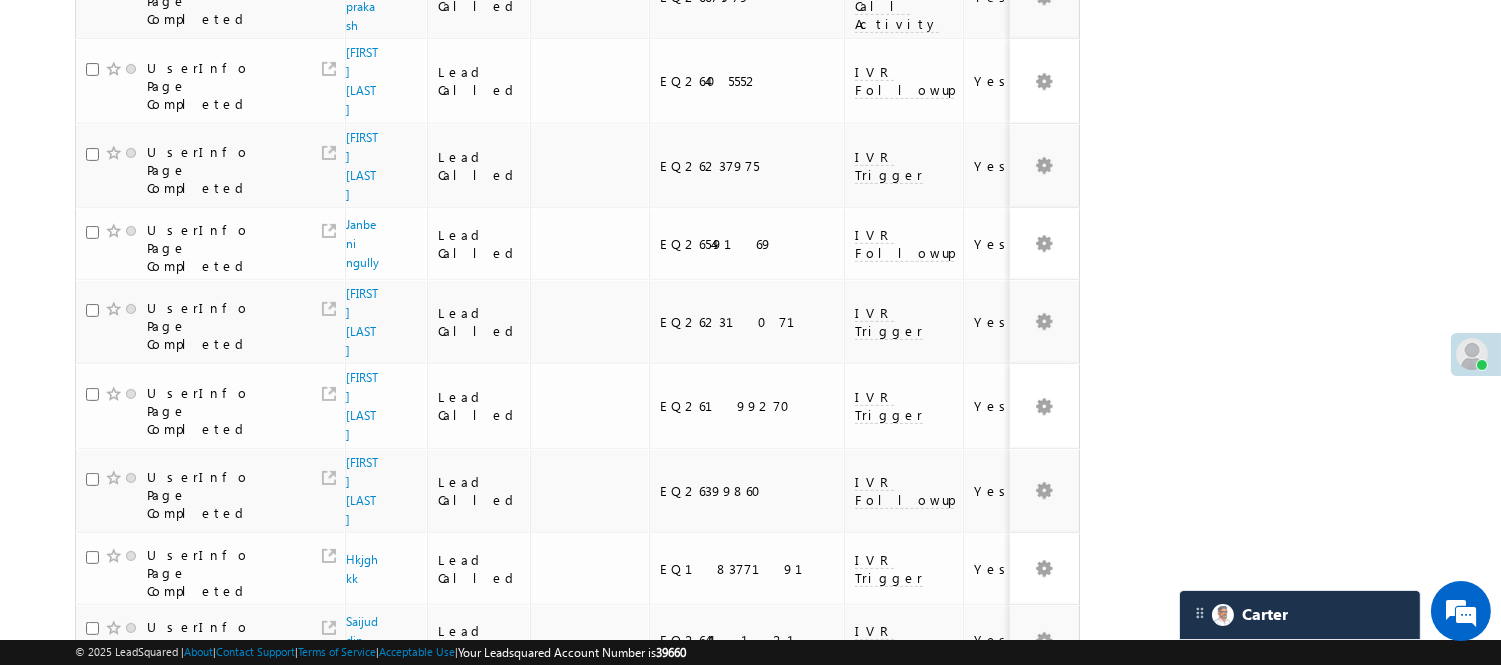 click on "3" at bounding box center [938, 964] 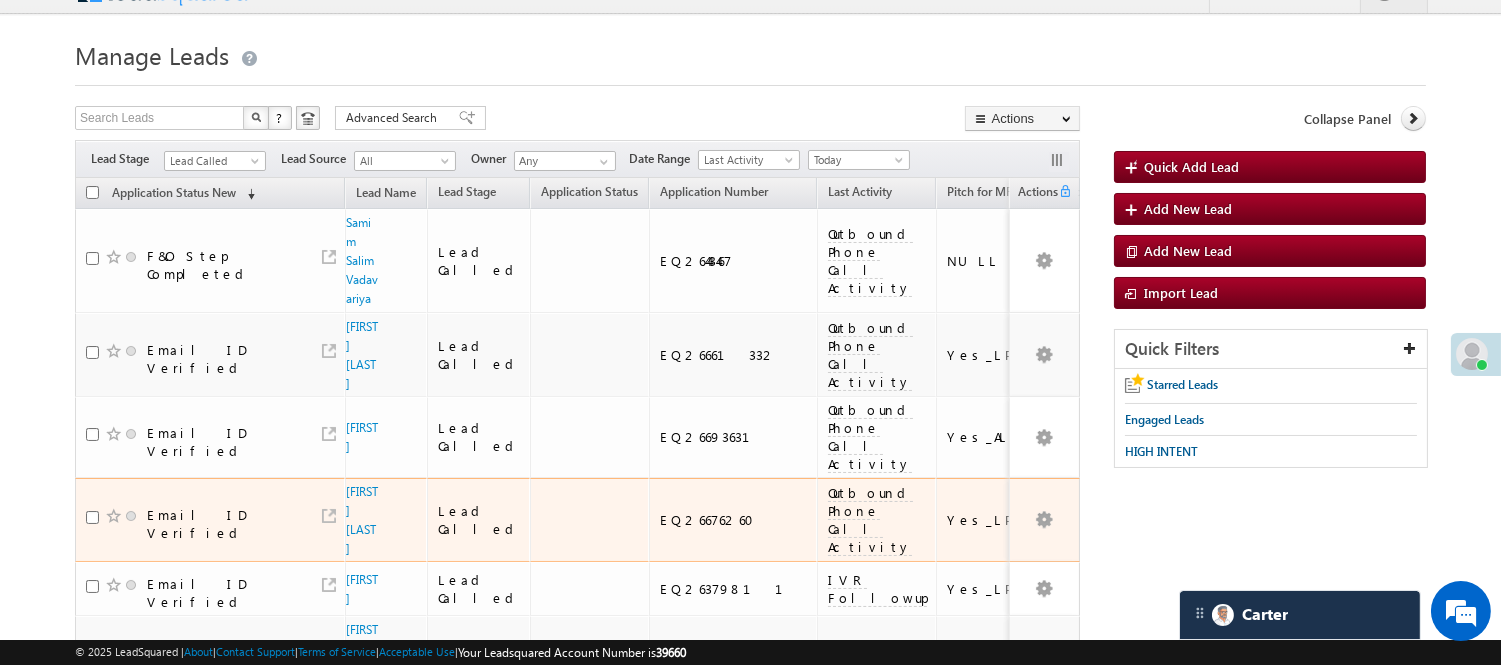 scroll, scrollTop: 0, scrollLeft: 0, axis: both 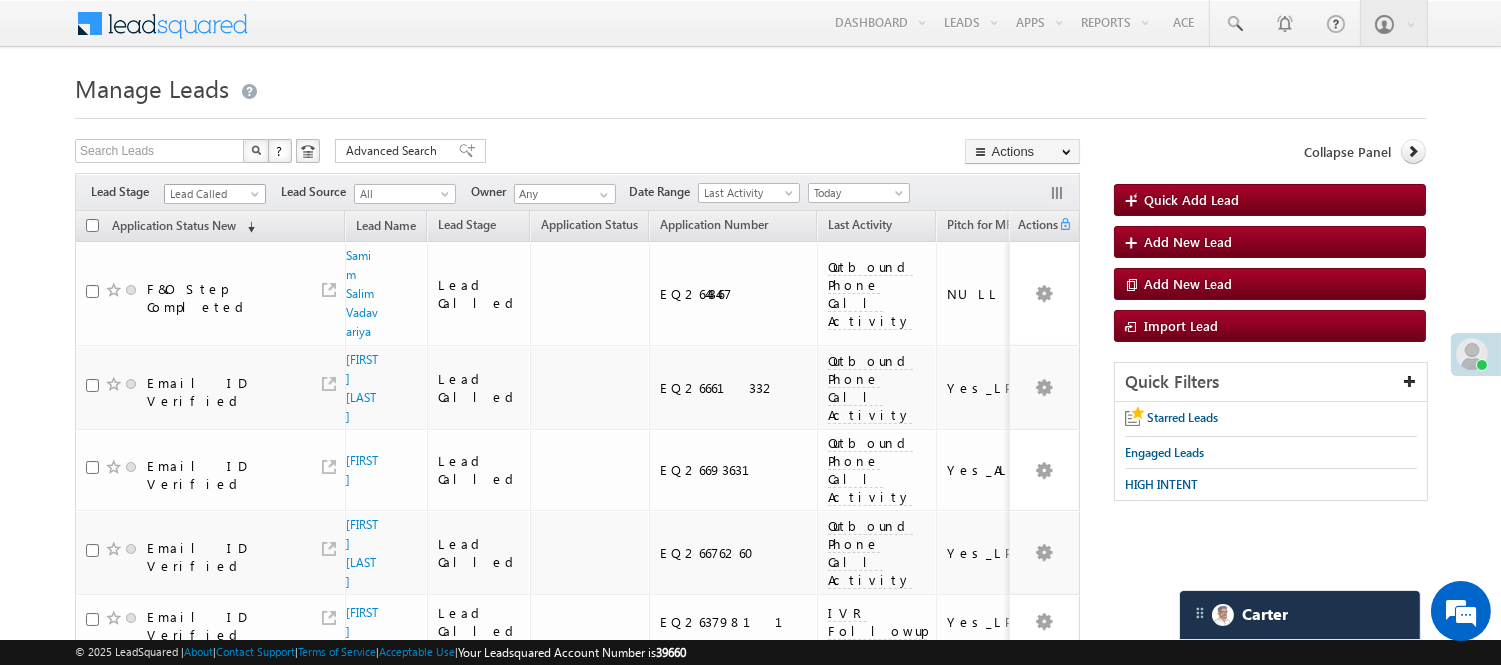 click on "Lead Called" at bounding box center (212, 194) 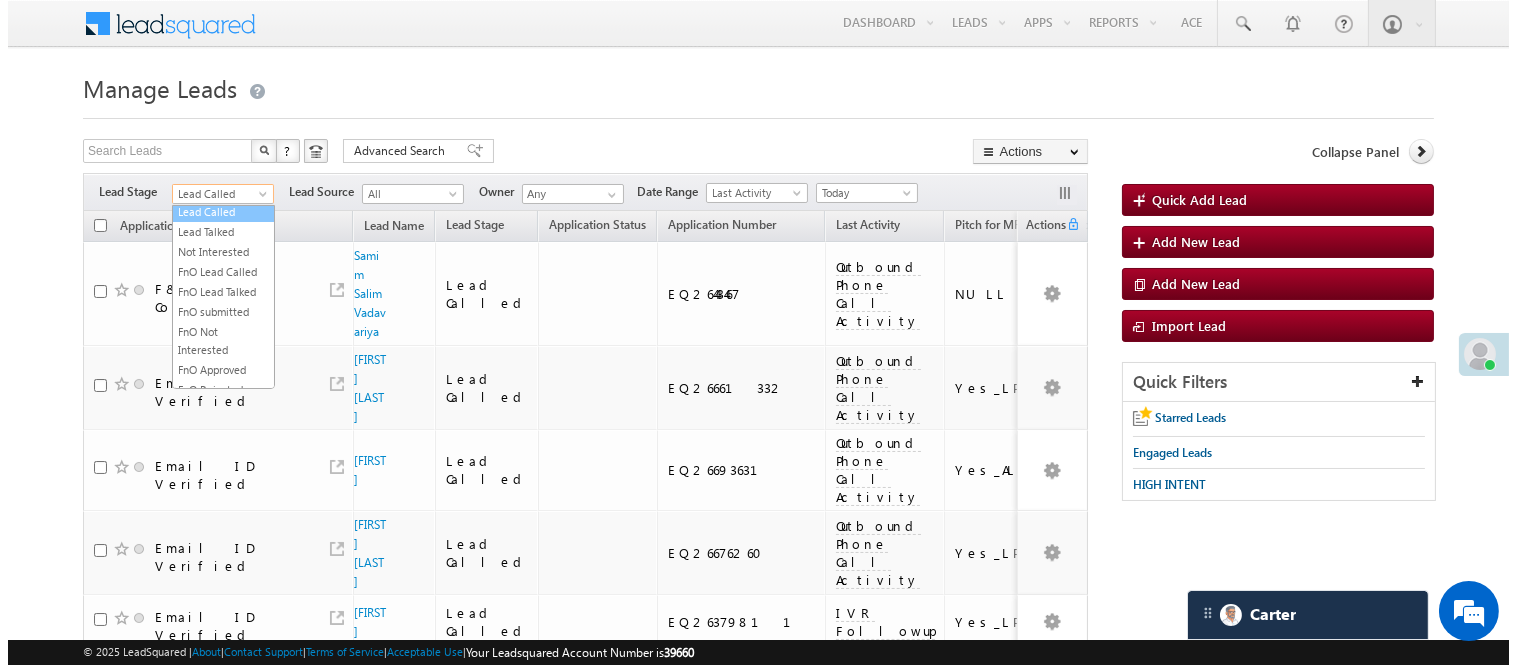 scroll, scrollTop: 0, scrollLeft: 0, axis: both 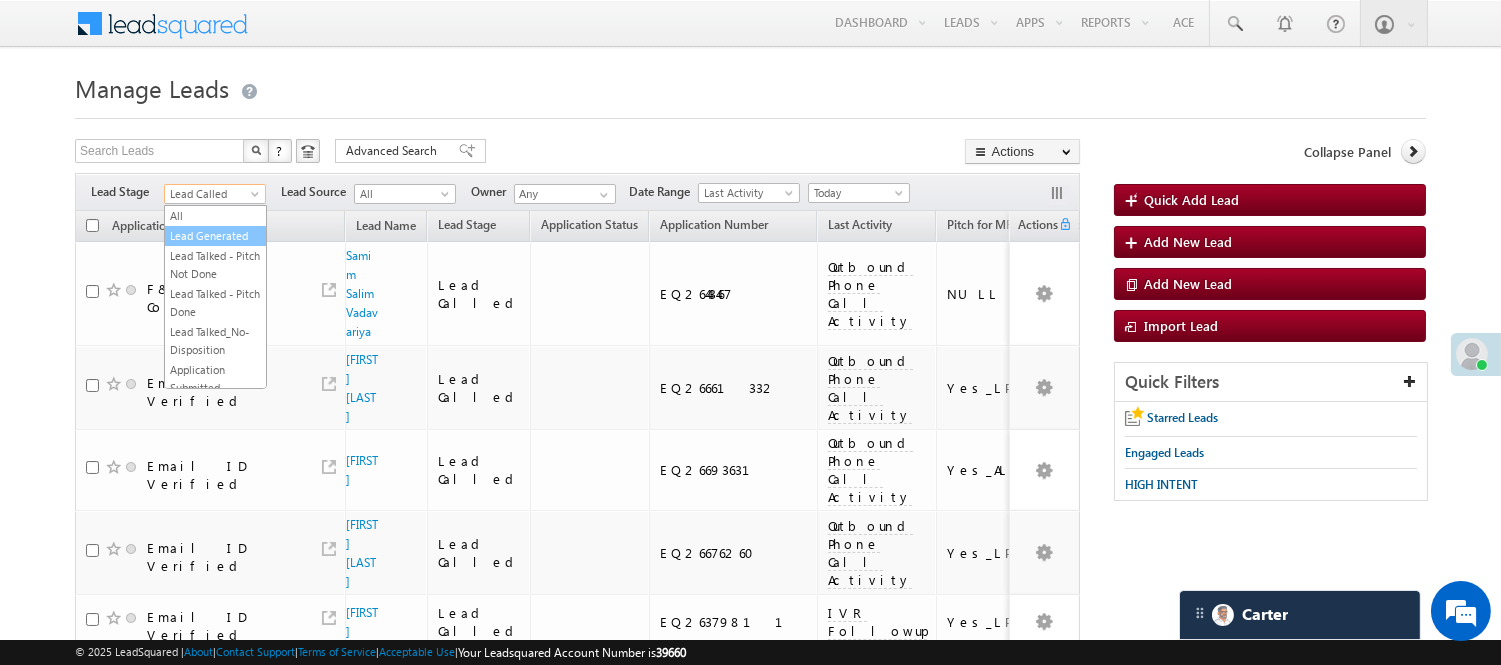 click on "Lead Generated" at bounding box center [215, 236] 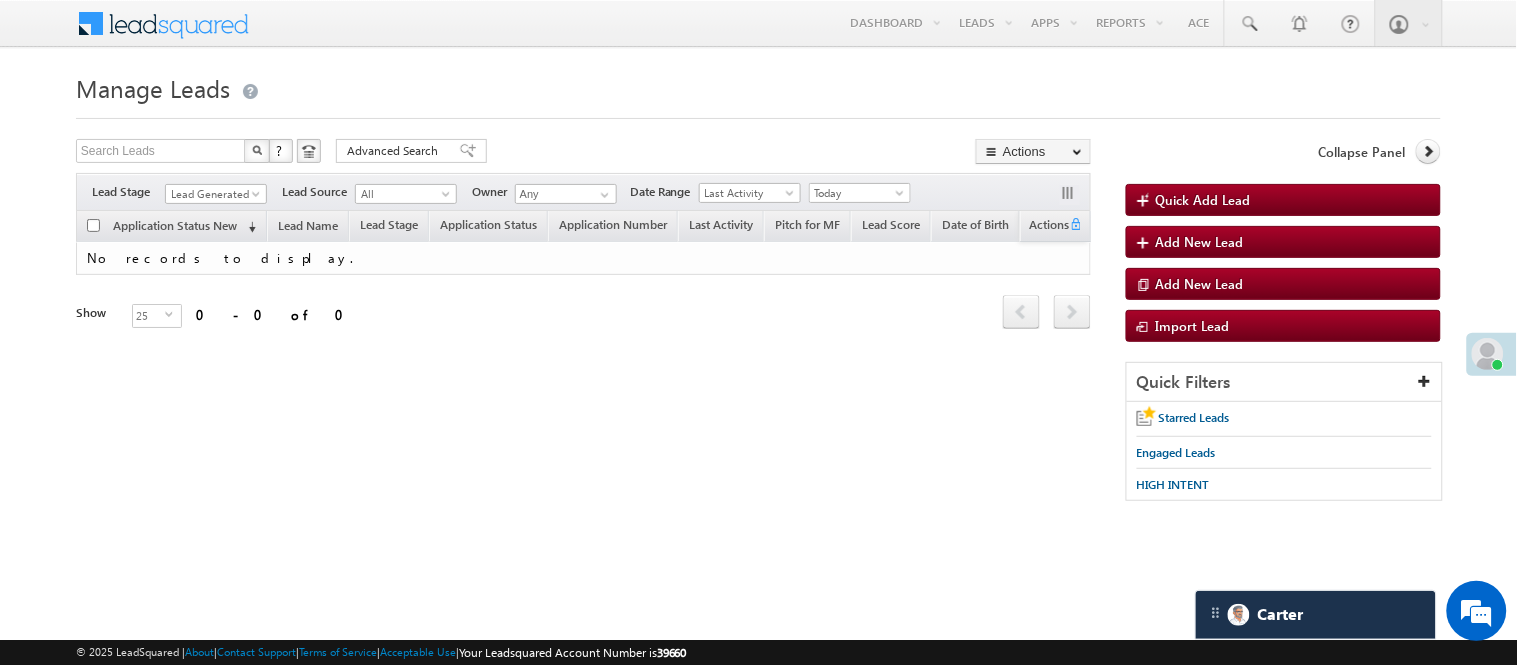 click on "Lead Generated" at bounding box center [216, 191] 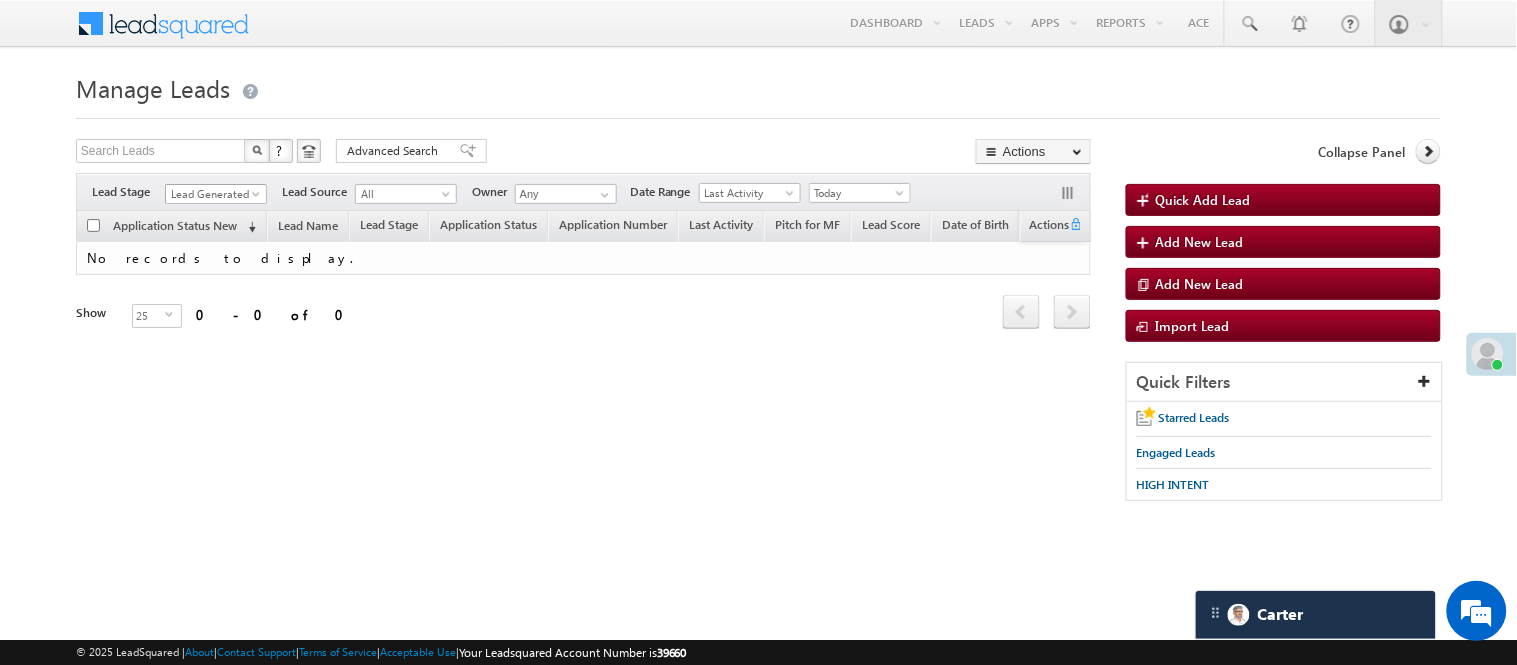 click on "Lead Generated" at bounding box center [213, 194] 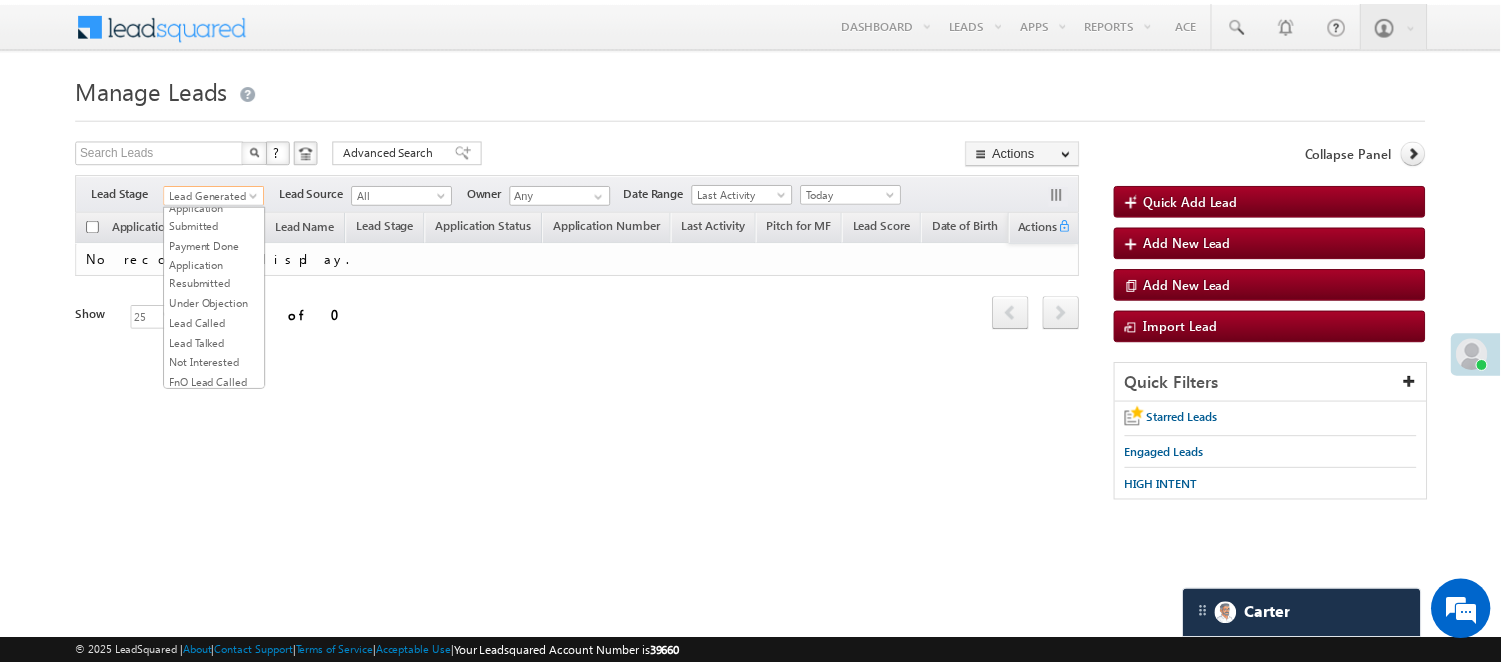scroll, scrollTop: 163, scrollLeft: 0, axis: vertical 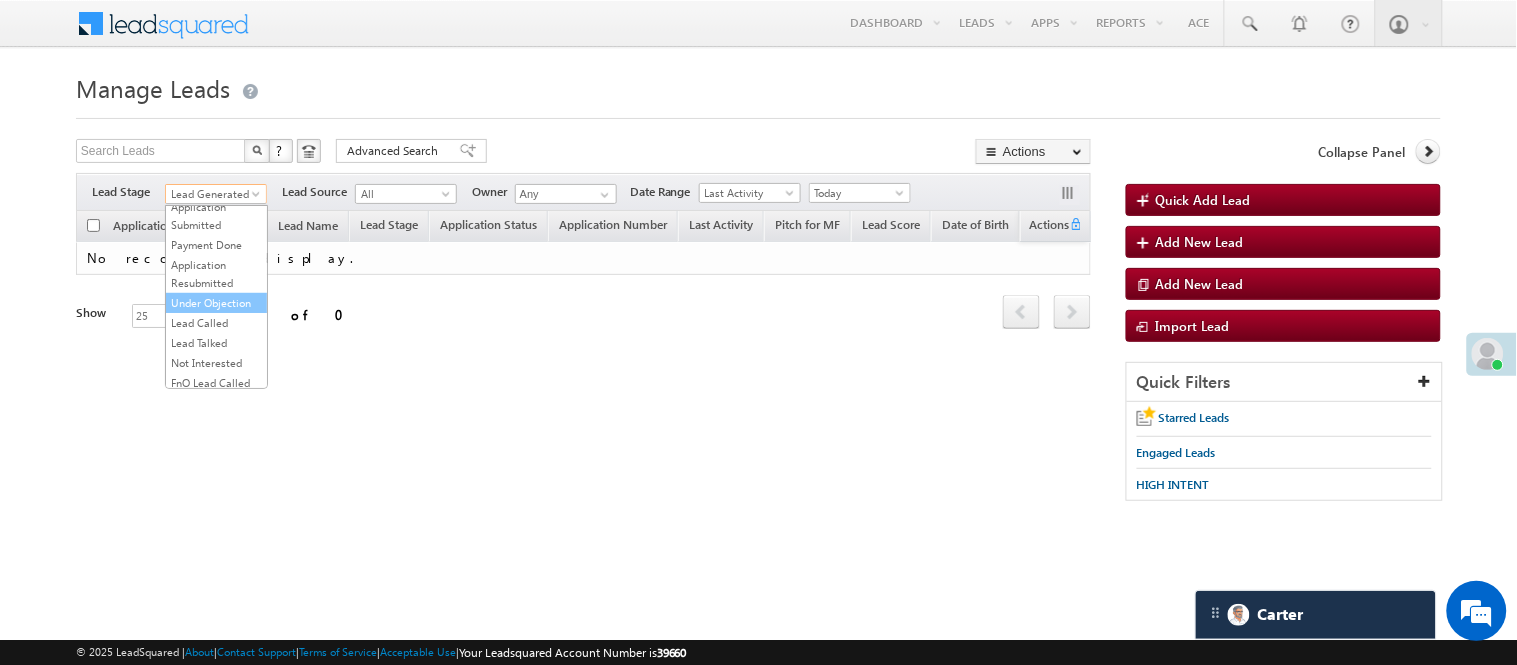click on "Under Objection" at bounding box center (216, 303) 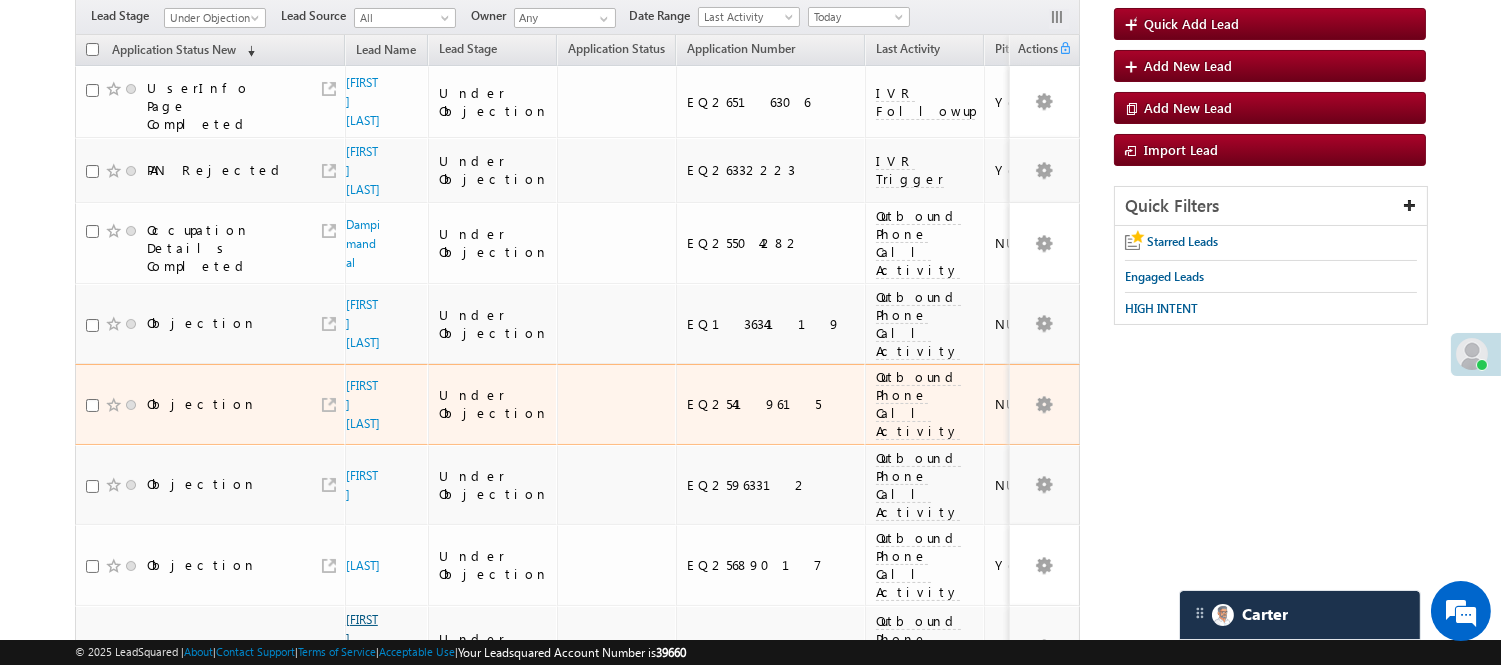 scroll, scrollTop: 398, scrollLeft: 0, axis: vertical 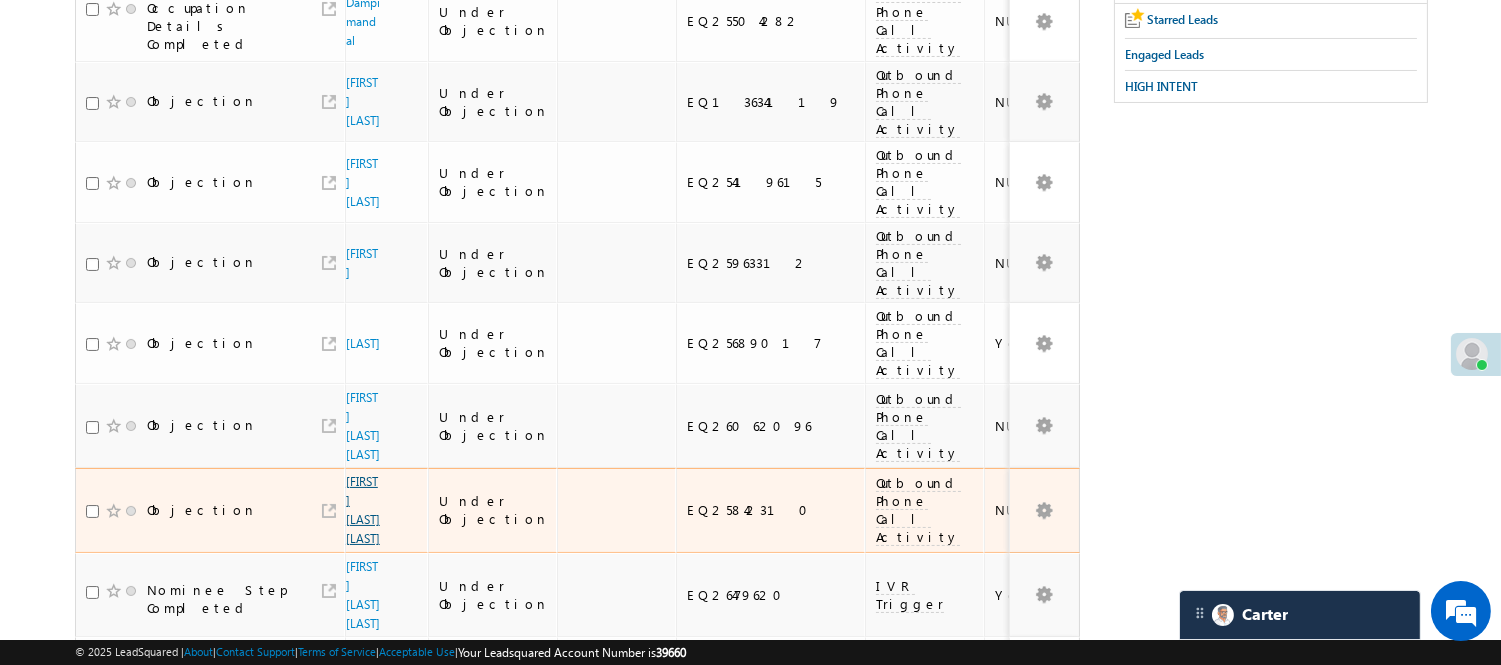 click on "Ranjeet Shashikant Bhosale" at bounding box center [363, 510] 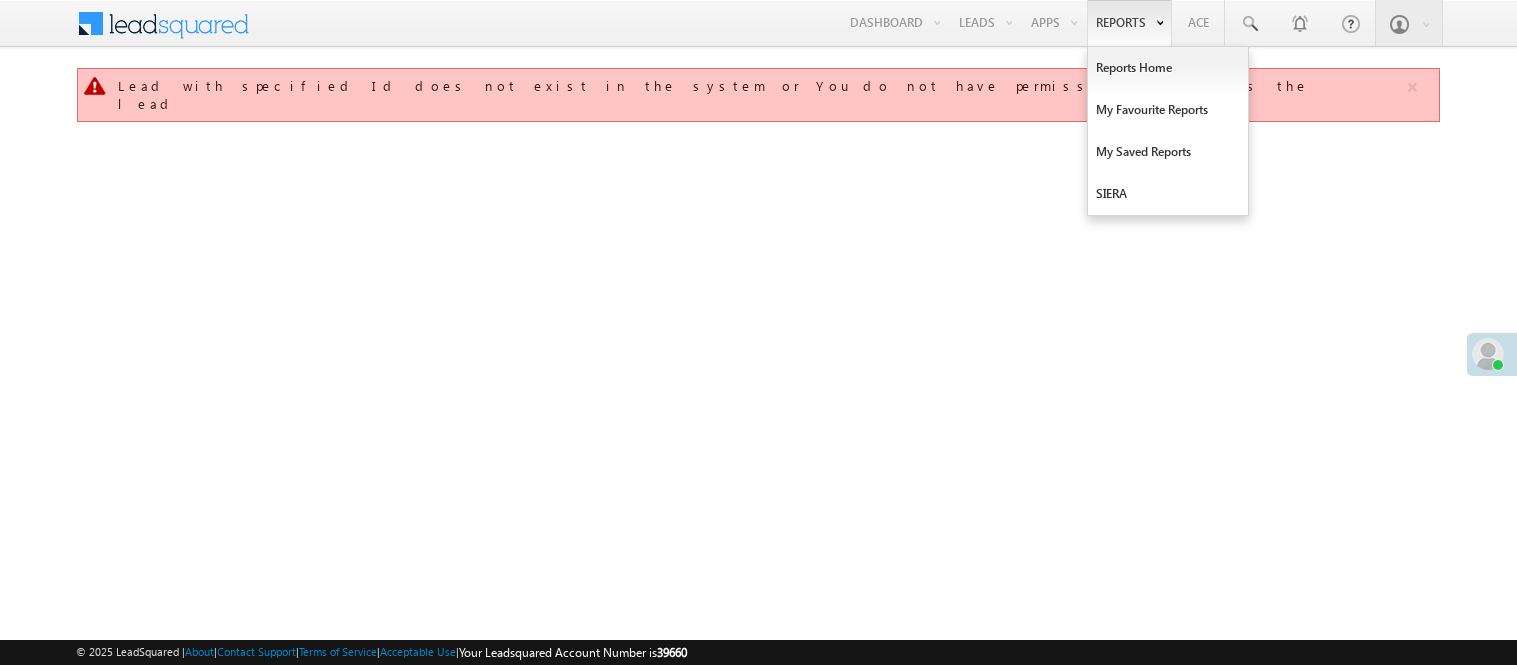 scroll, scrollTop: 0, scrollLeft: 0, axis: both 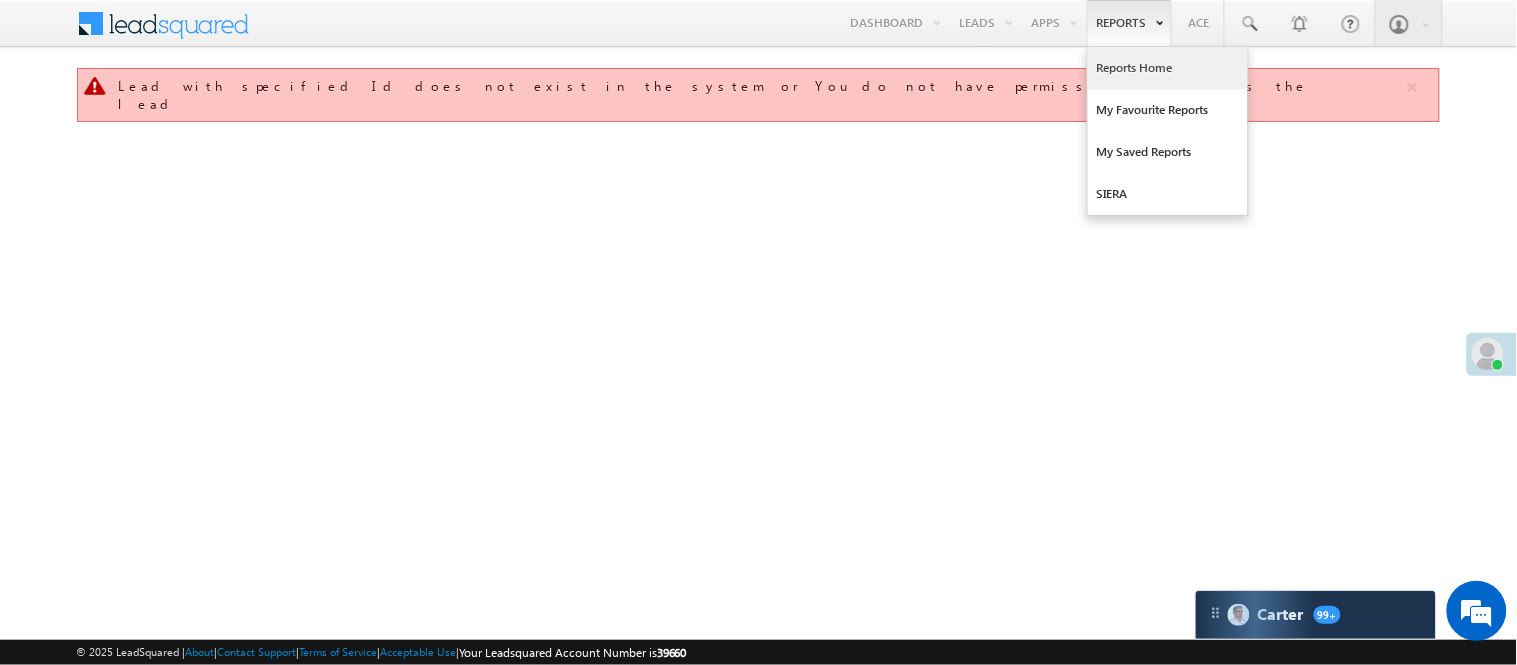 click on "Reports Home" at bounding box center [1168, 68] 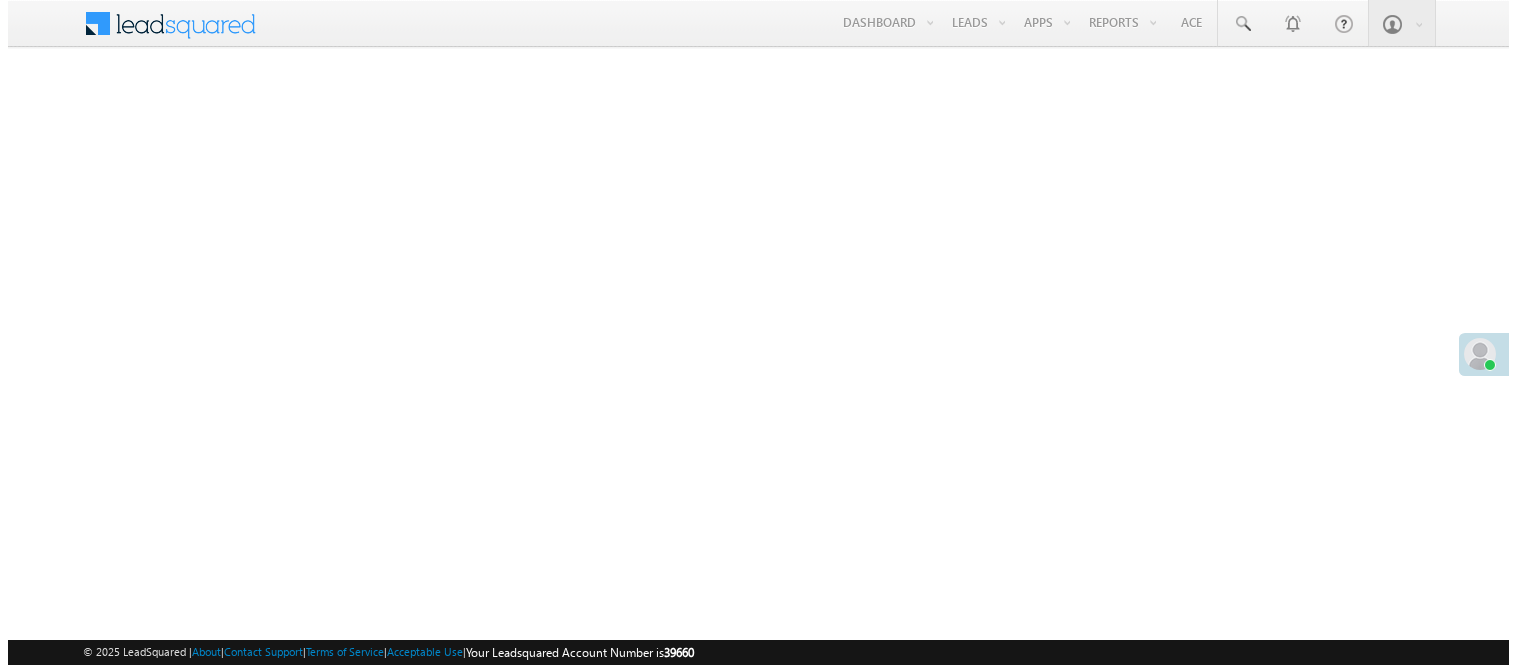 scroll, scrollTop: 0, scrollLeft: 0, axis: both 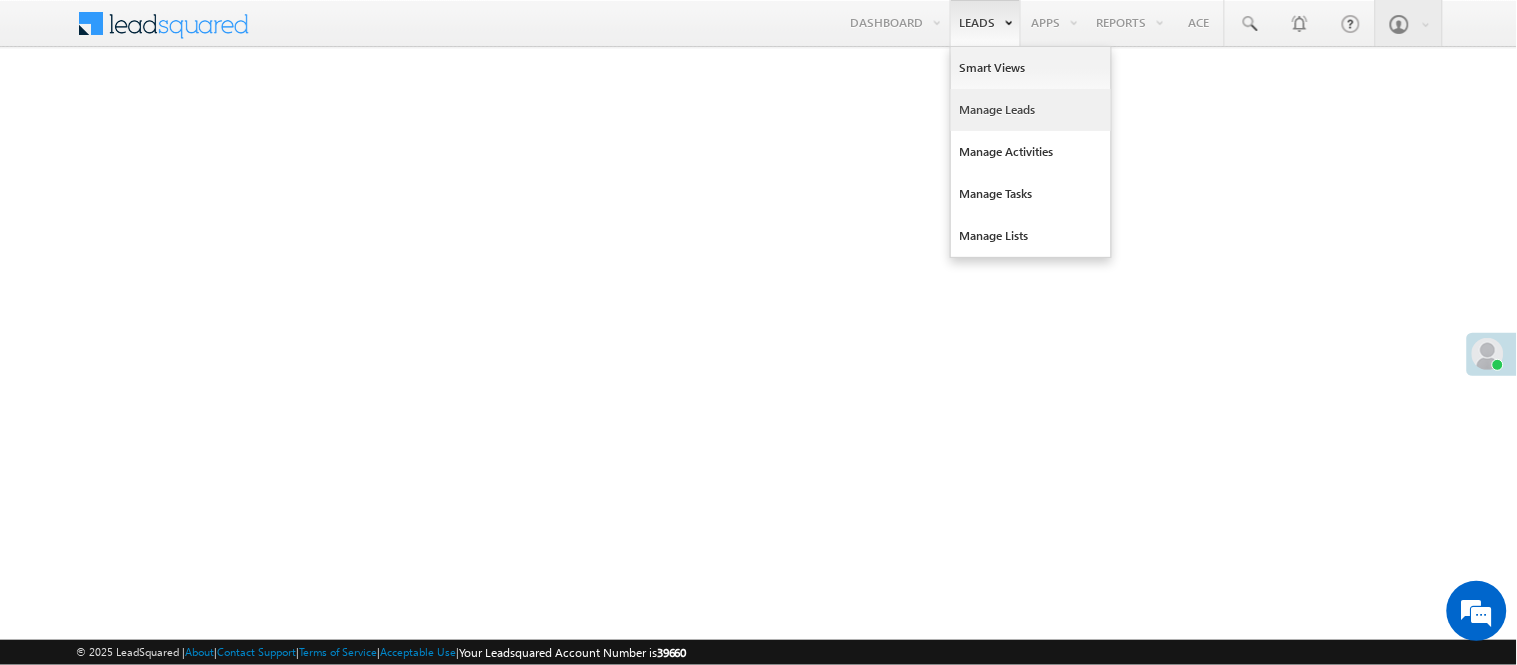click on "Manage Leads" at bounding box center (1031, 110) 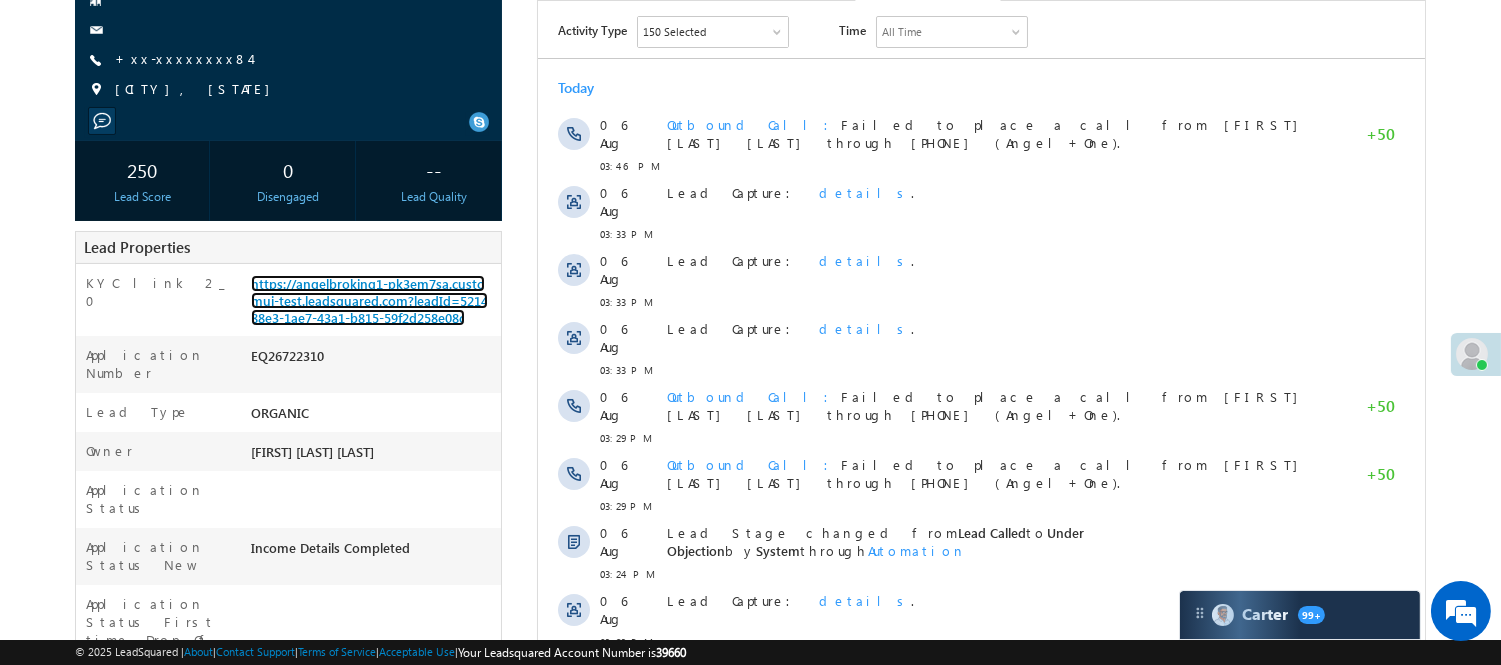 scroll, scrollTop: 0, scrollLeft: 0, axis: both 